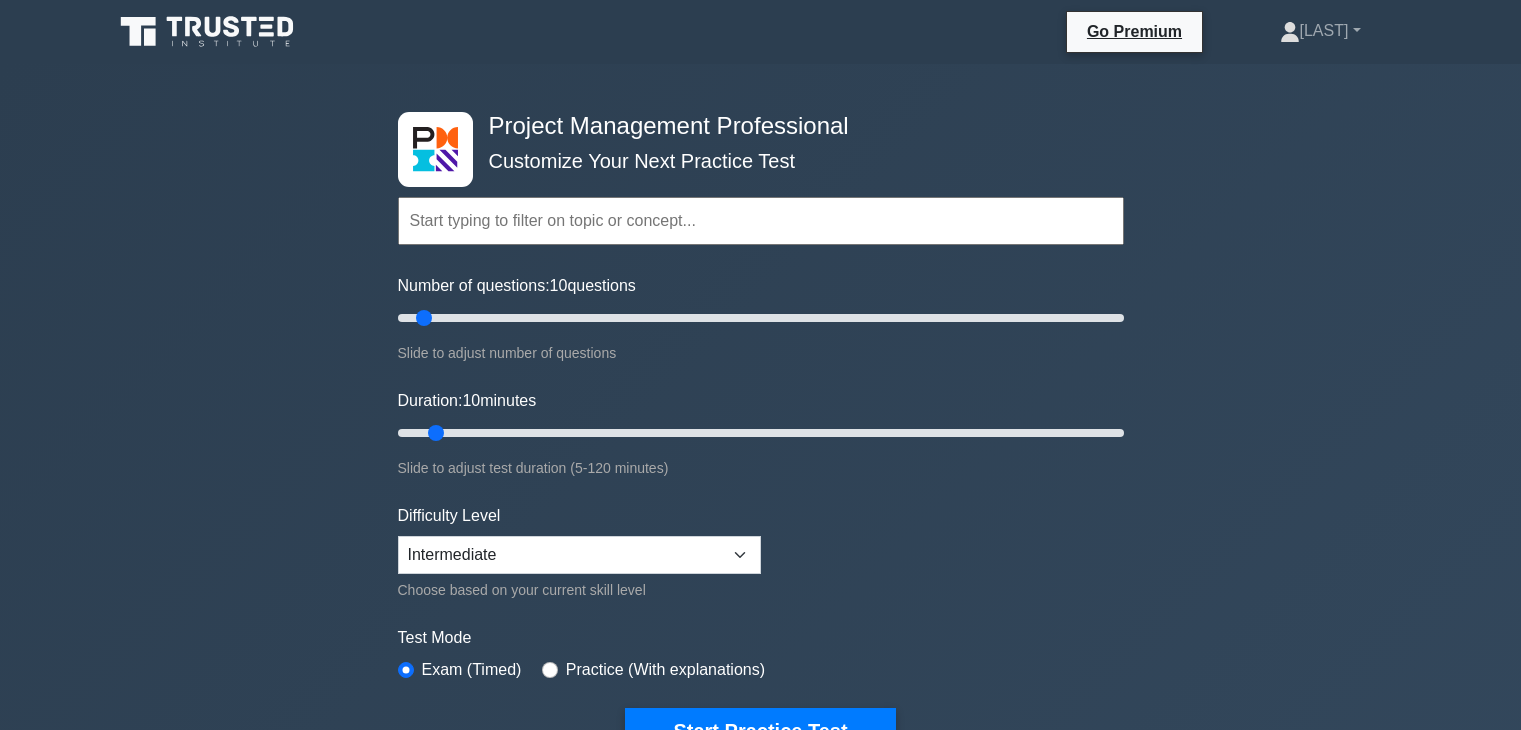 scroll, scrollTop: 0, scrollLeft: 0, axis: both 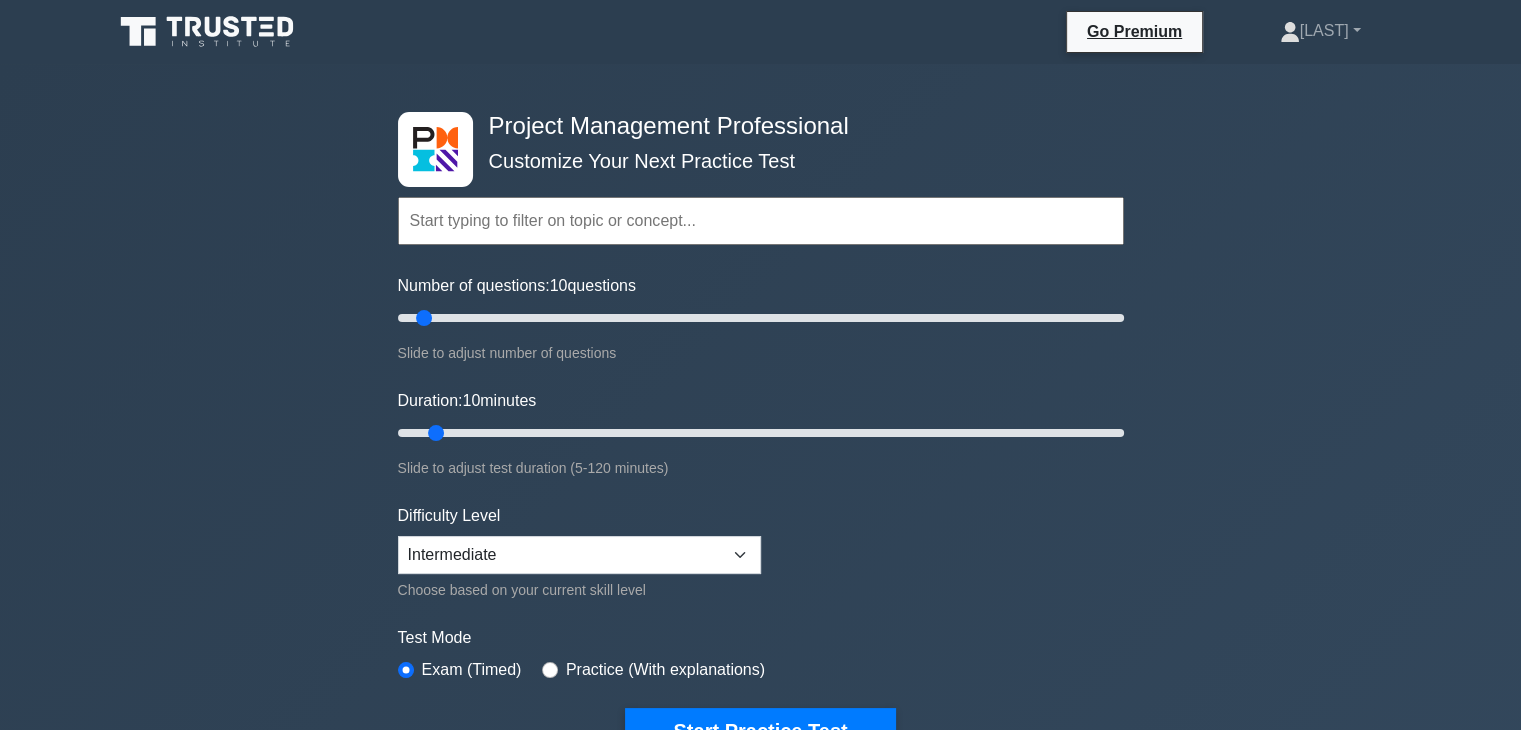 click at bounding box center (761, 221) 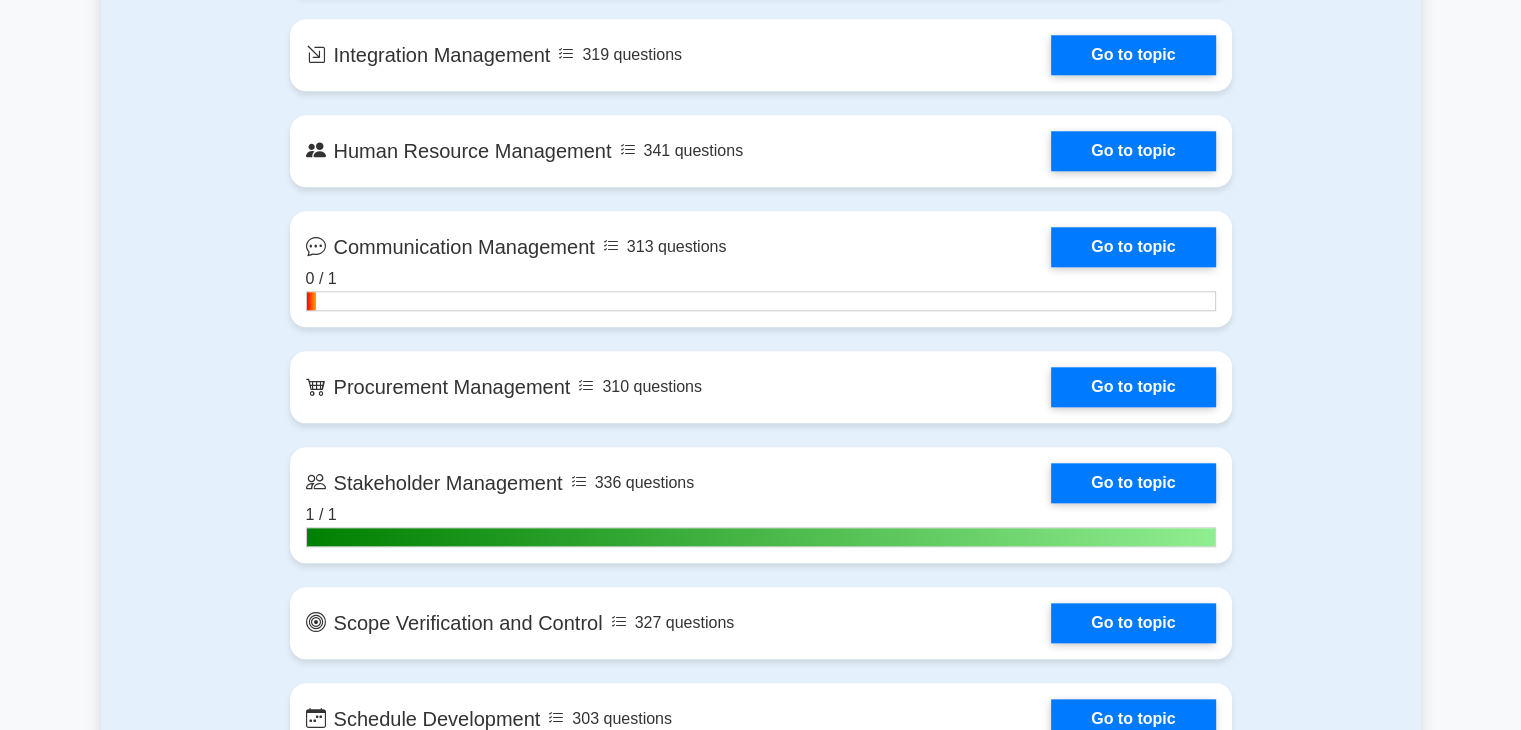 scroll, scrollTop: 2000, scrollLeft: 0, axis: vertical 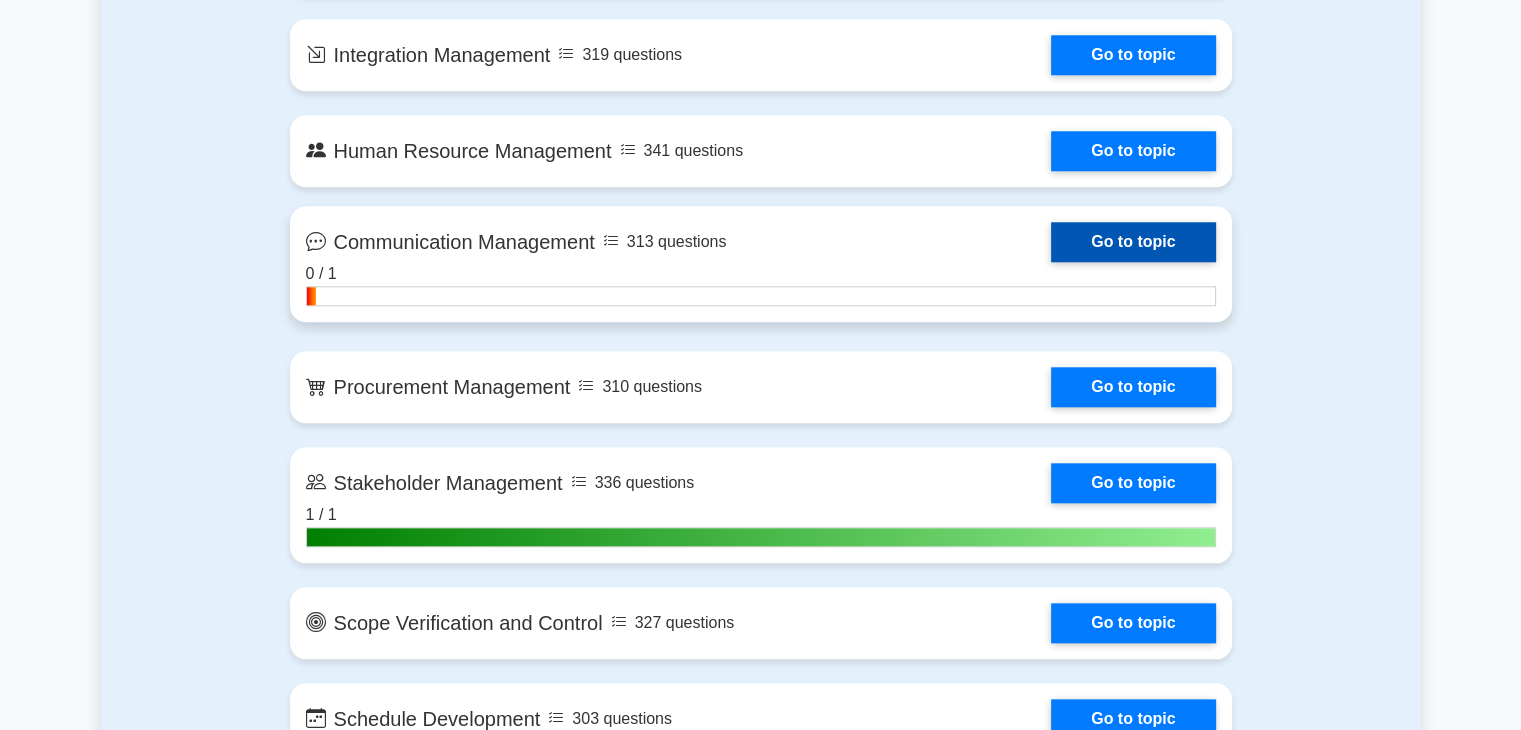 click on "Go to topic" at bounding box center [1133, 242] 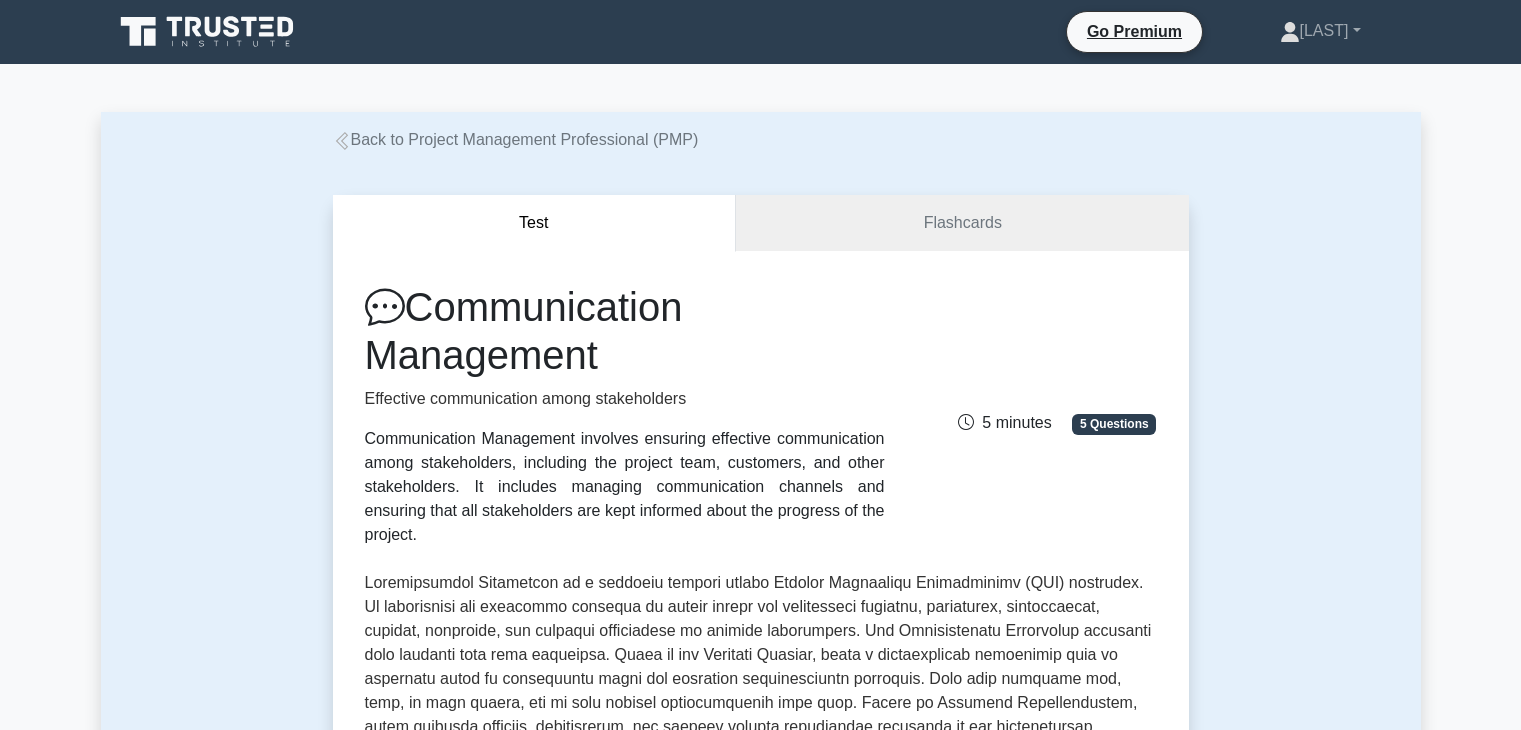 scroll, scrollTop: 0, scrollLeft: 0, axis: both 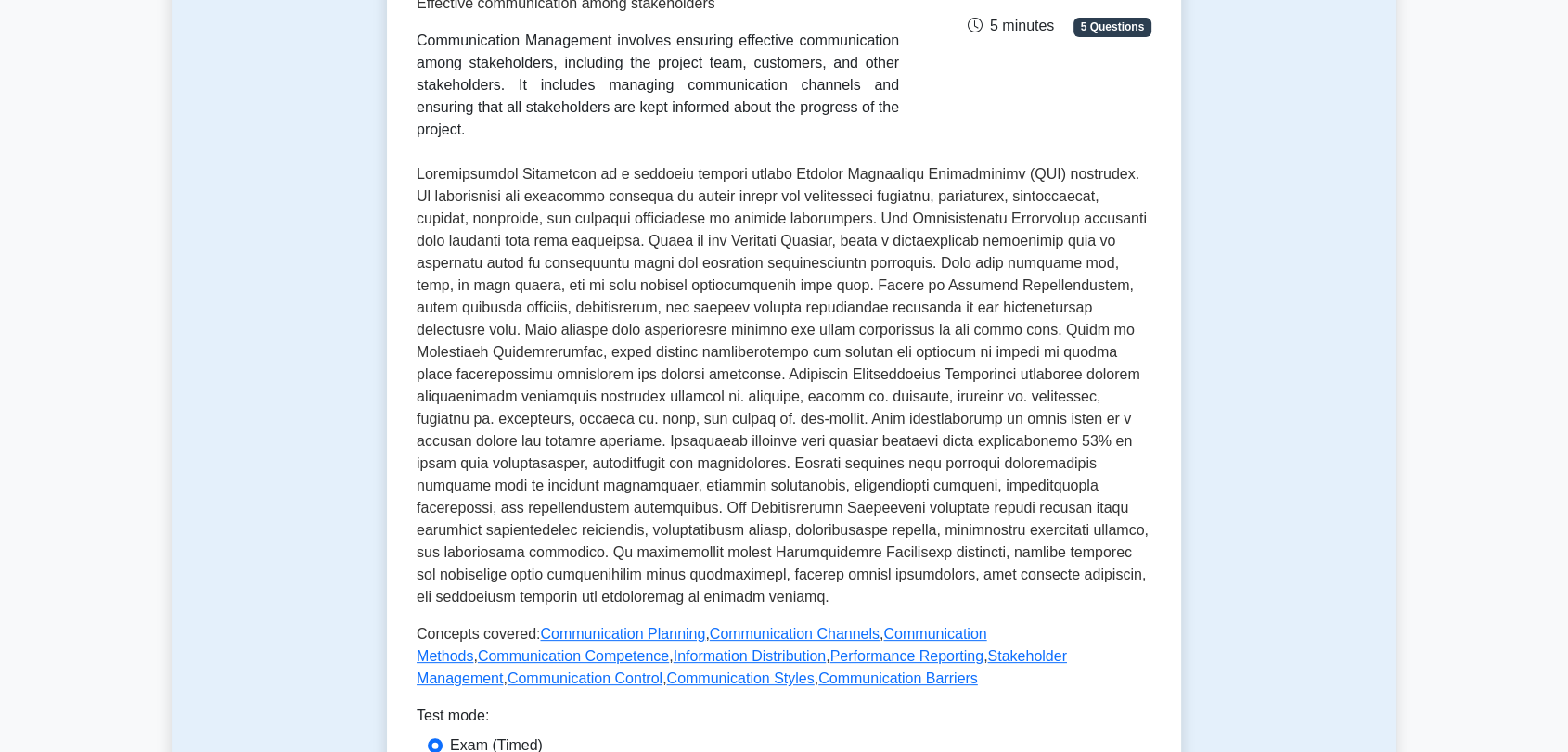 click on "Test
Flashcards
Communication Management
Effective communication among stakeholders
Communication Management involves ensuring effective communication among stakeholders, including the project team, customers, and other stakeholders. It includes managing communication channels and ensuring that all stakeholders are kept informed about the progress of the project.
5 Questions ,  ,  ,  ," at bounding box center [784, 705] 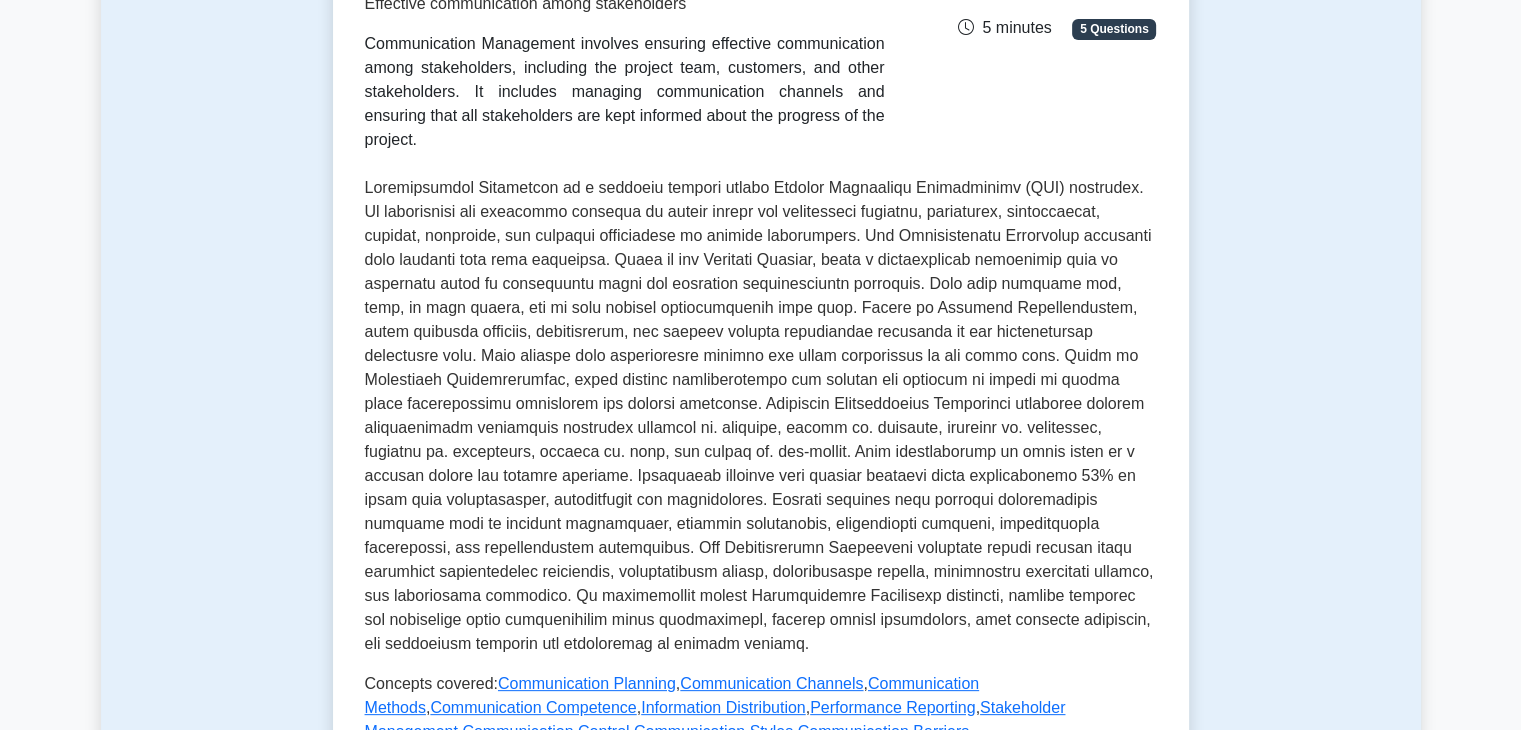 click on "Test
Flashcards
Communication Management
Effective communication among stakeholders
Communication Management involves ensuring effective communication among stakeholders, including the project team, customers, and other stakeholders. It includes managing communication channels and ensuring that all stakeholders are kept informed about the progress of the project.
5 Questions ,  ,  ,  ," at bounding box center (761, 760) 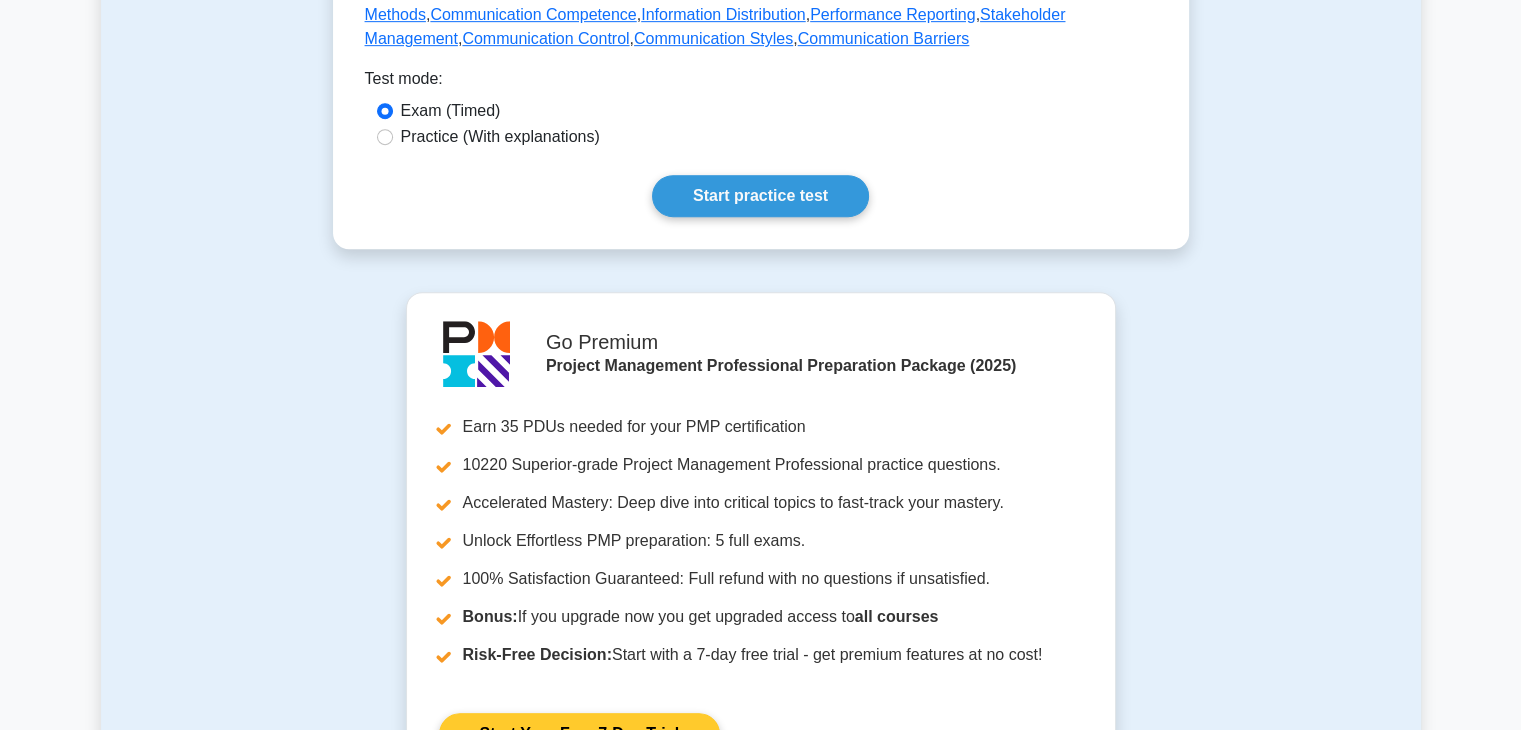 scroll, scrollTop: 900, scrollLeft: 0, axis: vertical 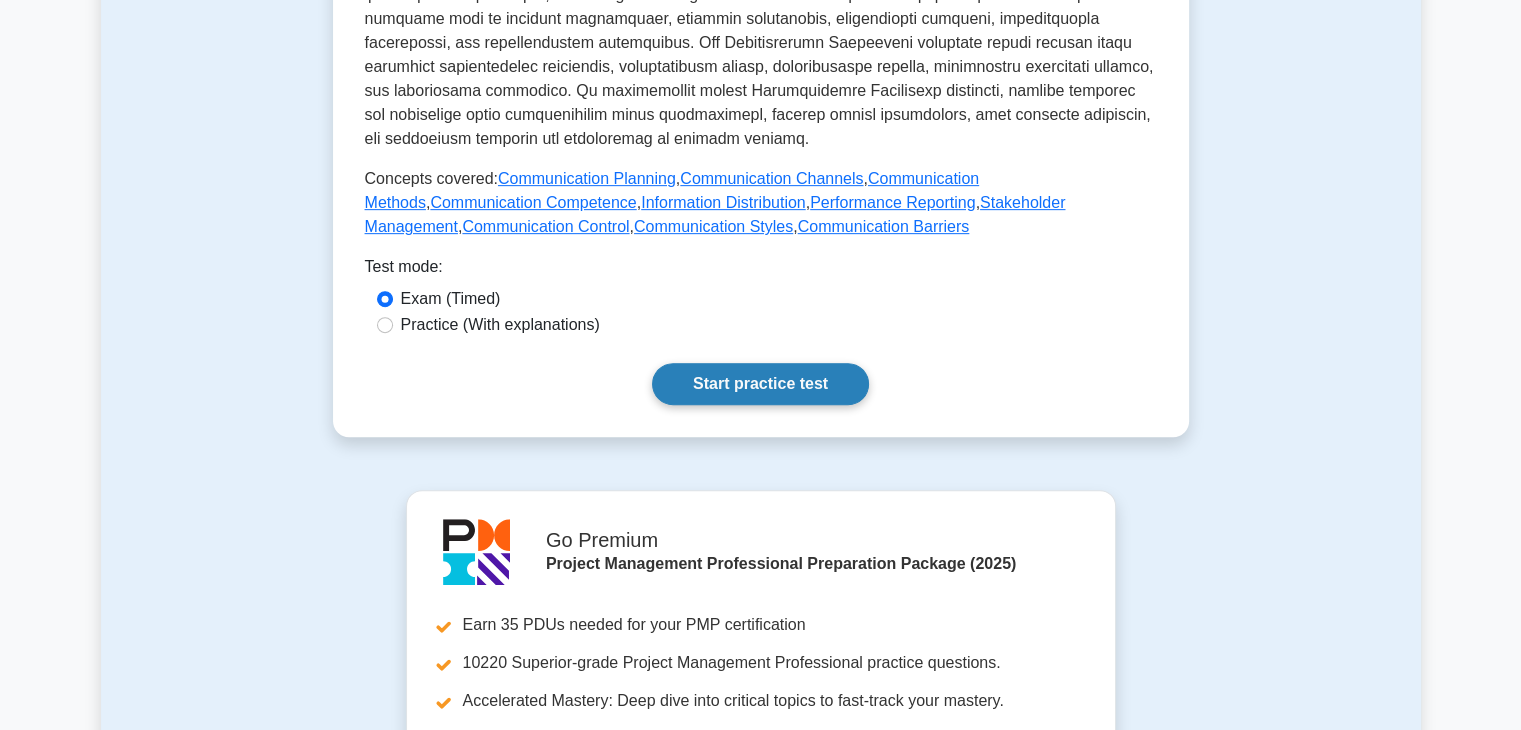 click on "Start practice test" at bounding box center (760, 384) 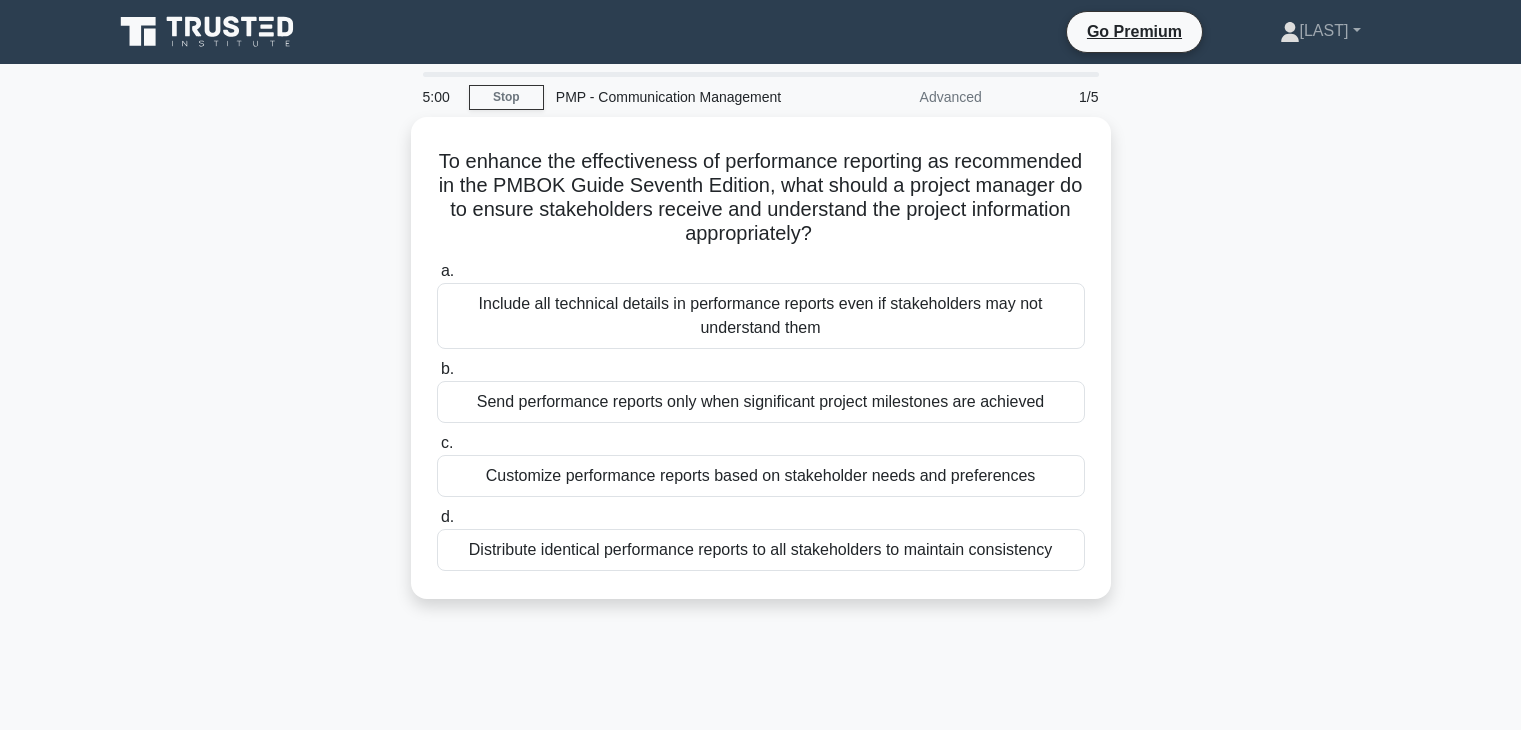 scroll, scrollTop: 0, scrollLeft: 0, axis: both 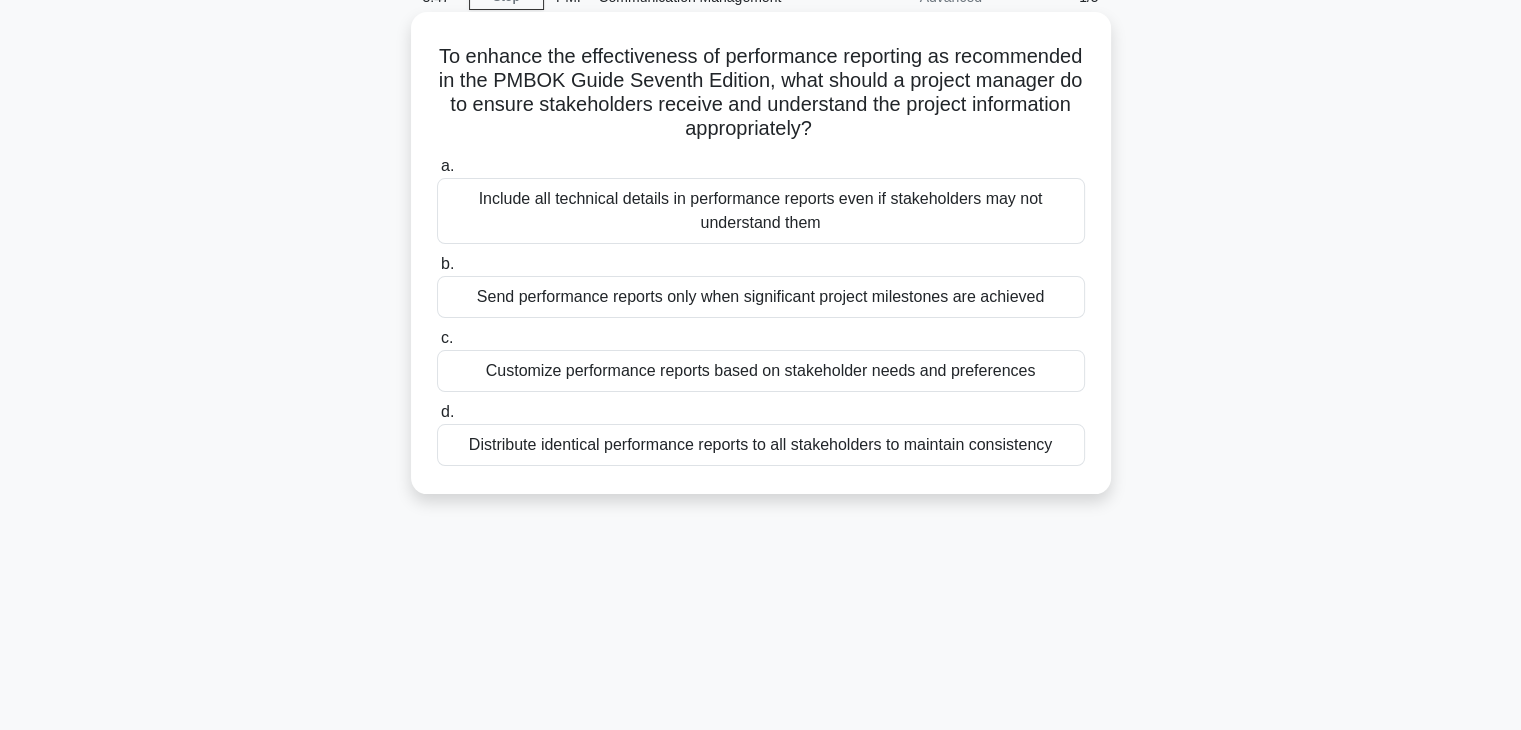 click on "Distribute identical performance reports to all stakeholders to maintain consistency" at bounding box center [761, 445] 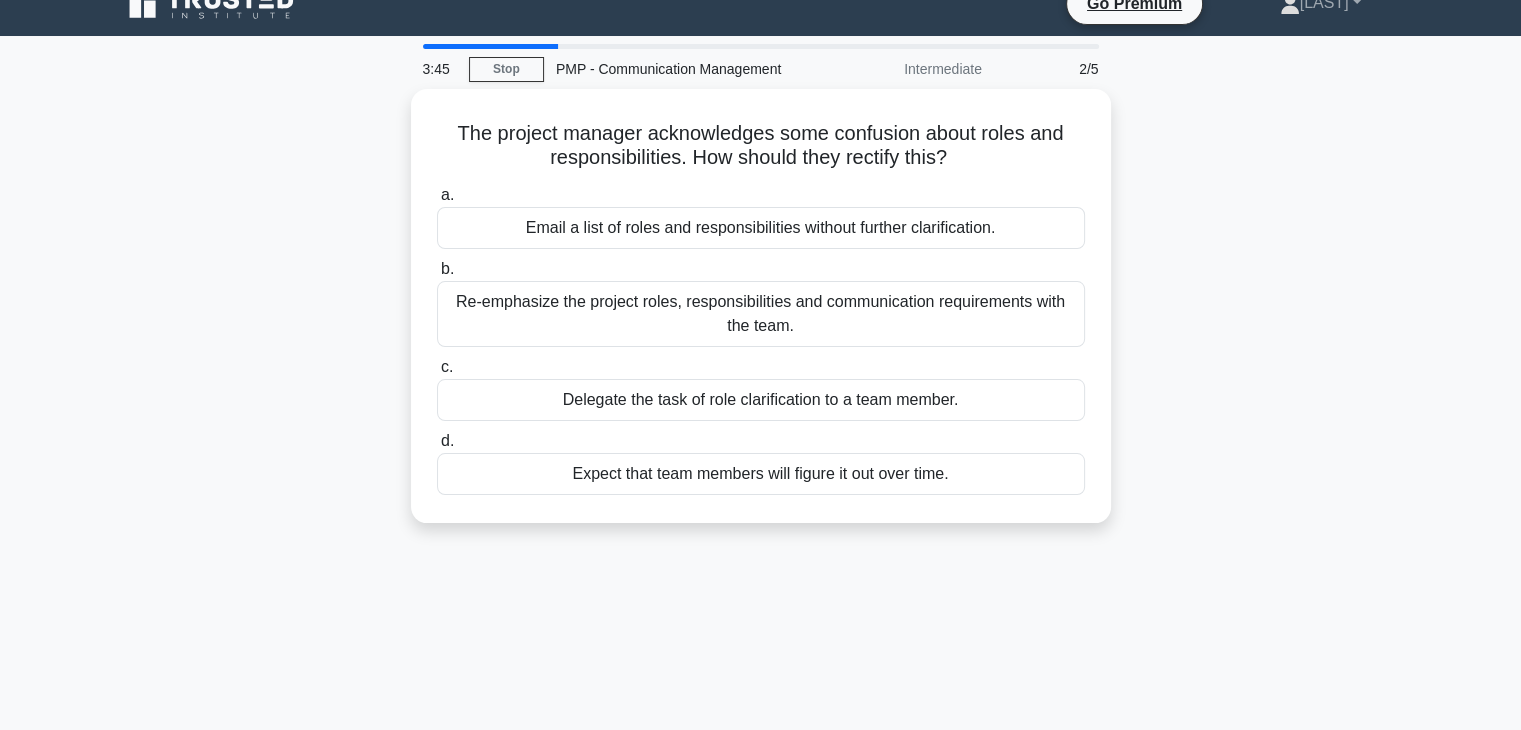 scroll, scrollTop: 0, scrollLeft: 0, axis: both 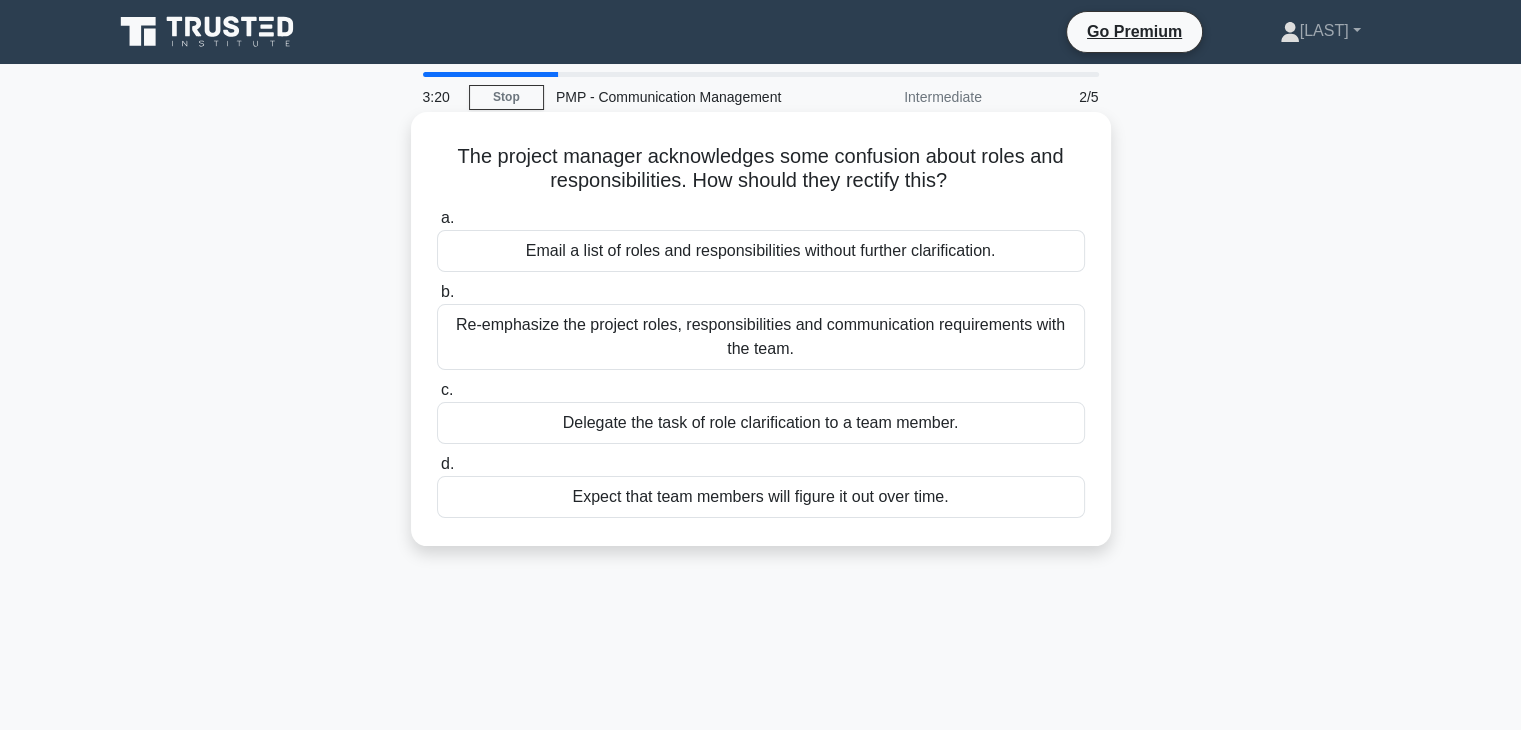 click on "Re-emphasize the project roles, responsibilities and communication requirements with the team." at bounding box center [761, 337] 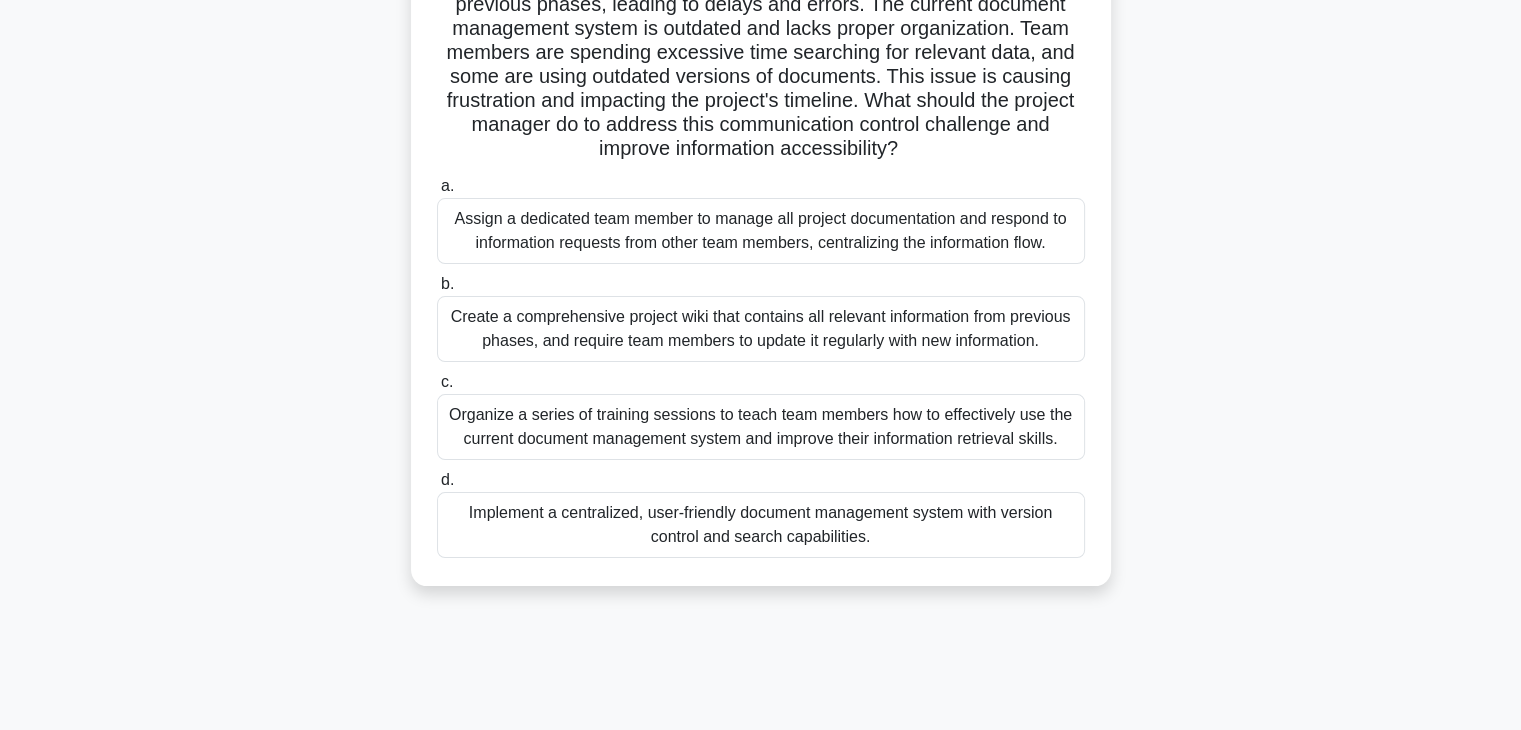 scroll, scrollTop: 300, scrollLeft: 0, axis: vertical 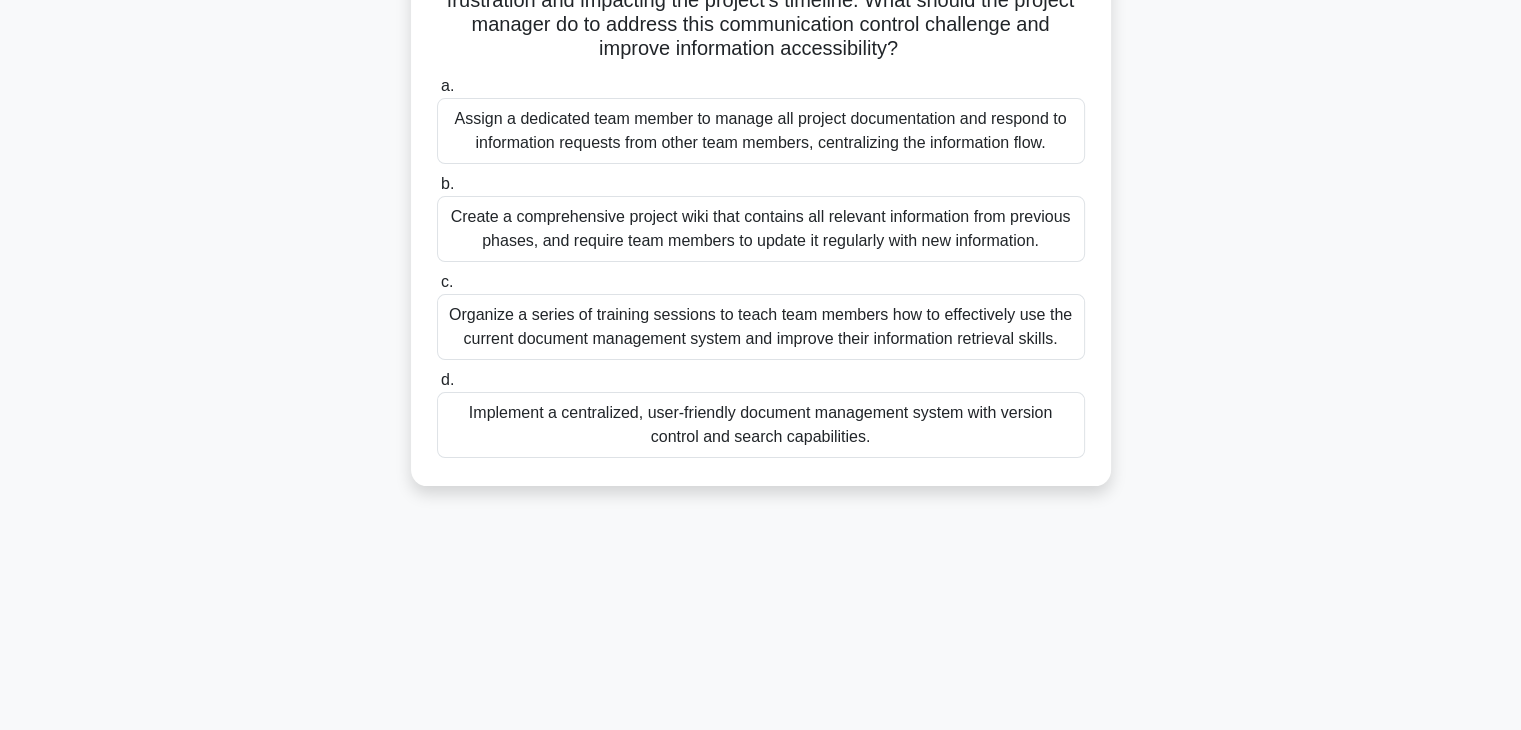 click on "Implement a centralized, user-friendly document management system with version control and search capabilities." at bounding box center [761, 425] 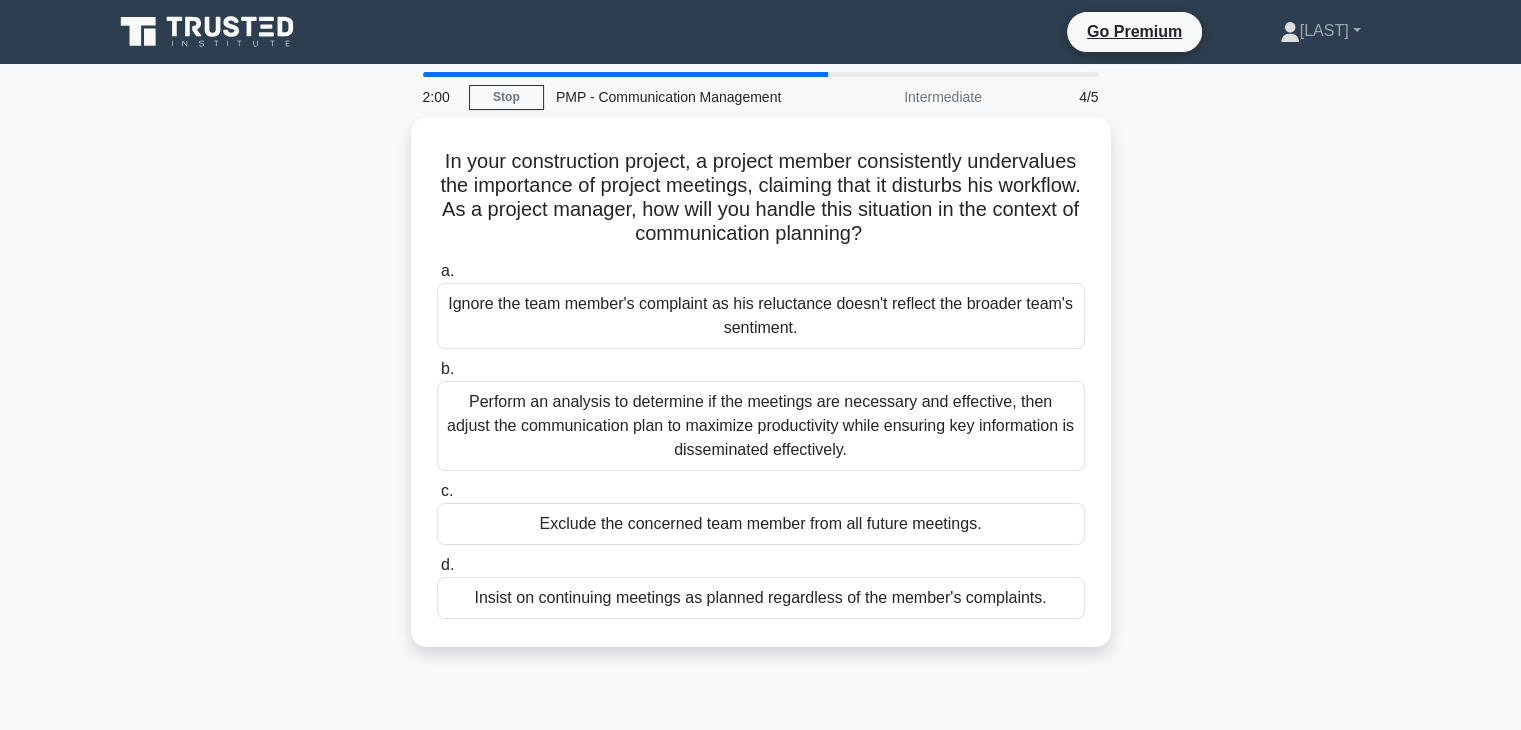 scroll, scrollTop: 0, scrollLeft: 0, axis: both 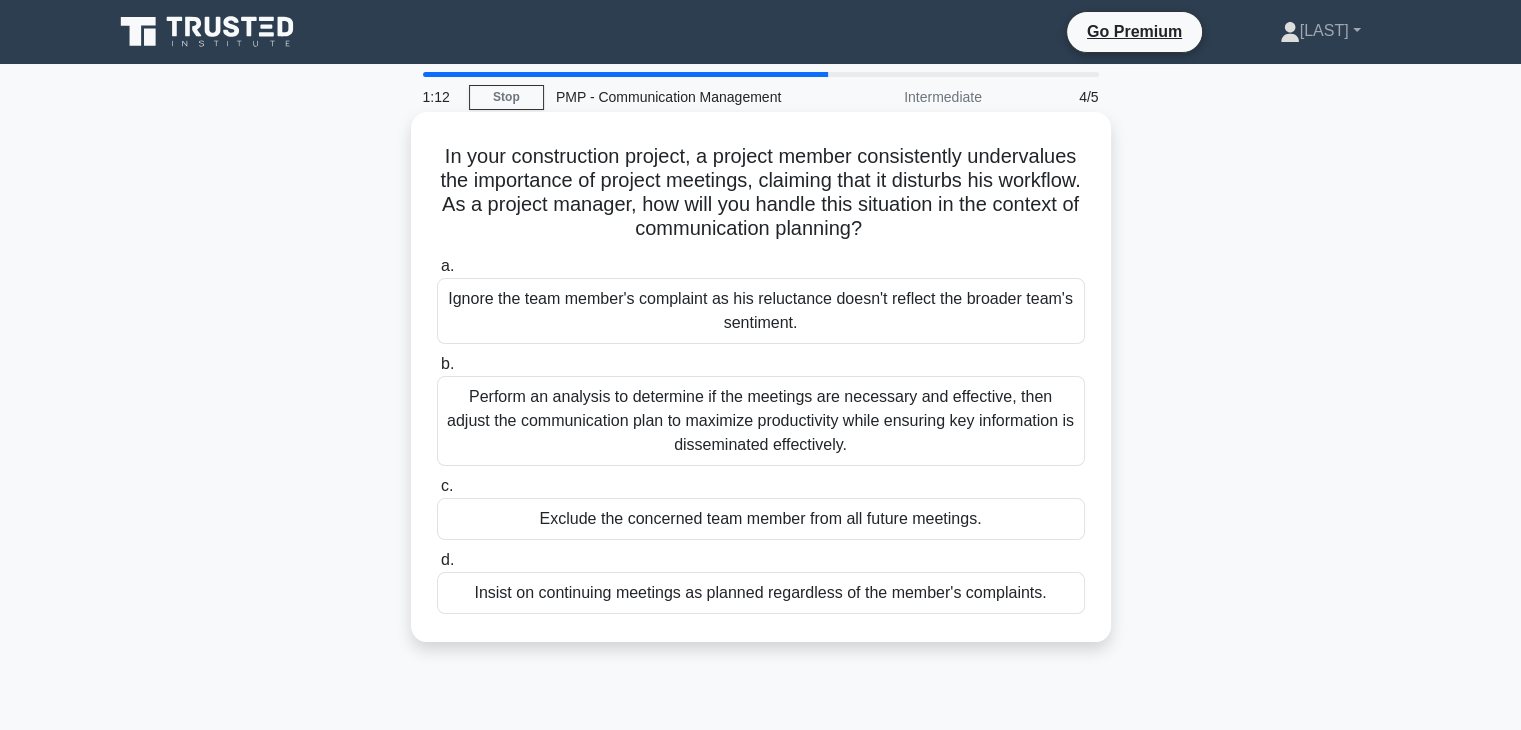 click on "Perform an analysis to determine if the meetings are necessary and effective, then adjust the communication plan to maximize productivity while ensuring key information is disseminated effectively." at bounding box center (761, 421) 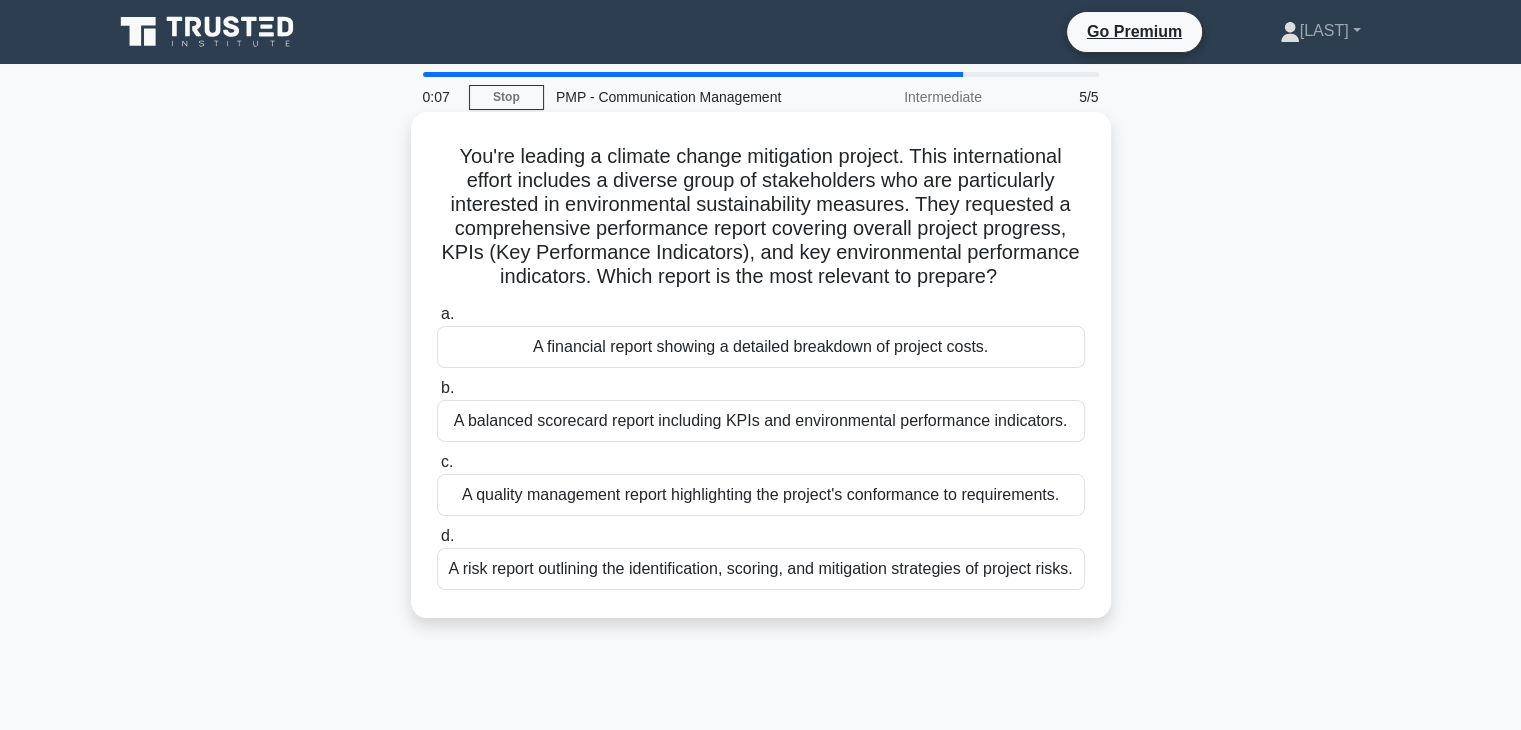 click on "A risk report outlining the identification, scoring, and mitigation strategies of project risks." at bounding box center [761, 569] 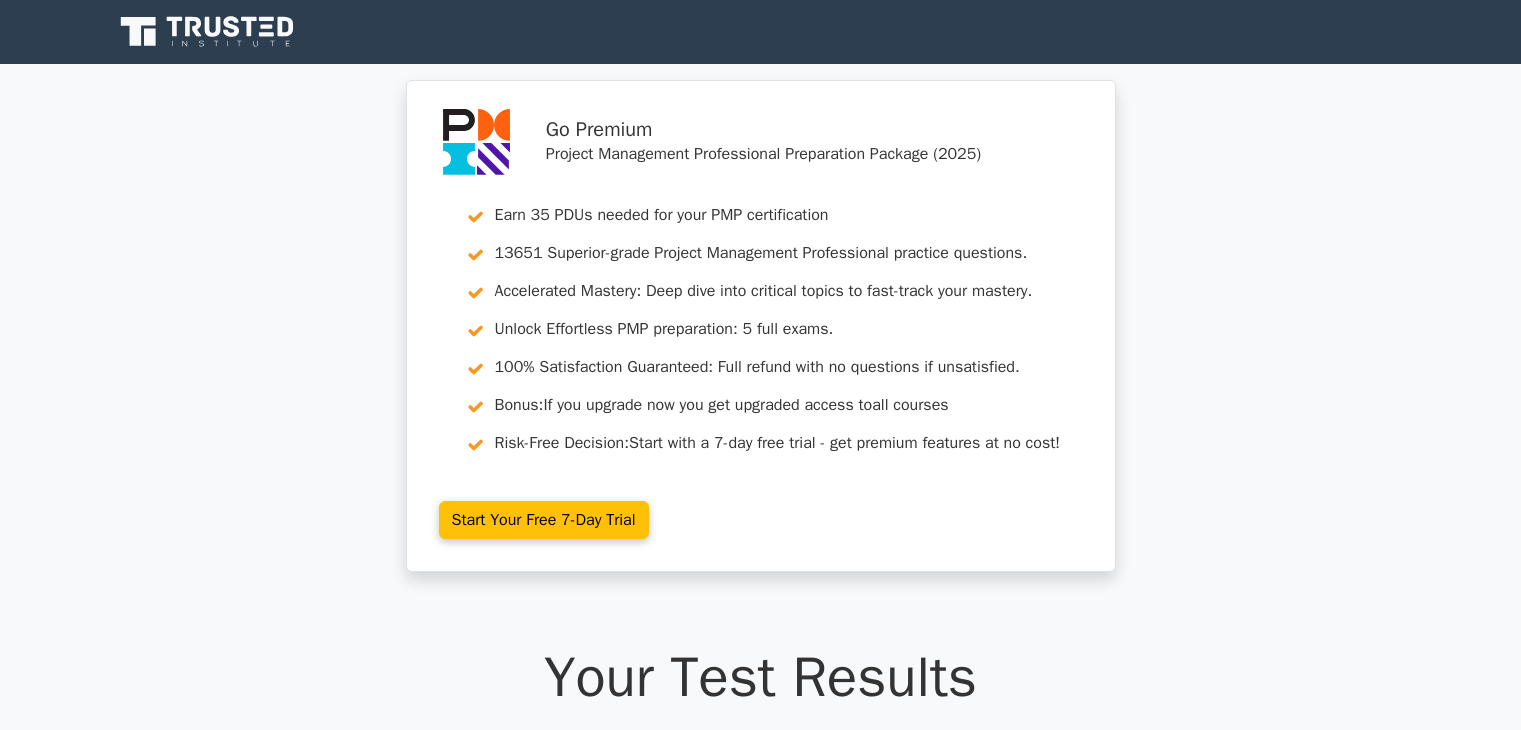 scroll, scrollTop: 0, scrollLeft: 0, axis: both 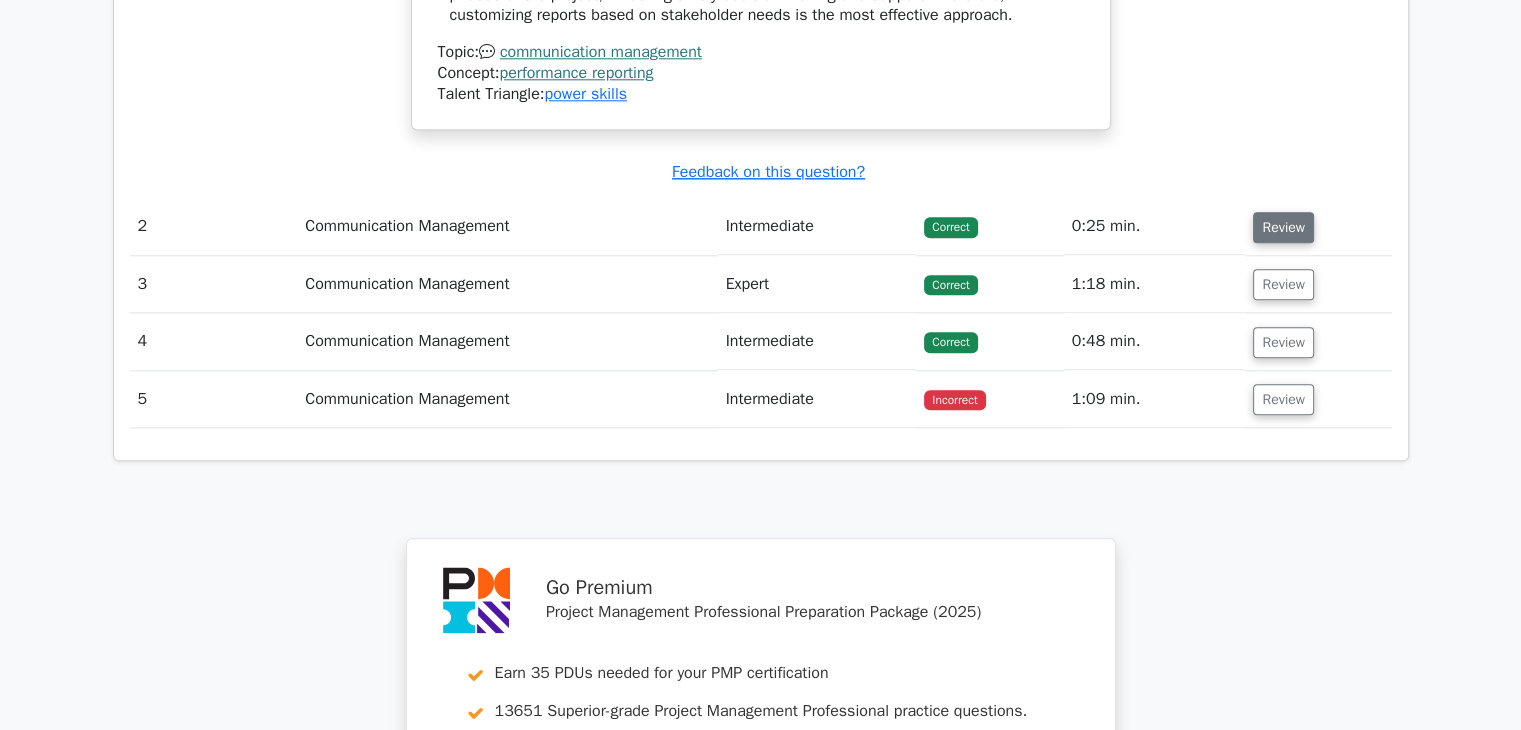 click on "Review" at bounding box center [1283, 227] 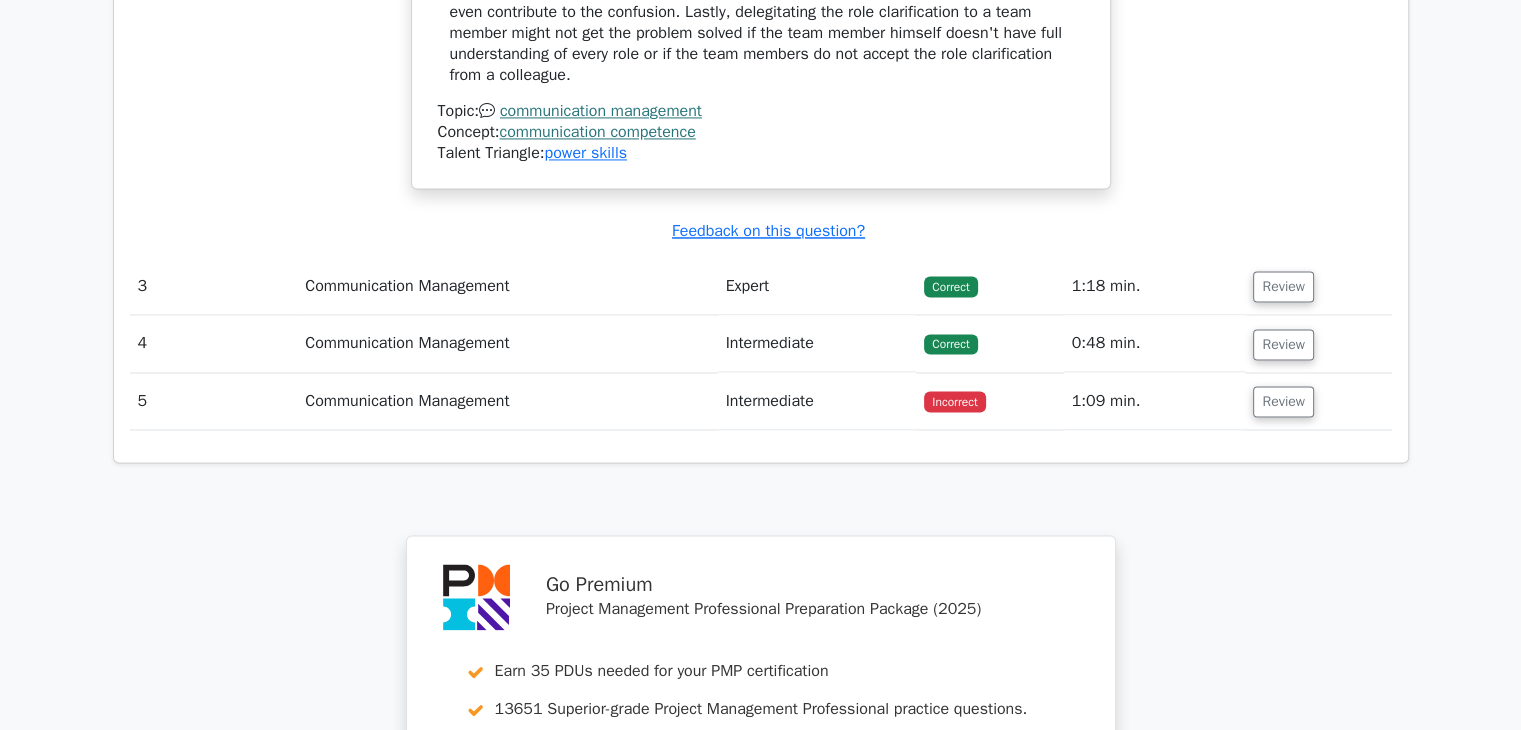 scroll, scrollTop: 3300, scrollLeft: 0, axis: vertical 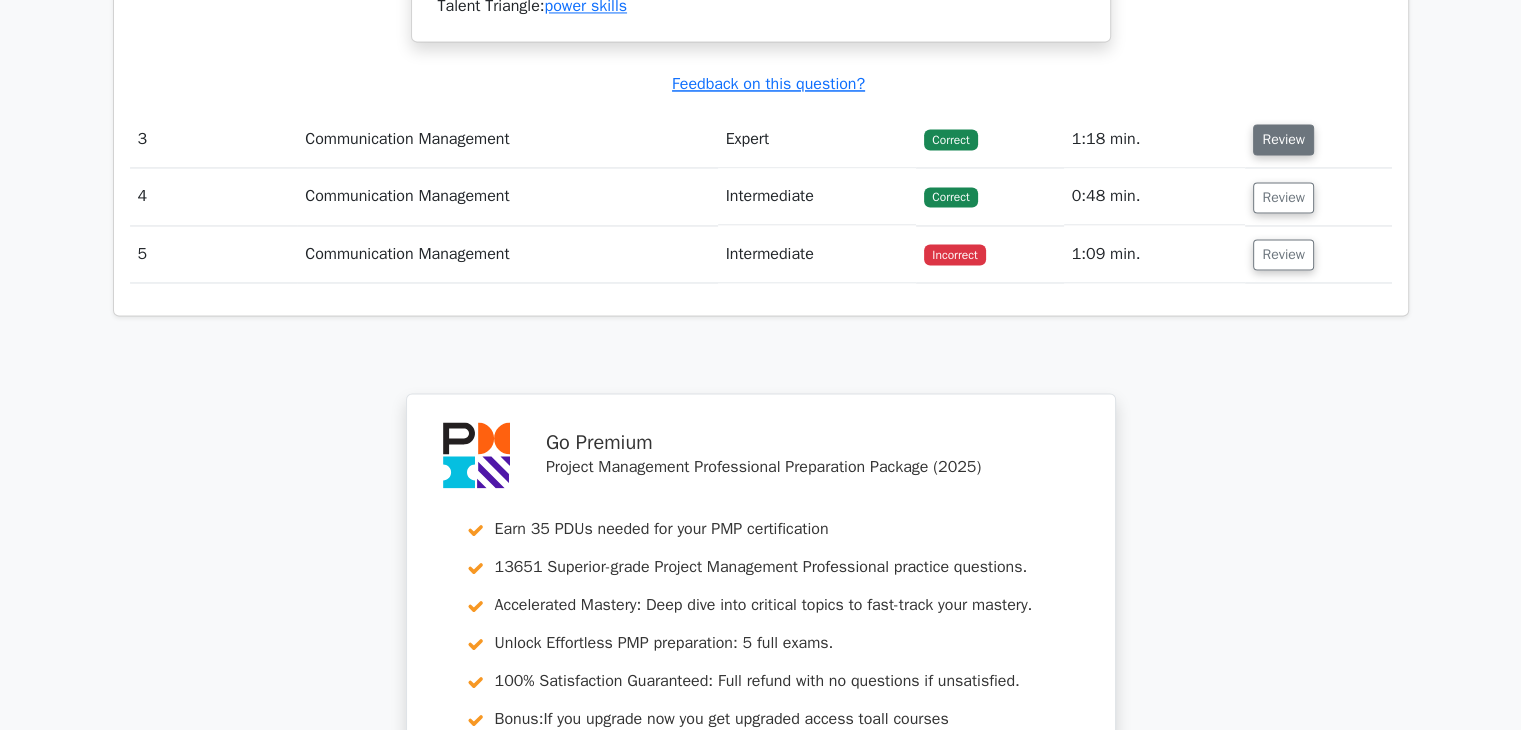 click on "Review" at bounding box center [1283, 139] 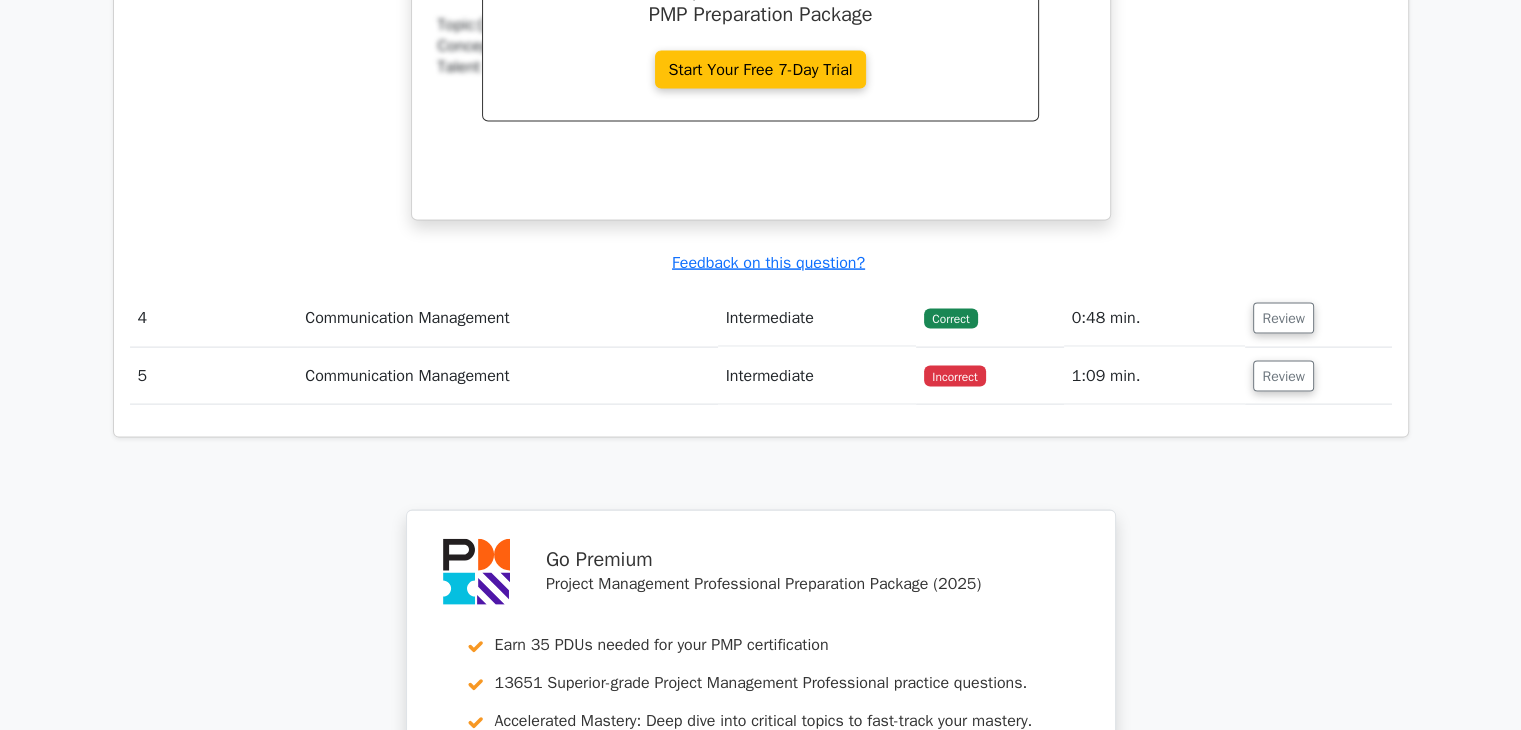 scroll, scrollTop: 4400, scrollLeft: 0, axis: vertical 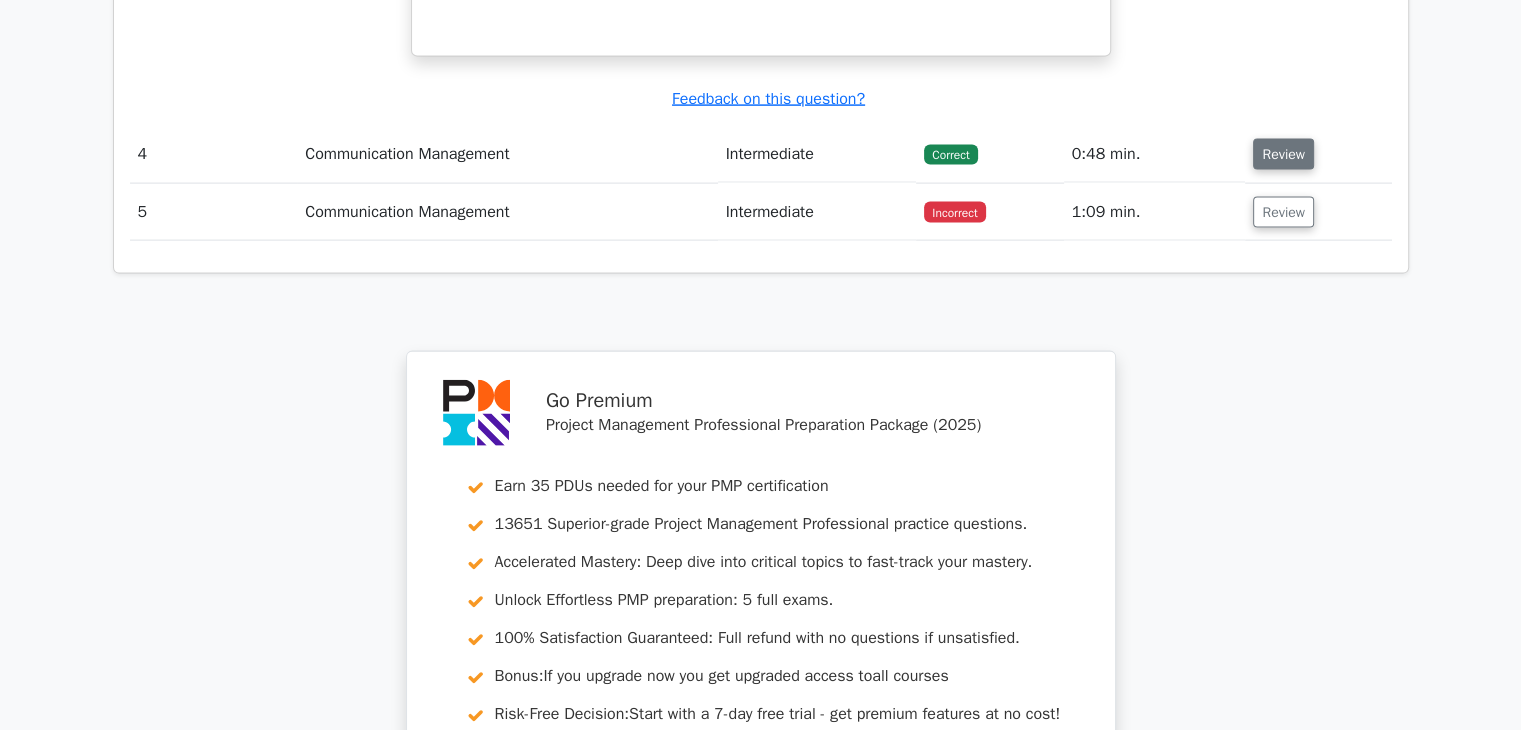 click on "Review" at bounding box center (1283, 154) 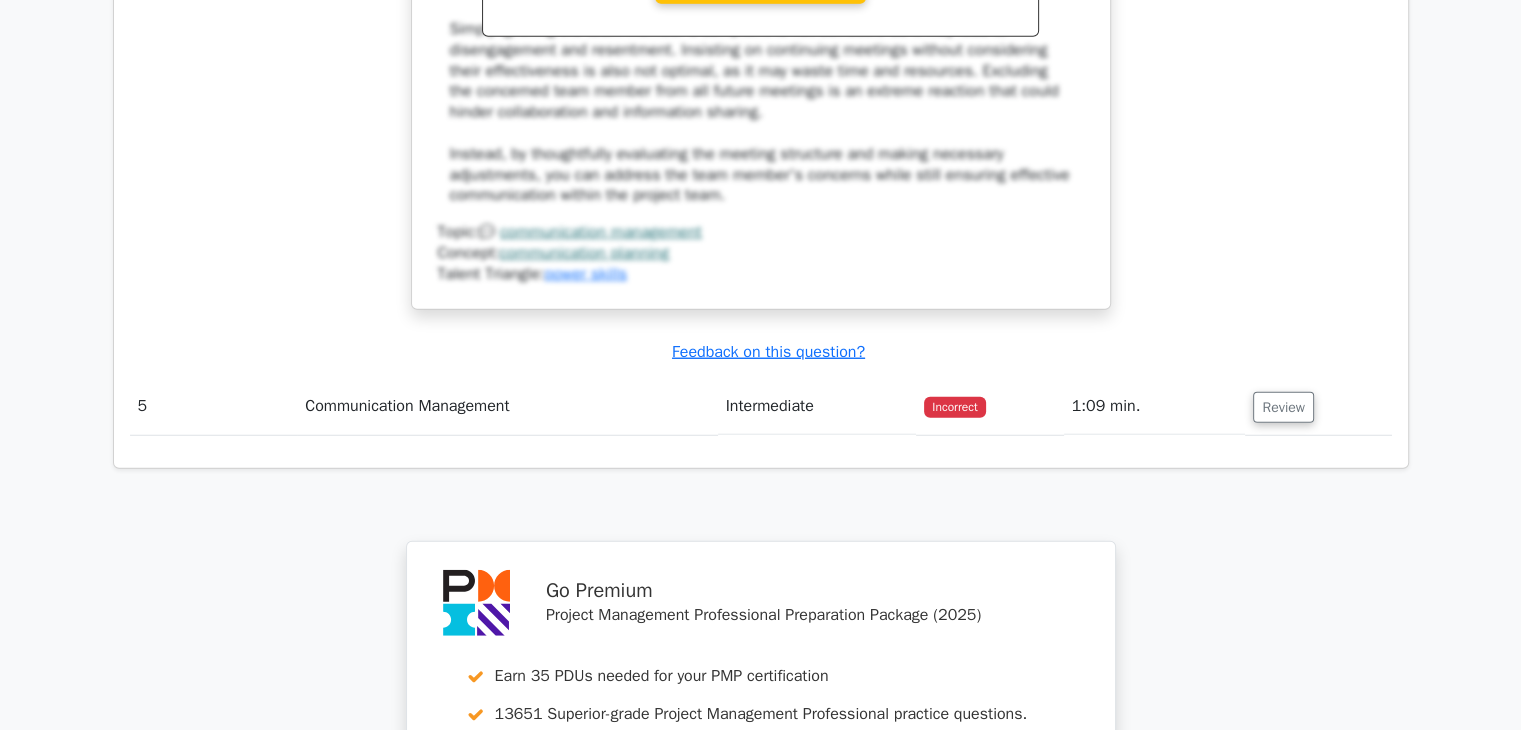 scroll, scrollTop: 5500, scrollLeft: 0, axis: vertical 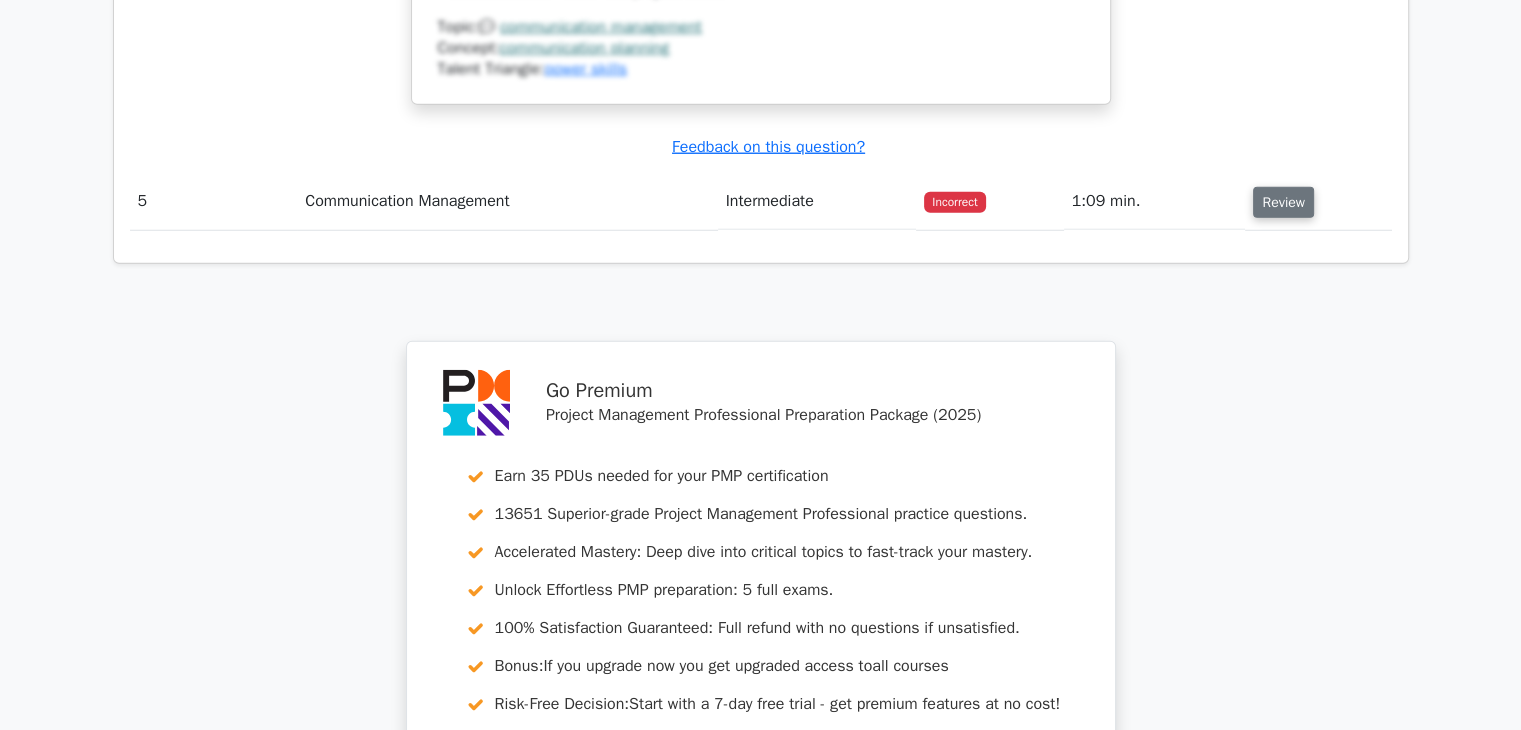 click on "Review" at bounding box center (1283, 202) 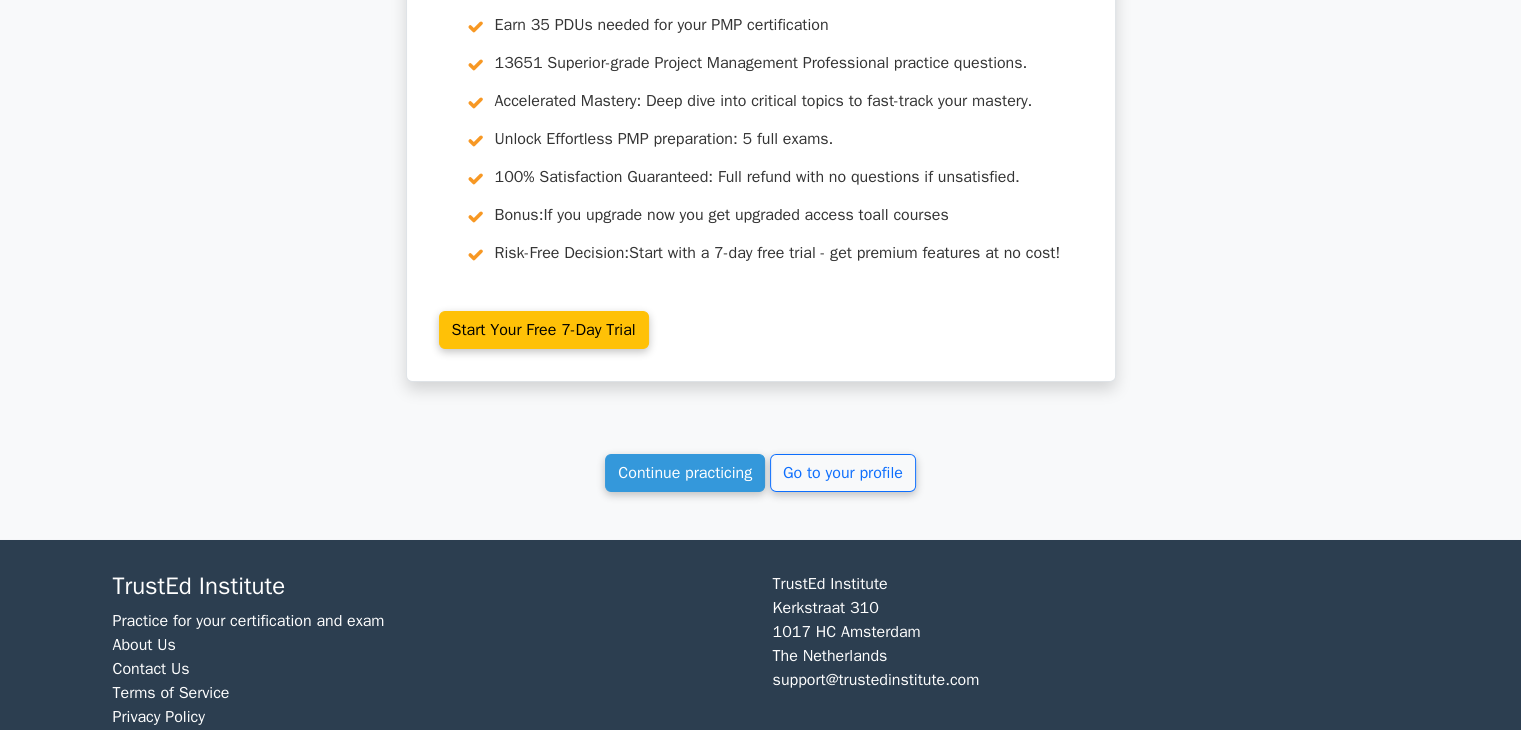 scroll, scrollTop: 7073, scrollLeft: 0, axis: vertical 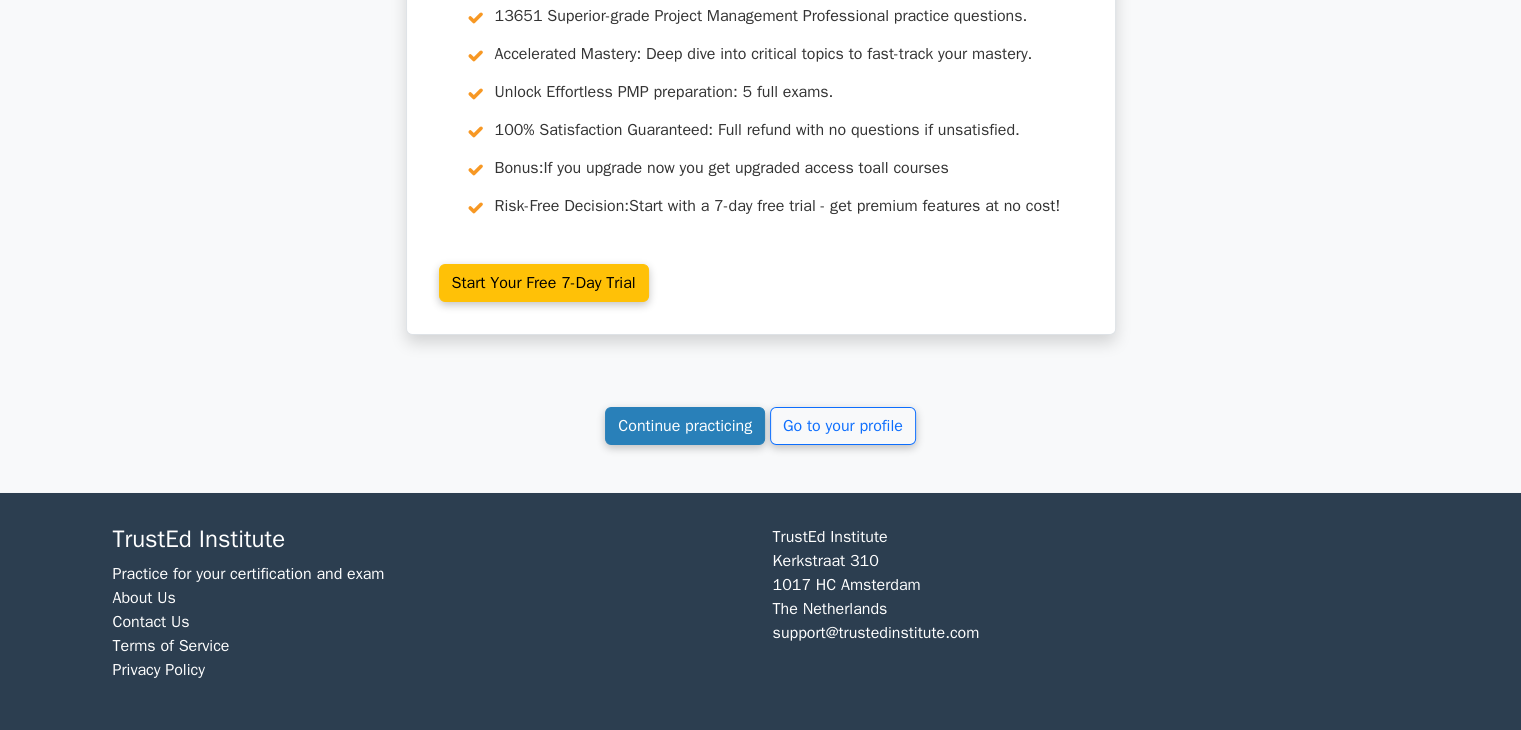 click on "Continue practicing" at bounding box center (685, 426) 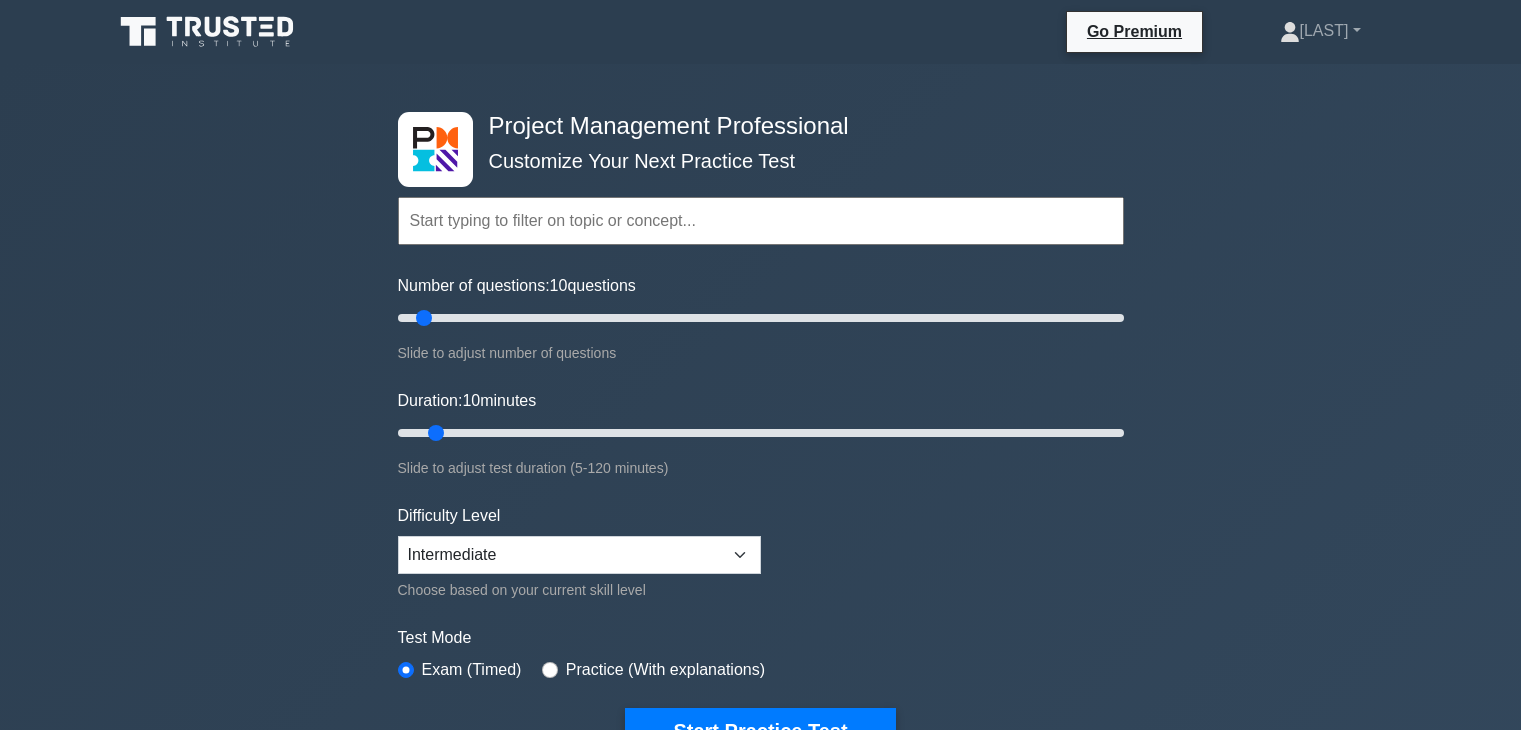 scroll, scrollTop: 0, scrollLeft: 0, axis: both 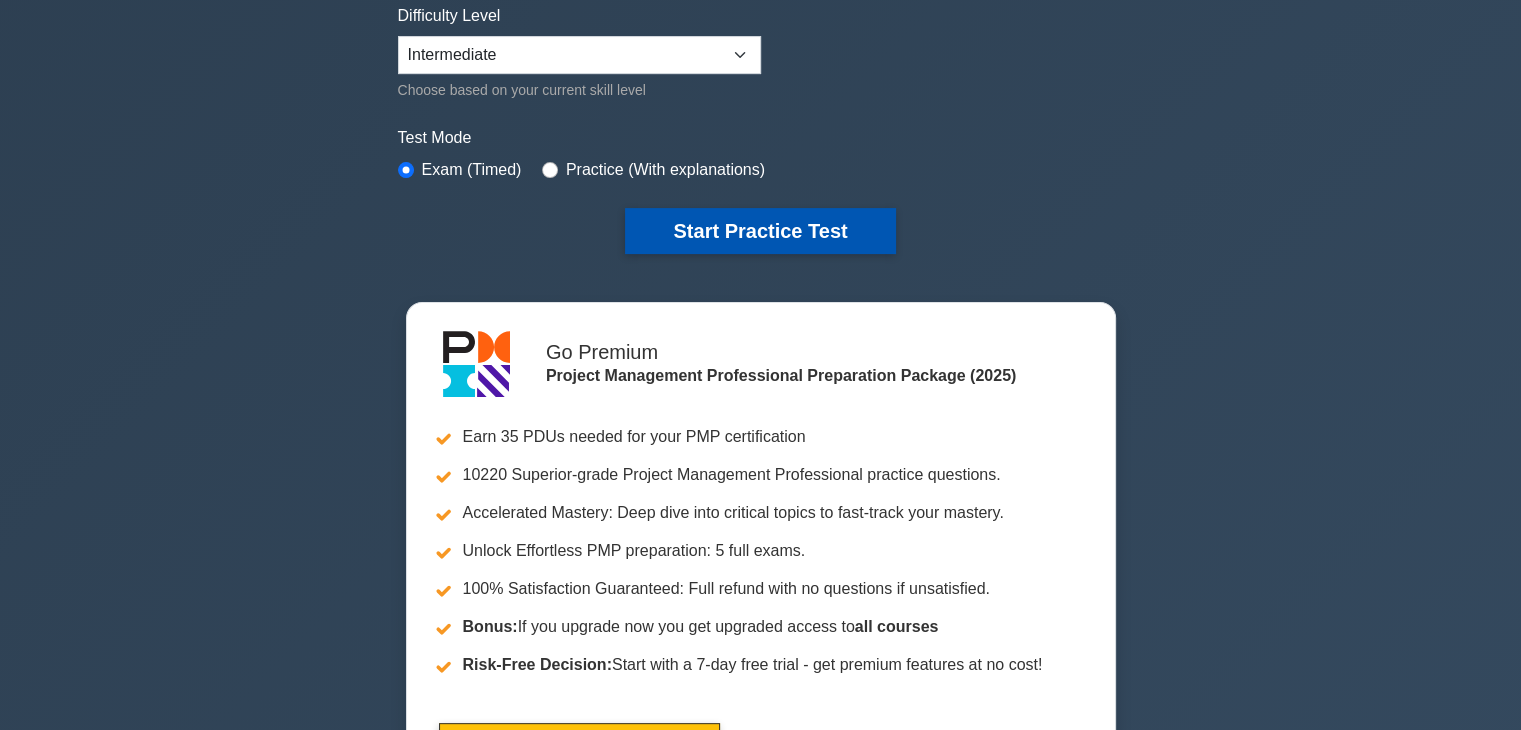 click on "Start Practice Test" at bounding box center [760, 231] 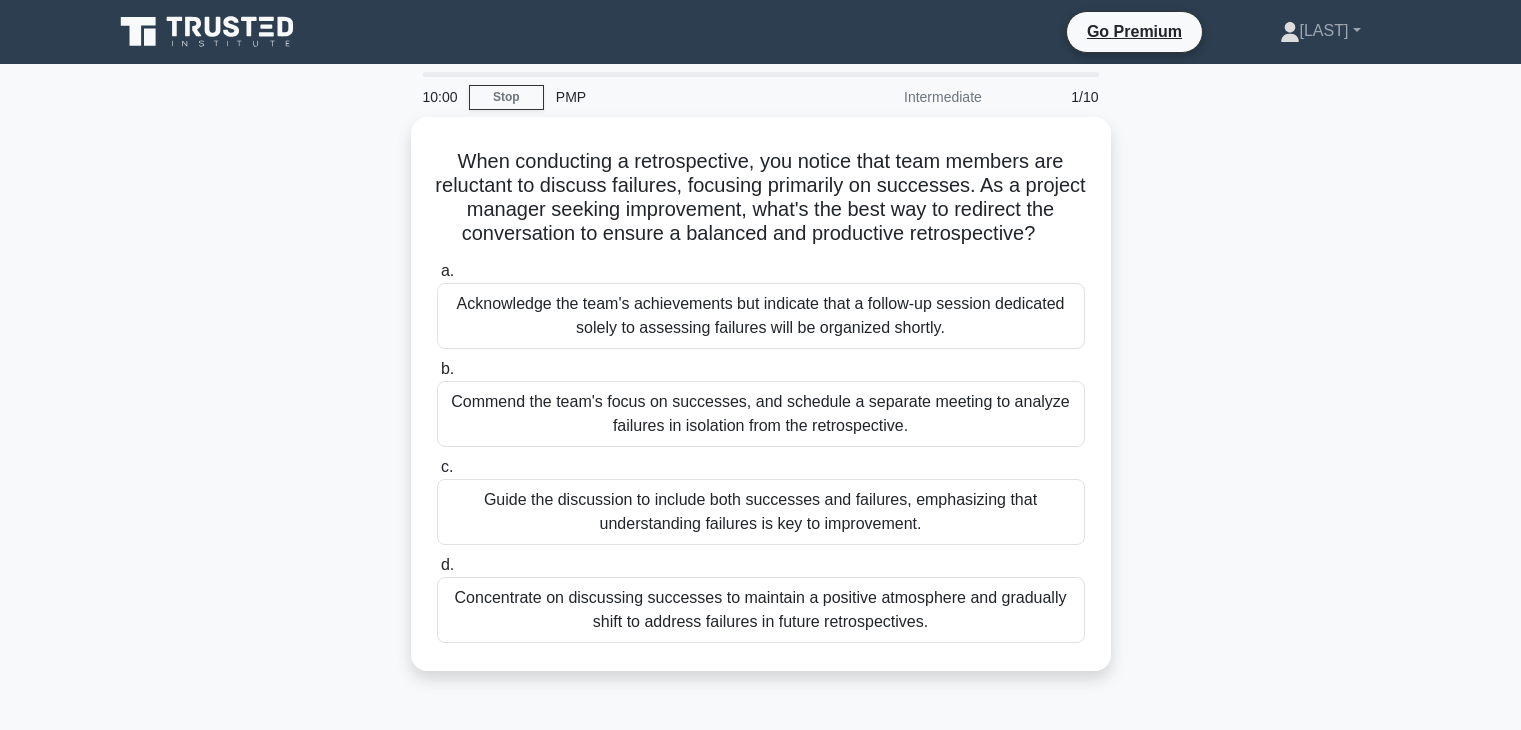 scroll, scrollTop: 0, scrollLeft: 0, axis: both 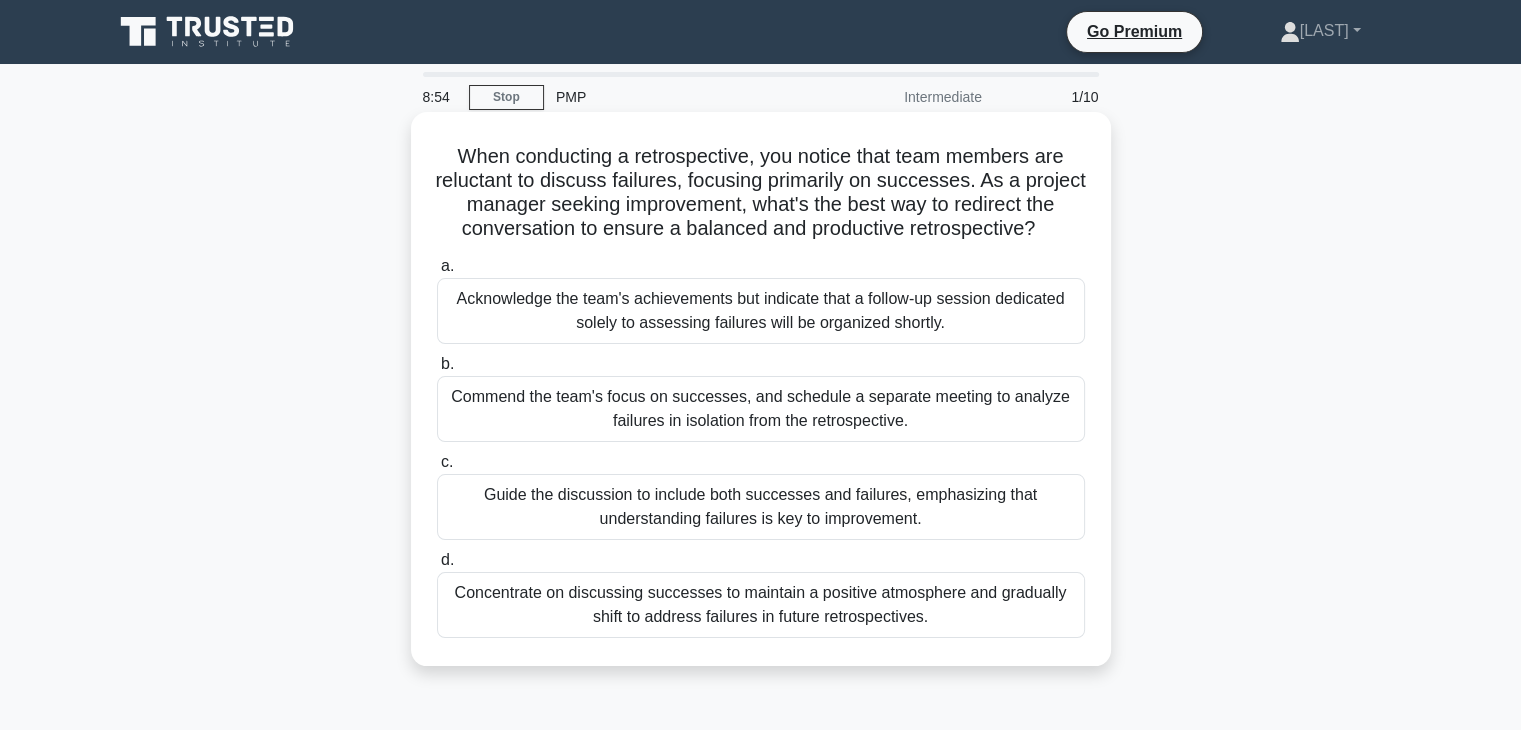 click on "Acknowledge the team's achievements but indicate that a follow-up session dedicated solely to assessing failures will be organized shortly." at bounding box center [761, 311] 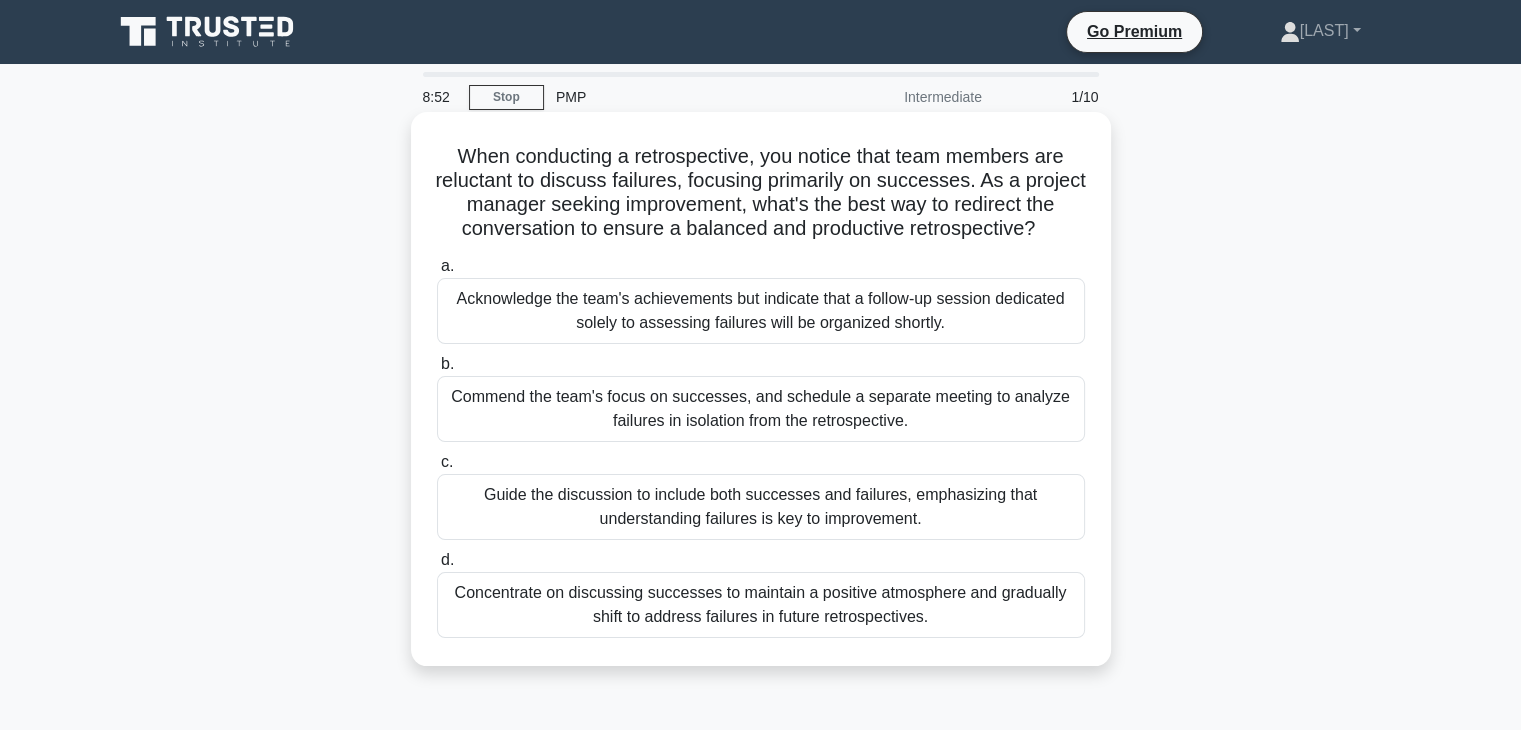 click on "Acknowledge the team's achievements but indicate that a follow-up session dedicated solely to assessing failures will be organized shortly." at bounding box center (761, 311) 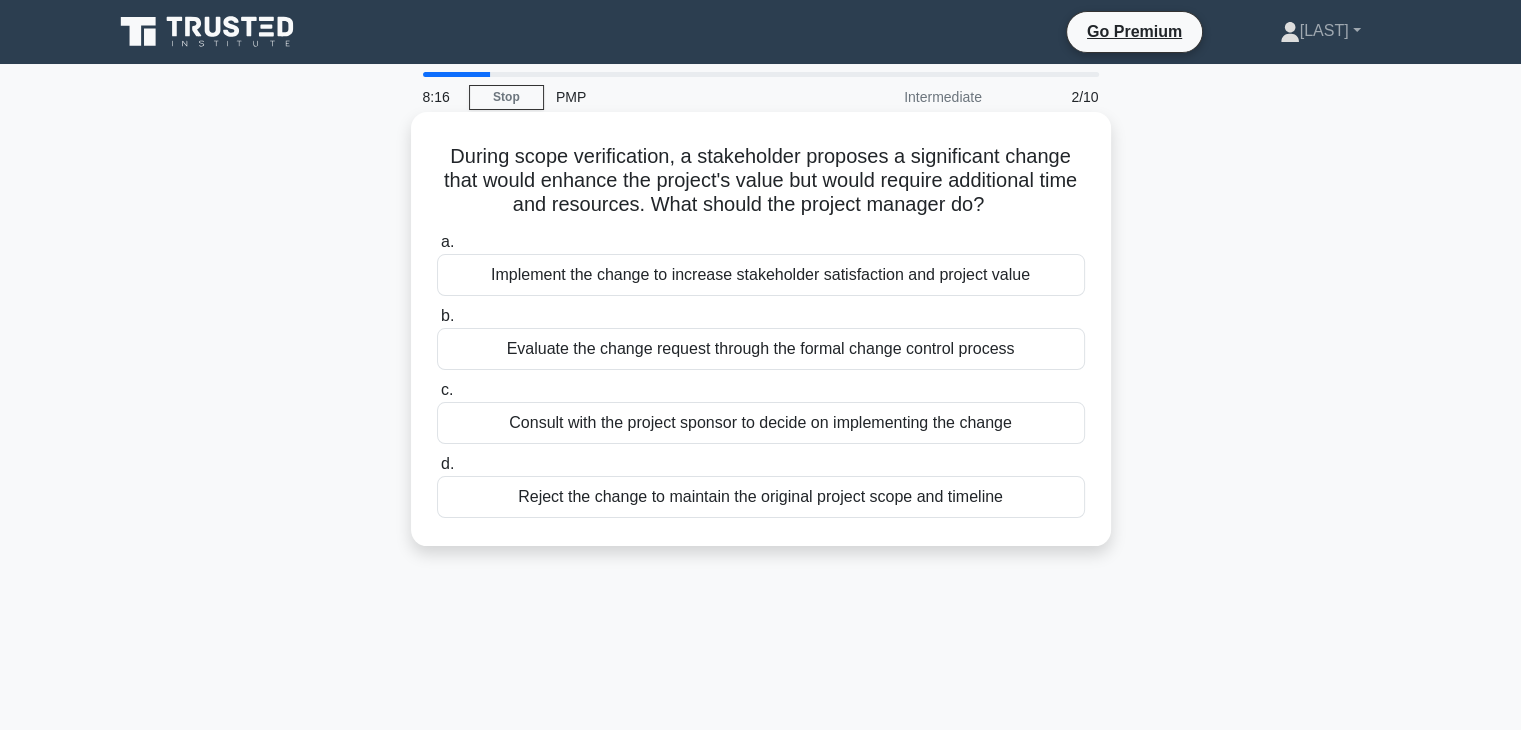 click on "Evaluate the change request through the formal change control process" at bounding box center (761, 349) 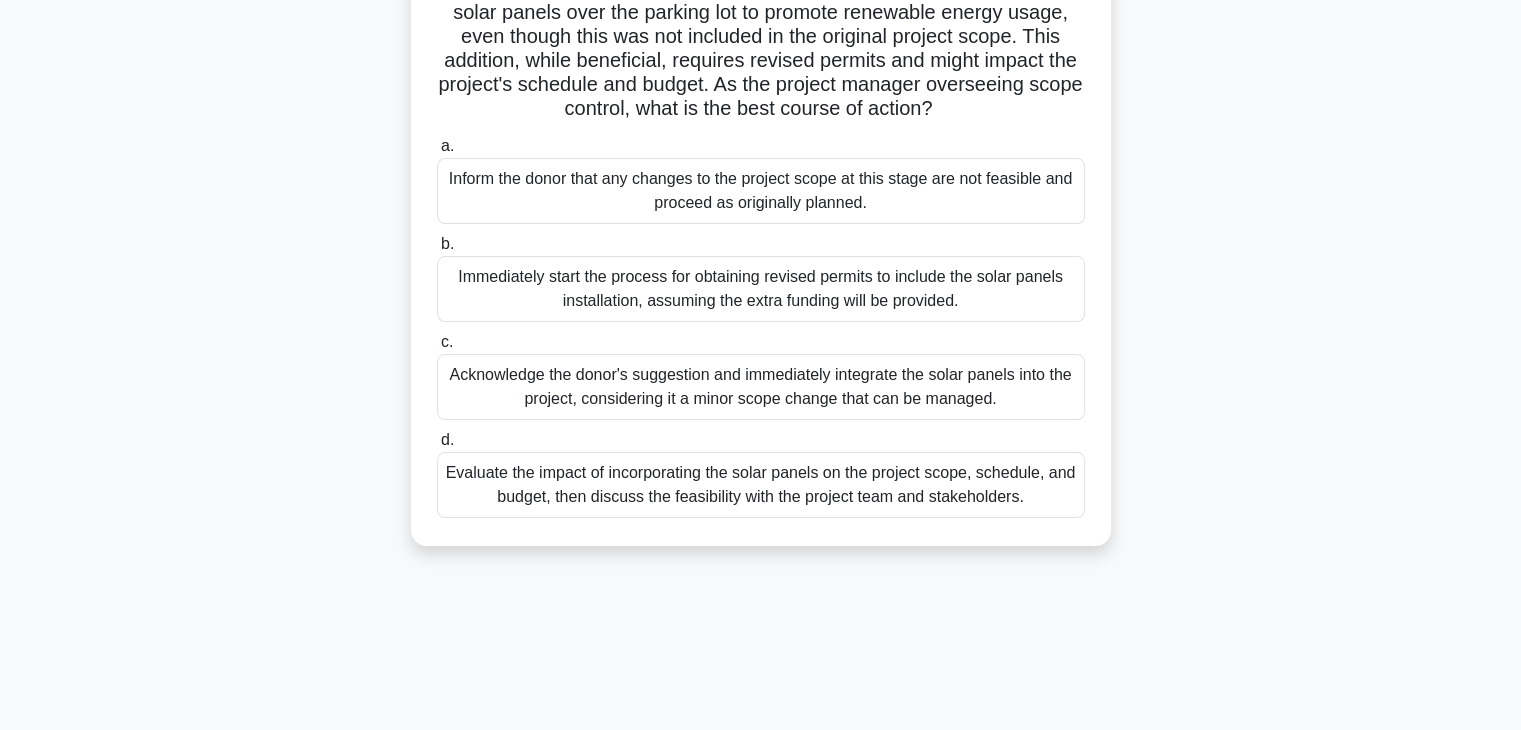 scroll, scrollTop: 300, scrollLeft: 0, axis: vertical 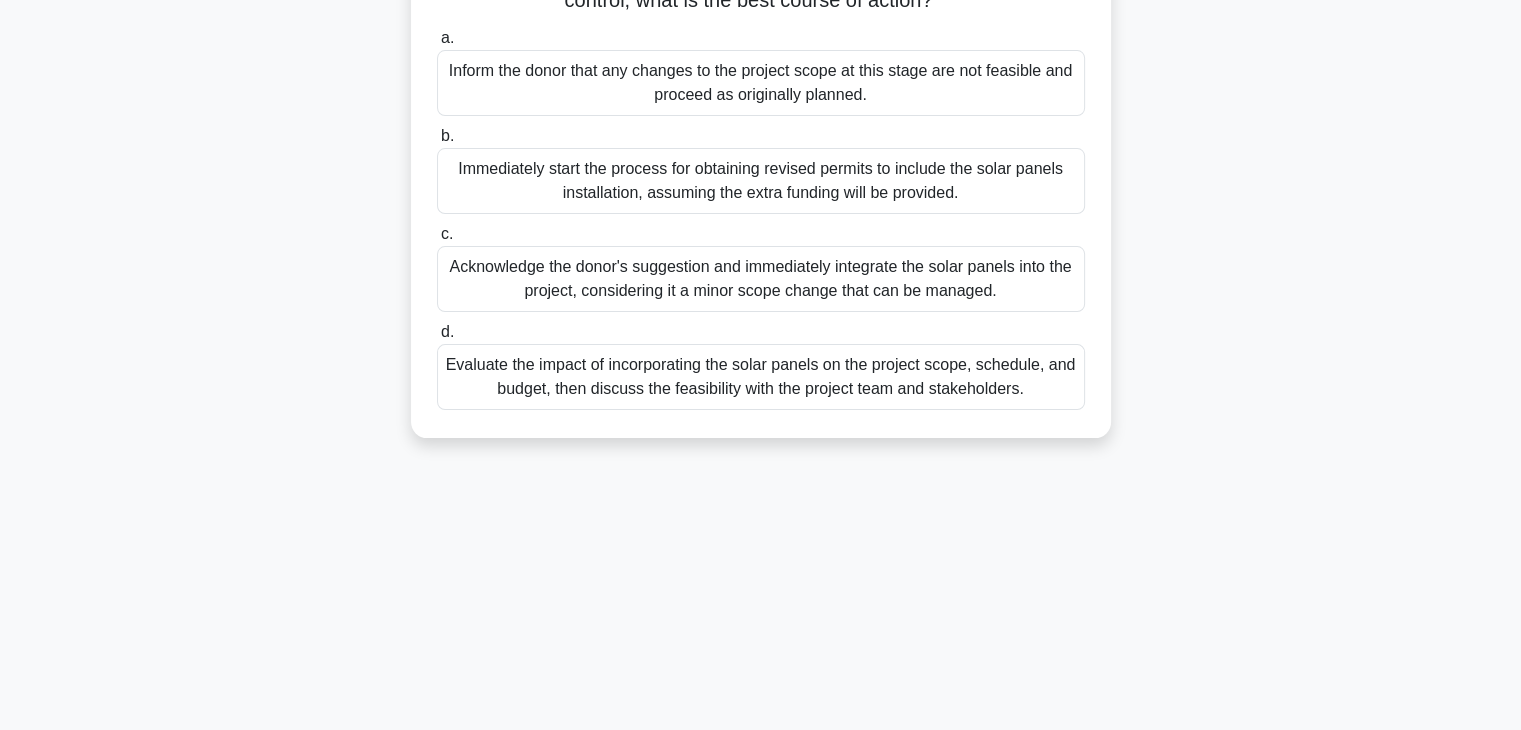 click on "Evaluate the impact of incorporating the solar panels on the project scope, schedule, and budget, then discuss the feasibility with the project team and stakeholders." at bounding box center (761, 377) 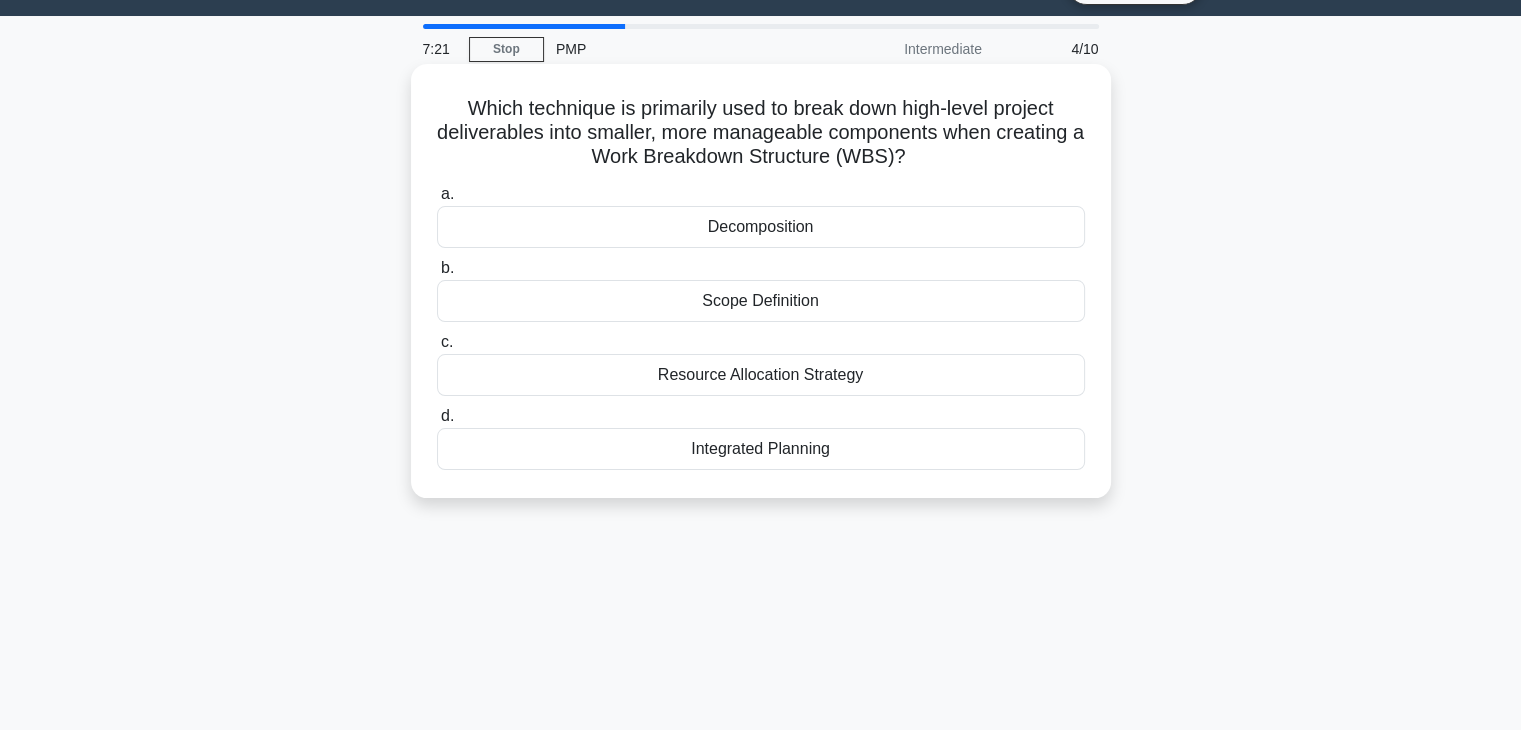 scroll, scrollTop: 0, scrollLeft: 0, axis: both 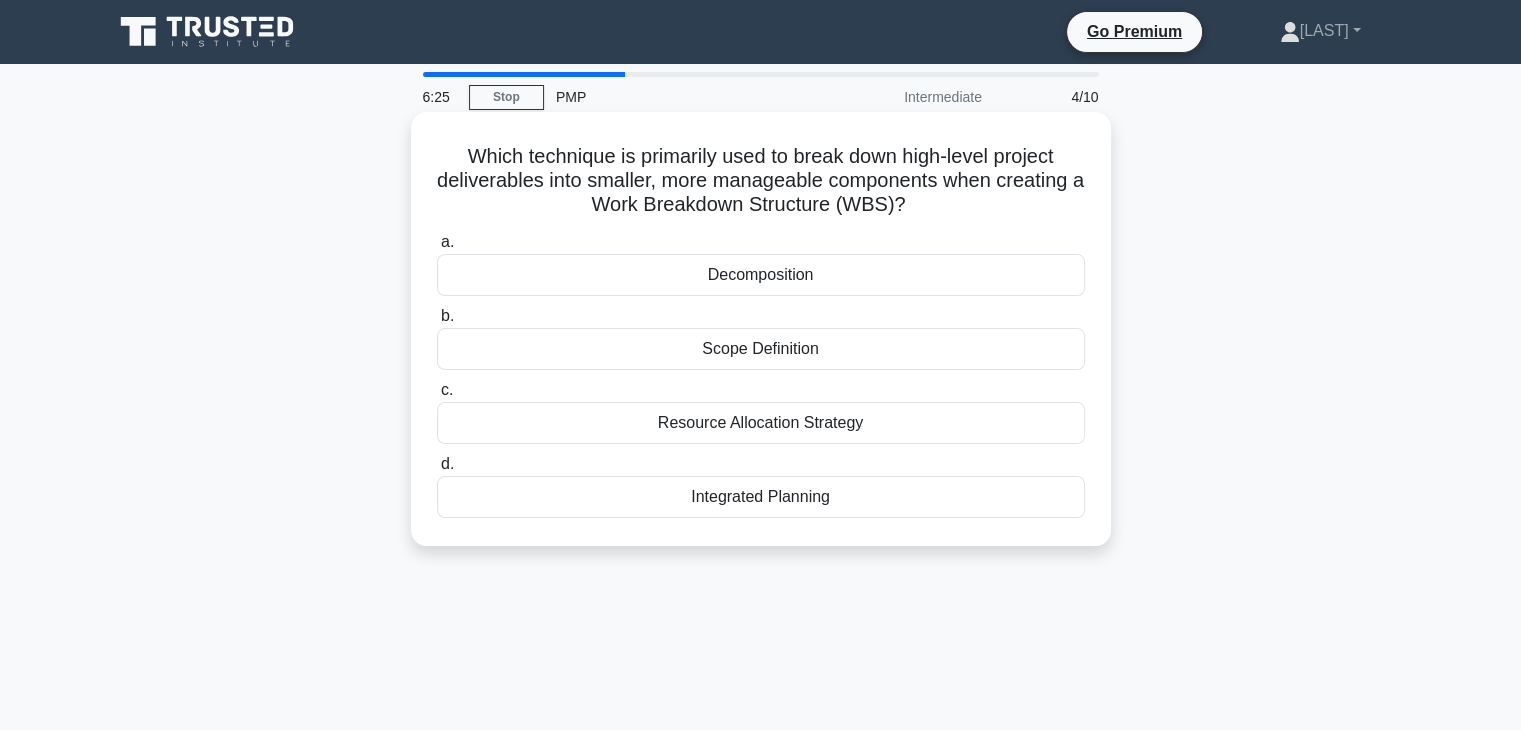 click on "Decomposition" at bounding box center [761, 275] 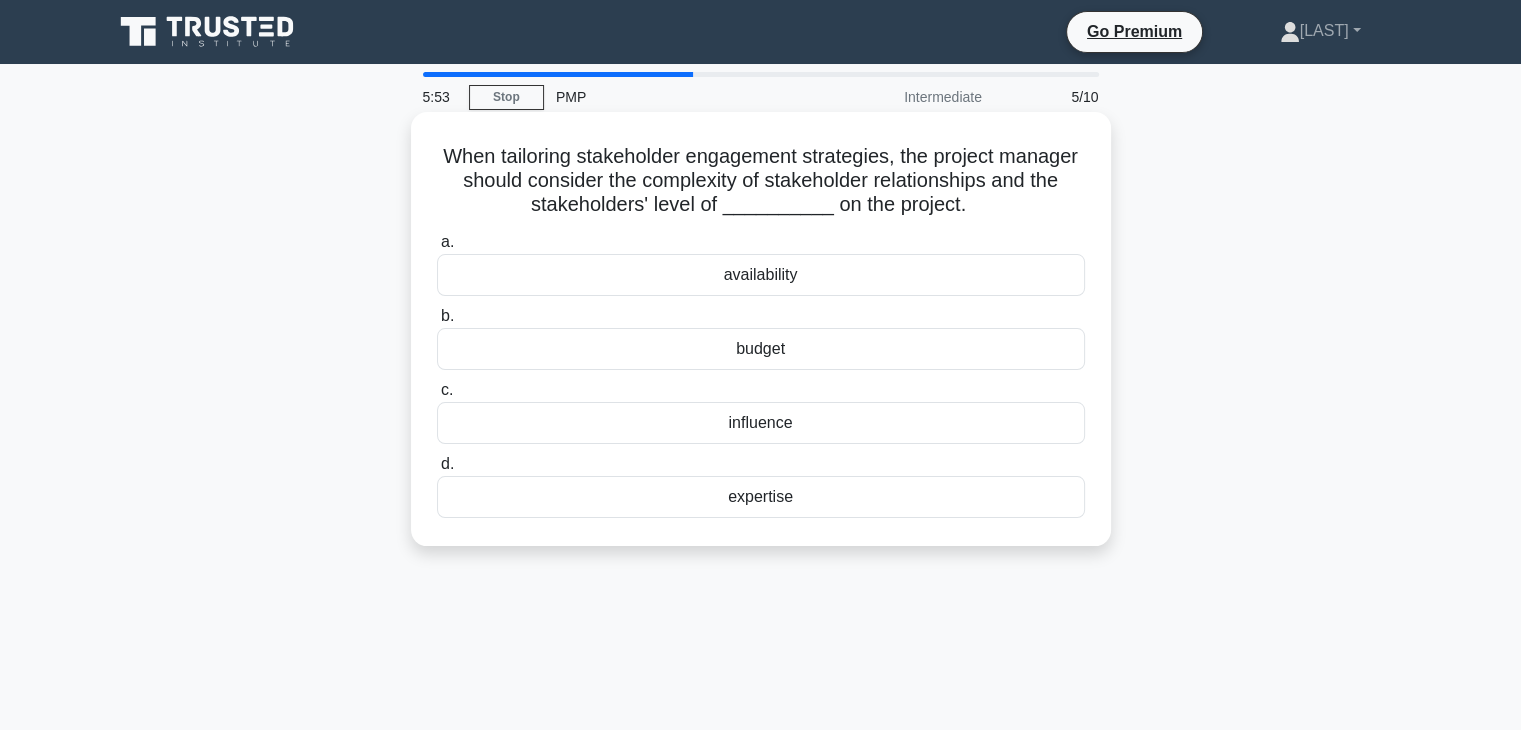 click on "influence" at bounding box center (761, 423) 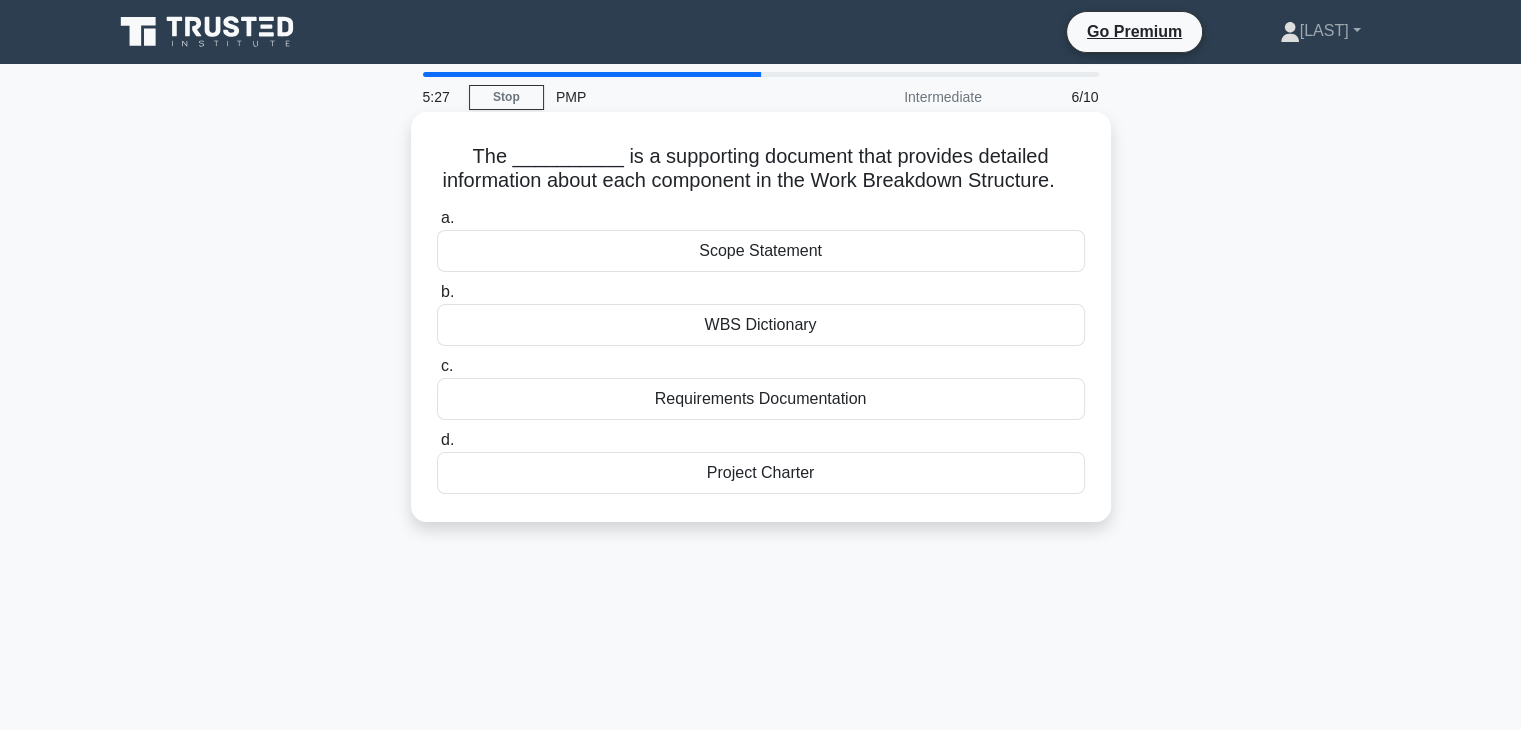 click on "WBS Dictionary" at bounding box center (761, 325) 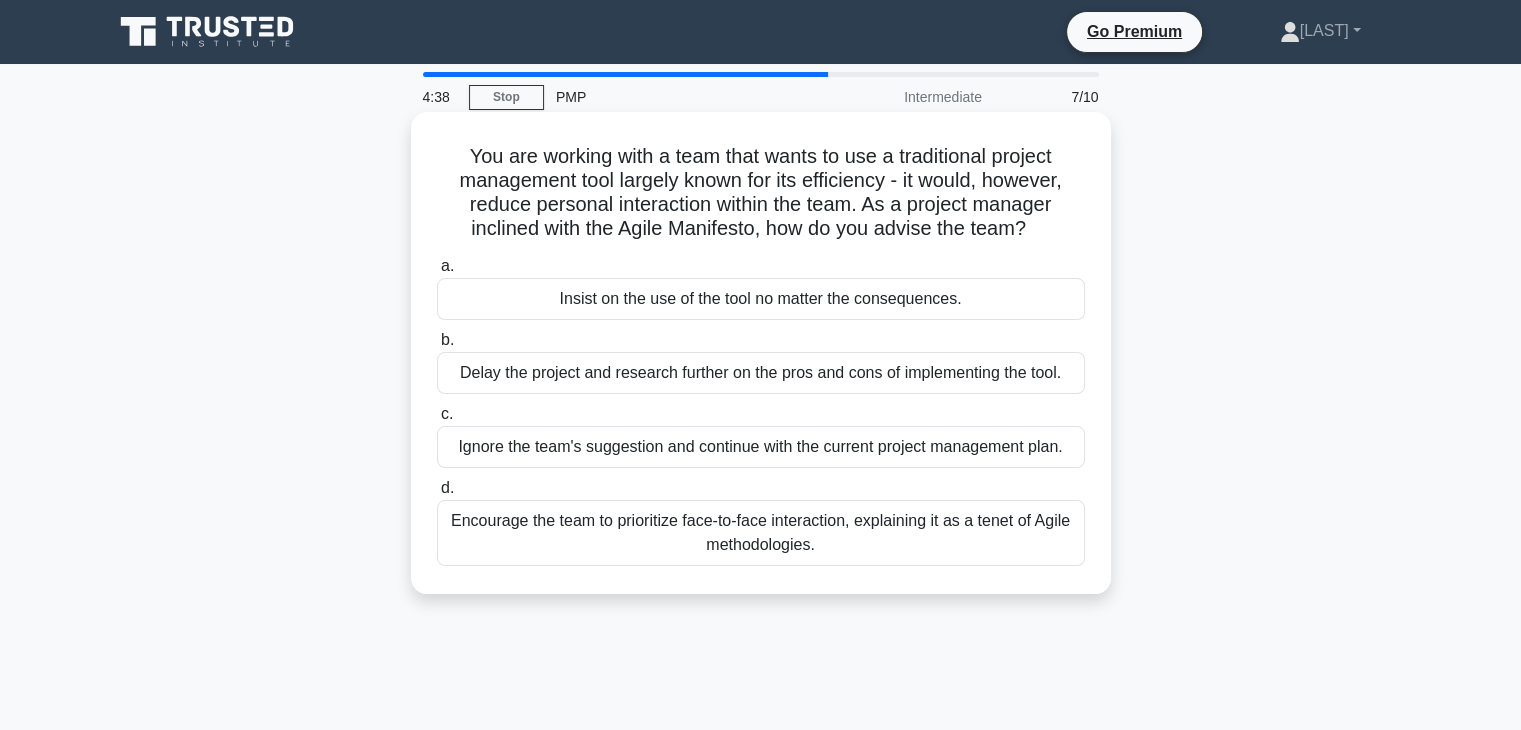 click on "Encourage the team to prioritize face-to-face interaction, explaining it as a tenet of Agile methodologies." at bounding box center [761, 533] 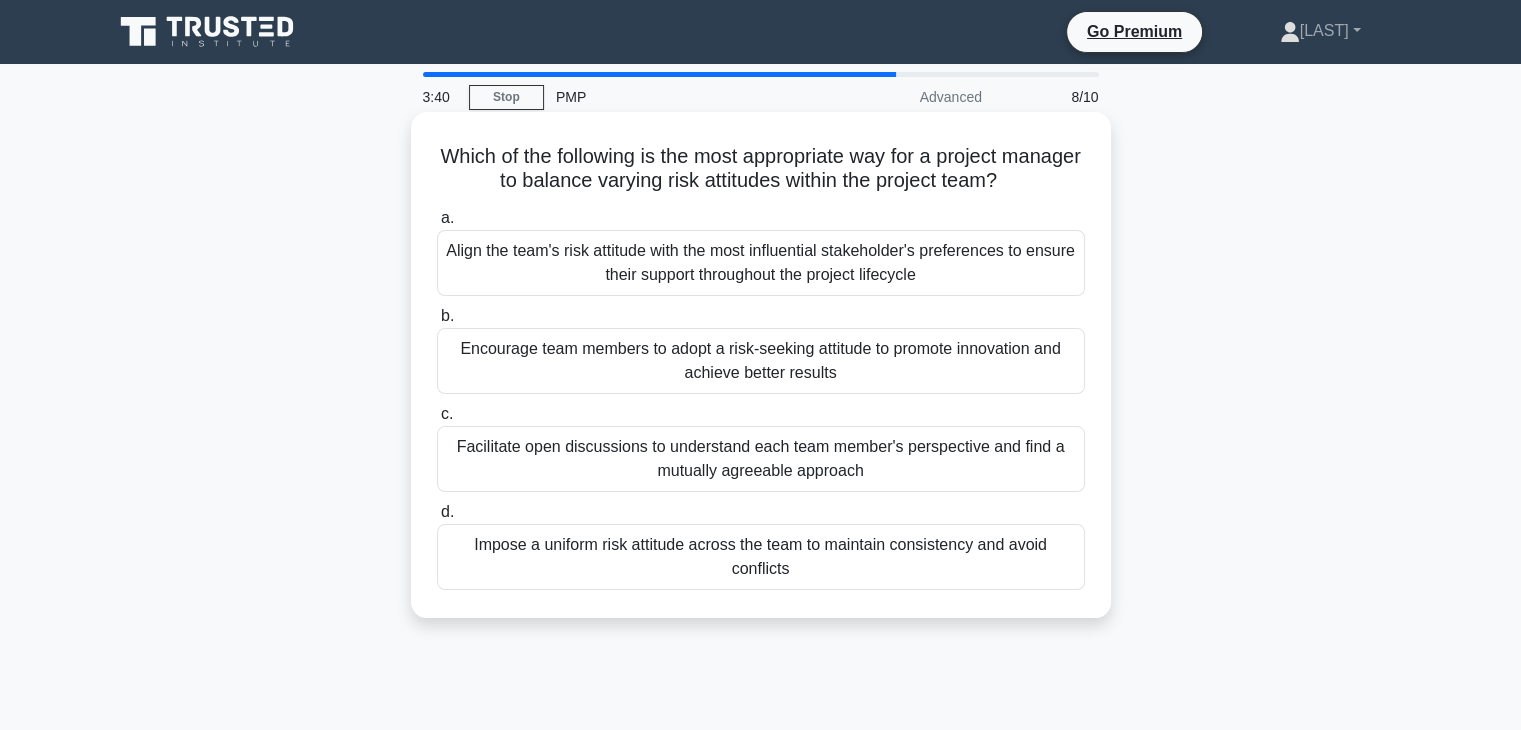 click on "Facilitate open discussions to understand each team member's perspective and find a mutually agreeable approach" at bounding box center (761, 459) 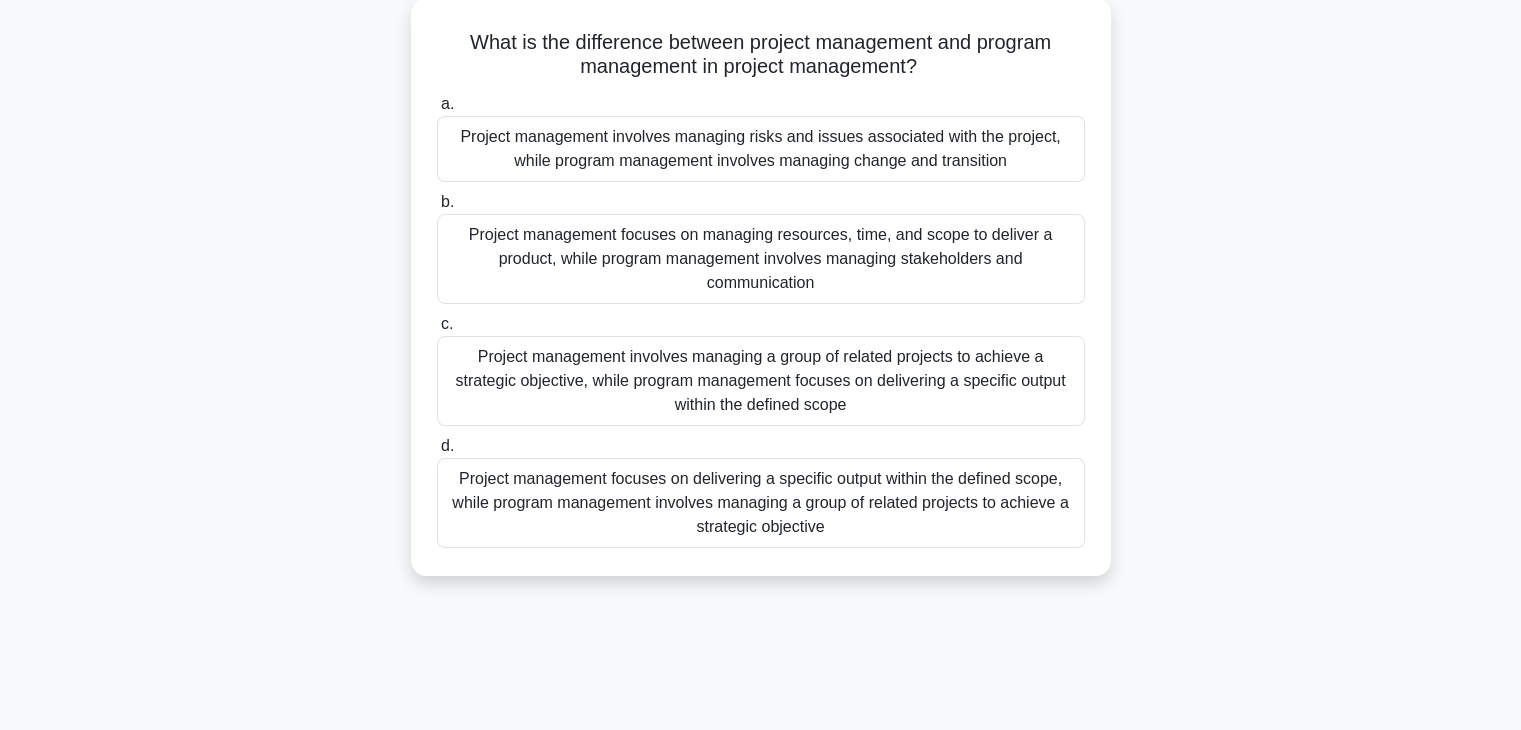 scroll, scrollTop: 200, scrollLeft: 0, axis: vertical 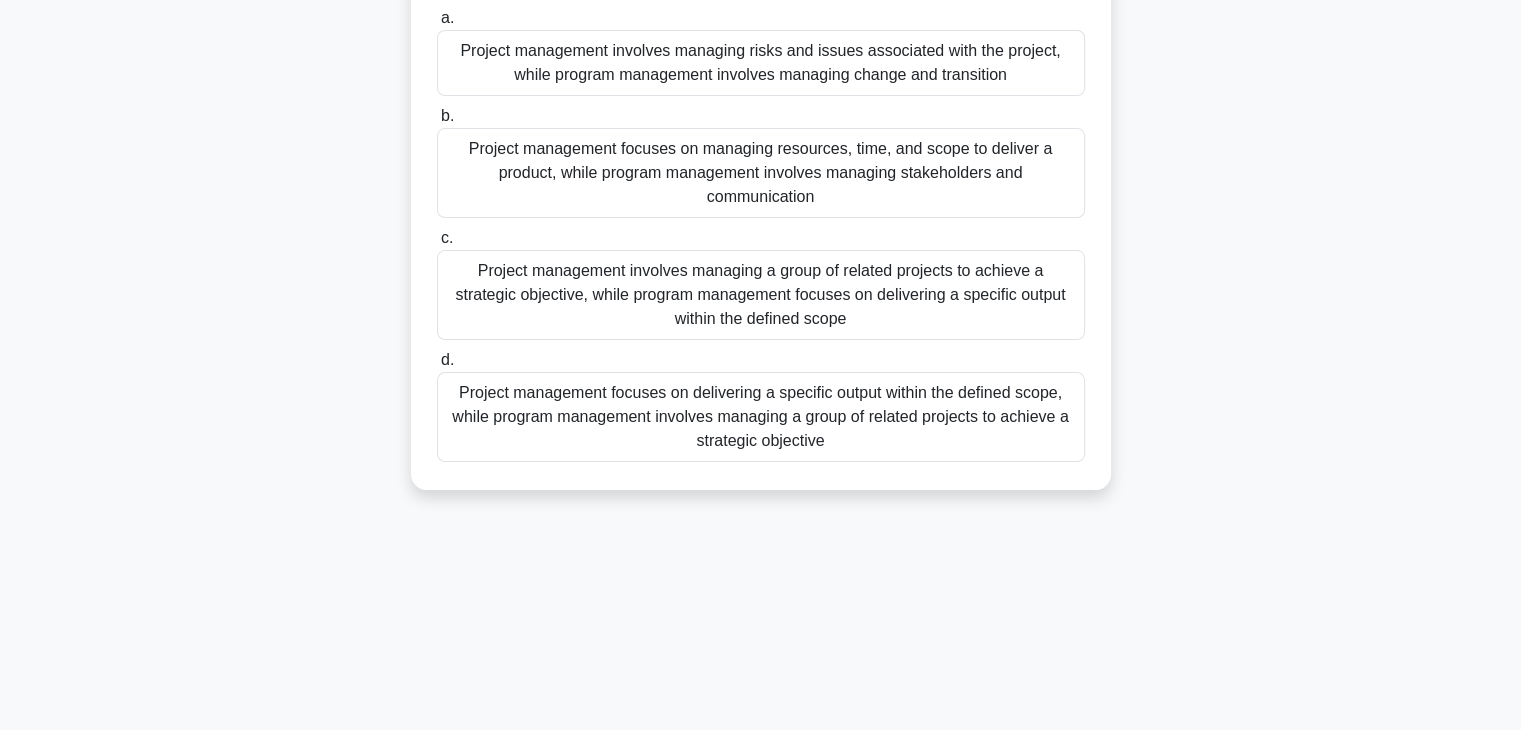 click on "Project management involves managing a group of related projects to achieve a strategic objective, while program management focuses on delivering a specific output within the defined scope" at bounding box center (761, 295) 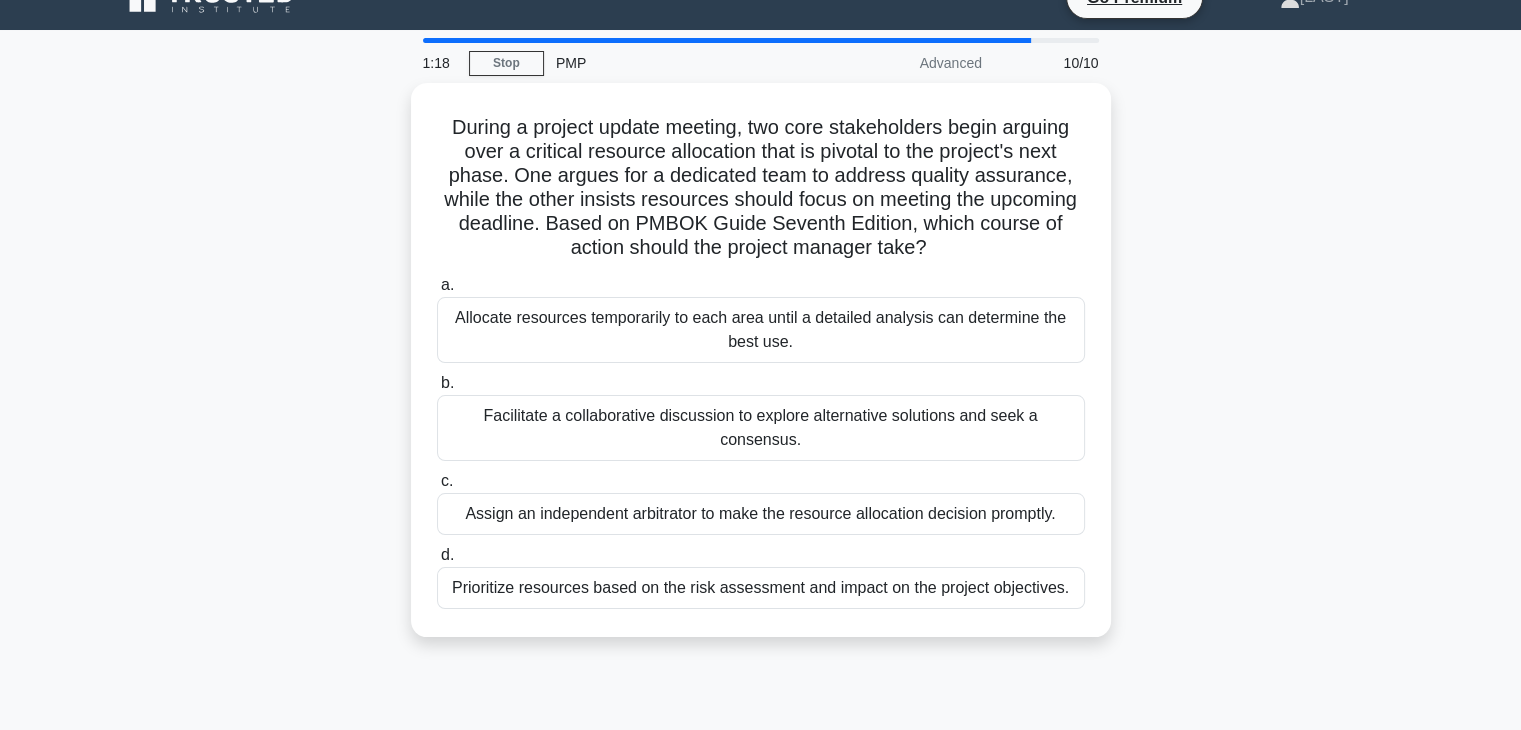 scroll, scrollTop: 0, scrollLeft: 0, axis: both 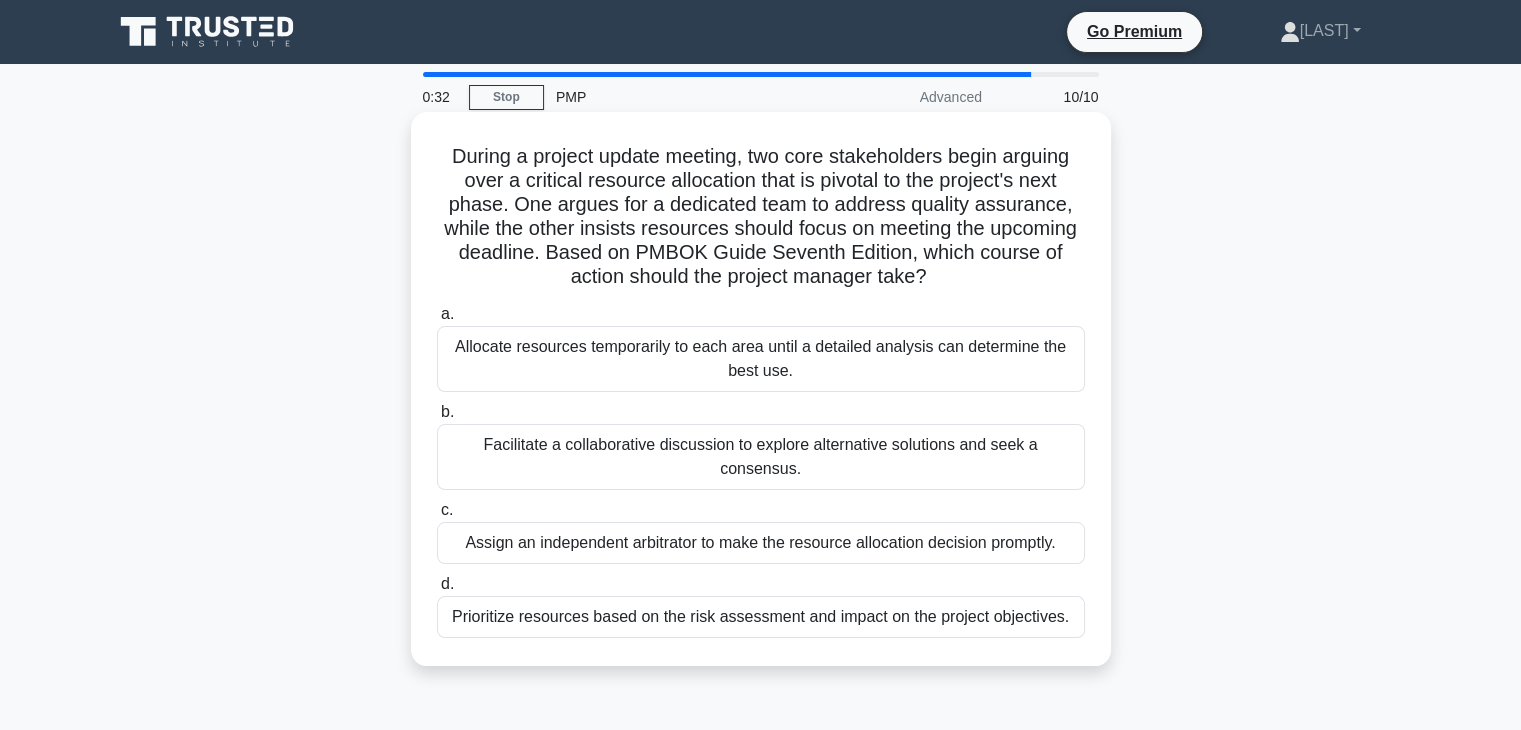 click on "Allocate resources temporarily to each area until a detailed analysis can determine the best use." at bounding box center [761, 359] 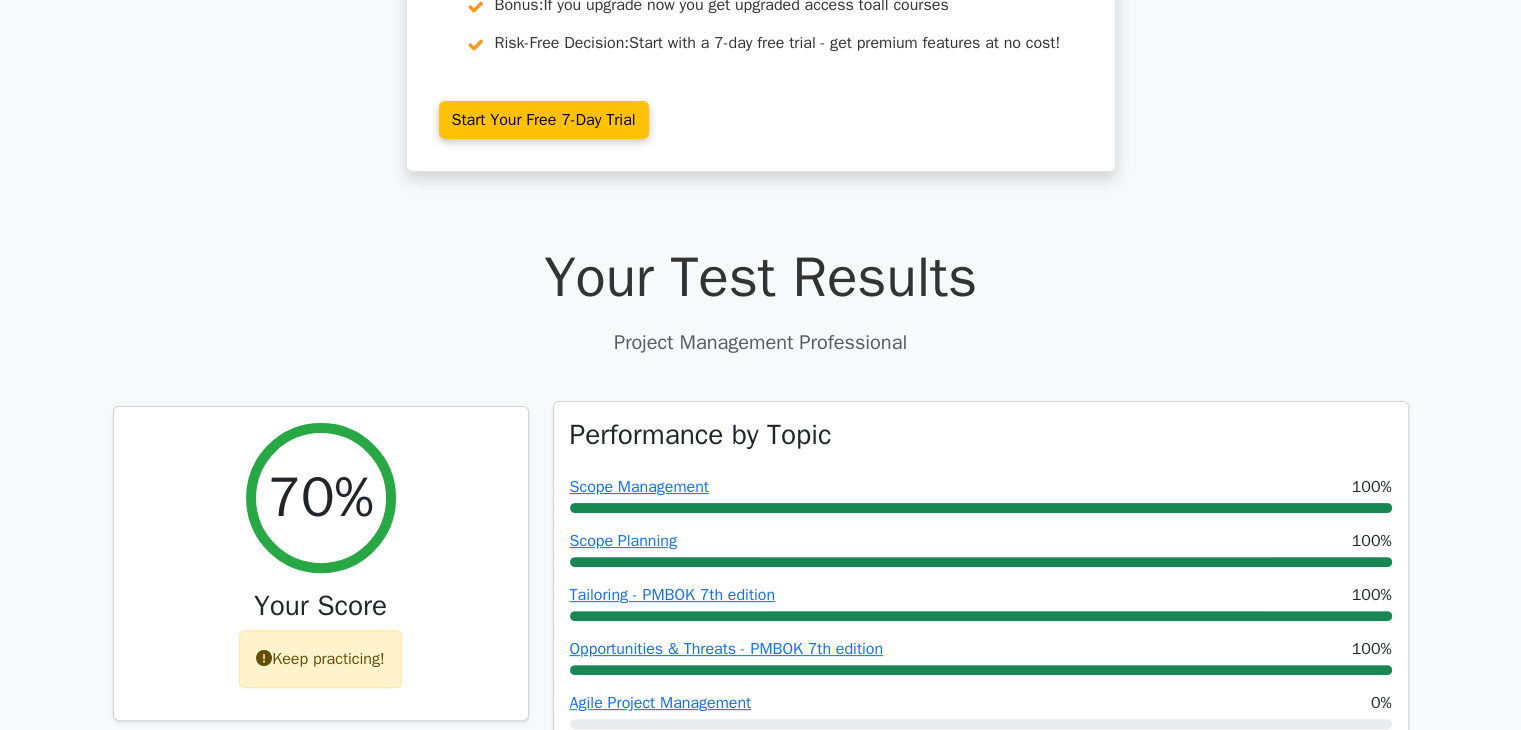 scroll, scrollTop: 491, scrollLeft: 0, axis: vertical 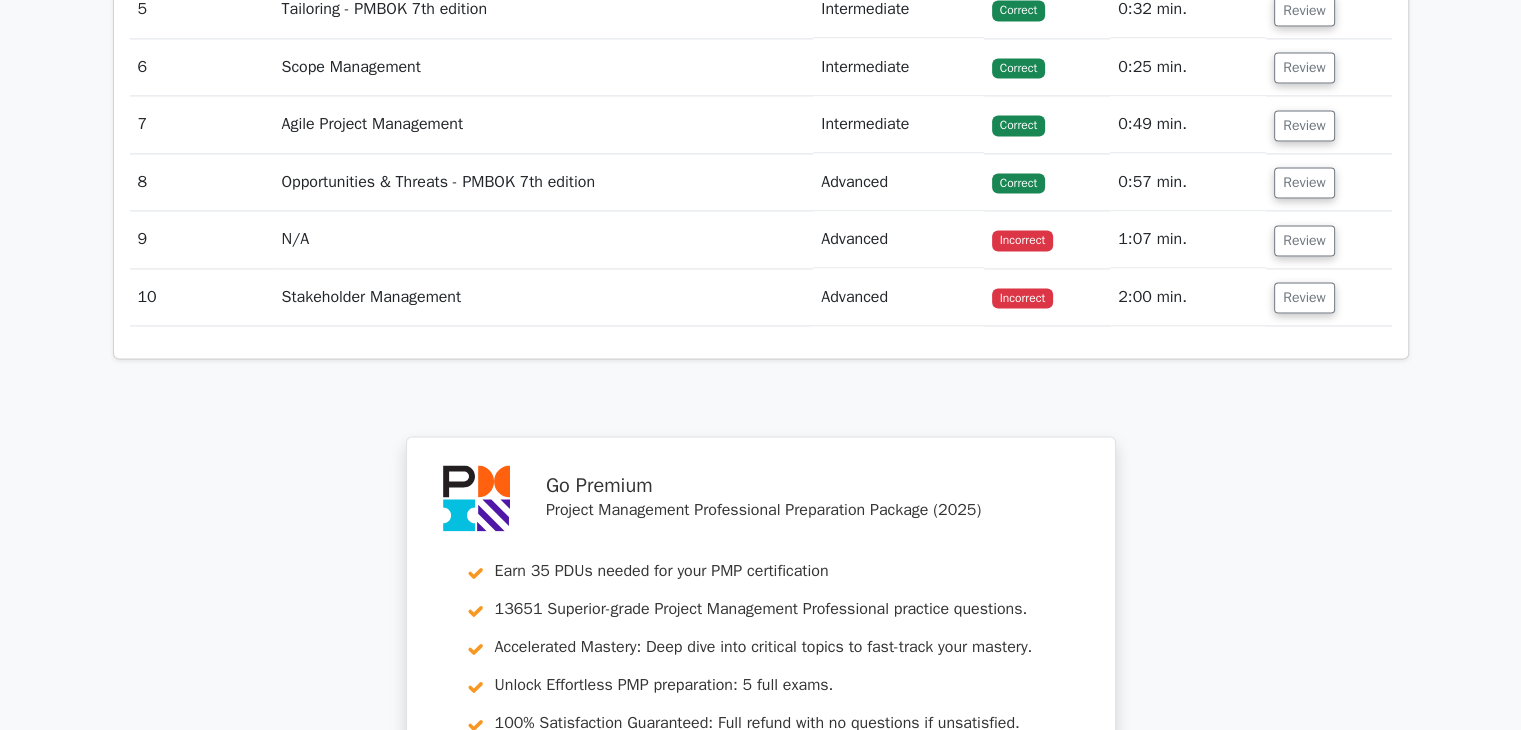 click on "Advanced" at bounding box center (898, 297) 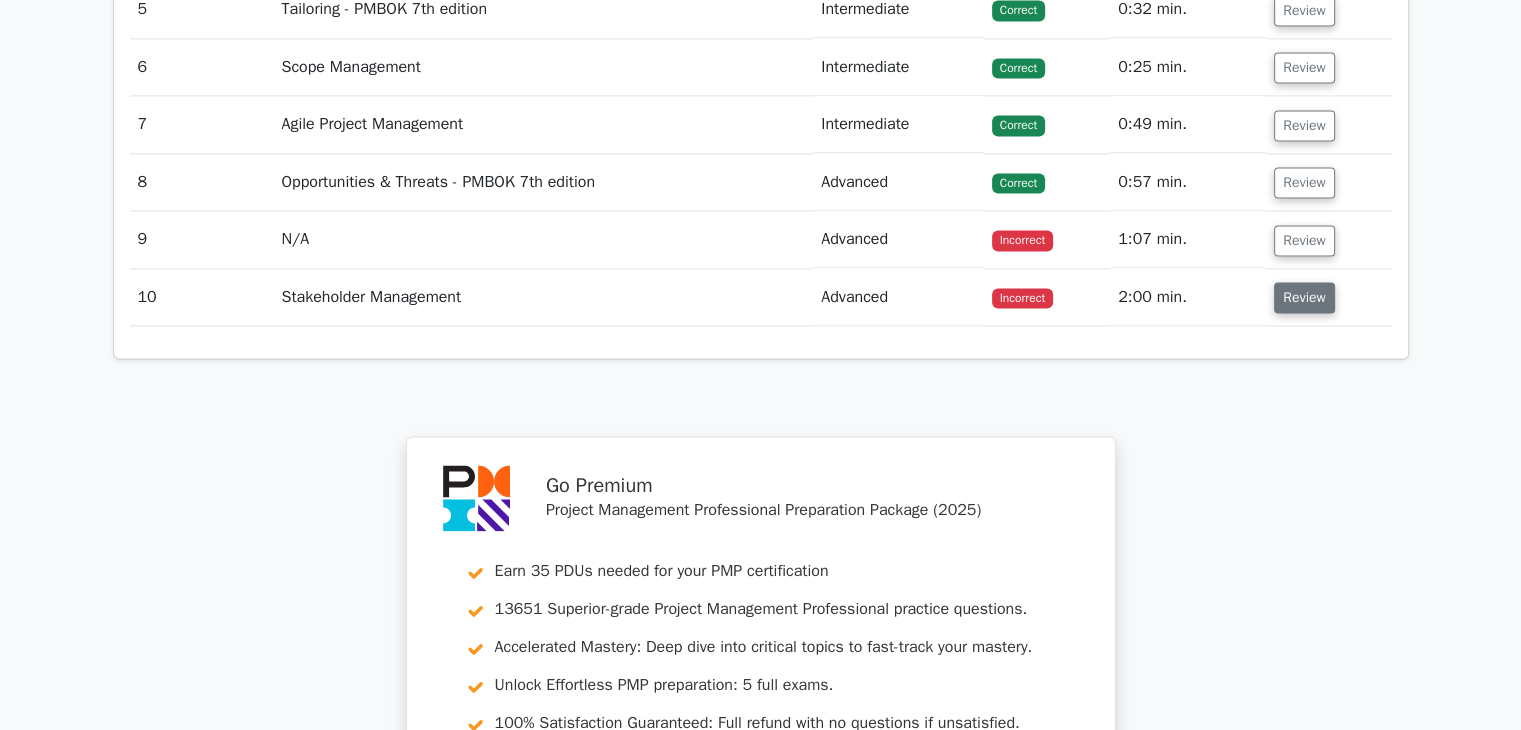 click on "Review" at bounding box center (1304, 297) 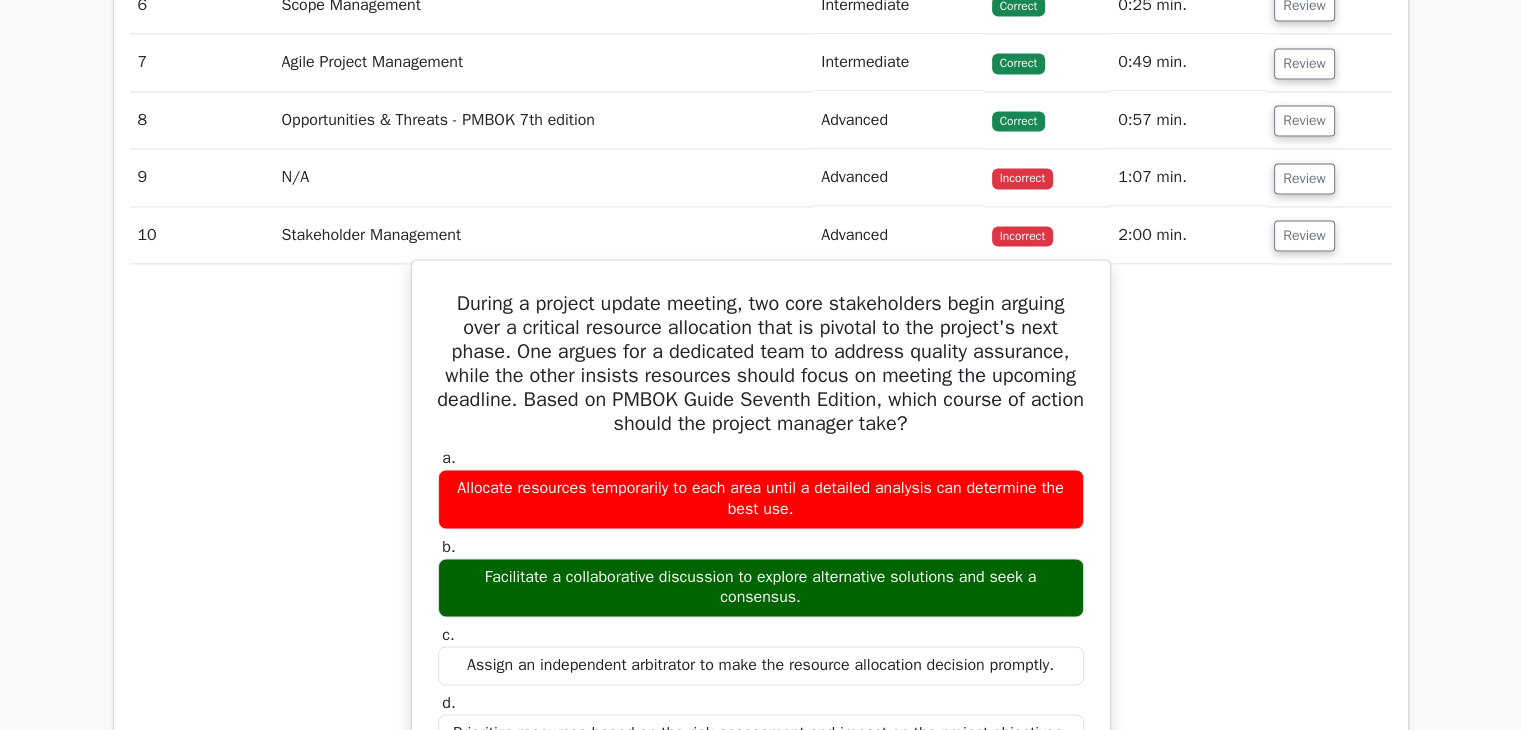 scroll, scrollTop: 2835, scrollLeft: 0, axis: vertical 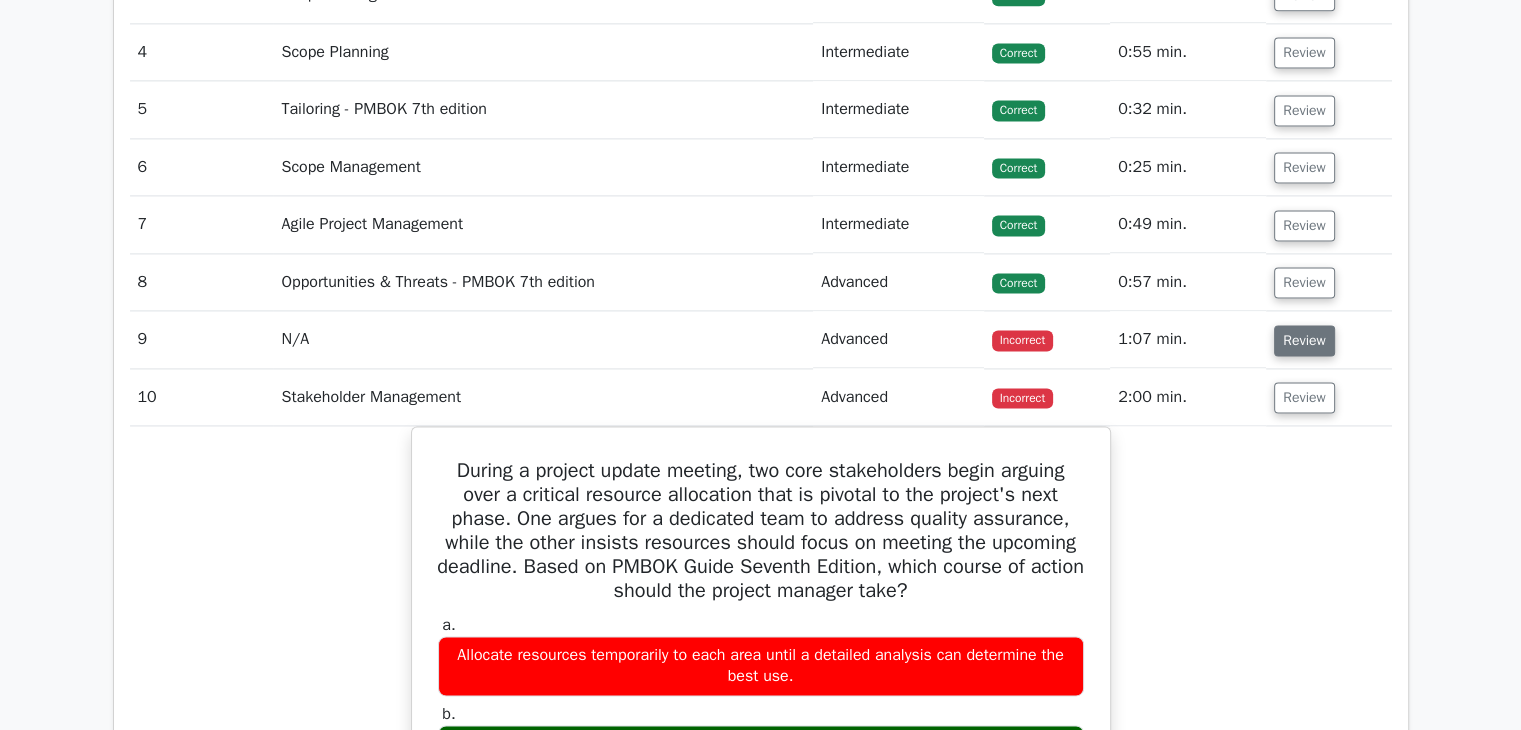 click on "Review" at bounding box center [1304, 340] 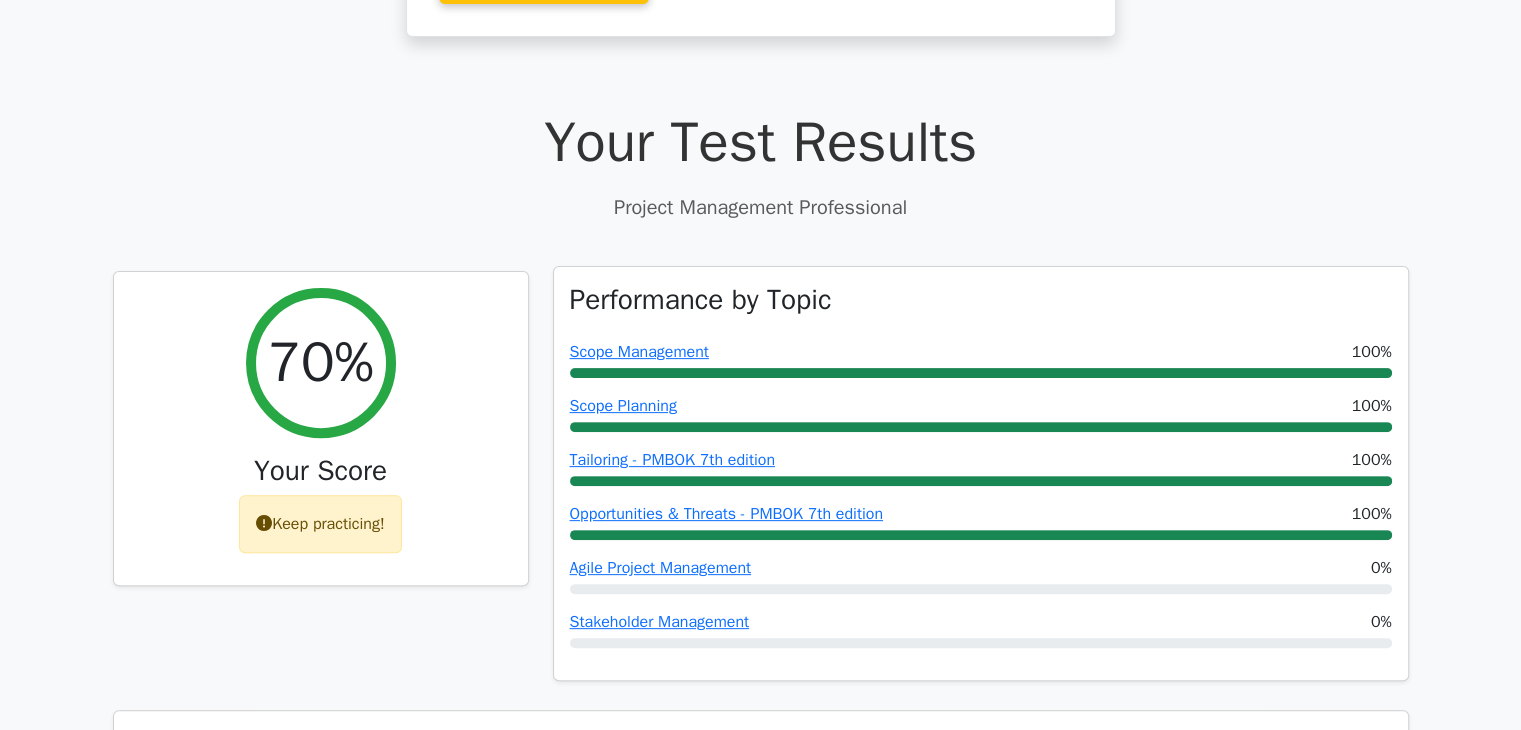 scroll, scrollTop: 0, scrollLeft: 0, axis: both 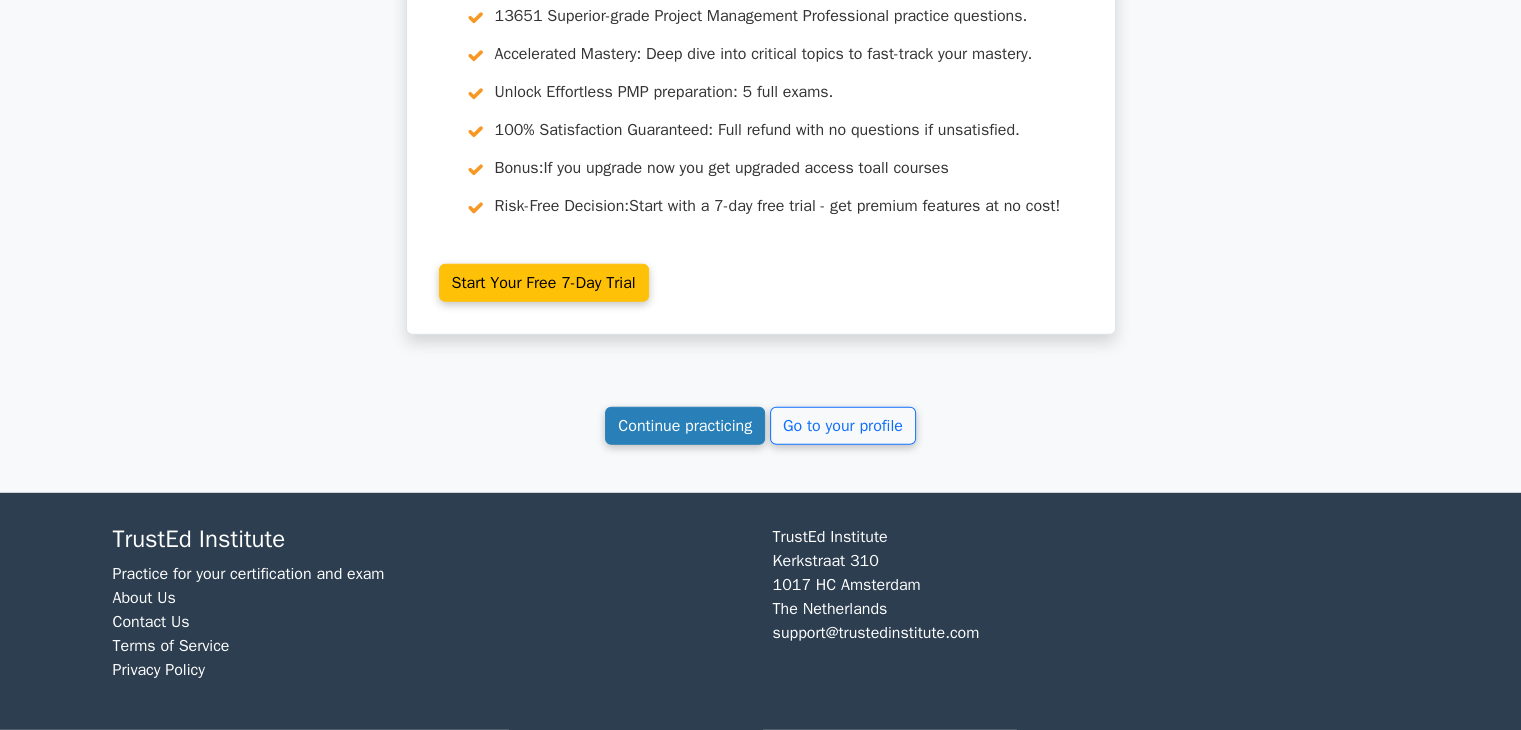 click on "Continue practicing" at bounding box center (685, 426) 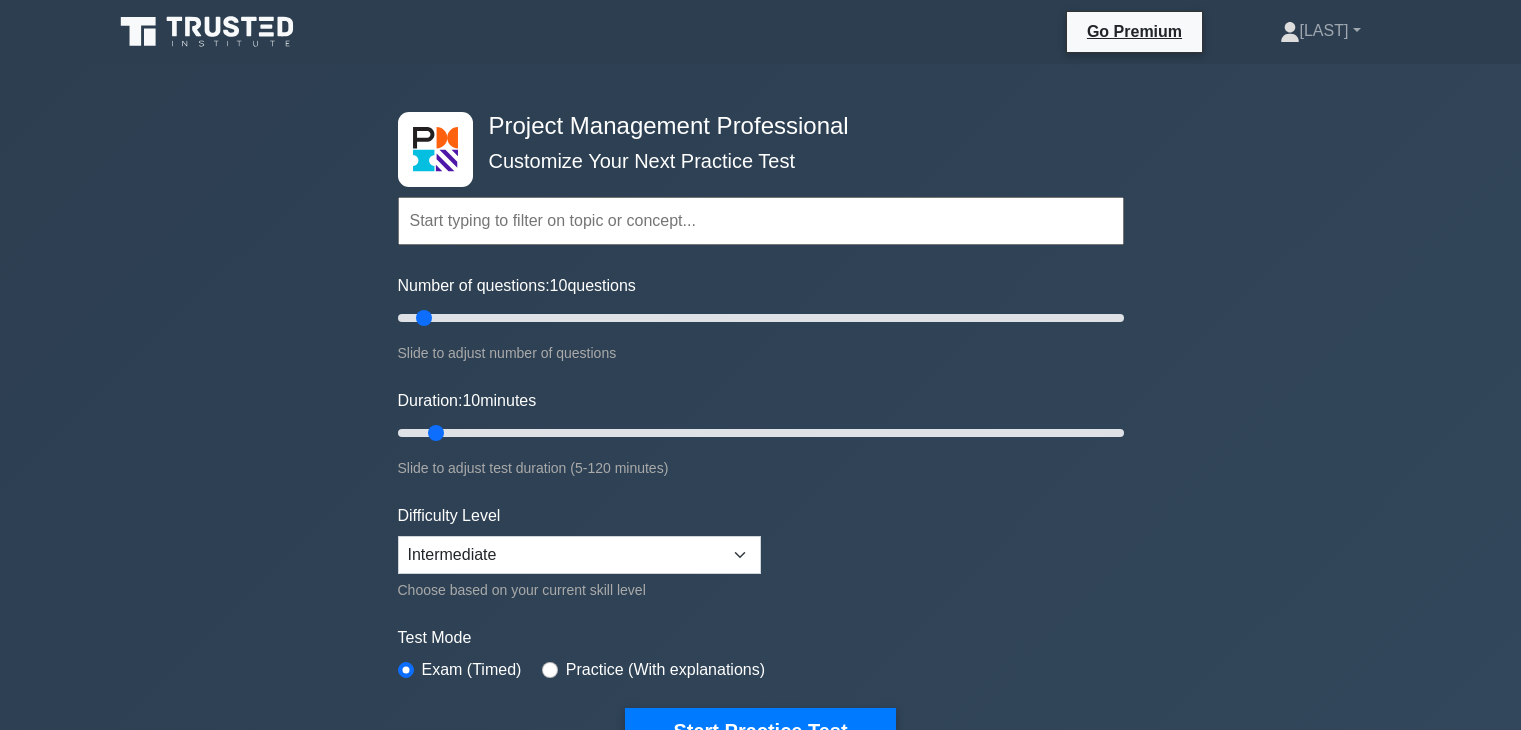 scroll, scrollTop: 0, scrollLeft: 0, axis: both 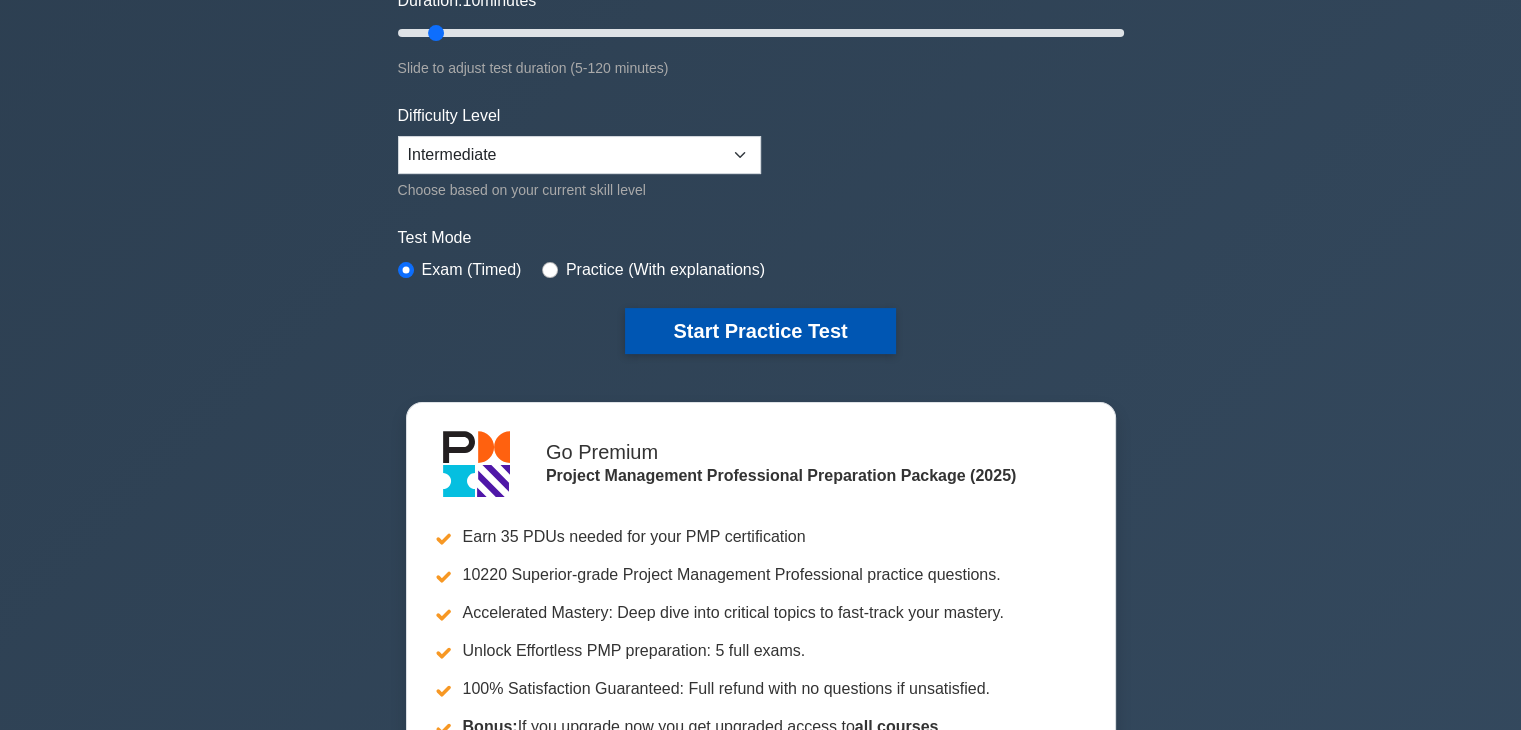 click on "Start Practice Test" at bounding box center [760, 331] 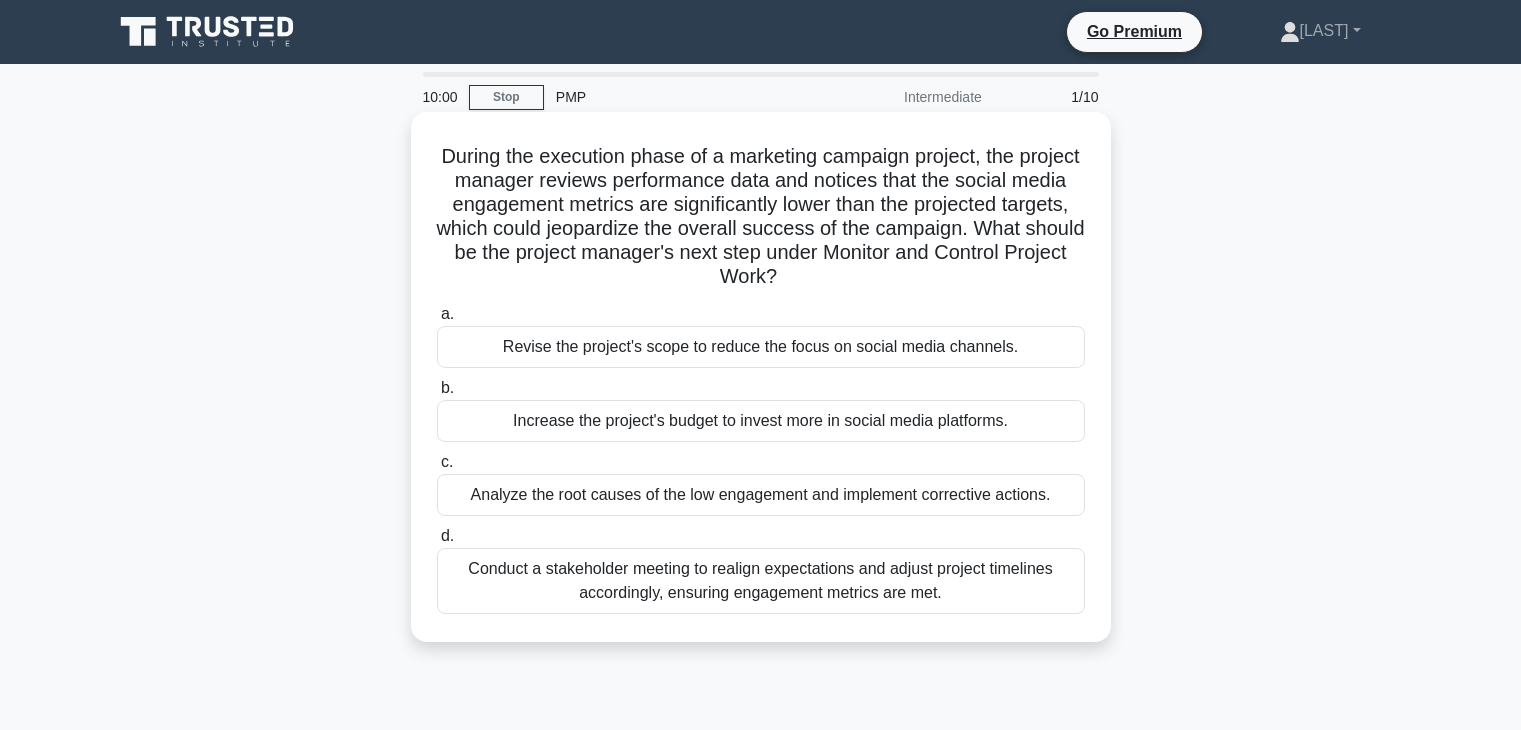 scroll, scrollTop: 0, scrollLeft: 0, axis: both 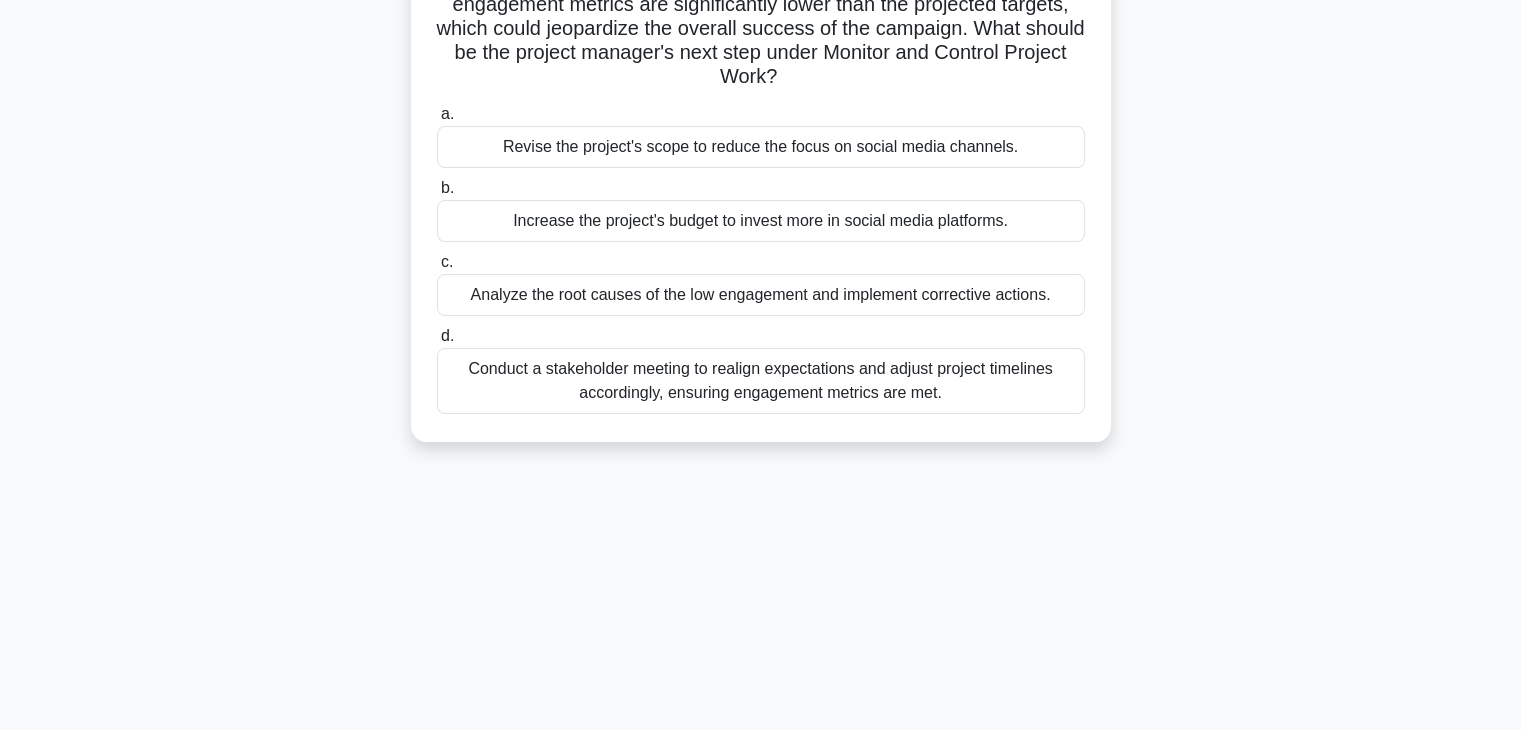 click on "Analyze the root causes of the low engagement and implement corrective actions." at bounding box center [761, 295] 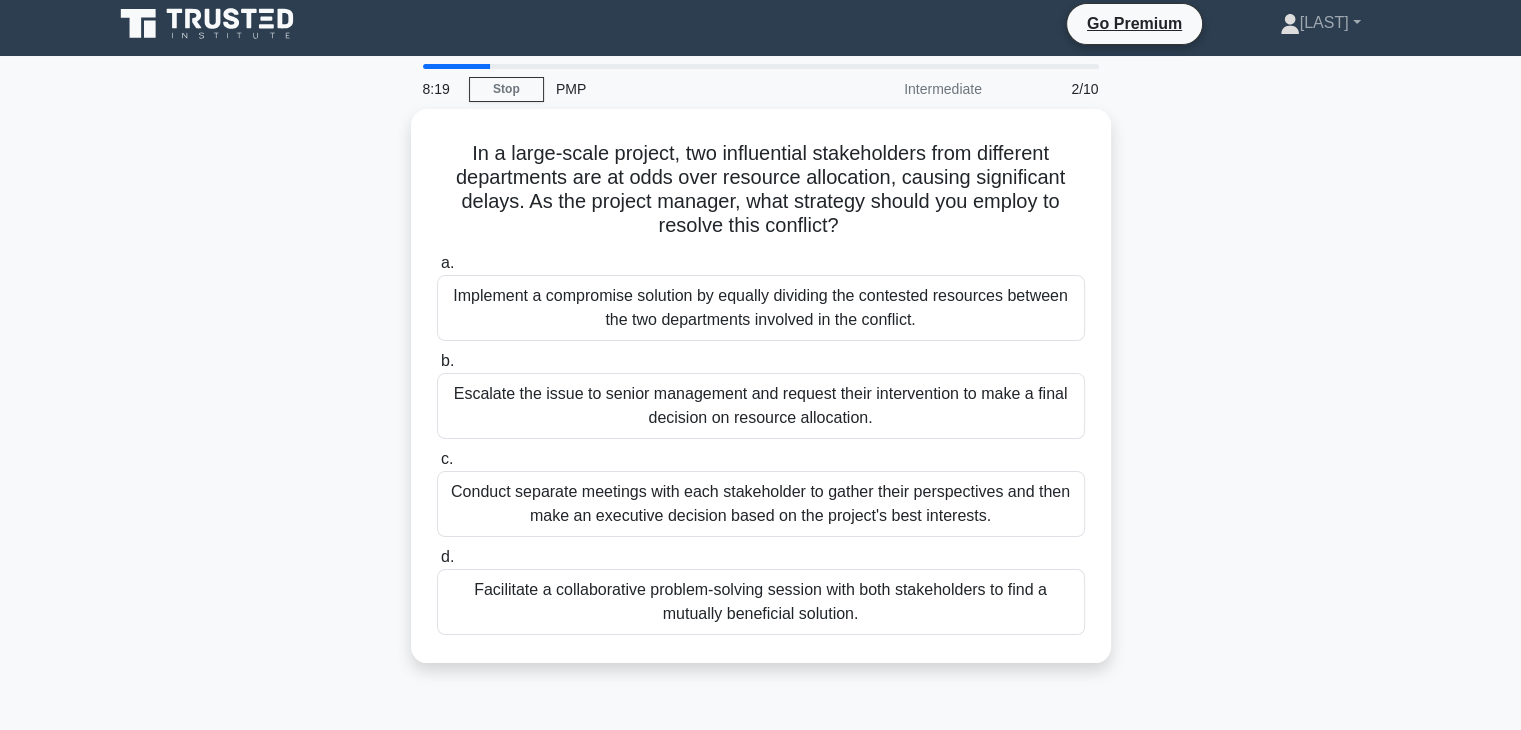 scroll, scrollTop: 0, scrollLeft: 0, axis: both 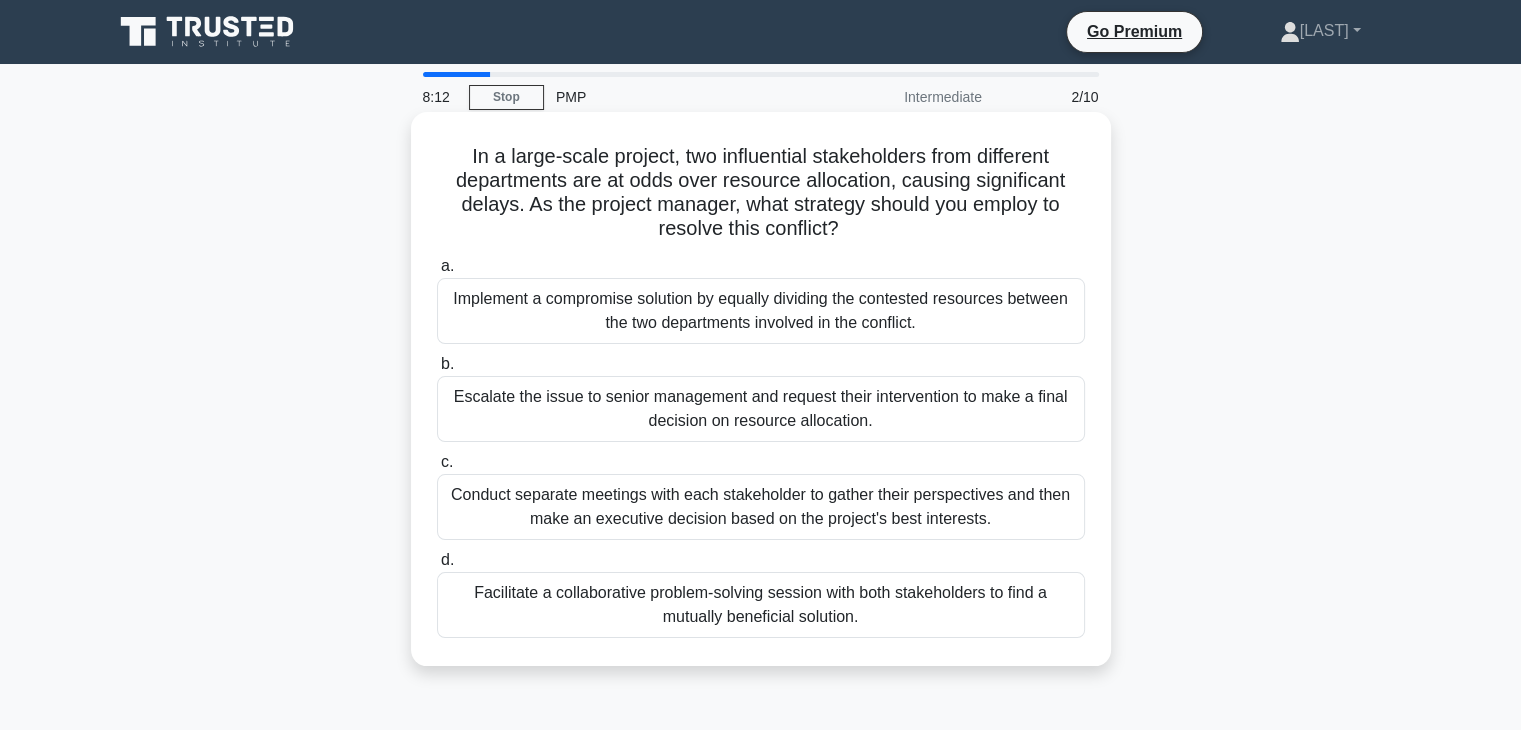 click on "Conduct separate meetings with each stakeholder to gather their perspectives and then make an executive decision based on the project's best interests." at bounding box center (761, 507) 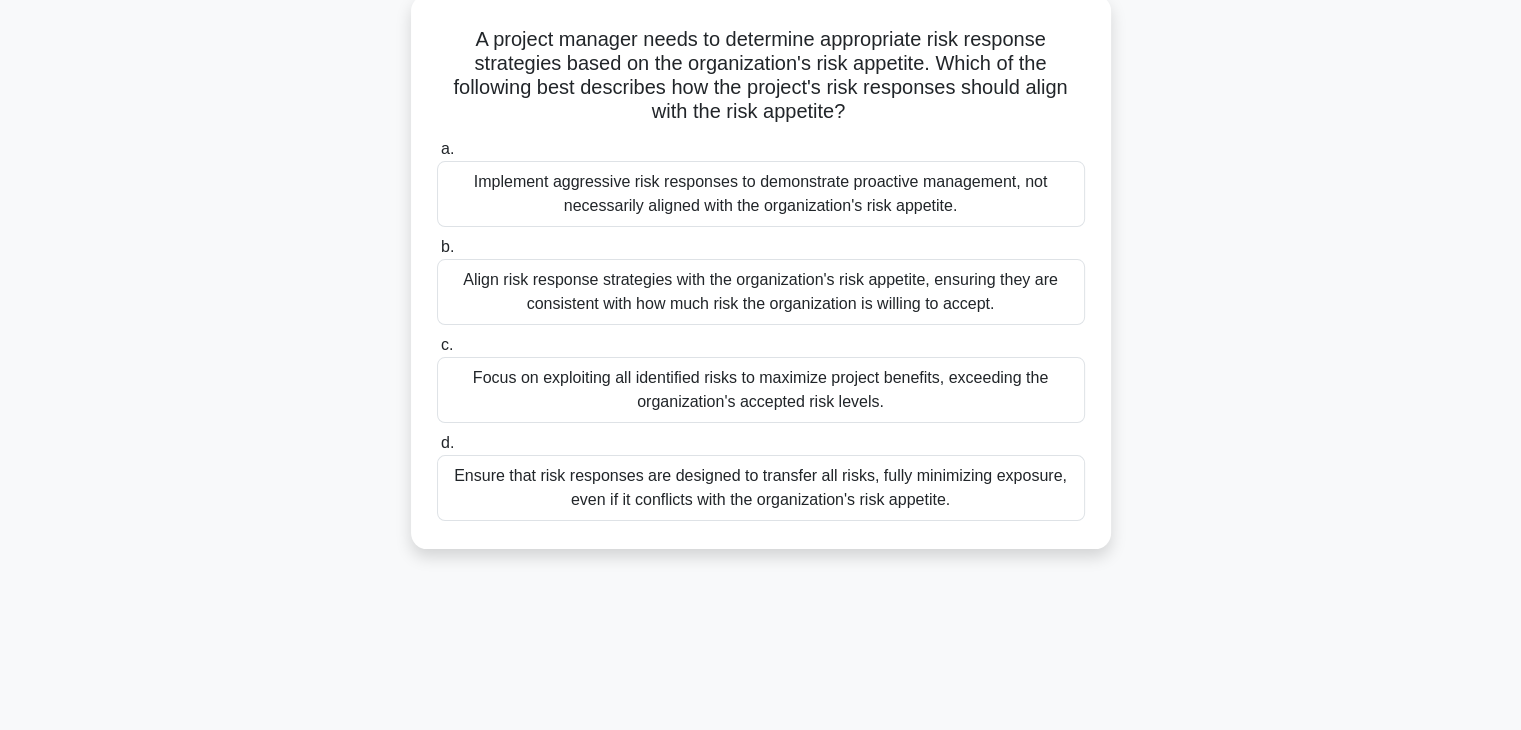 scroll, scrollTop: 0, scrollLeft: 0, axis: both 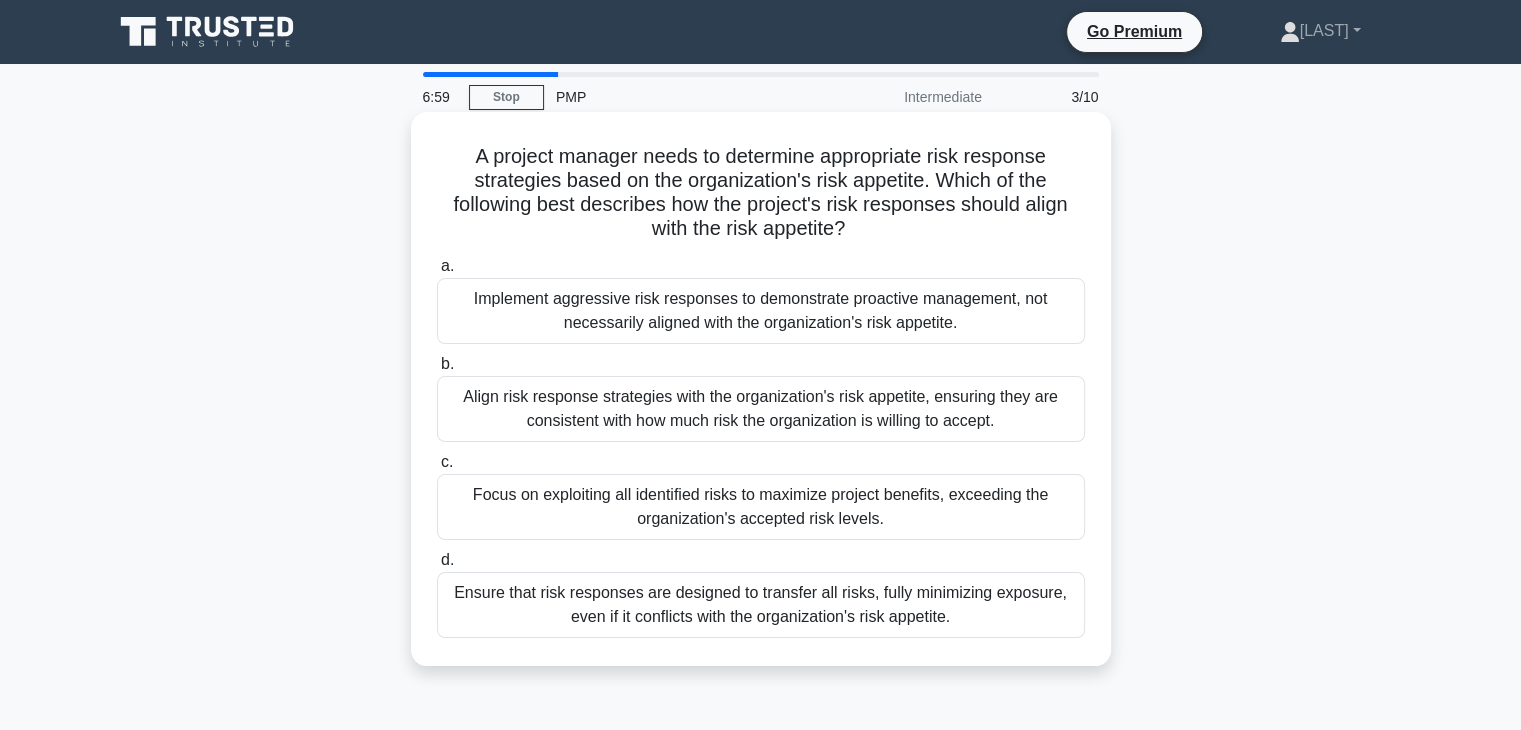 click on "Align risk response strategies with the organization's risk appetite, ensuring they are consistent with how much risk the organization is willing to accept." at bounding box center [761, 409] 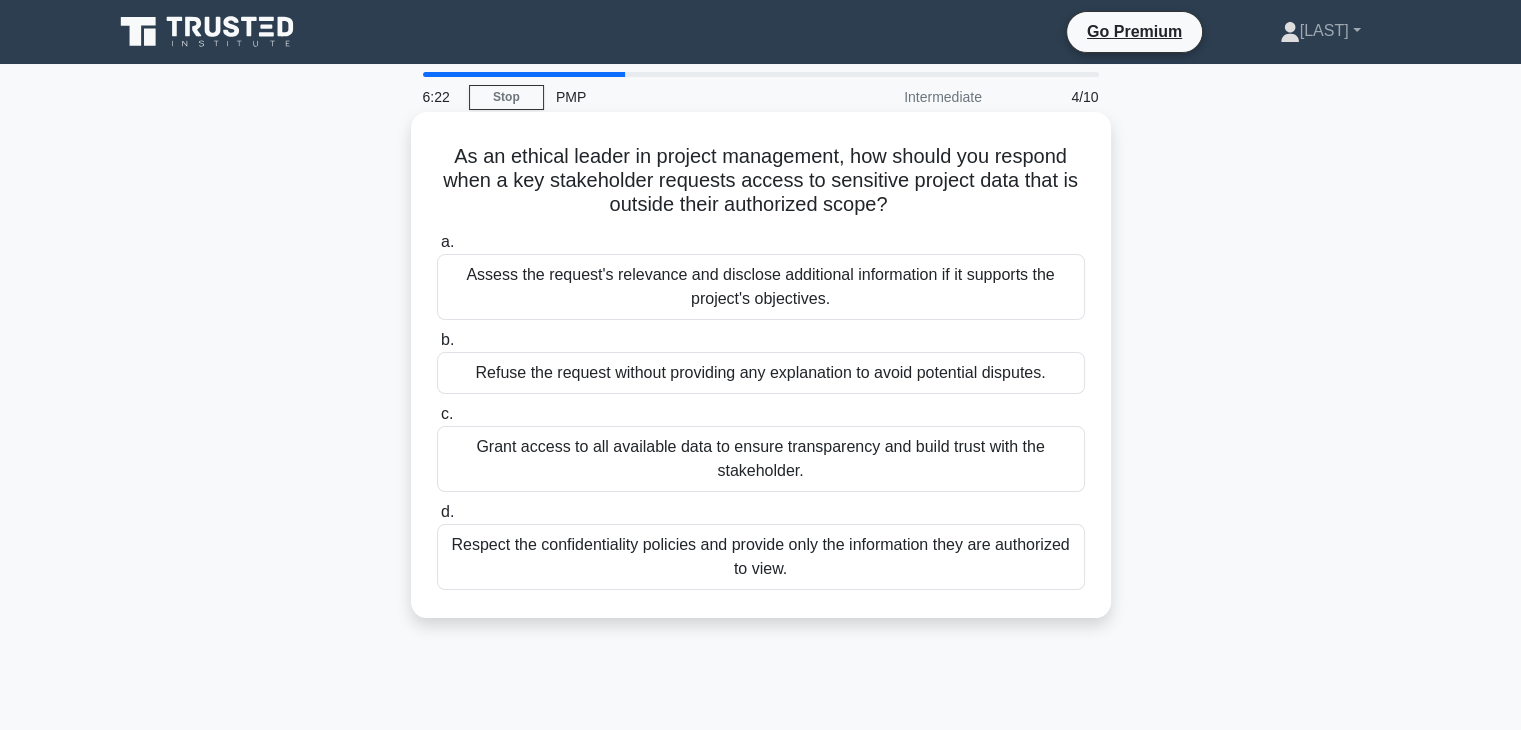 click on "Respect the confidentiality policies and provide only the information they are authorized to view." at bounding box center [761, 557] 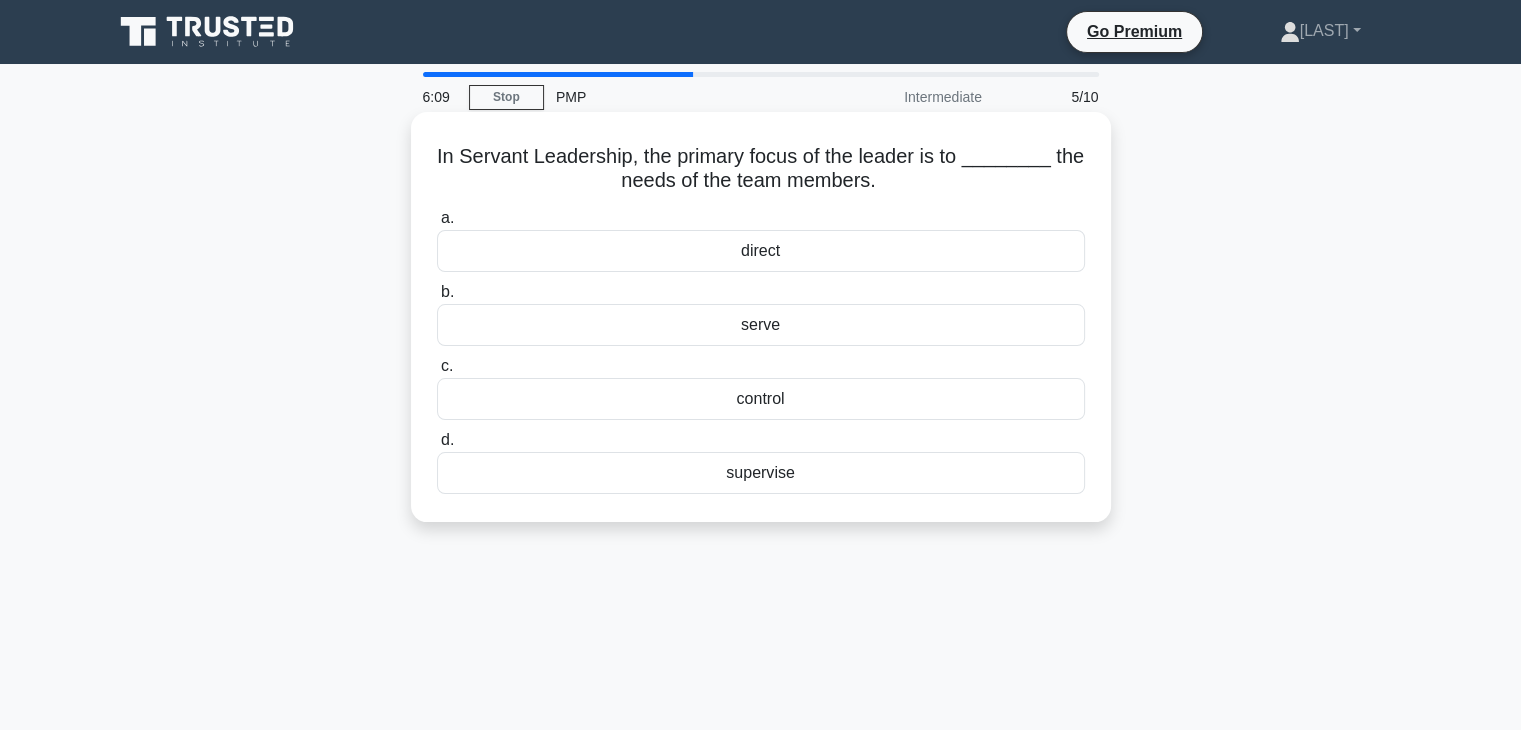 click on "serve" at bounding box center (761, 325) 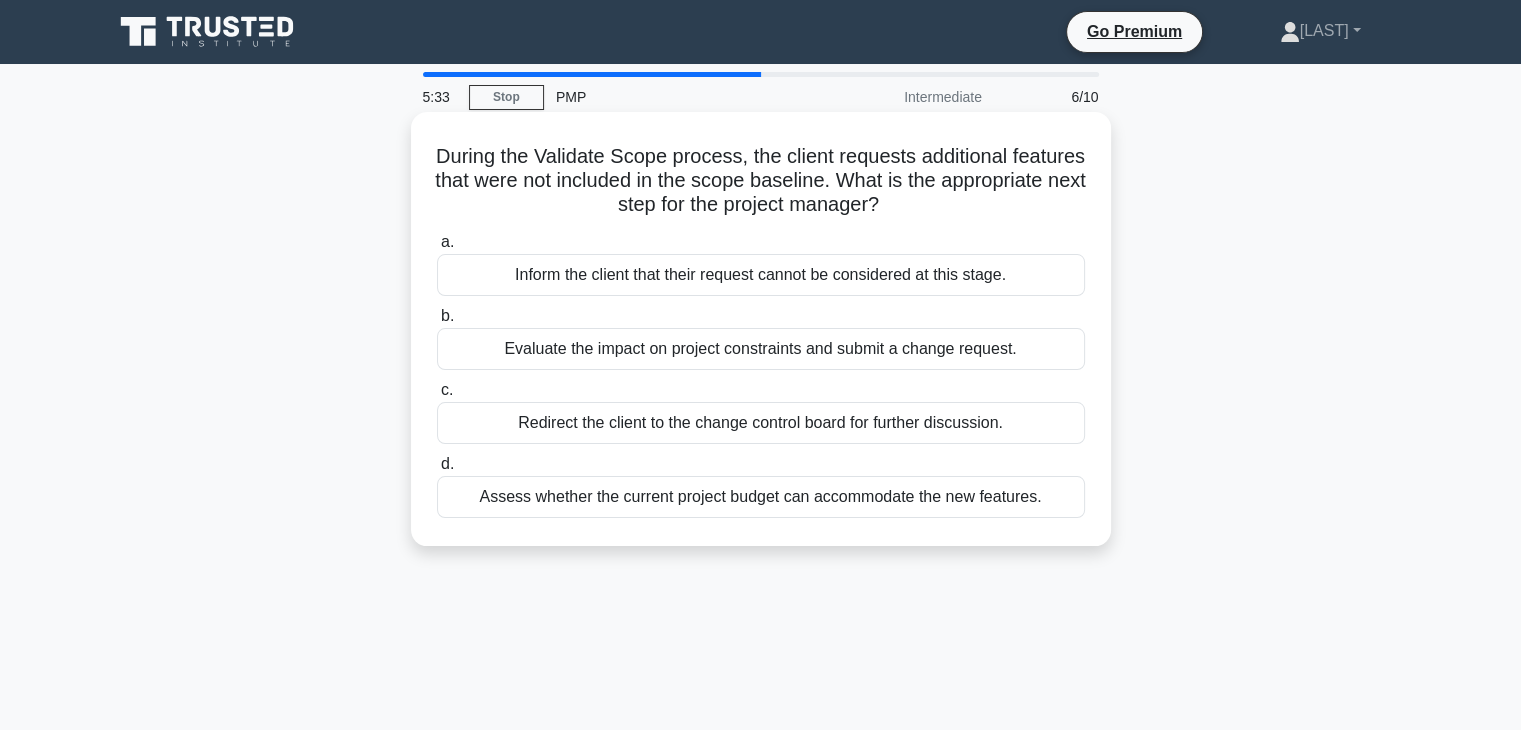 click on "Evaluate the impact on project constraints and submit a change request." at bounding box center (761, 349) 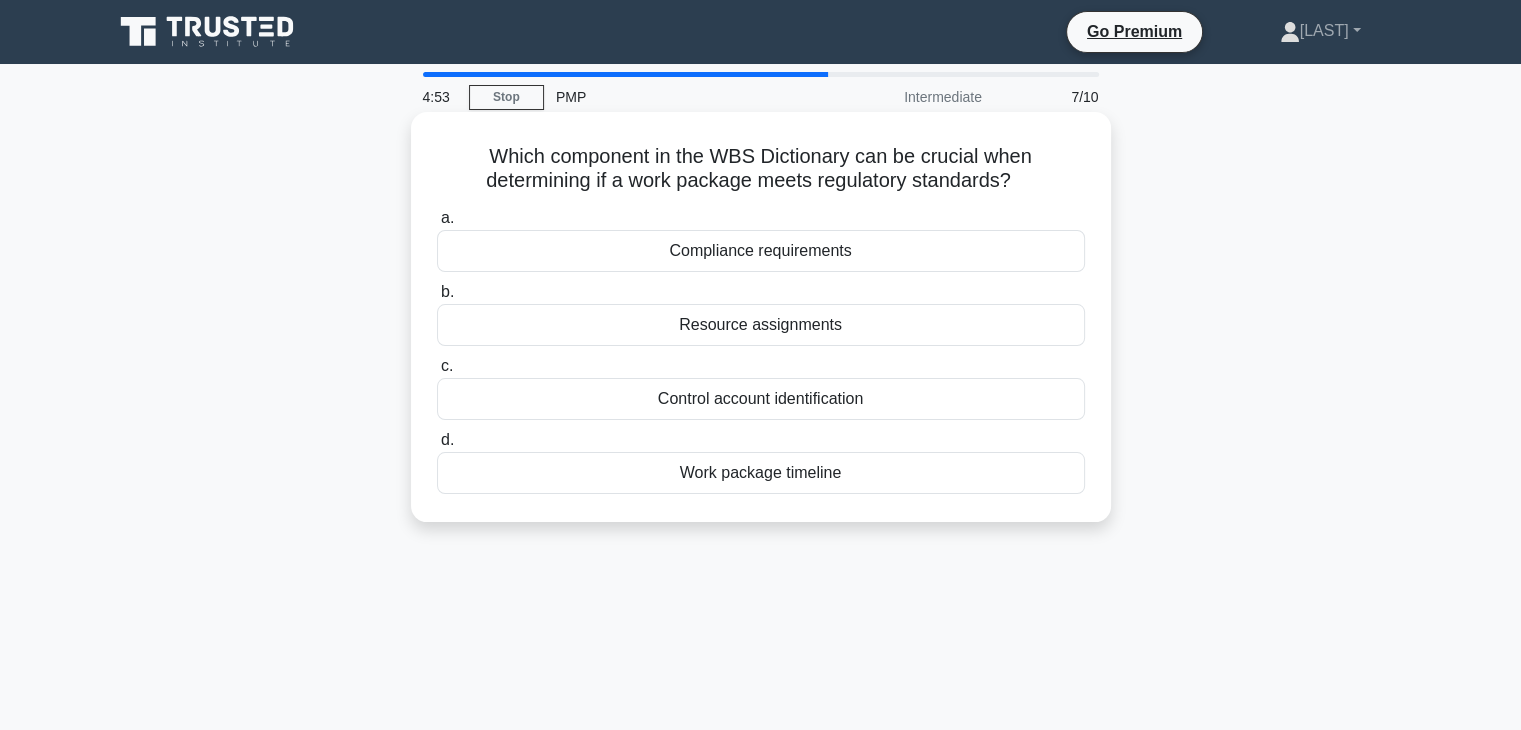 click on "Compliance requirements" at bounding box center [761, 251] 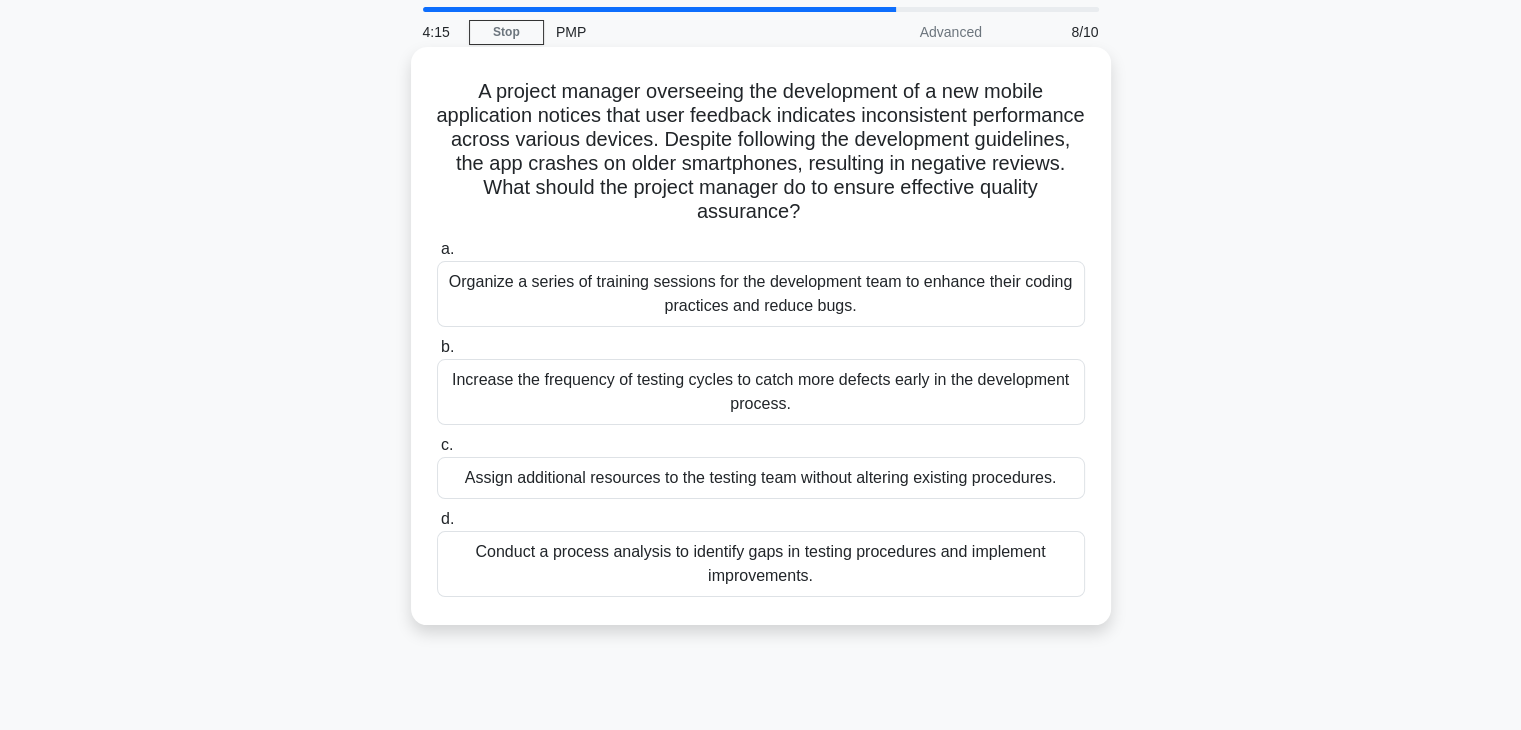 scroll, scrollTop: 100, scrollLeft: 0, axis: vertical 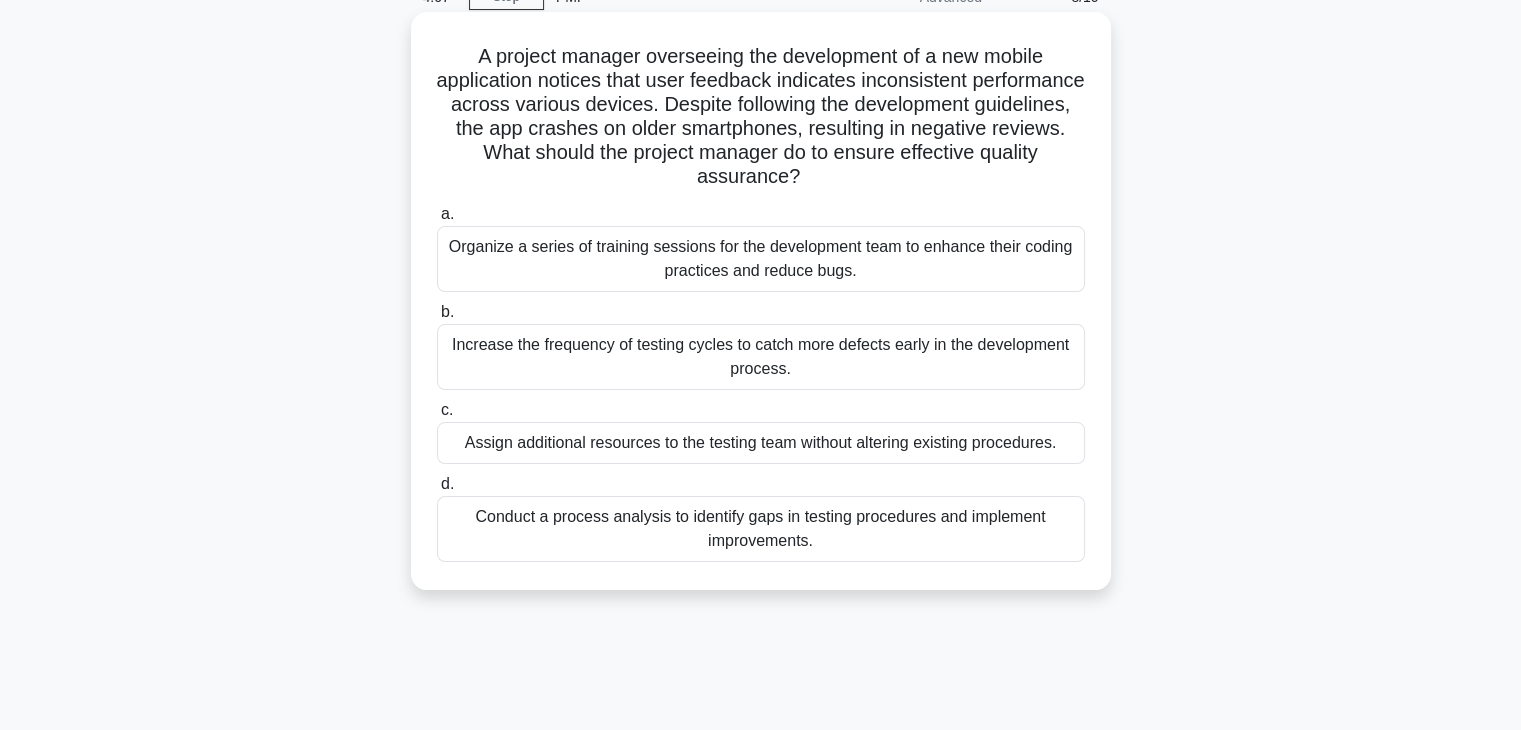 click on "Conduct a process analysis to identify gaps in testing procedures and implement improvements." at bounding box center [761, 529] 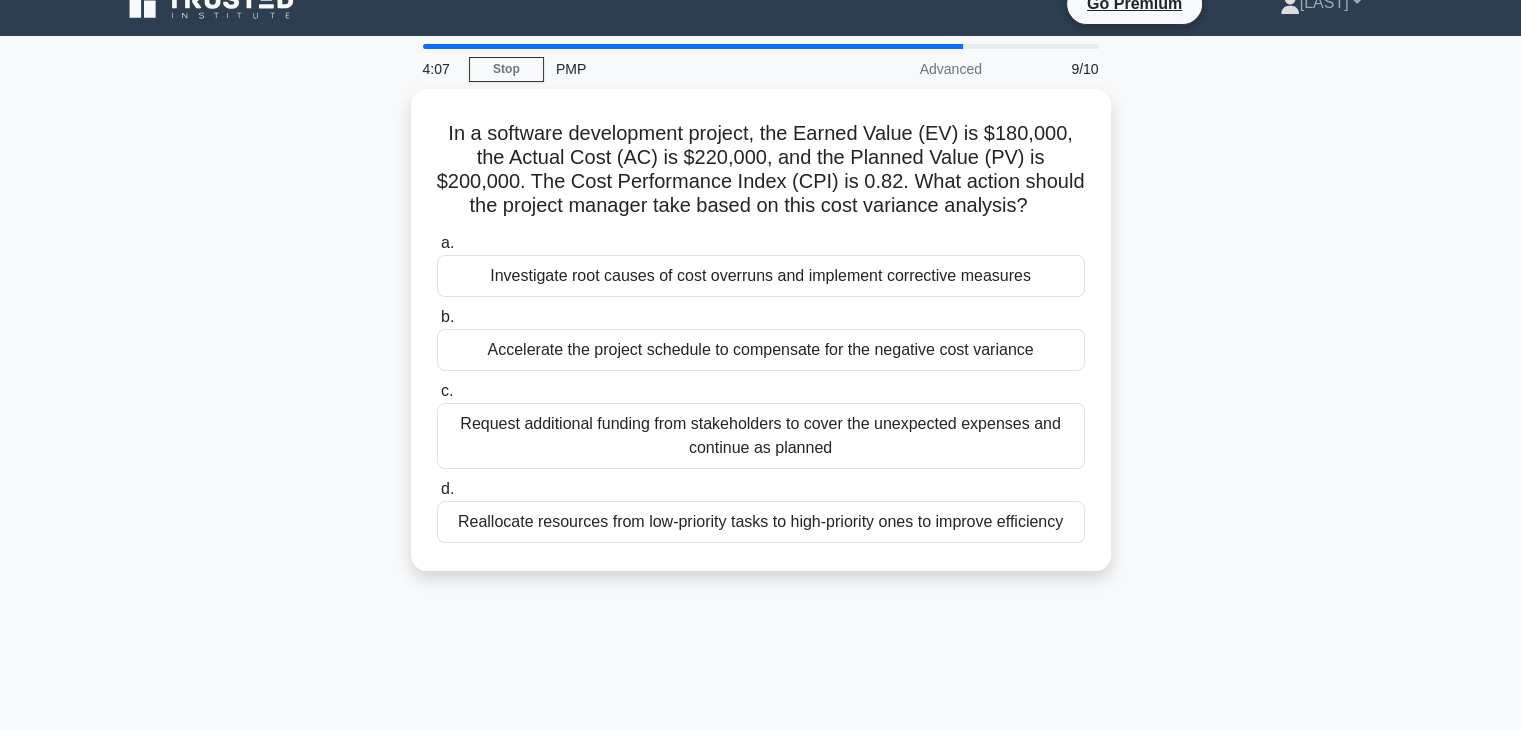 scroll, scrollTop: 0, scrollLeft: 0, axis: both 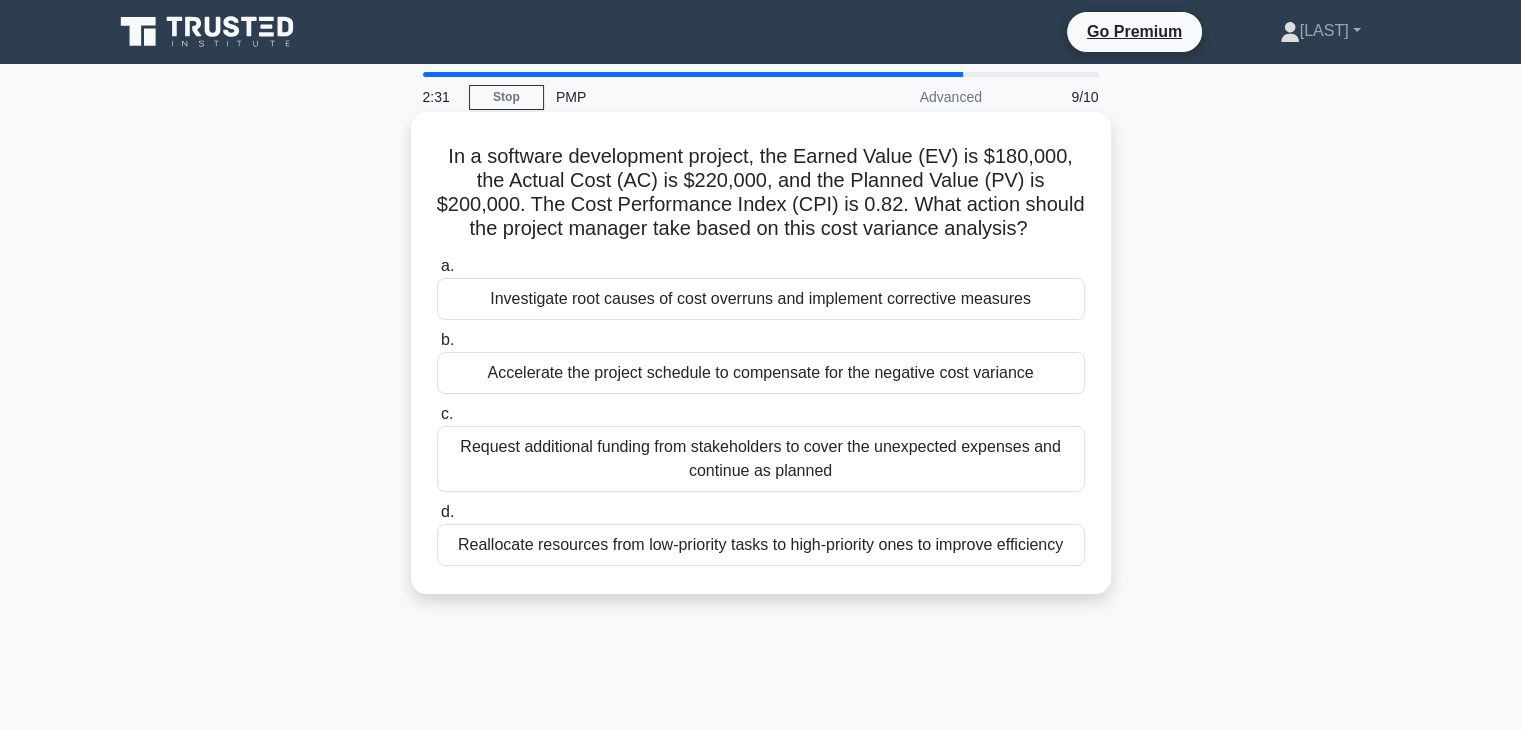 click on "Investigate root causes of cost overruns and implement corrective measures" at bounding box center [761, 299] 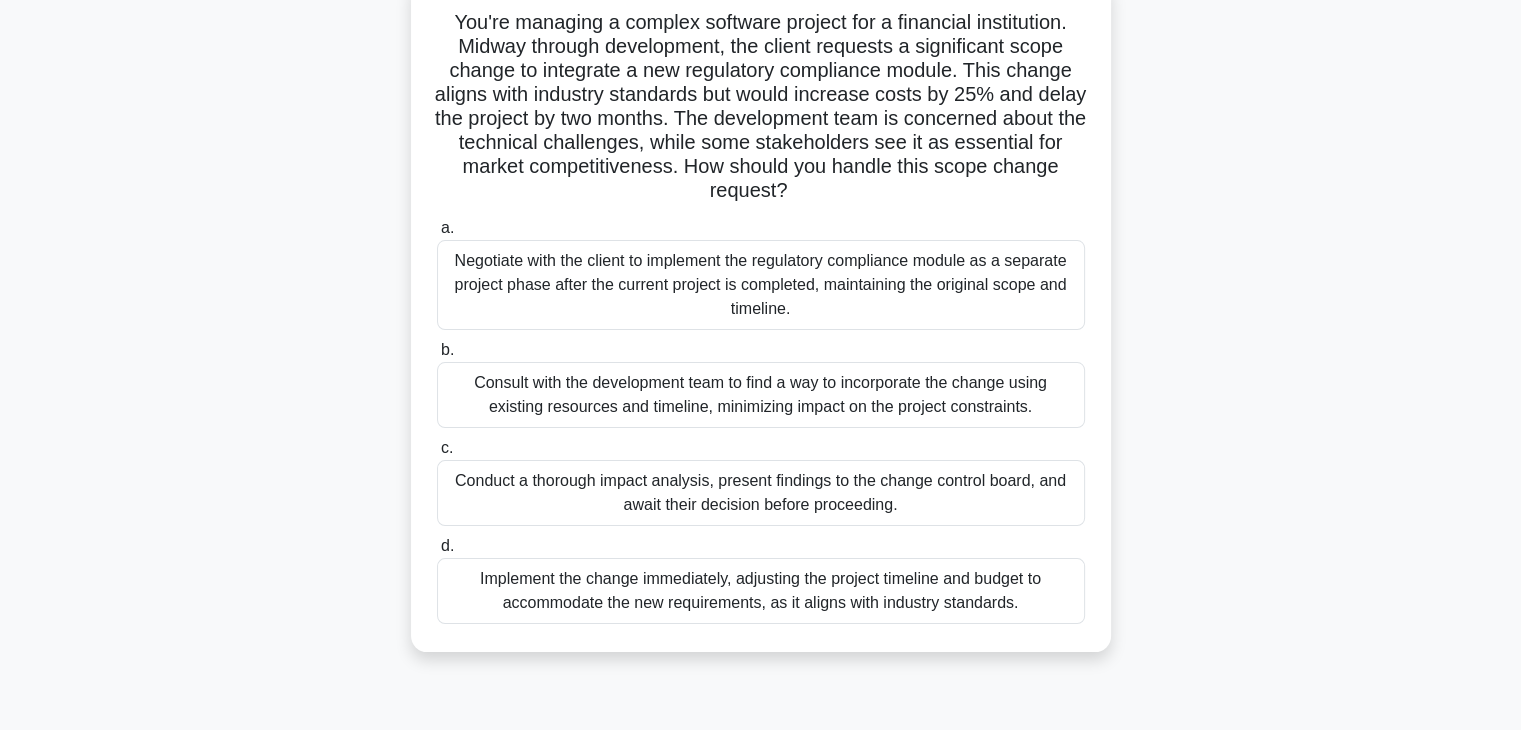 scroll, scrollTop: 100, scrollLeft: 0, axis: vertical 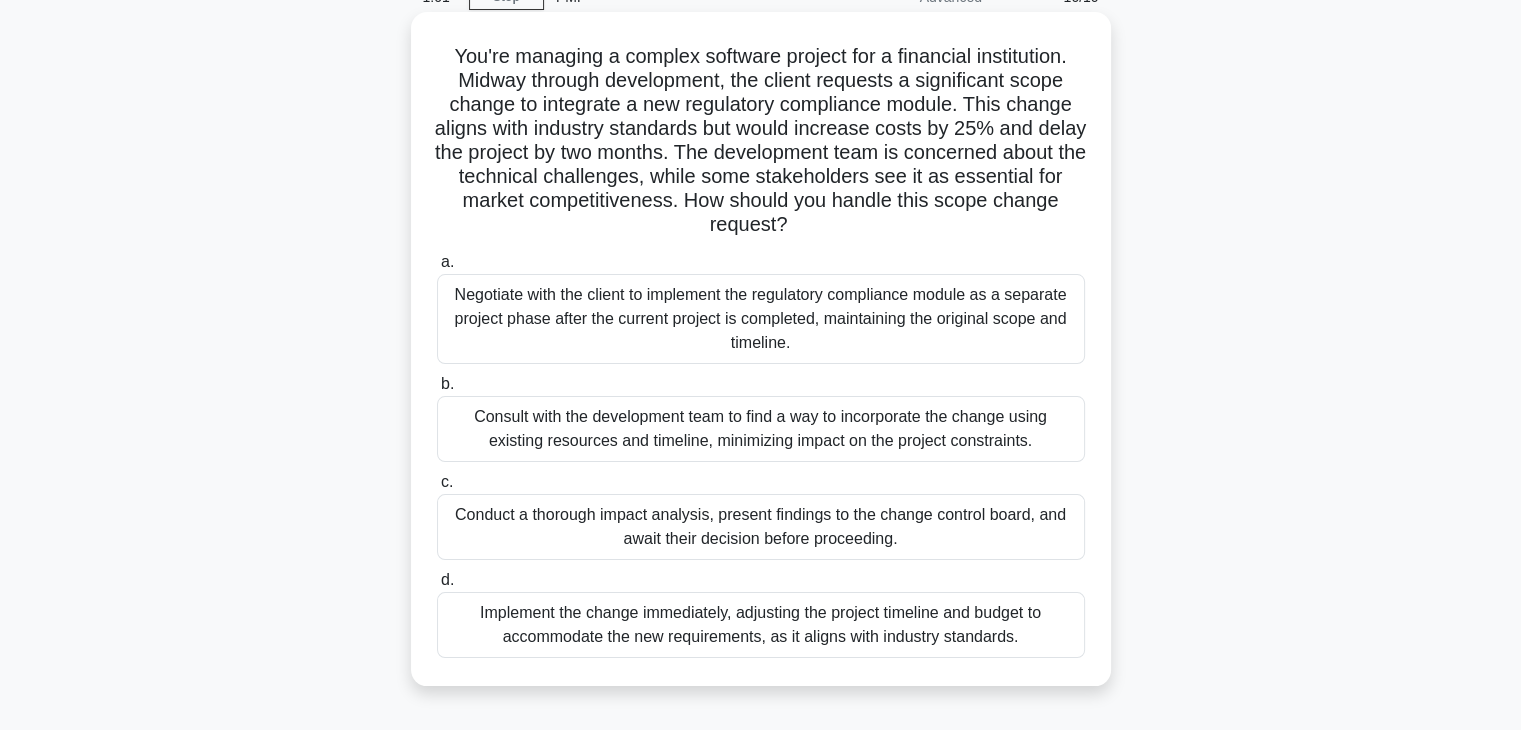 click on "Negotiate with the client to implement the regulatory compliance module as a separate project phase after the current project is completed, maintaining the original scope and timeline." at bounding box center (761, 319) 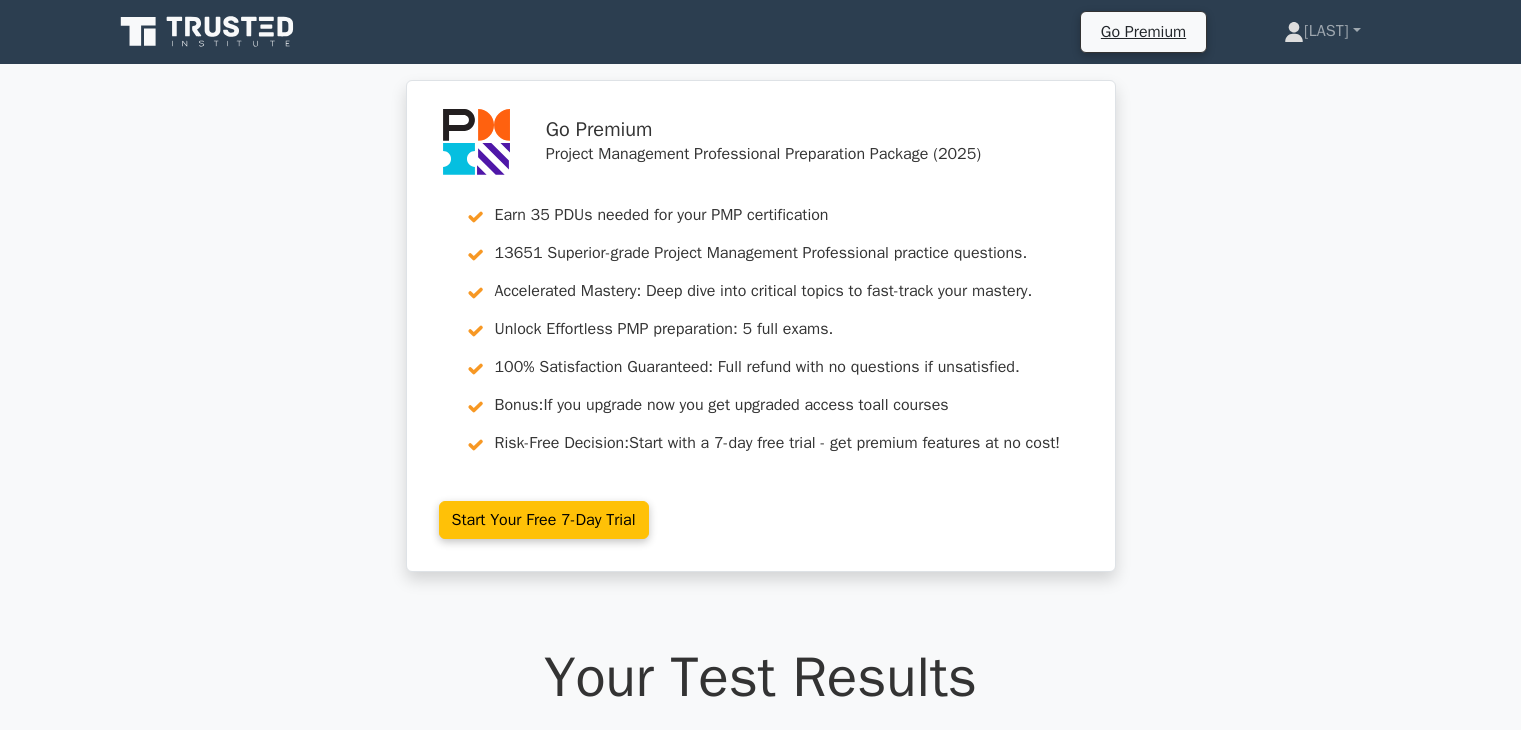scroll, scrollTop: 0, scrollLeft: 0, axis: both 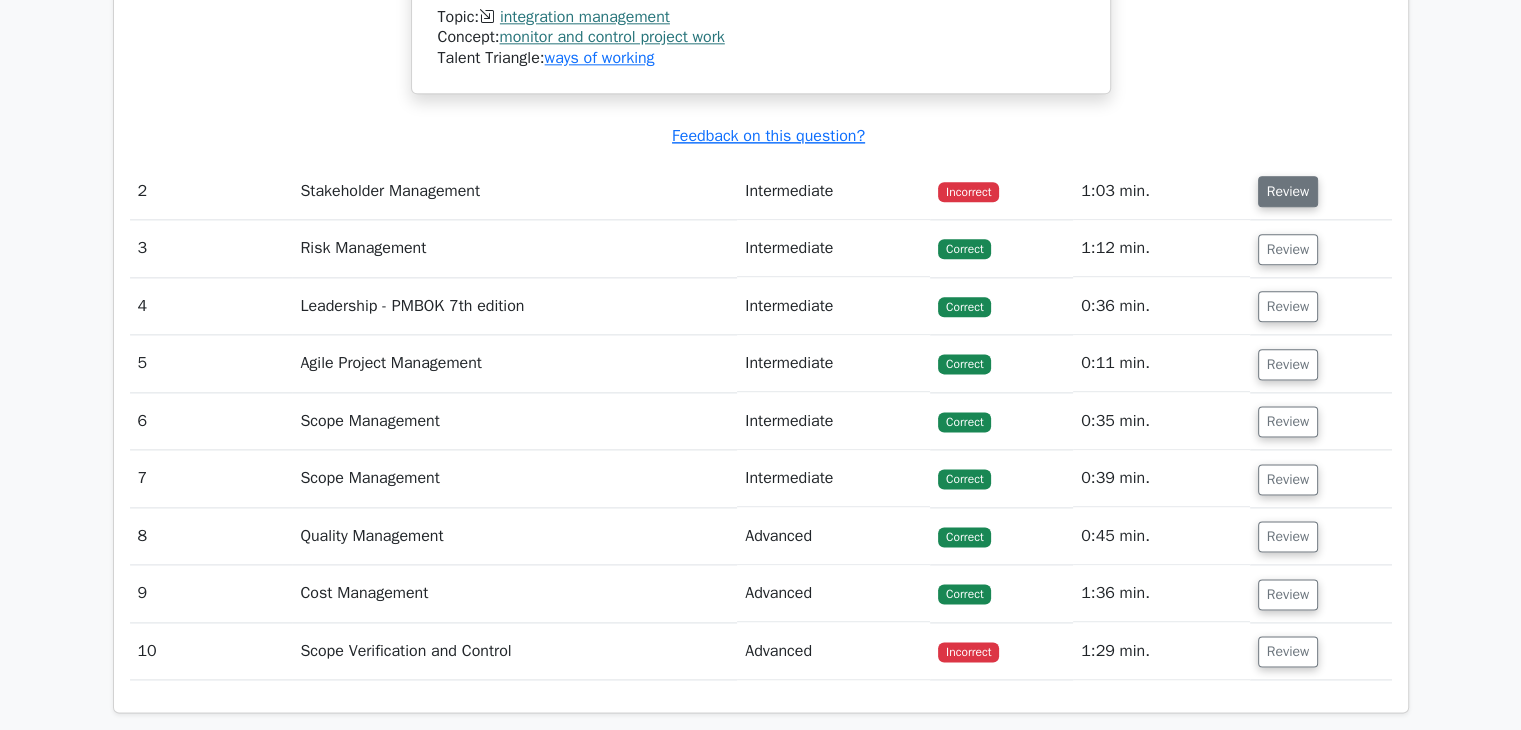 click on "Review" at bounding box center [1288, 191] 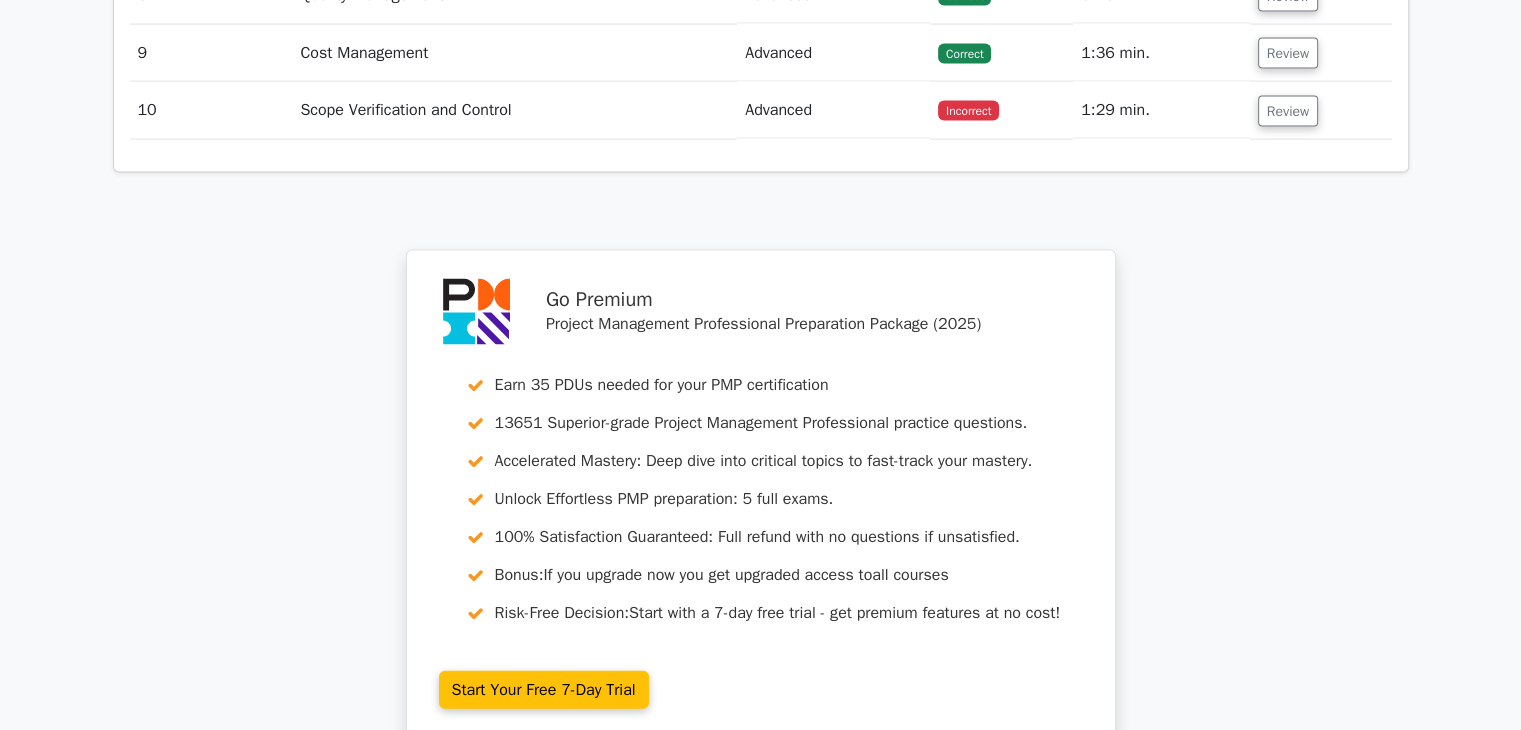 scroll, scrollTop: 4000, scrollLeft: 0, axis: vertical 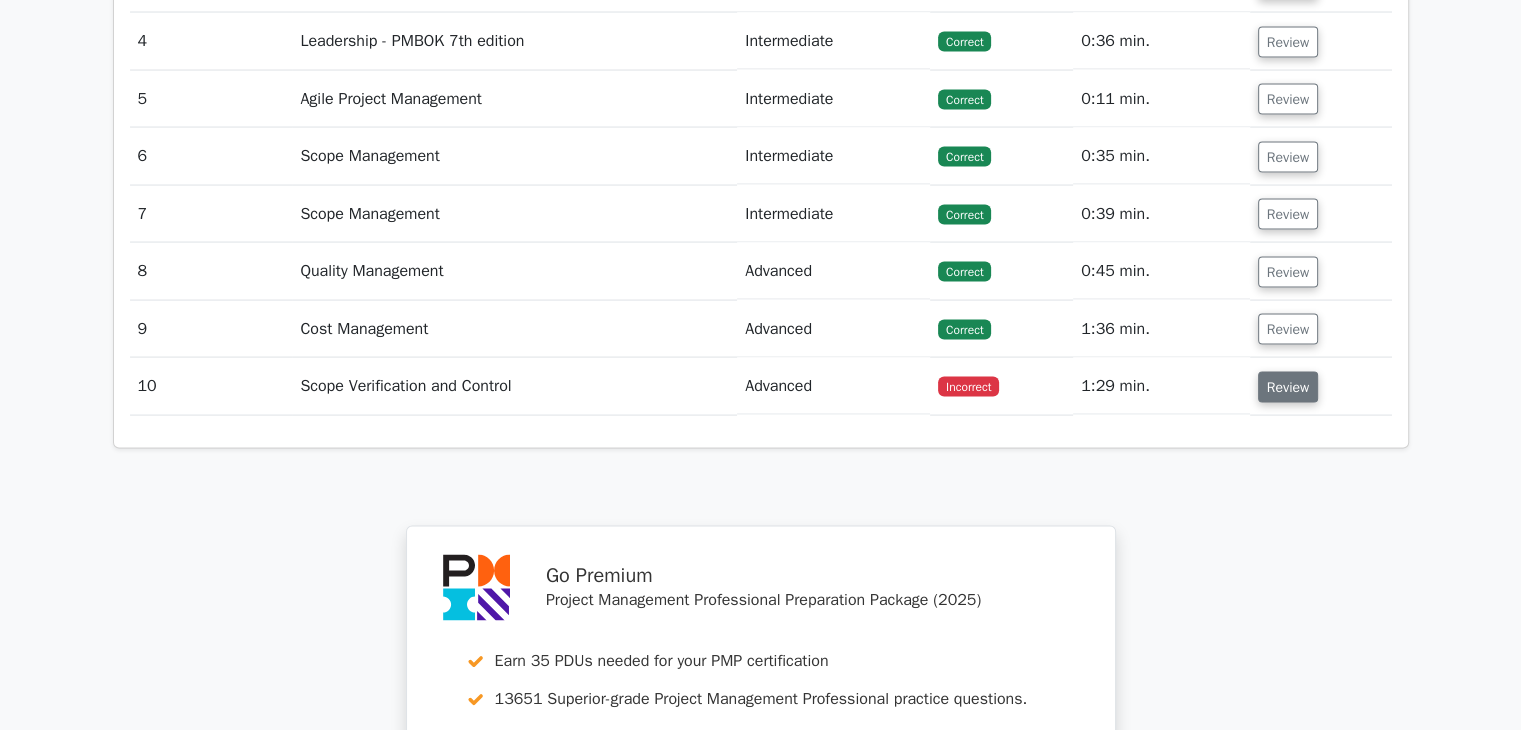 click on "Review" at bounding box center (1288, 387) 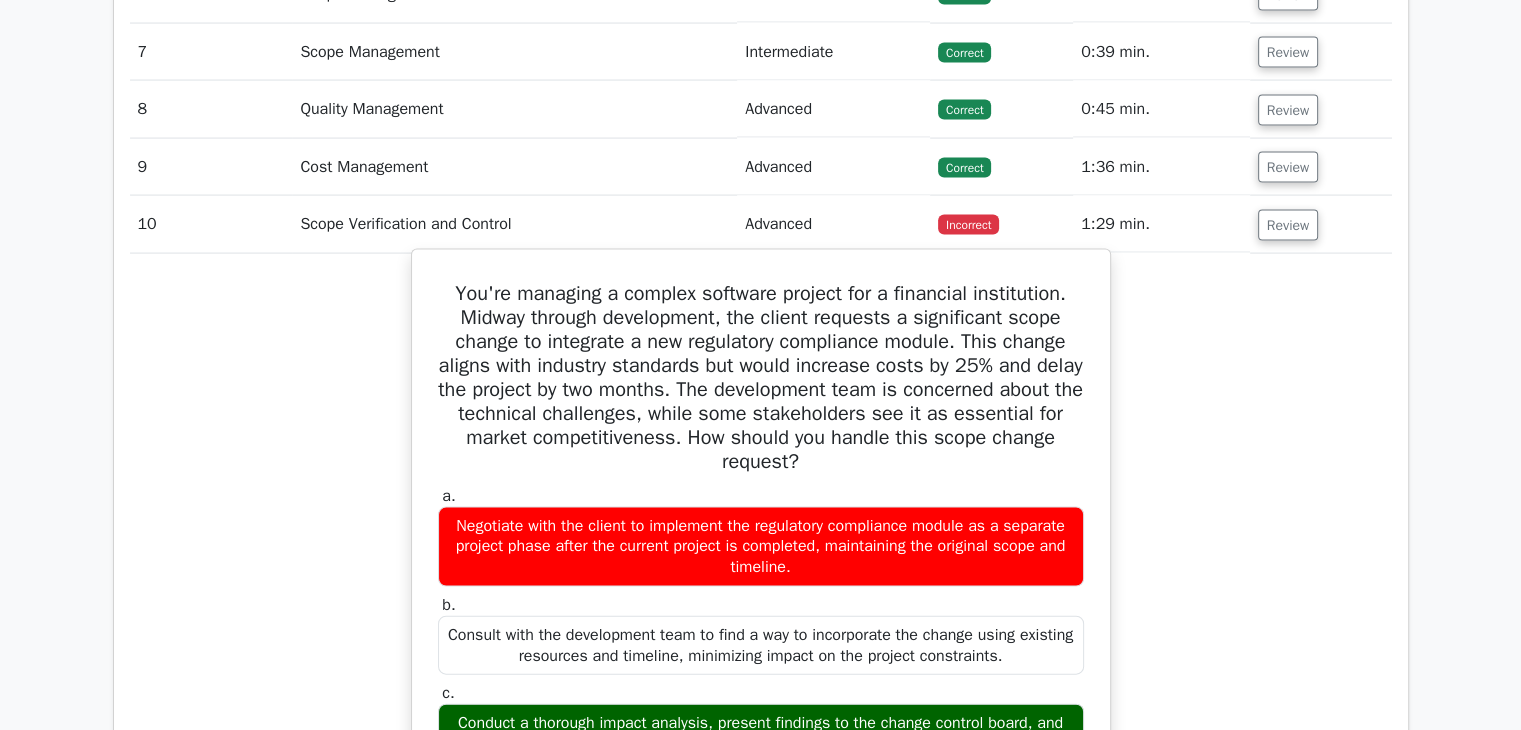 scroll, scrollTop: 4400, scrollLeft: 0, axis: vertical 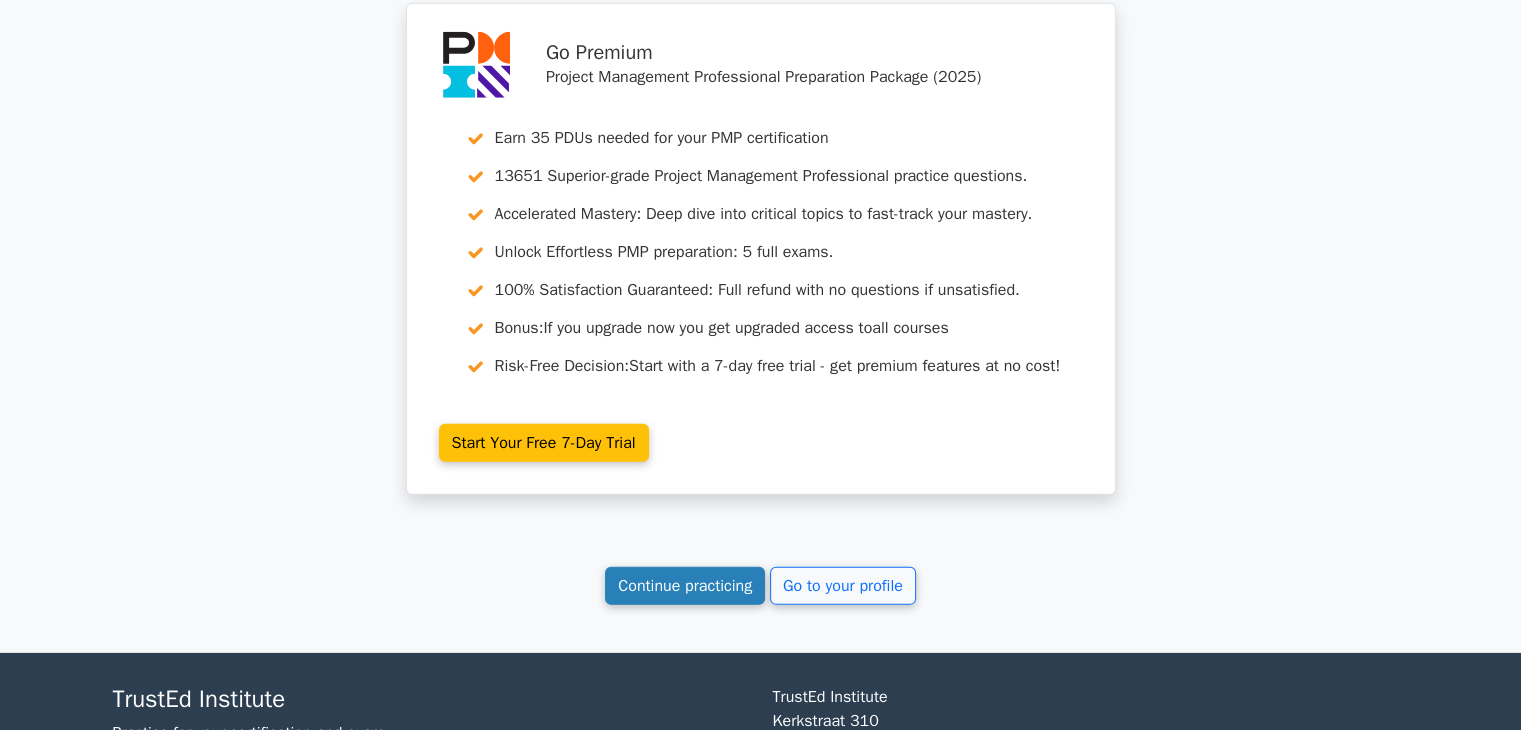 click on "Continue practicing" at bounding box center (685, 586) 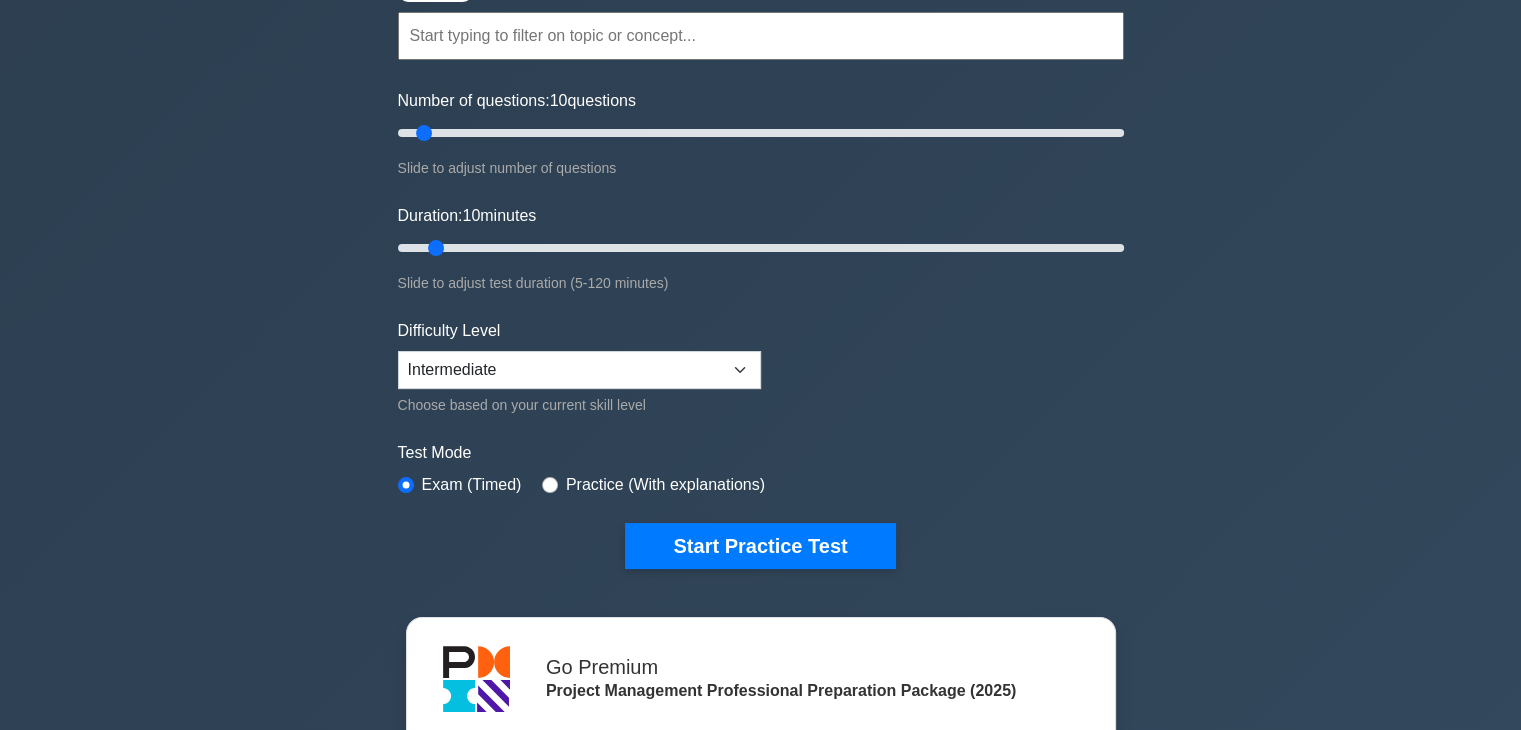 scroll, scrollTop: 440, scrollLeft: 0, axis: vertical 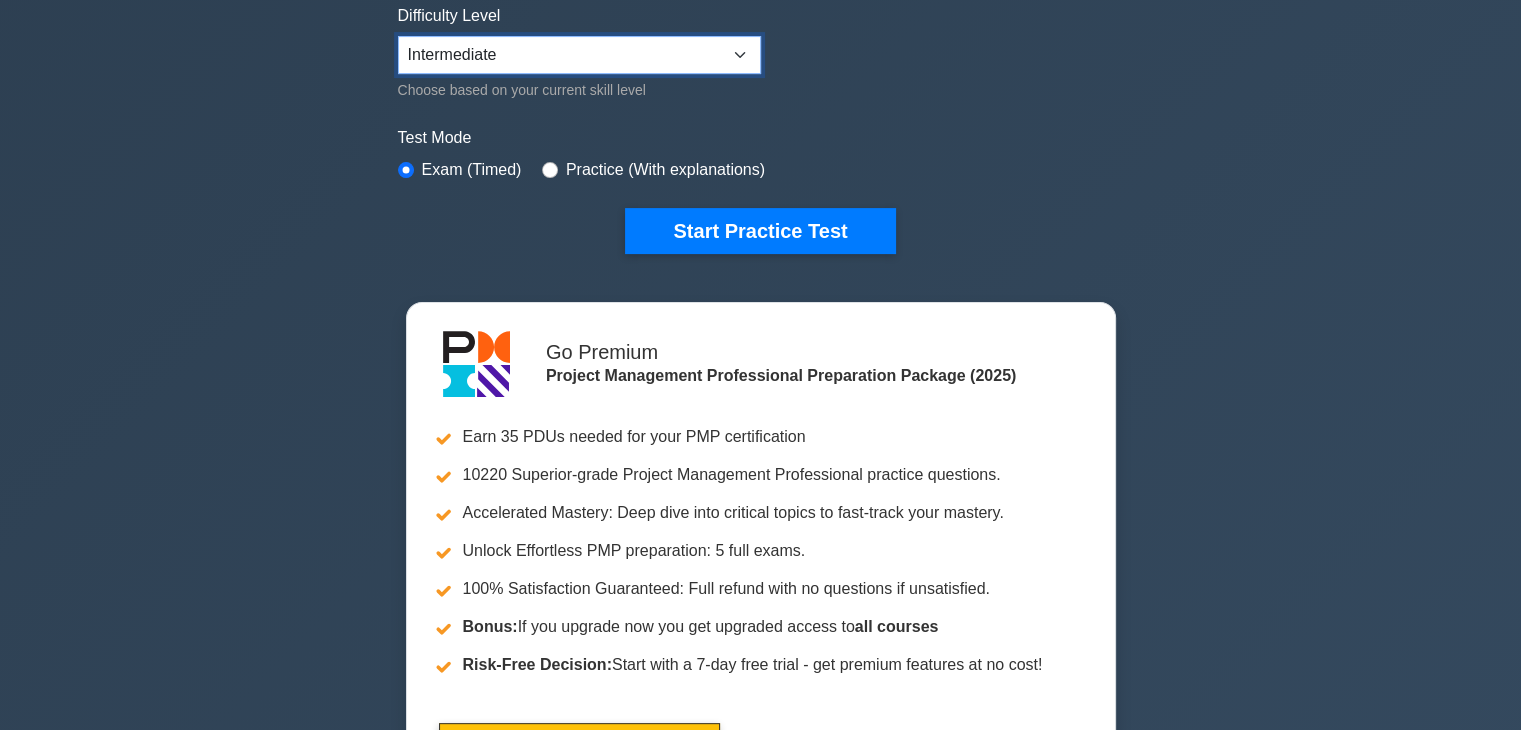 click on "Beginner
Intermediate
Expert" at bounding box center (579, 55) 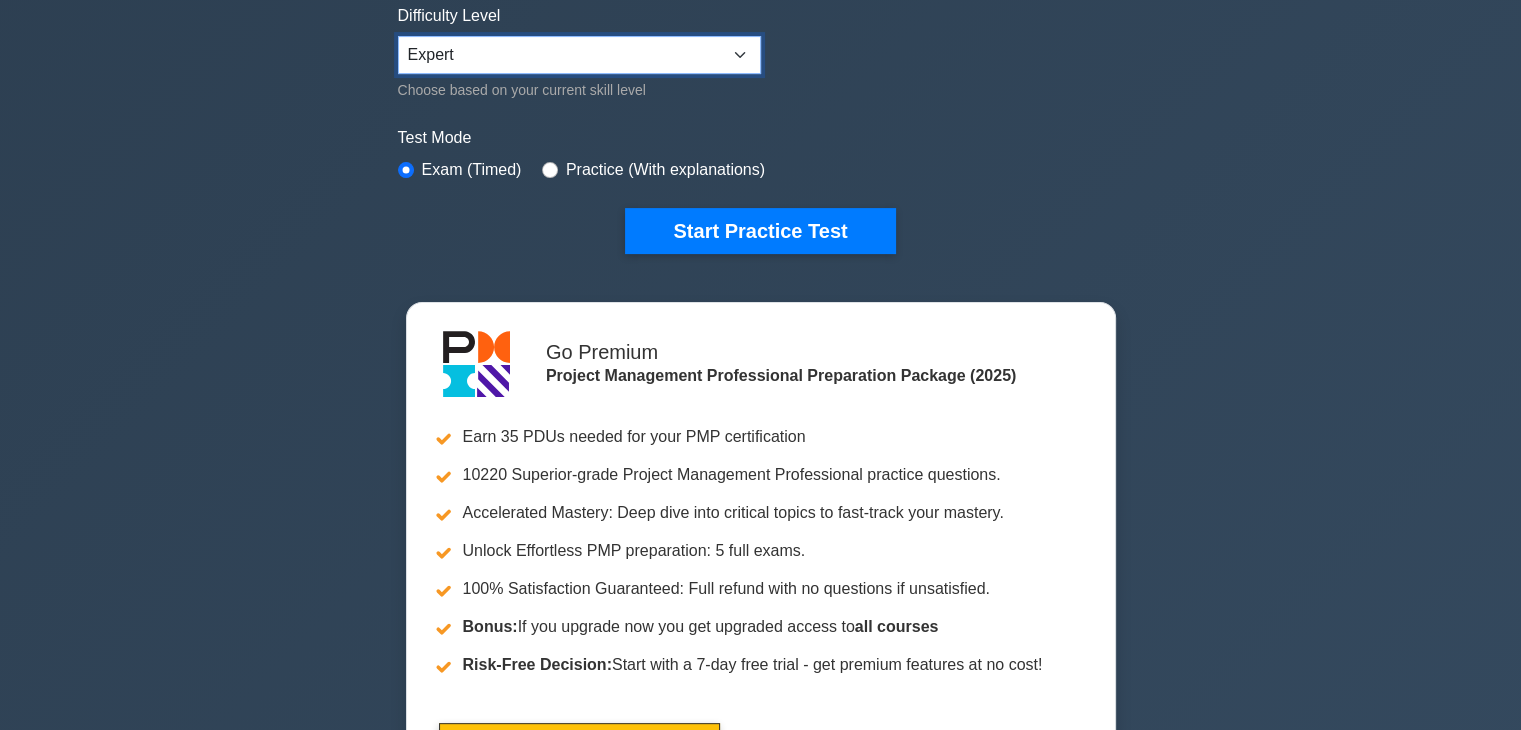 click on "Beginner
Intermediate
Expert" at bounding box center [579, 55] 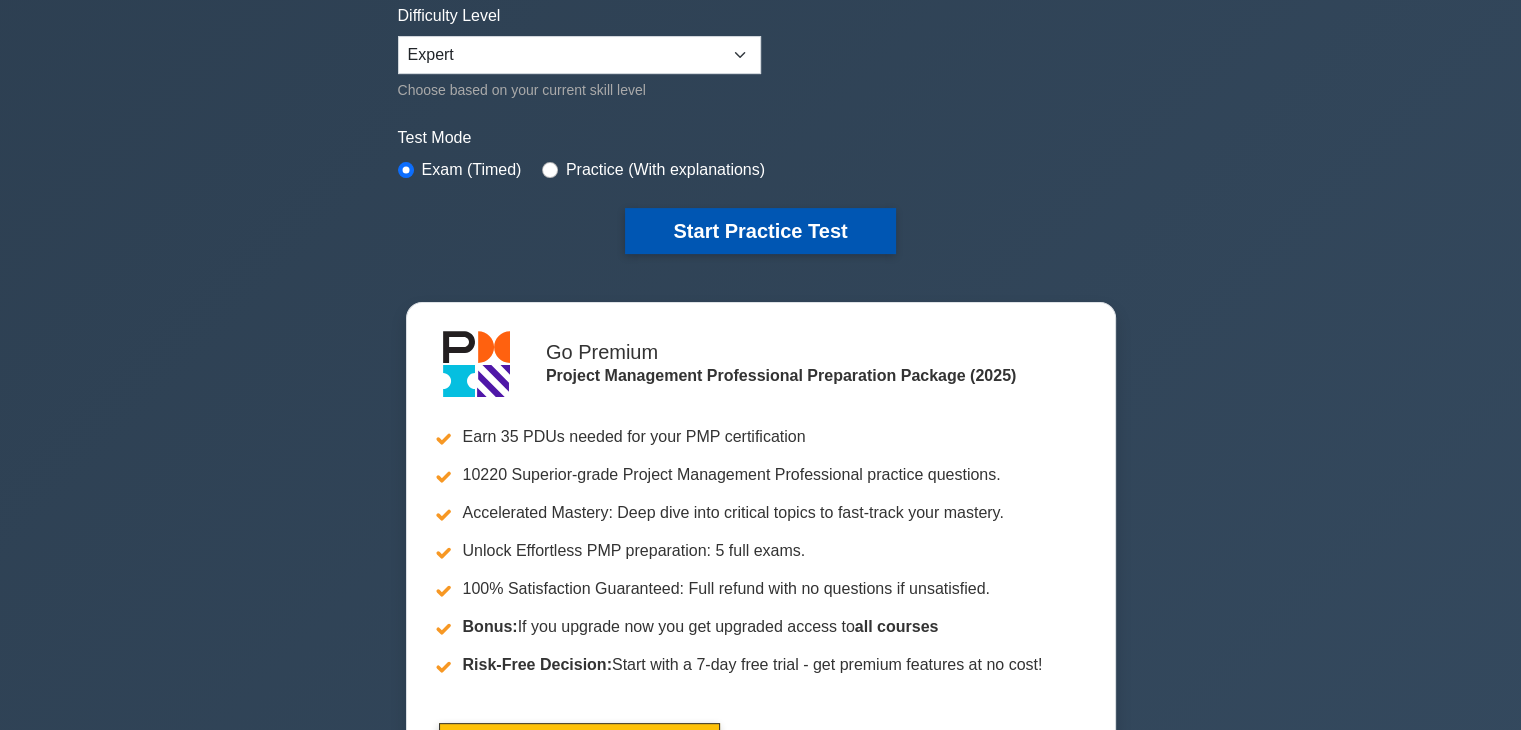 click on "Start Practice Test" at bounding box center (760, 231) 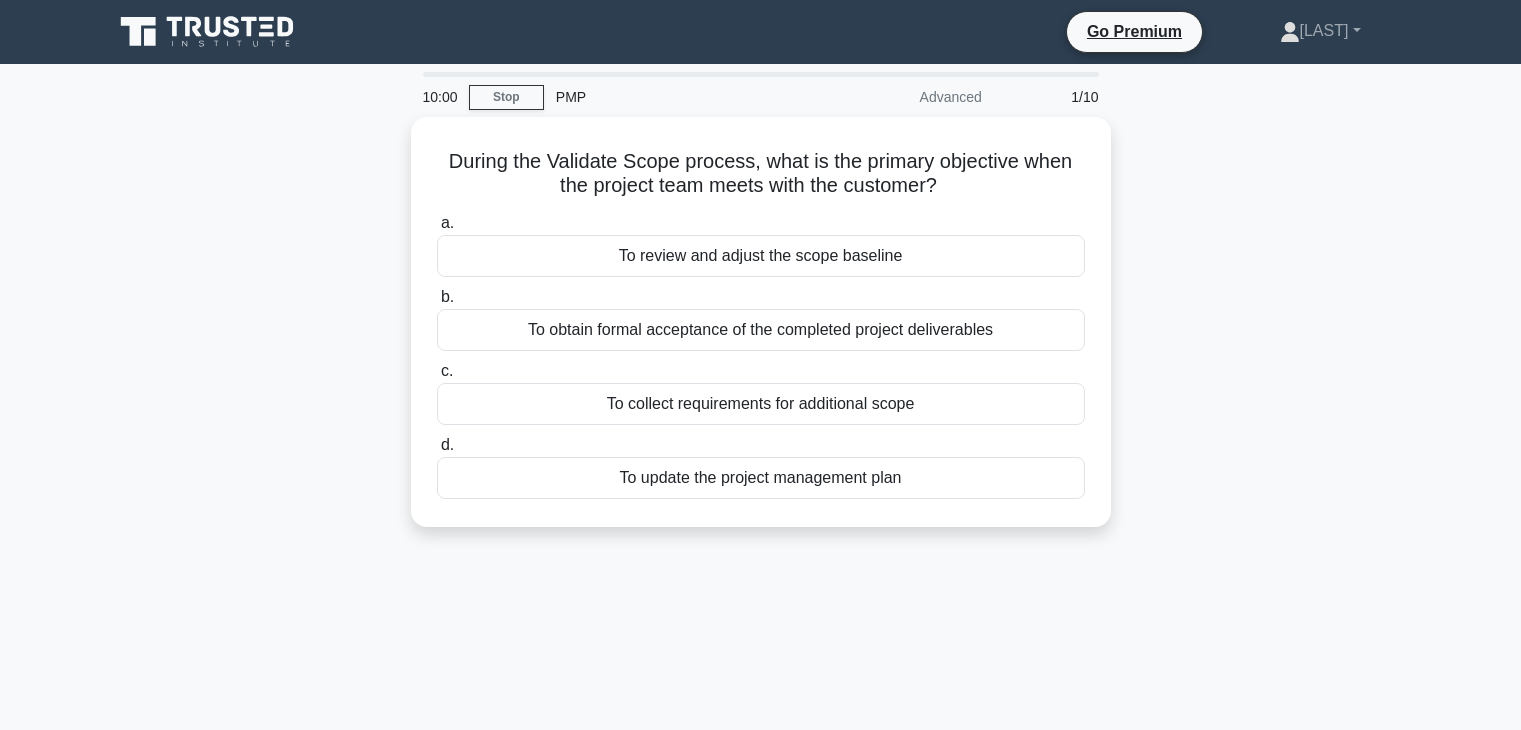 scroll, scrollTop: 0, scrollLeft: 0, axis: both 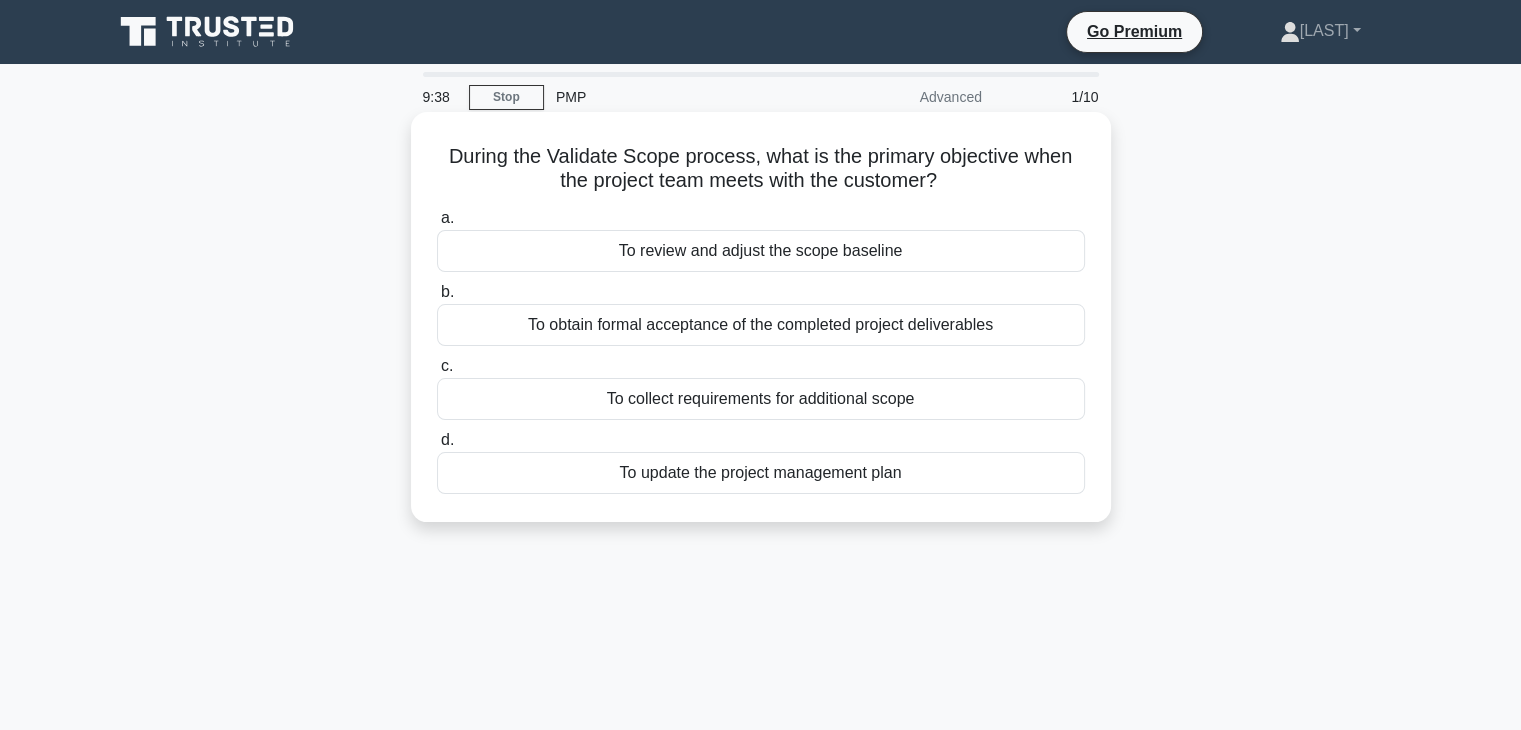 click on "To collect requirements for additional scope" at bounding box center (761, 399) 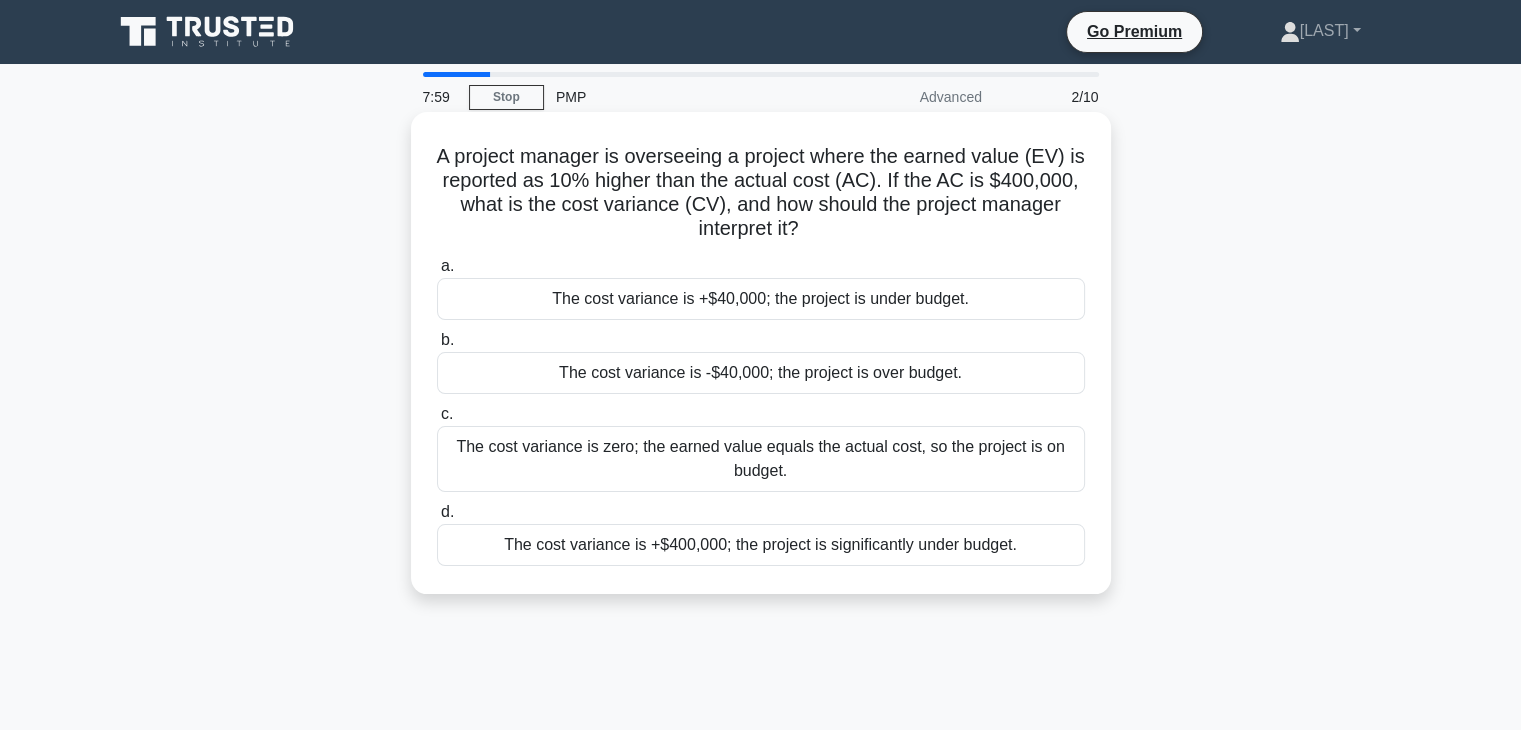 click on "The cost variance is +$40,000; the project is under budget." at bounding box center [761, 299] 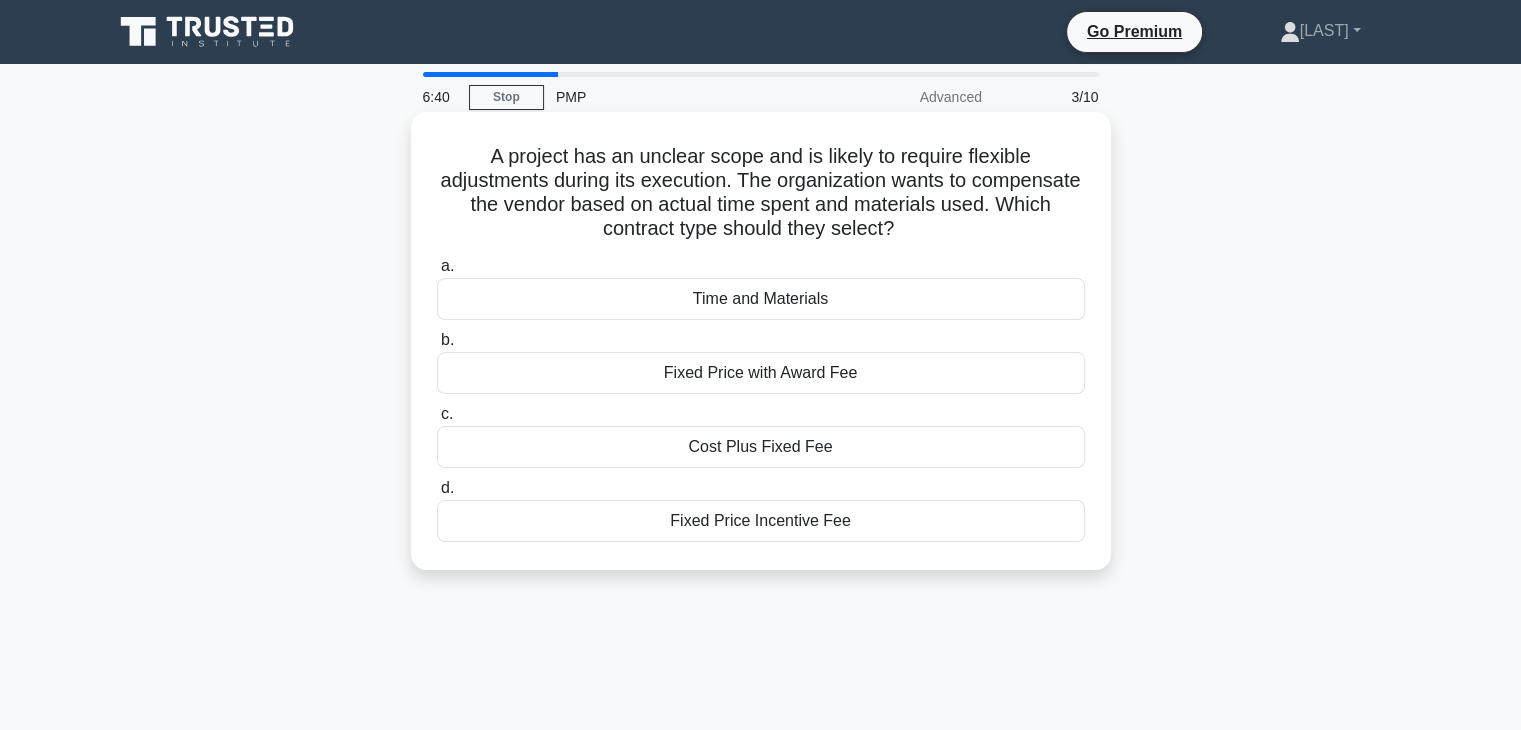 click on "Fixed Price Incentive Fee" at bounding box center (761, 521) 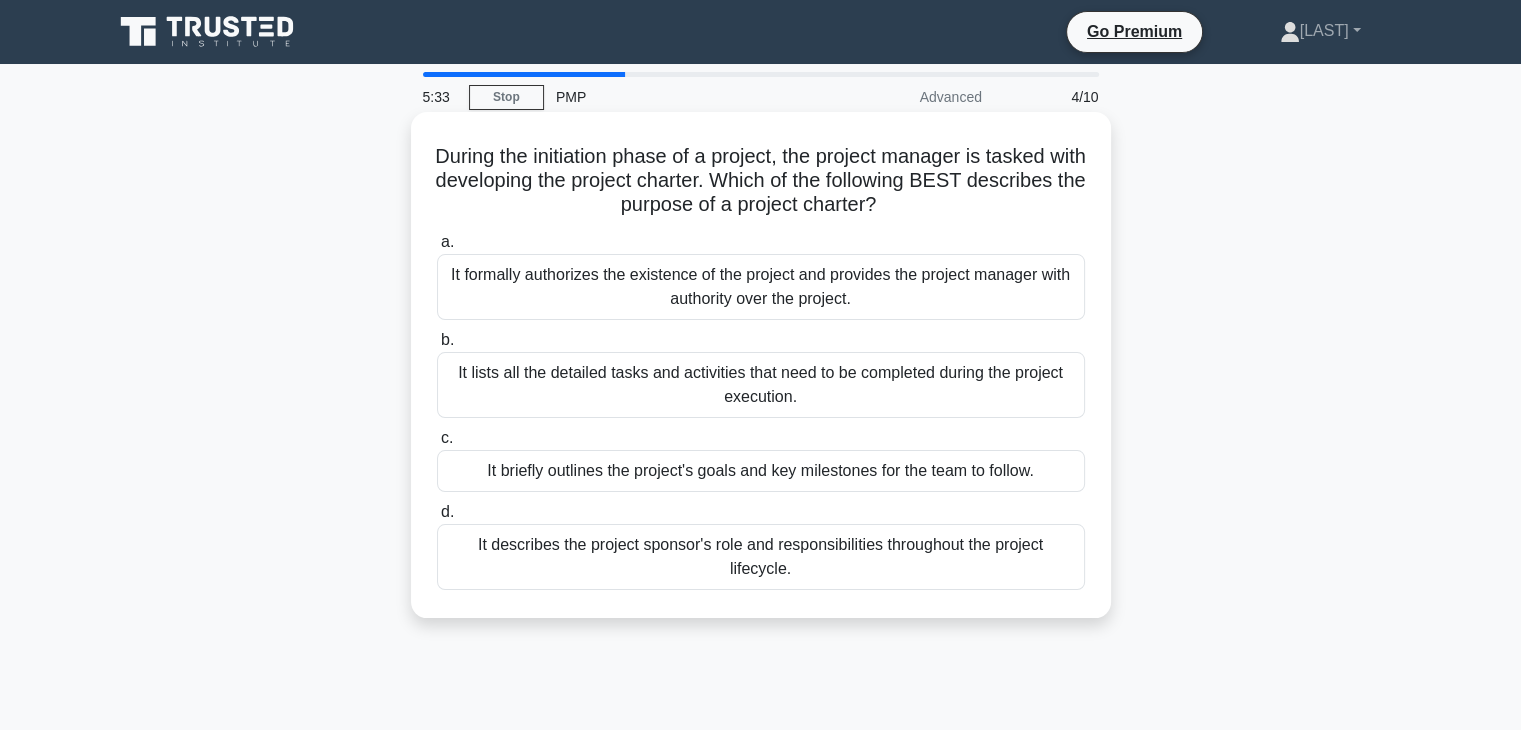 click on "It lists all the detailed tasks and activities that need to be completed during the project execution." at bounding box center [761, 385] 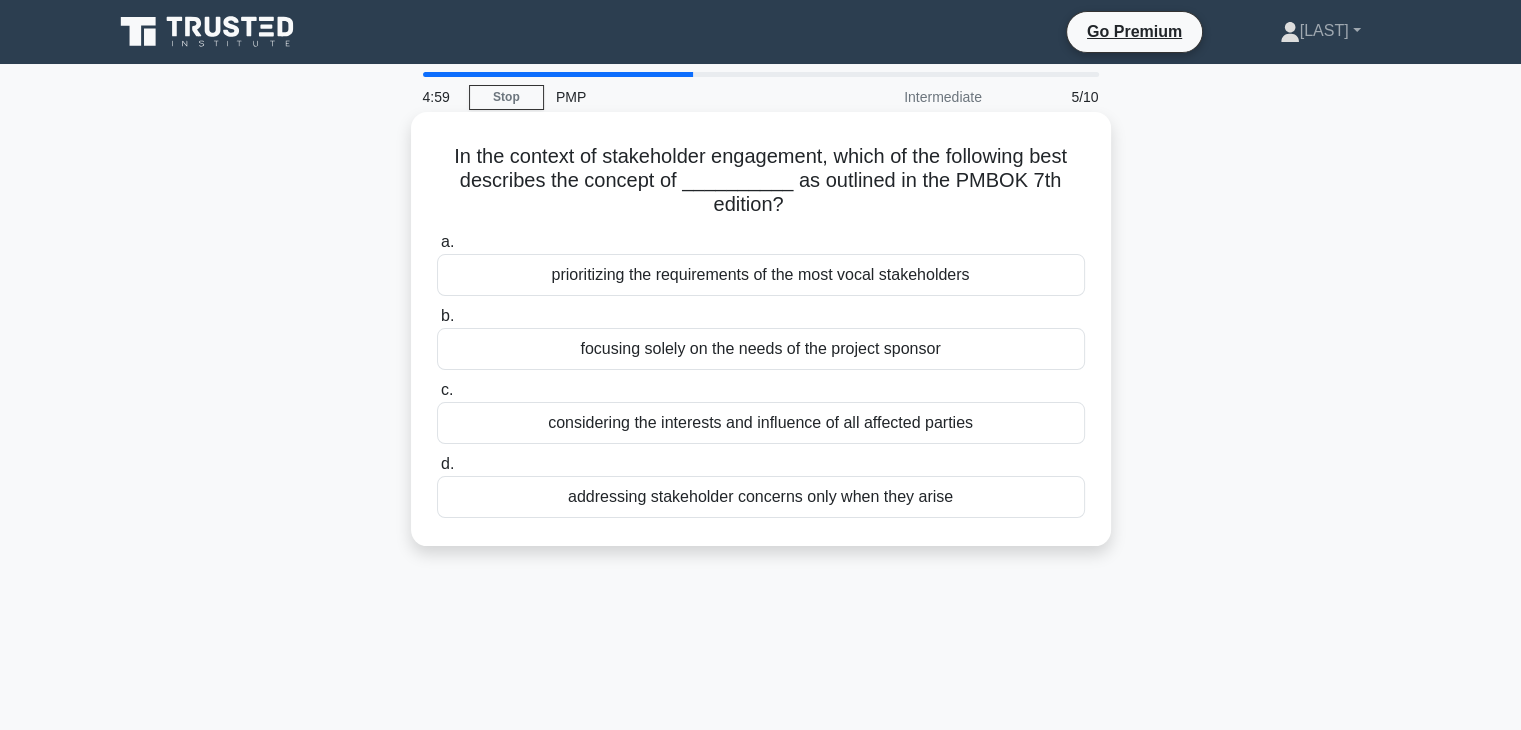 click on "considering the interests and influence of all affected parties" at bounding box center [761, 423] 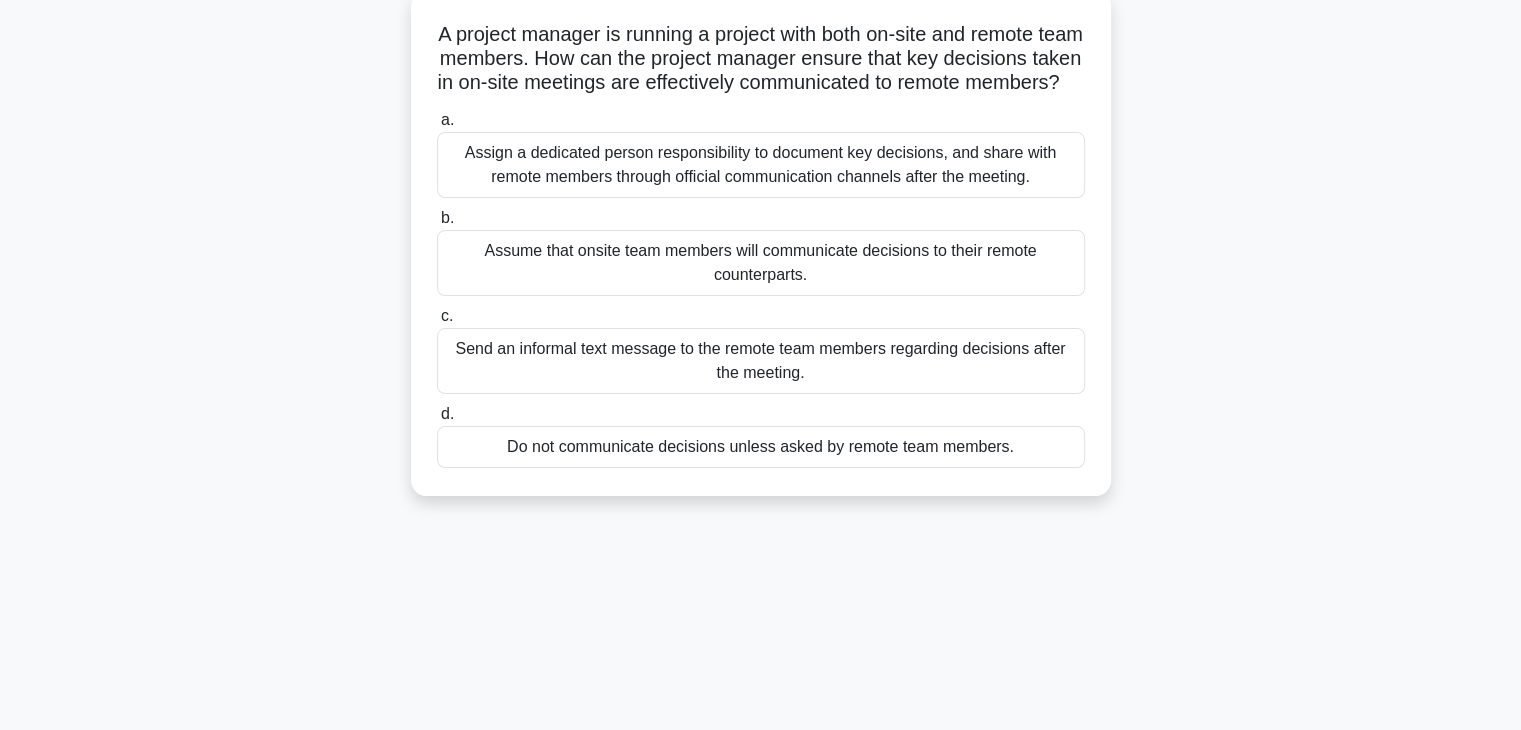 scroll, scrollTop: 0, scrollLeft: 0, axis: both 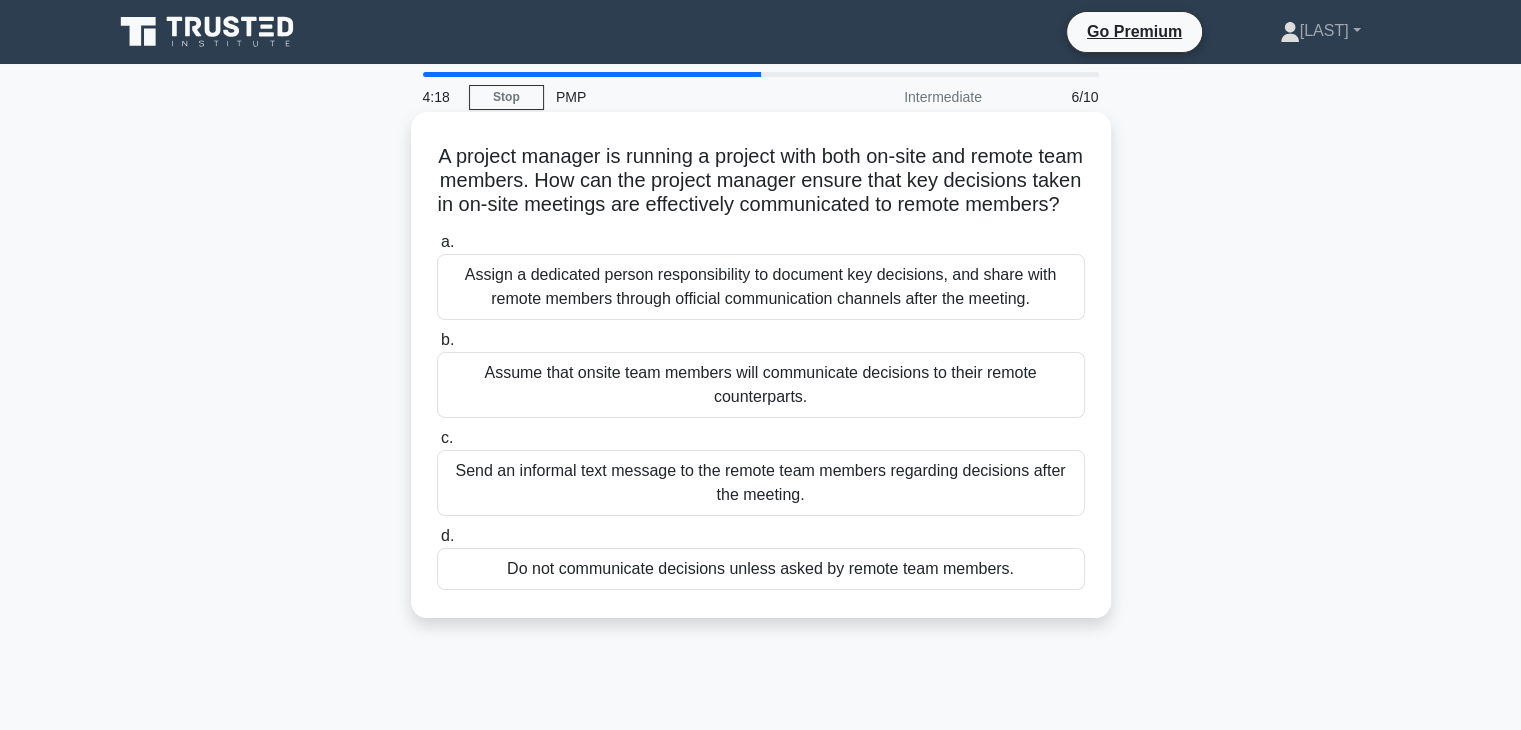 click on "Assign a dedicated person responsibility to document key decisions, and share with remote members through official communication channels after the meeting." at bounding box center (761, 287) 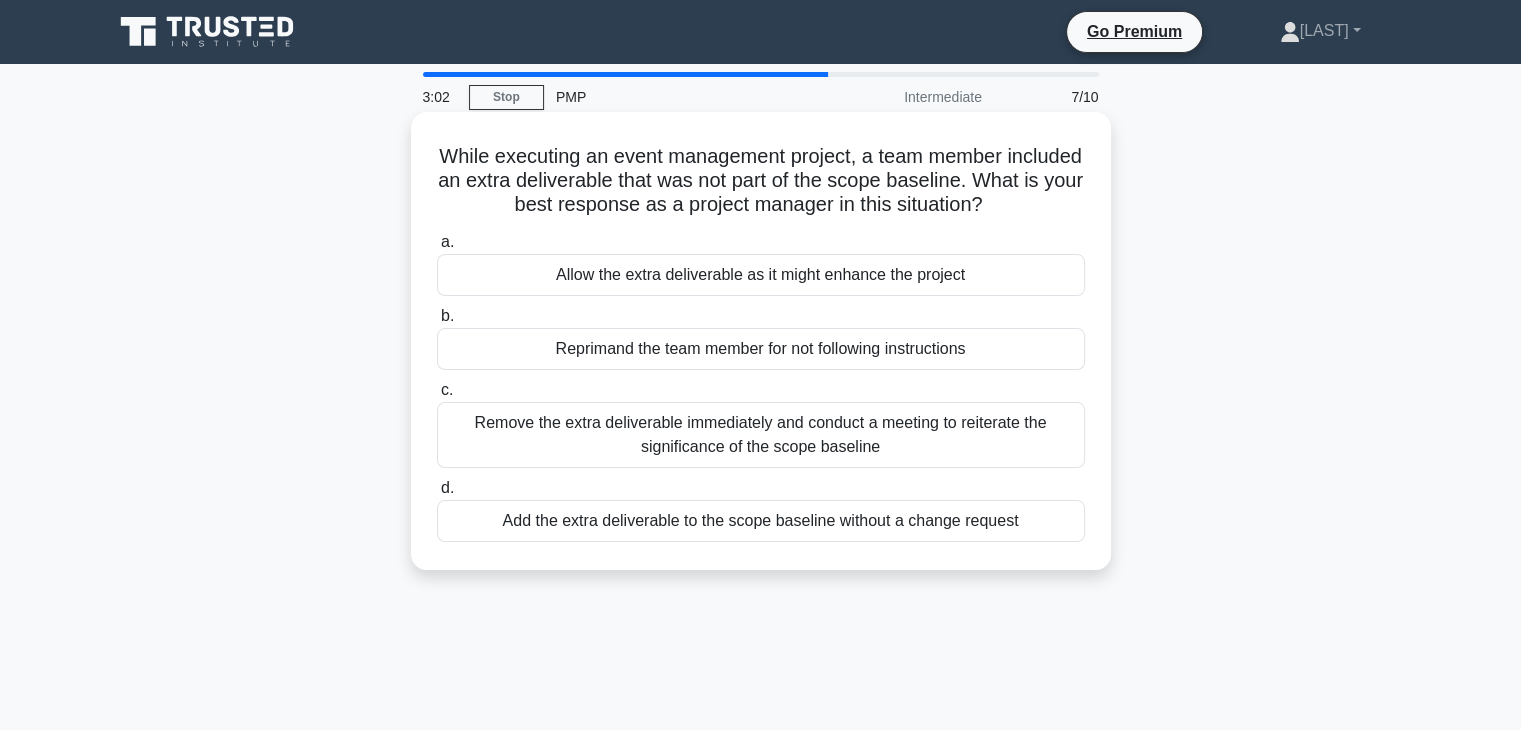 click on "Allow the extra deliverable as it might enhance the project" at bounding box center (761, 275) 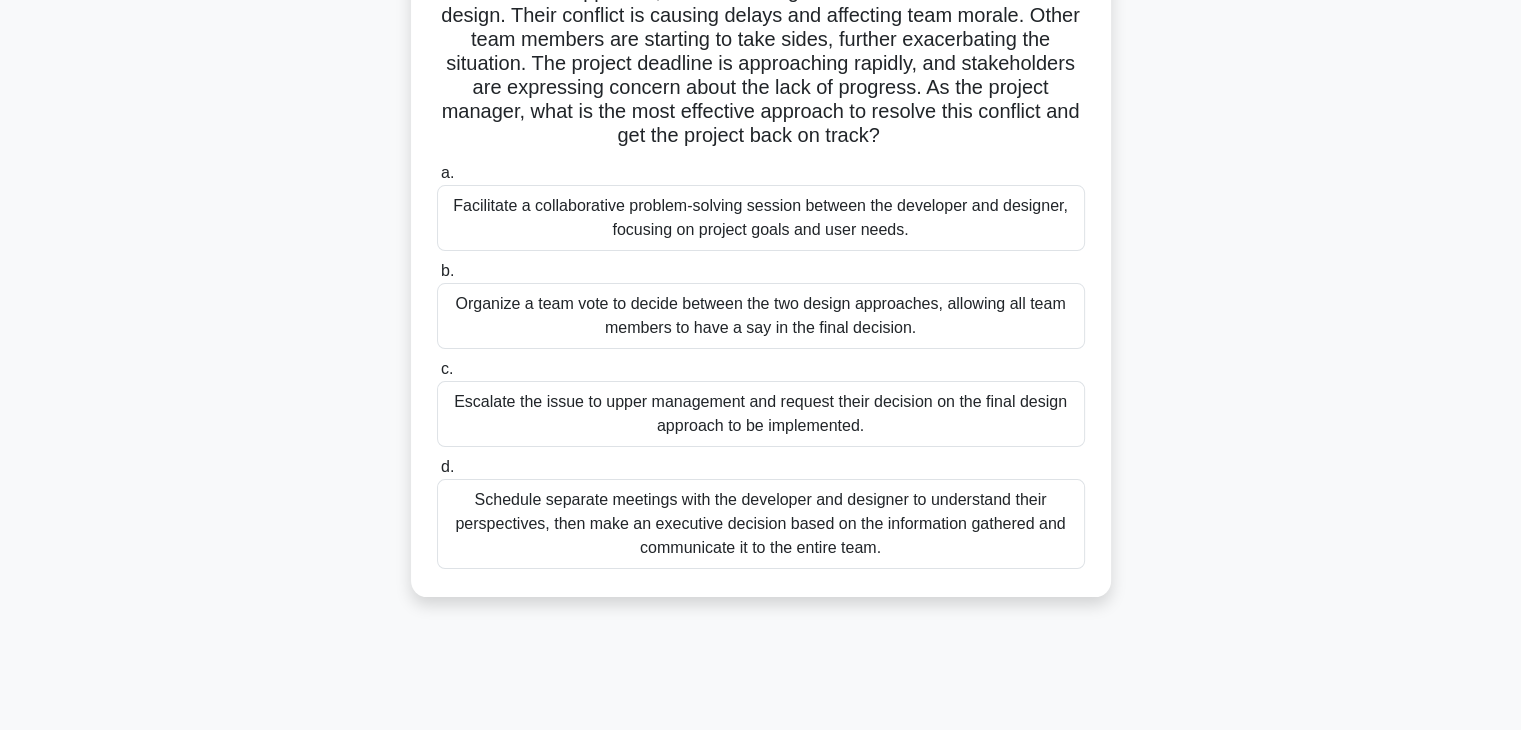 scroll, scrollTop: 300, scrollLeft: 0, axis: vertical 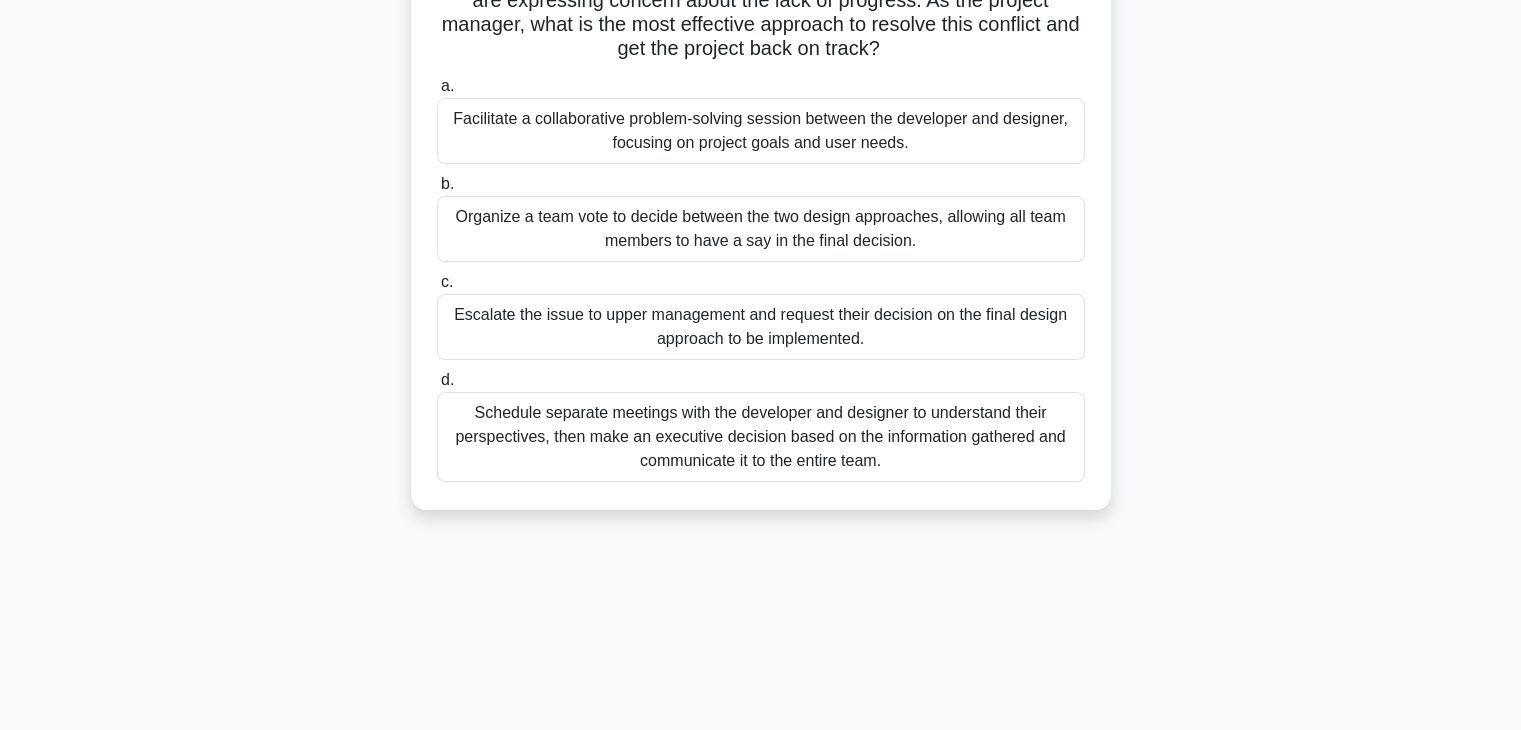 click on "Facilitate a collaborative problem-solving session between the developer and designer, focusing on project goals and user needs." at bounding box center [761, 131] 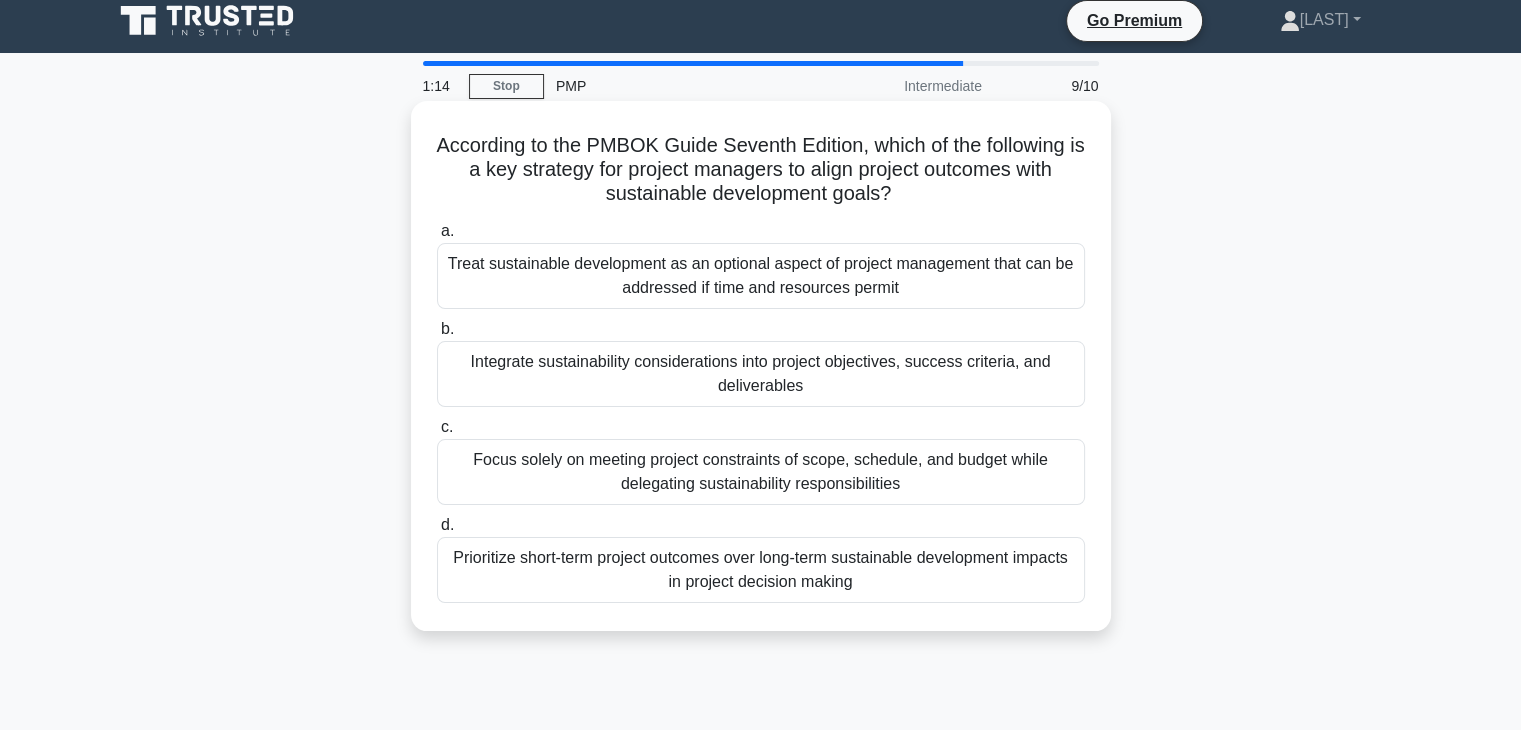 scroll, scrollTop: 0, scrollLeft: 0, axis: both 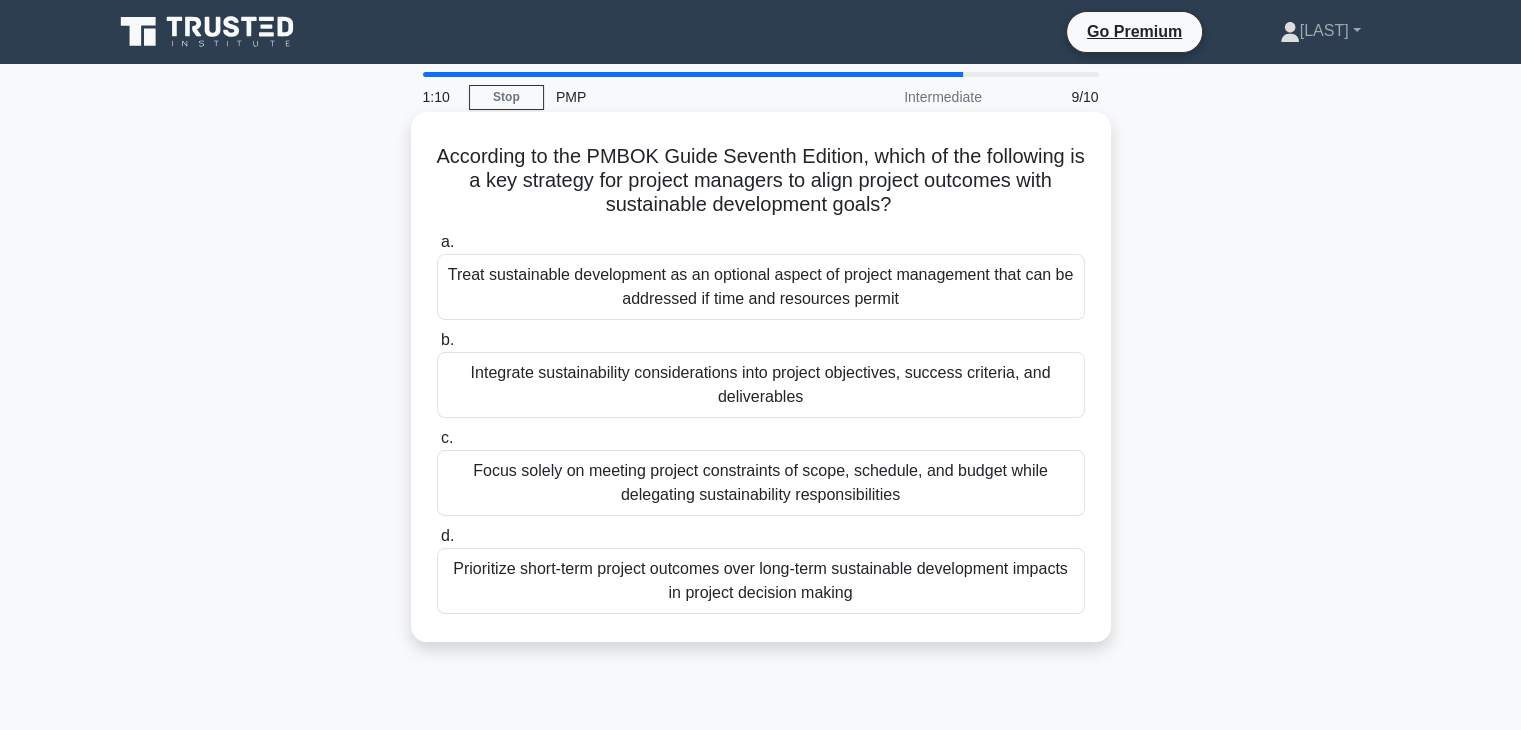 click on "Integrate sustainability considerations into project objectives, success criteria, and deliverables" at bounding box center [761, 385] 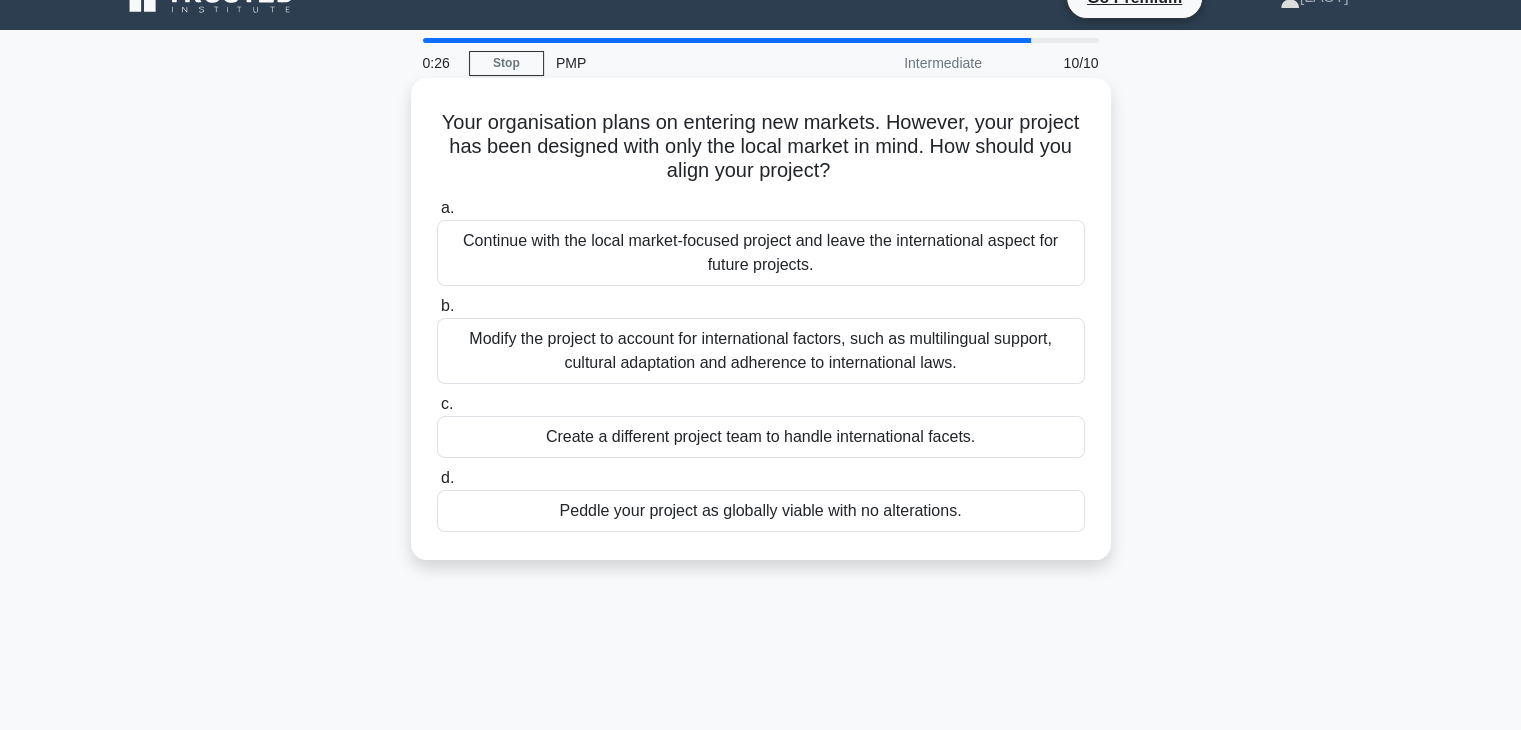 scroll, scrollTop: 0, scrollLeft: 0, axis: both 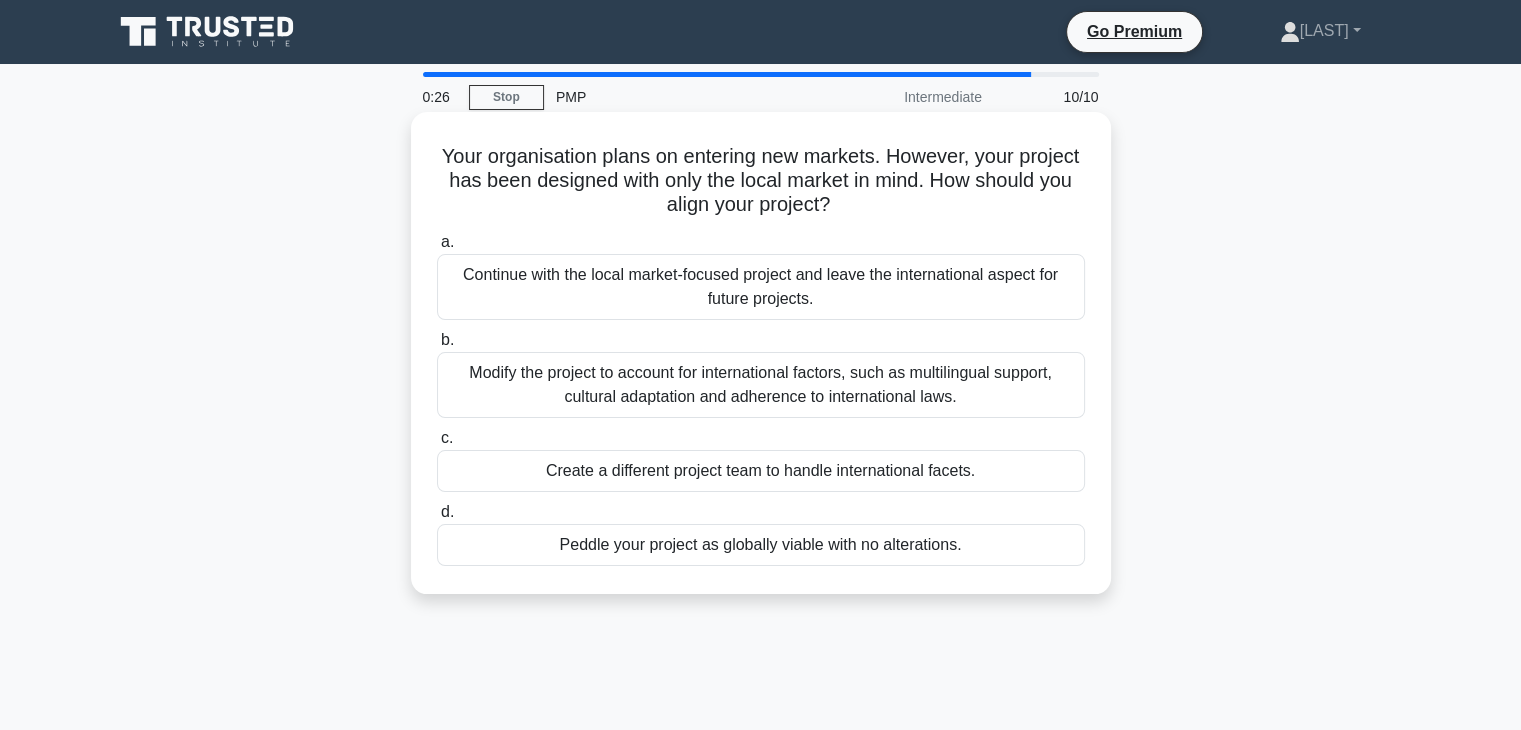 click on "Continue with the local market-focused project and leave the international aspect for future projects." at bounding box center [761, 287] 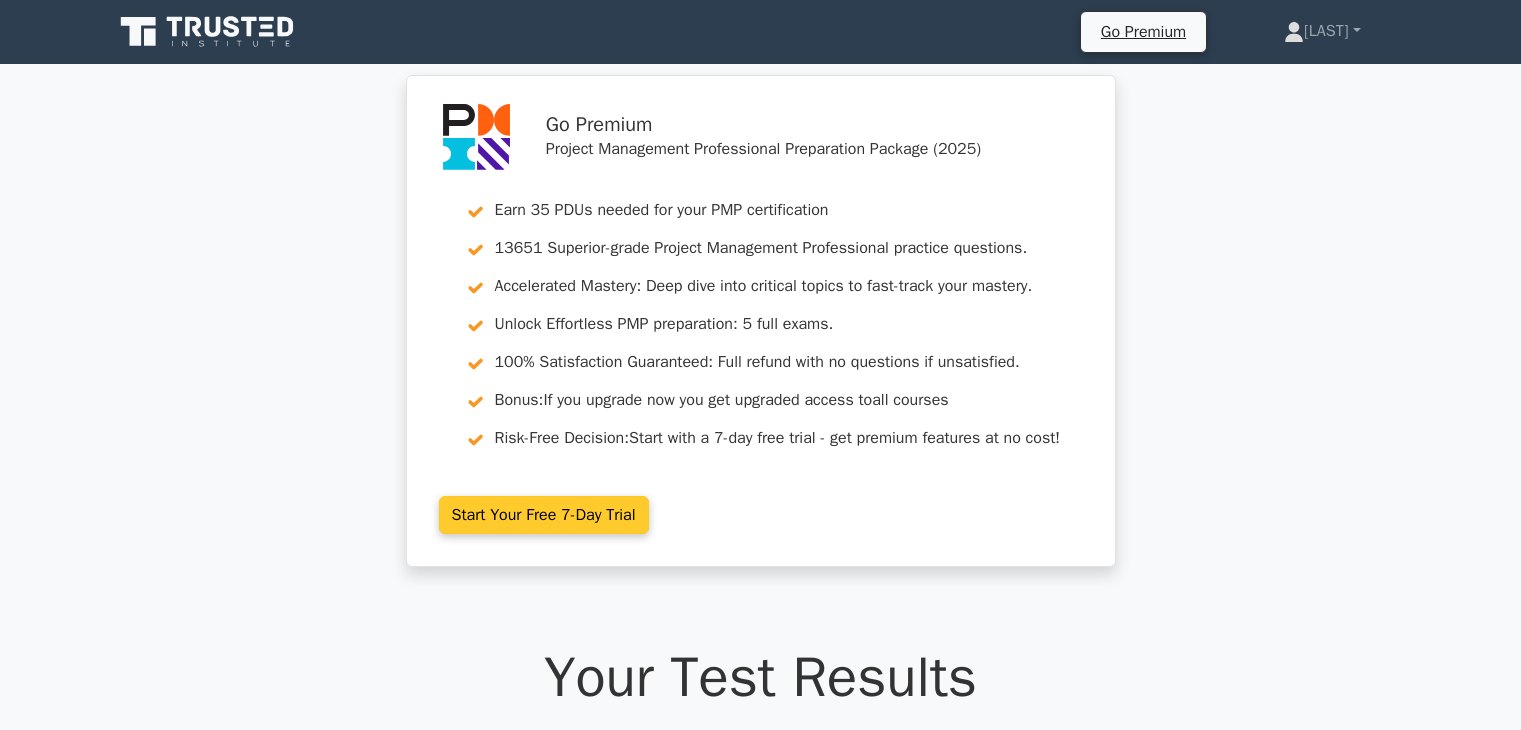 scroll, scrollTop: 0, scrollLeft: 0, axis: both 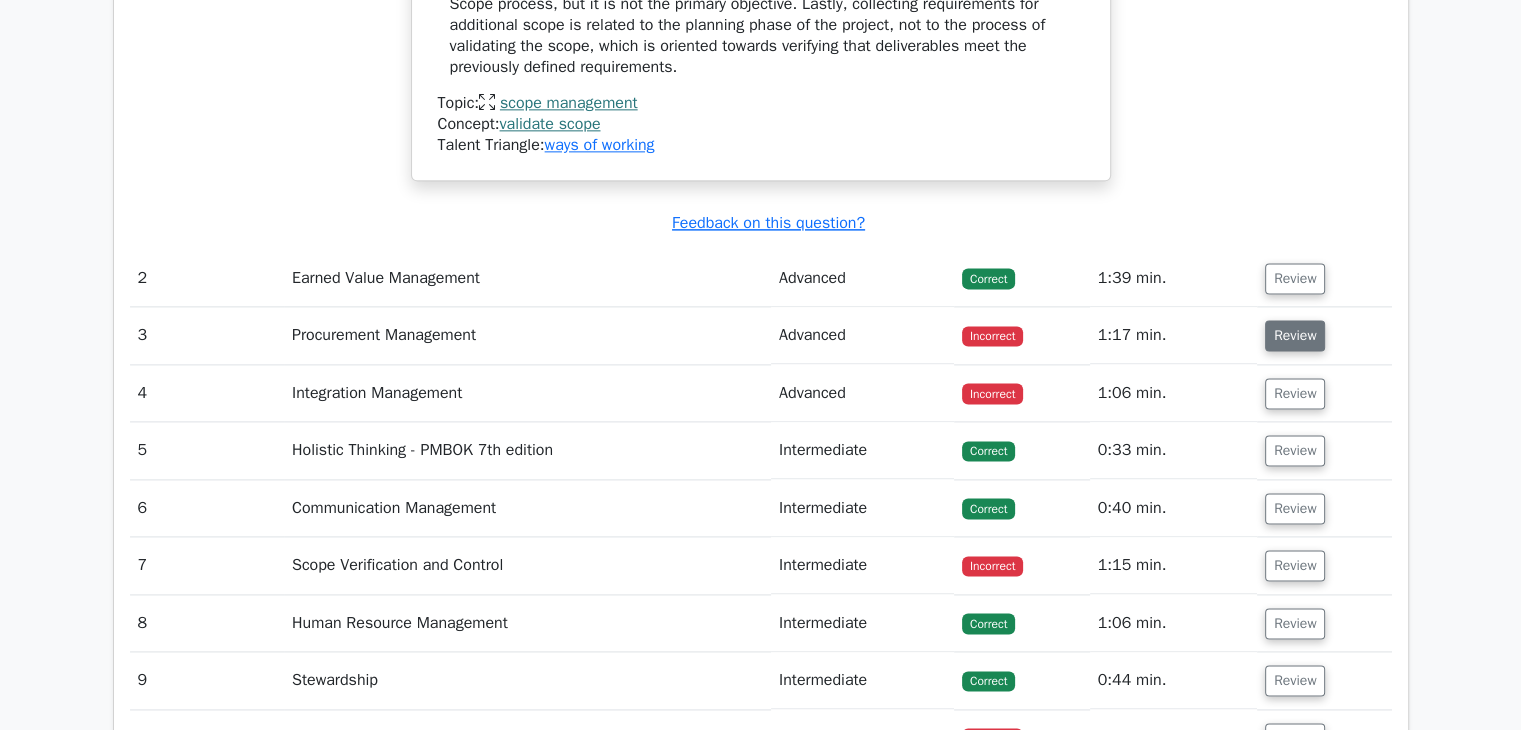 click on "Review" at bounding box center [1295, 335] 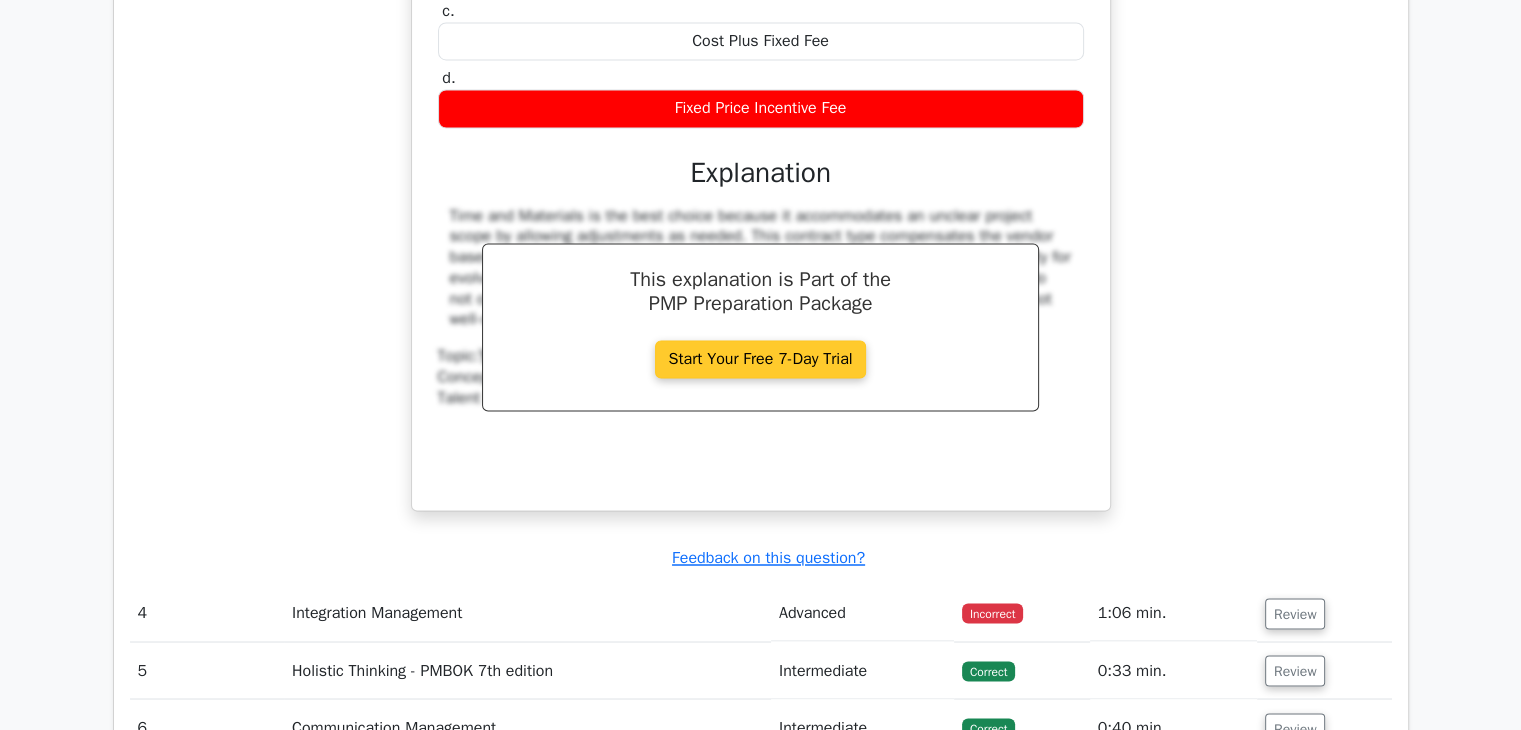 scroll, scrollTop: 3500, scrollLeft: 0, axis: vertical 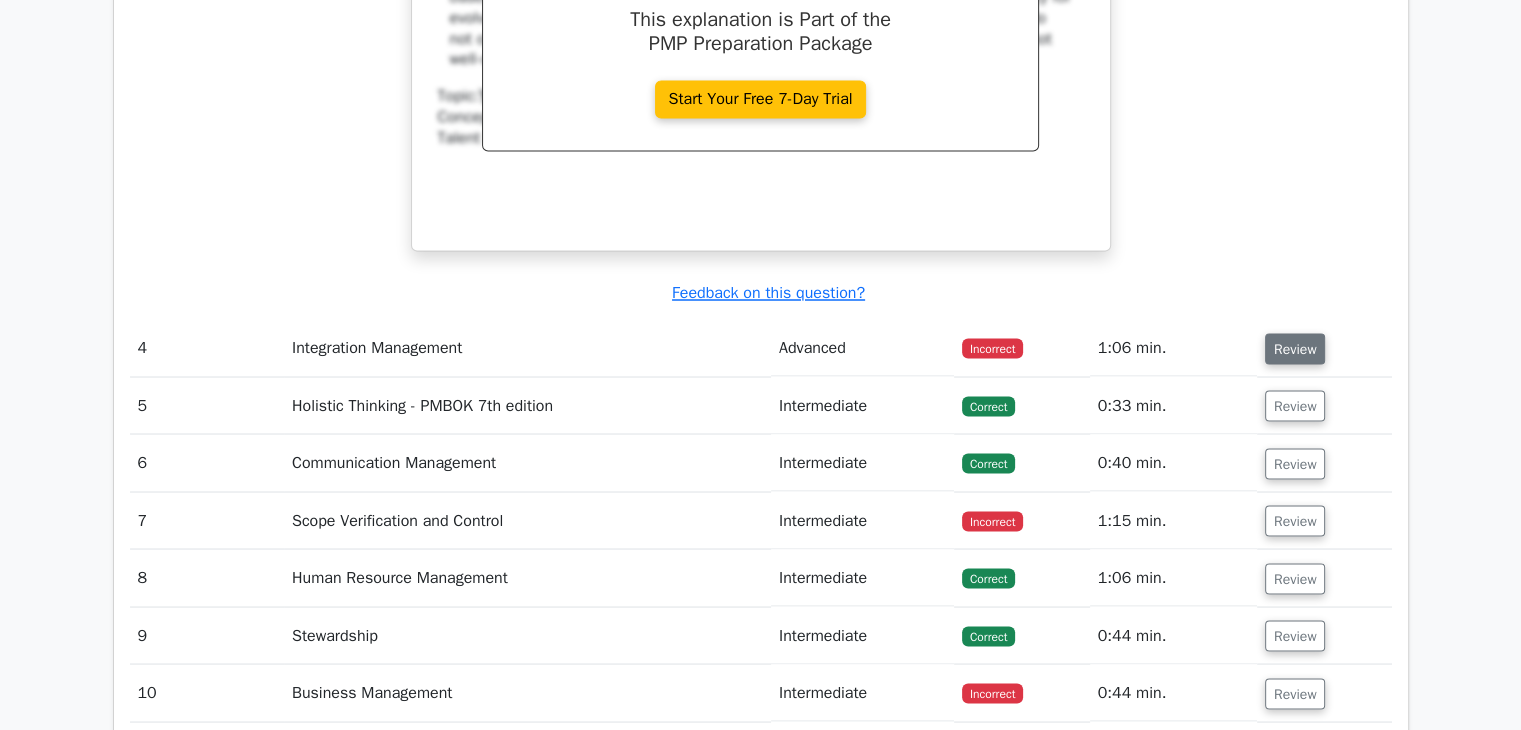 click on "Review" at bounding box center (1295, 348) 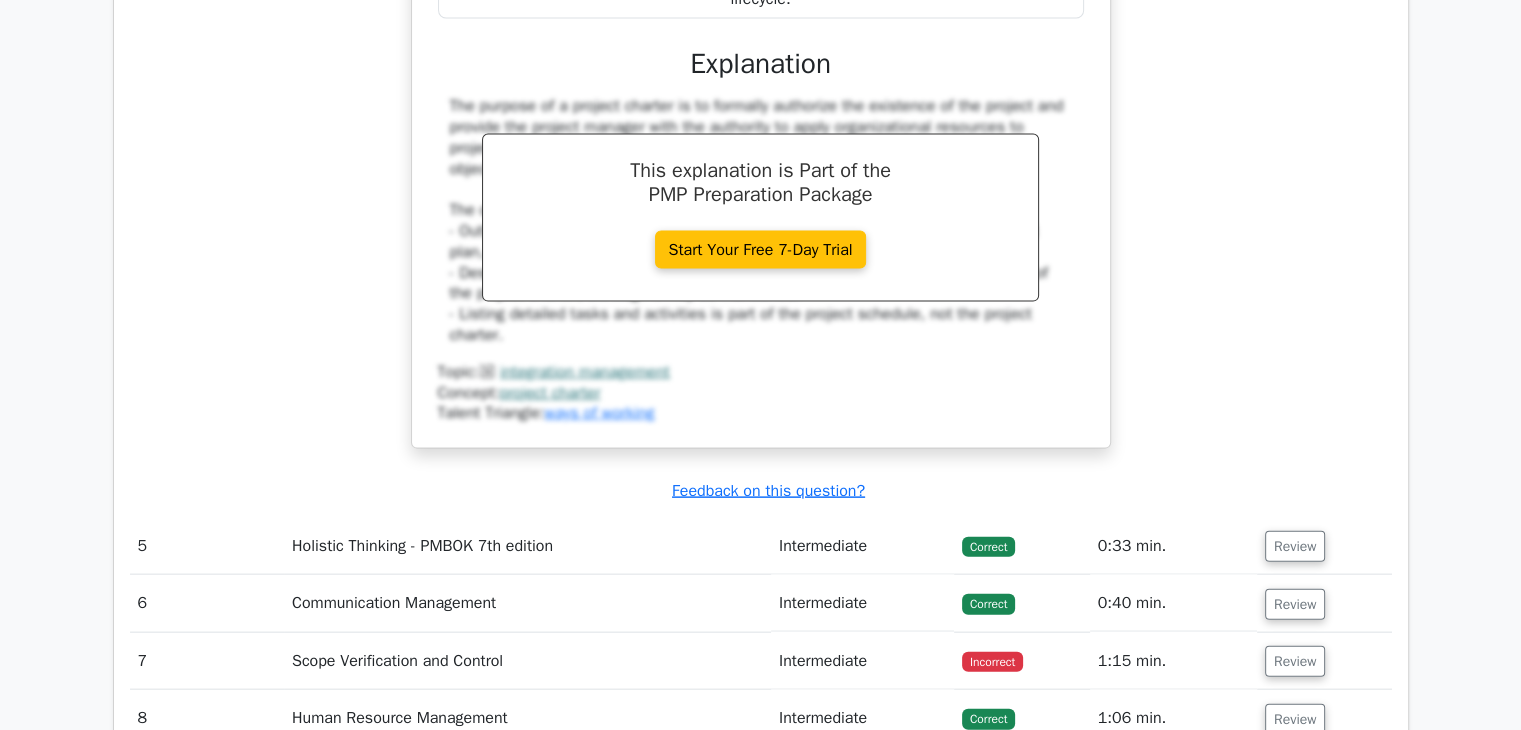 scroll, scrollTop: 4700, scrollLeft: 0, axis: vertical 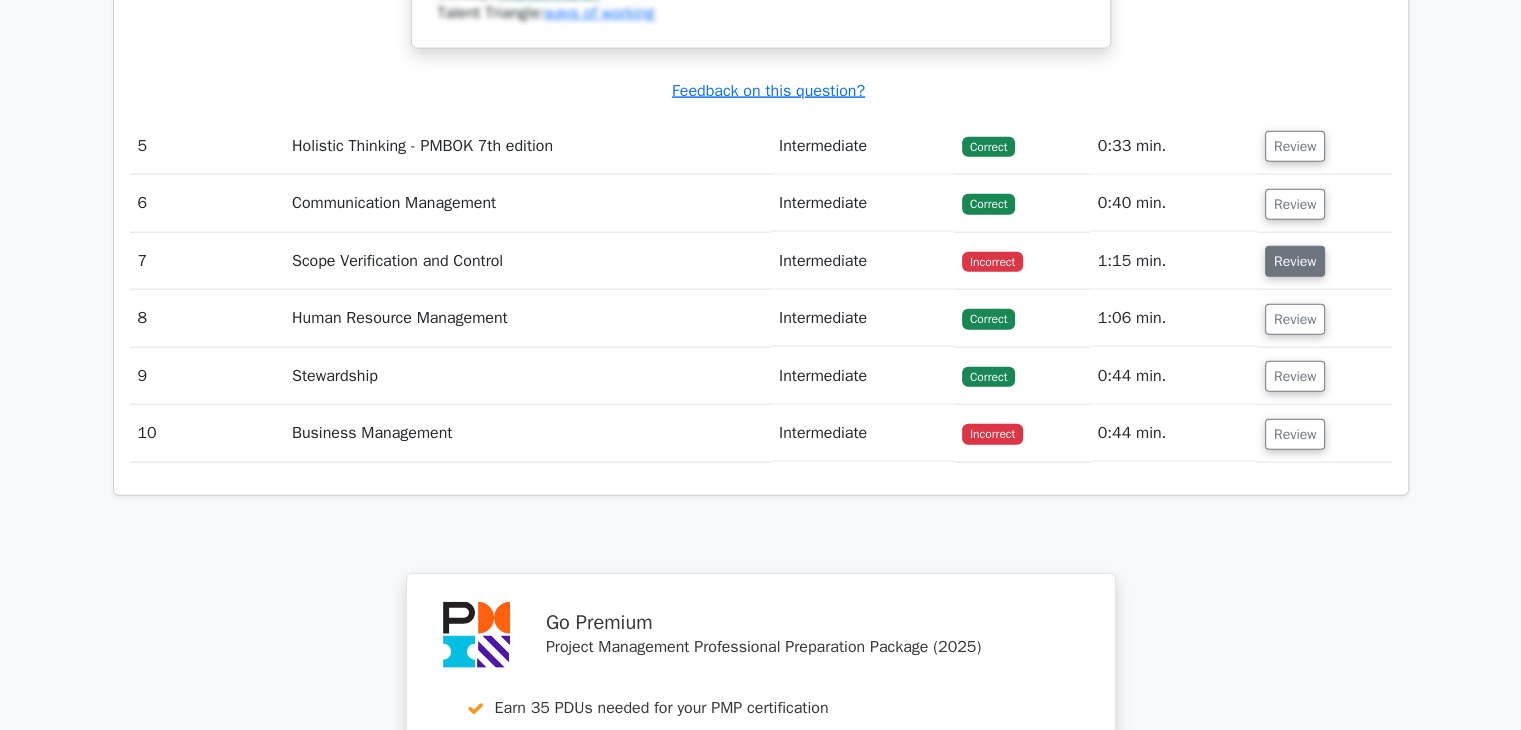 click on "Review" at bounding box center (1295, 261) 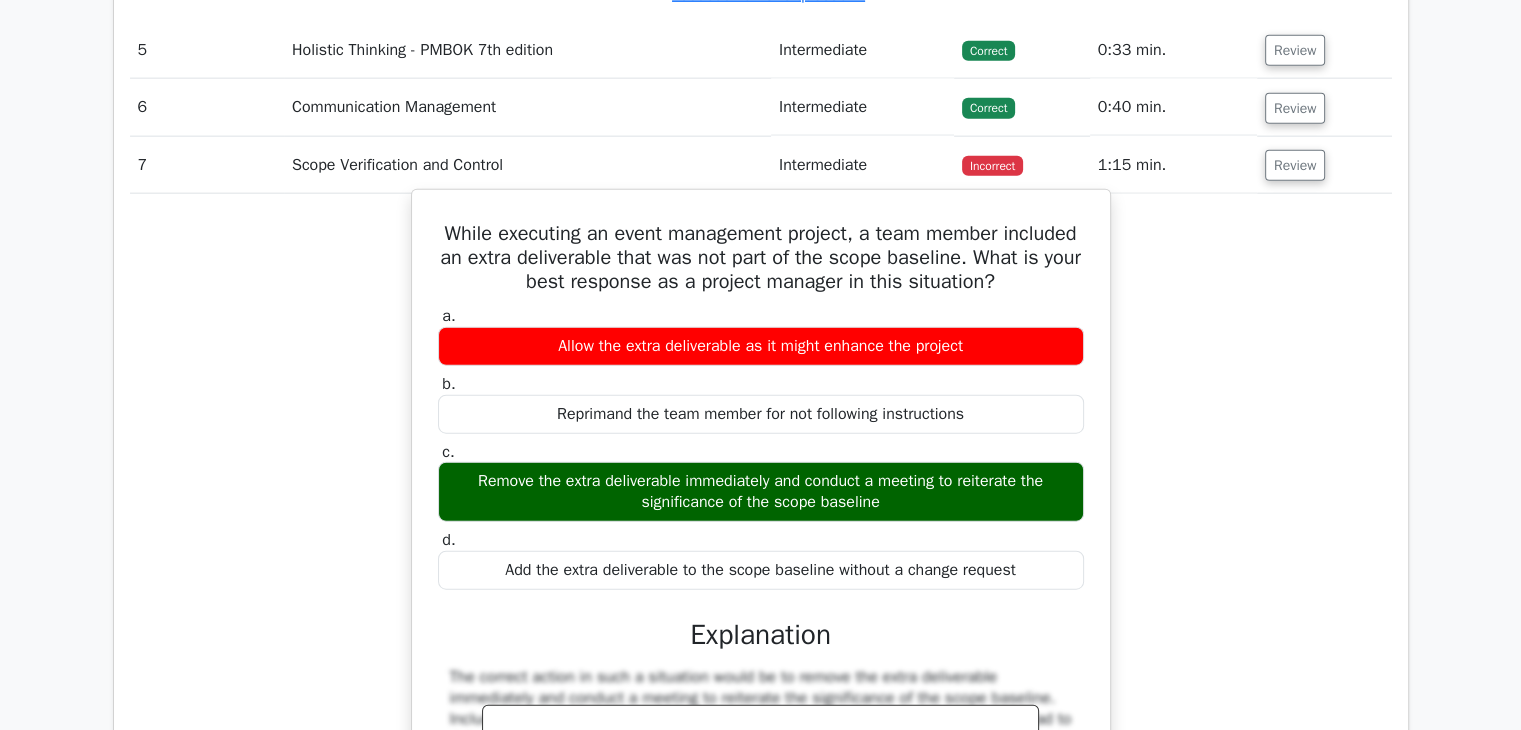 scroll, scrollTop: 4800, scrollLeft: 0, axis: vertical 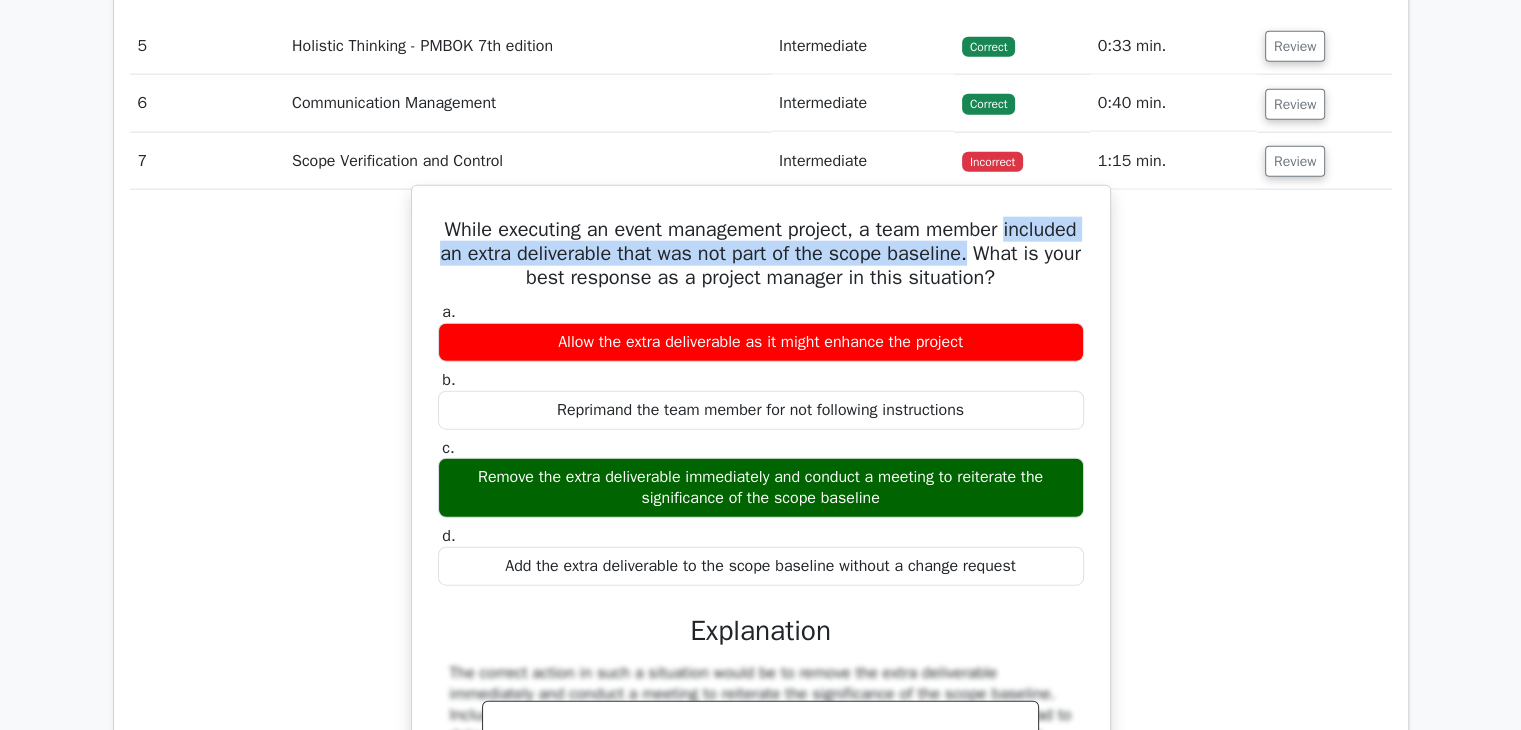 drag, startPoint x: 1076, startPoint y: 241, endPoint x: 444, endPoint y: 251, distance: 632.0791 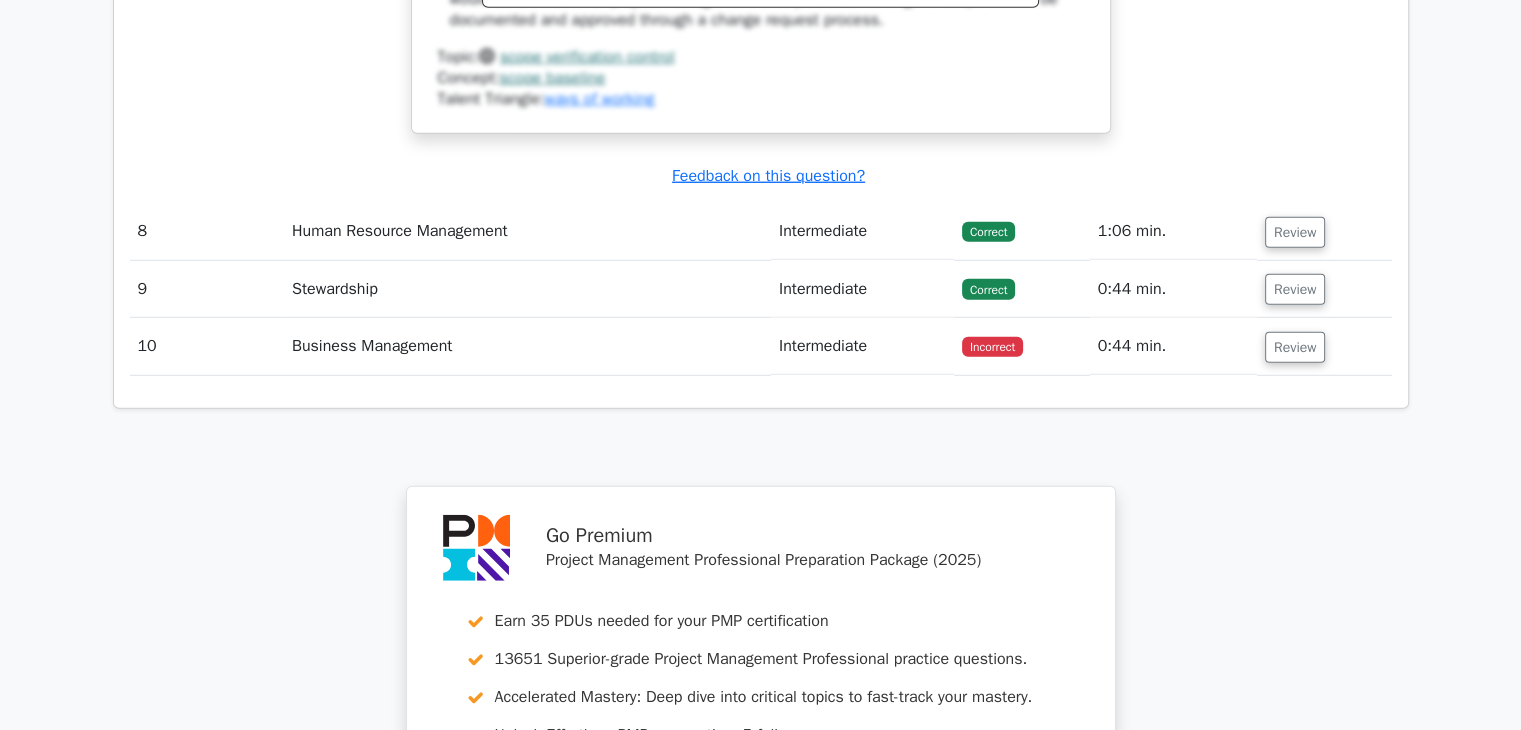 scroll, scrollTop: 5700, scrollLeft: 0, axis: vertical 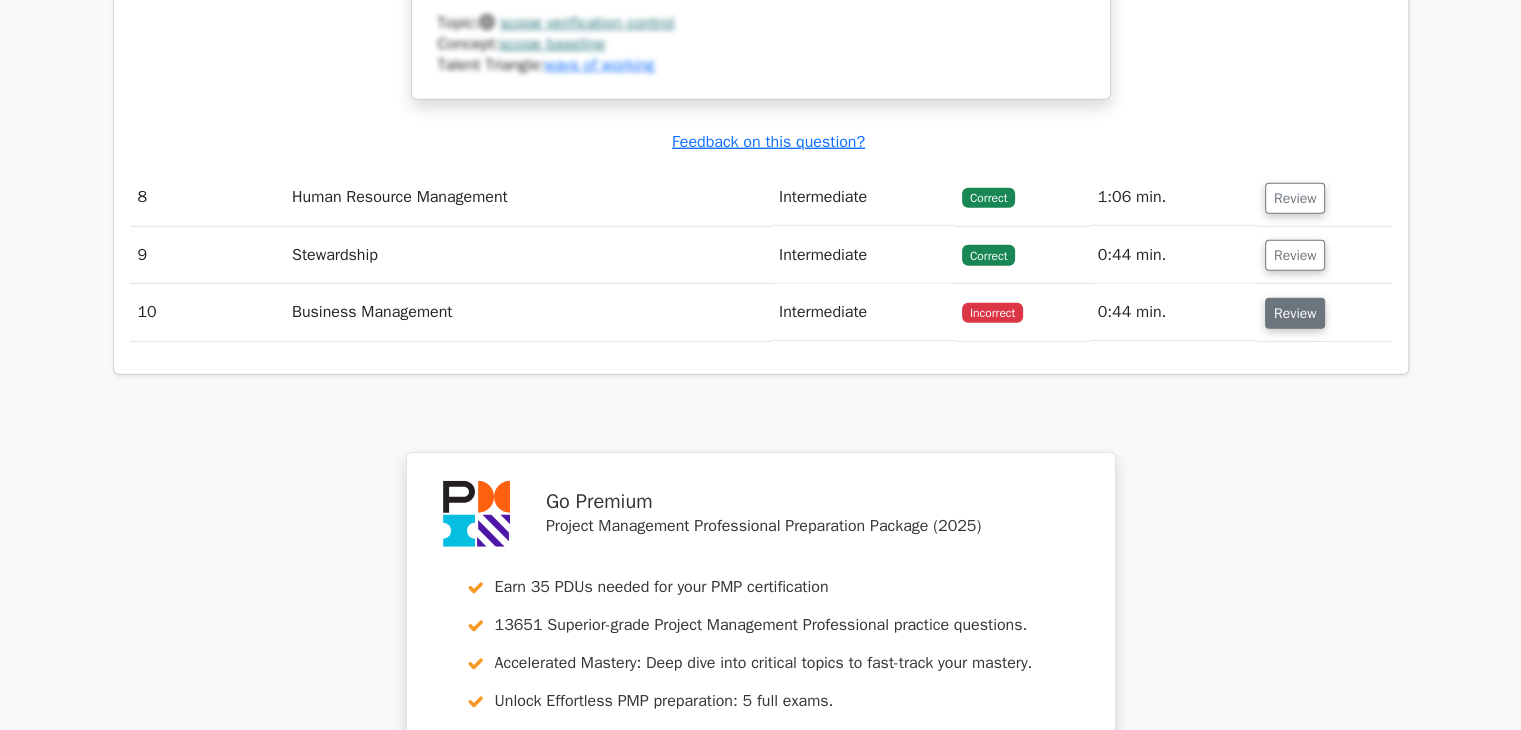 click on "Review" at bounding box center [1295, 313] 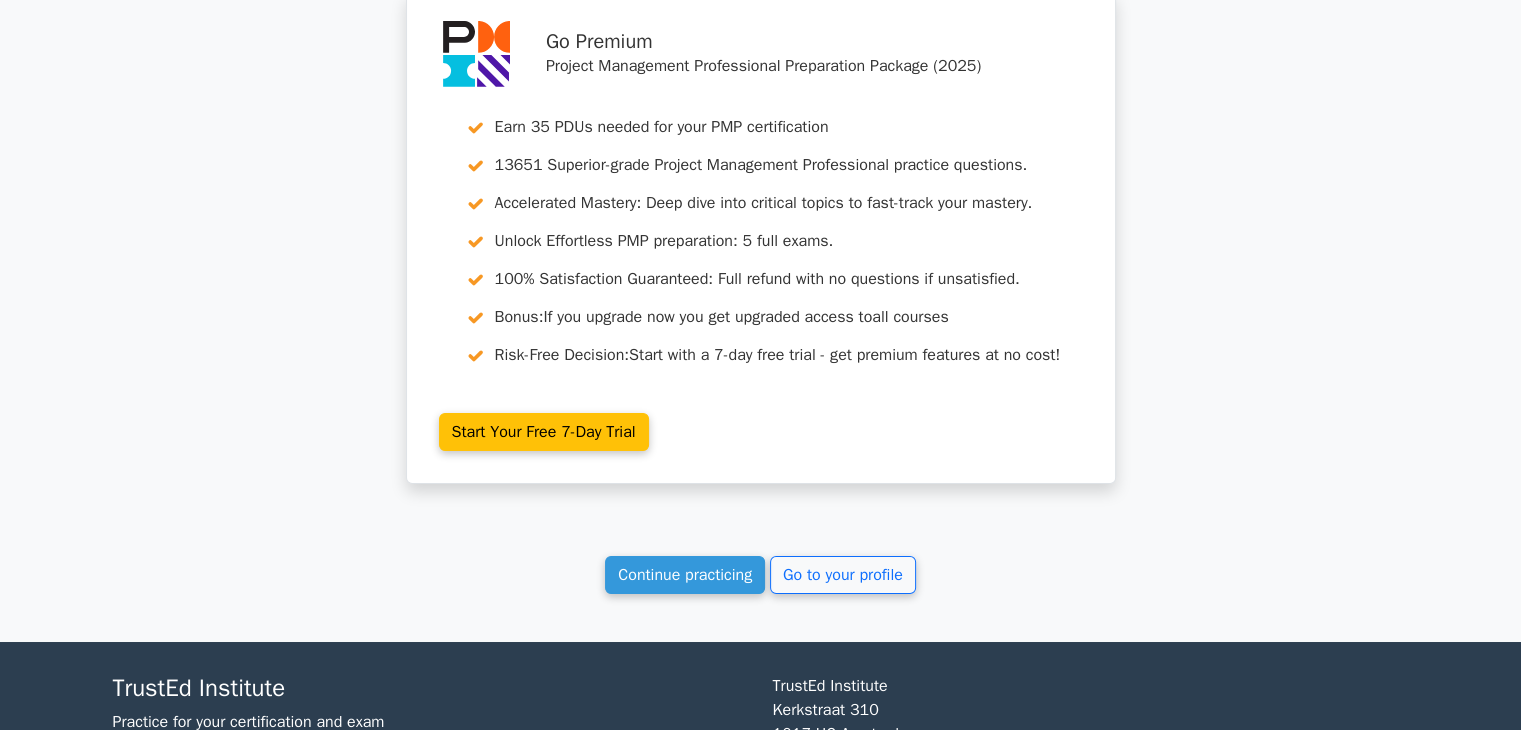 scroll, scrollTop: 7248, scrollLeft: 0, axis: vertical 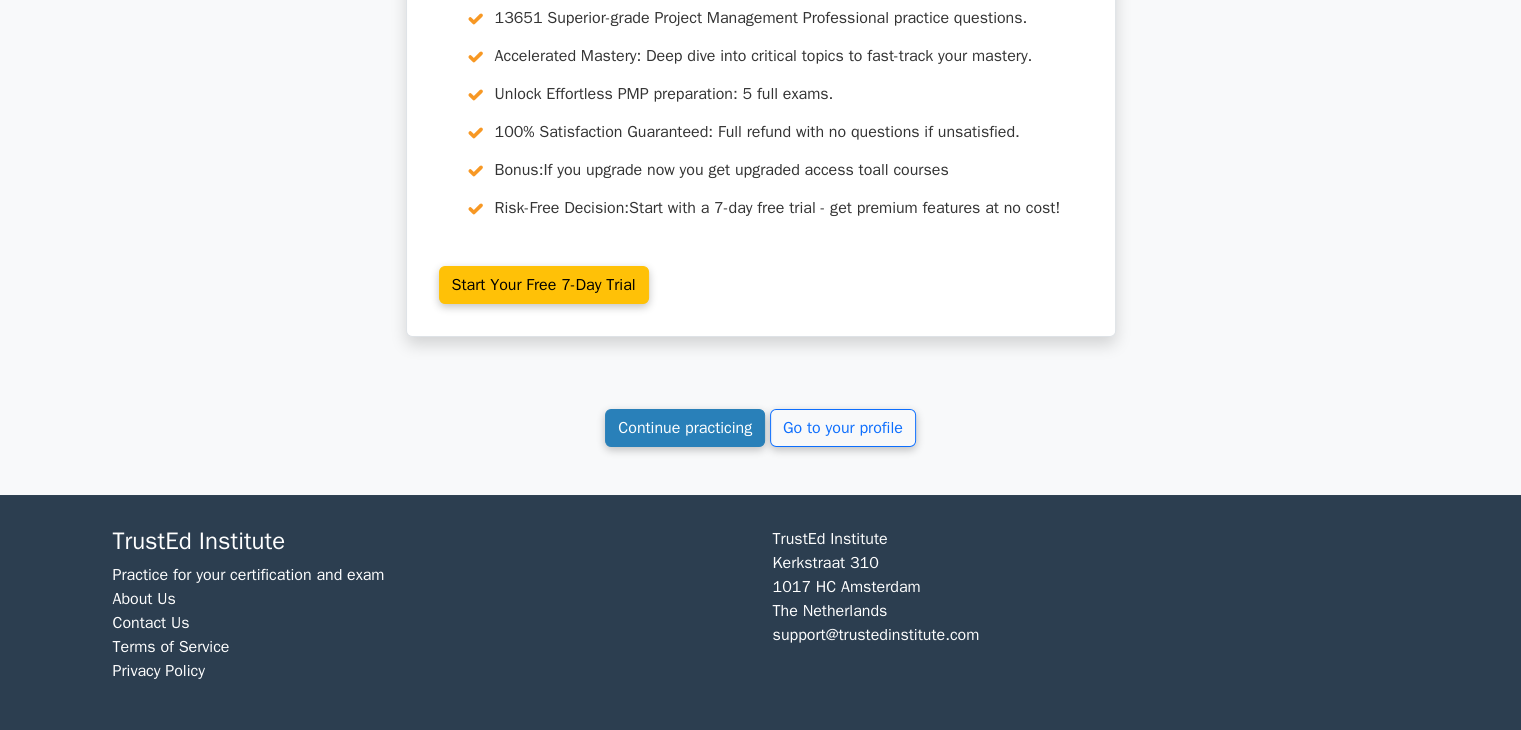 click on "Continue practicing" at bounding box center (685, 428) 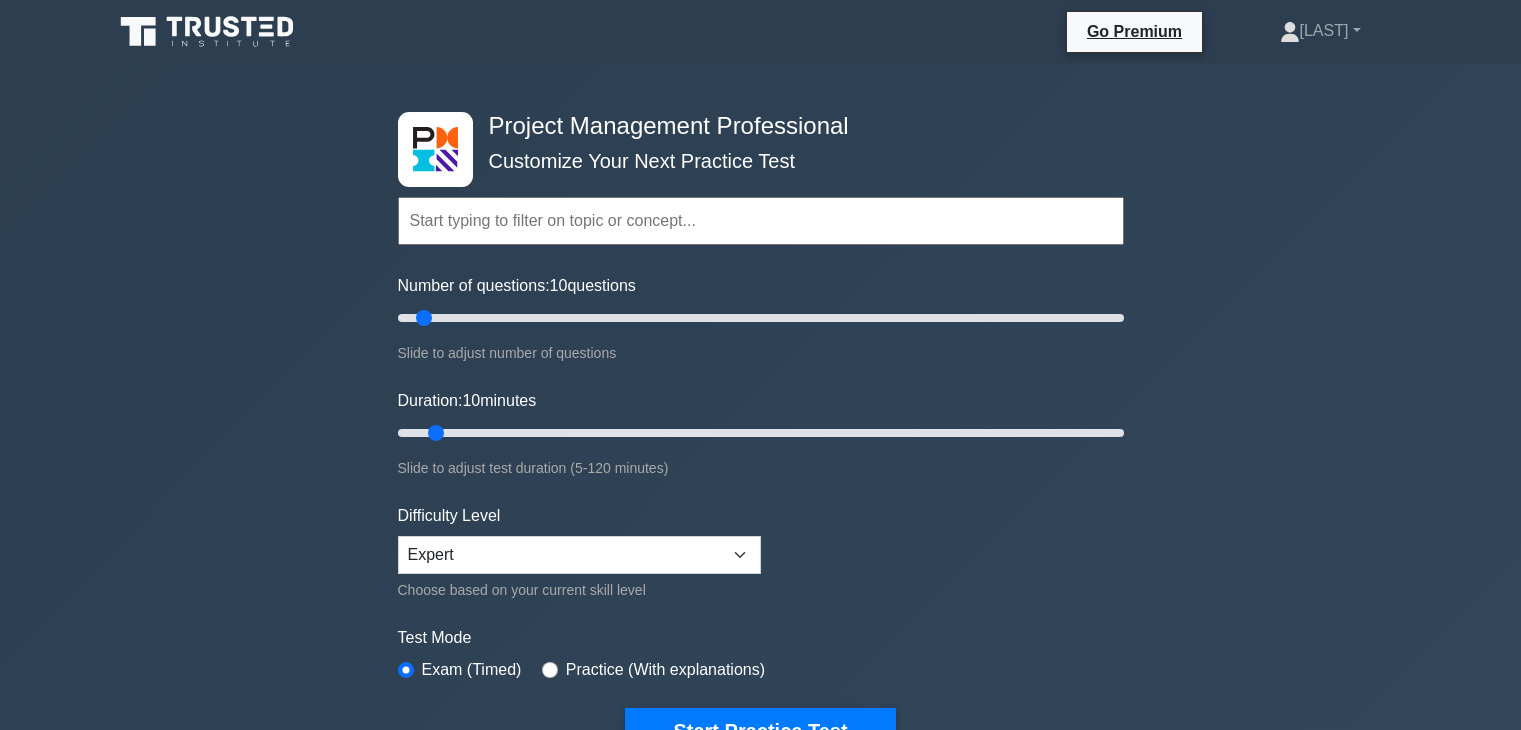 scroll, scrollTop: 0, scrollLeft: 0, axis: both 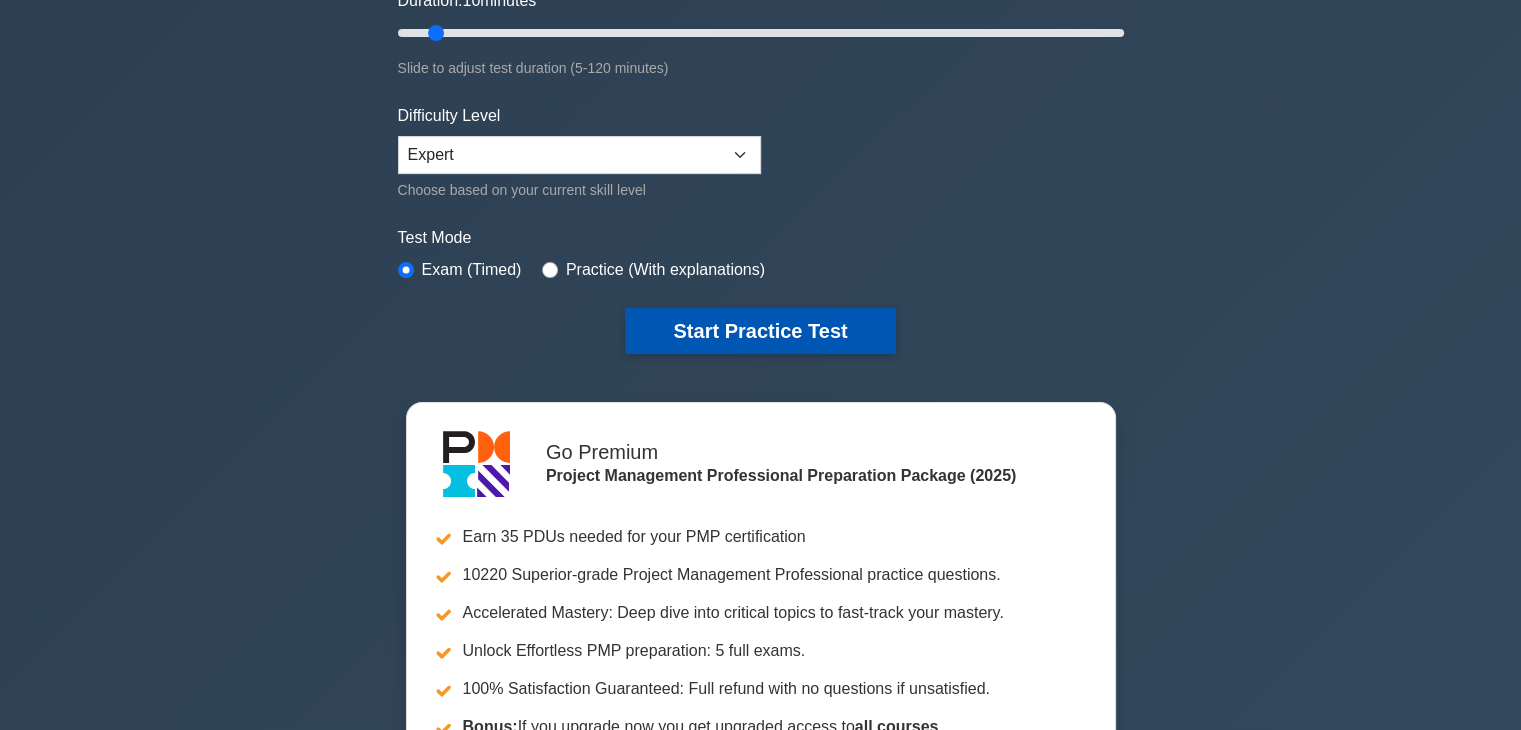 click on "Start Practice Test" at bounding box center [760, 331] 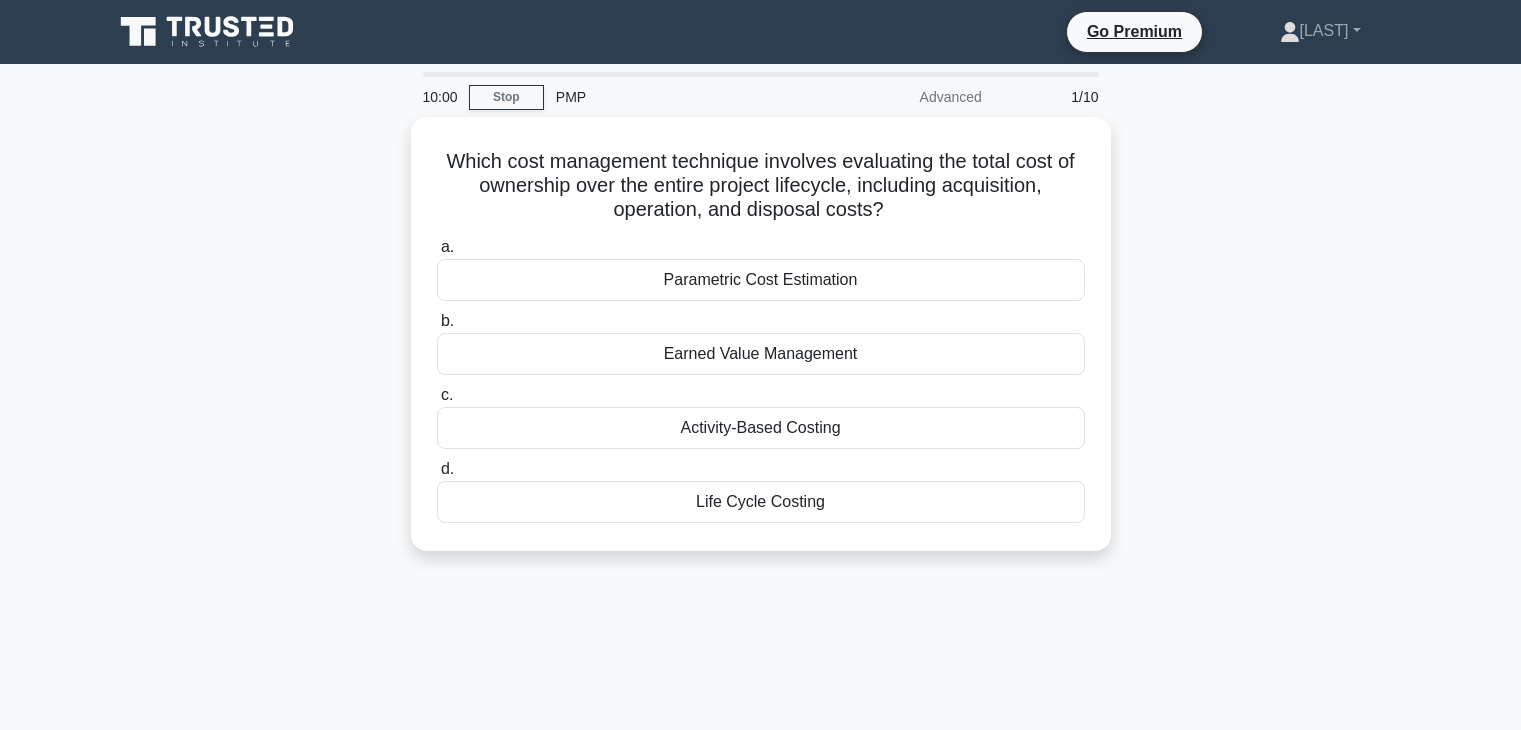 scroll, scrollTop: 0, scrollLeft: 0, axis: both 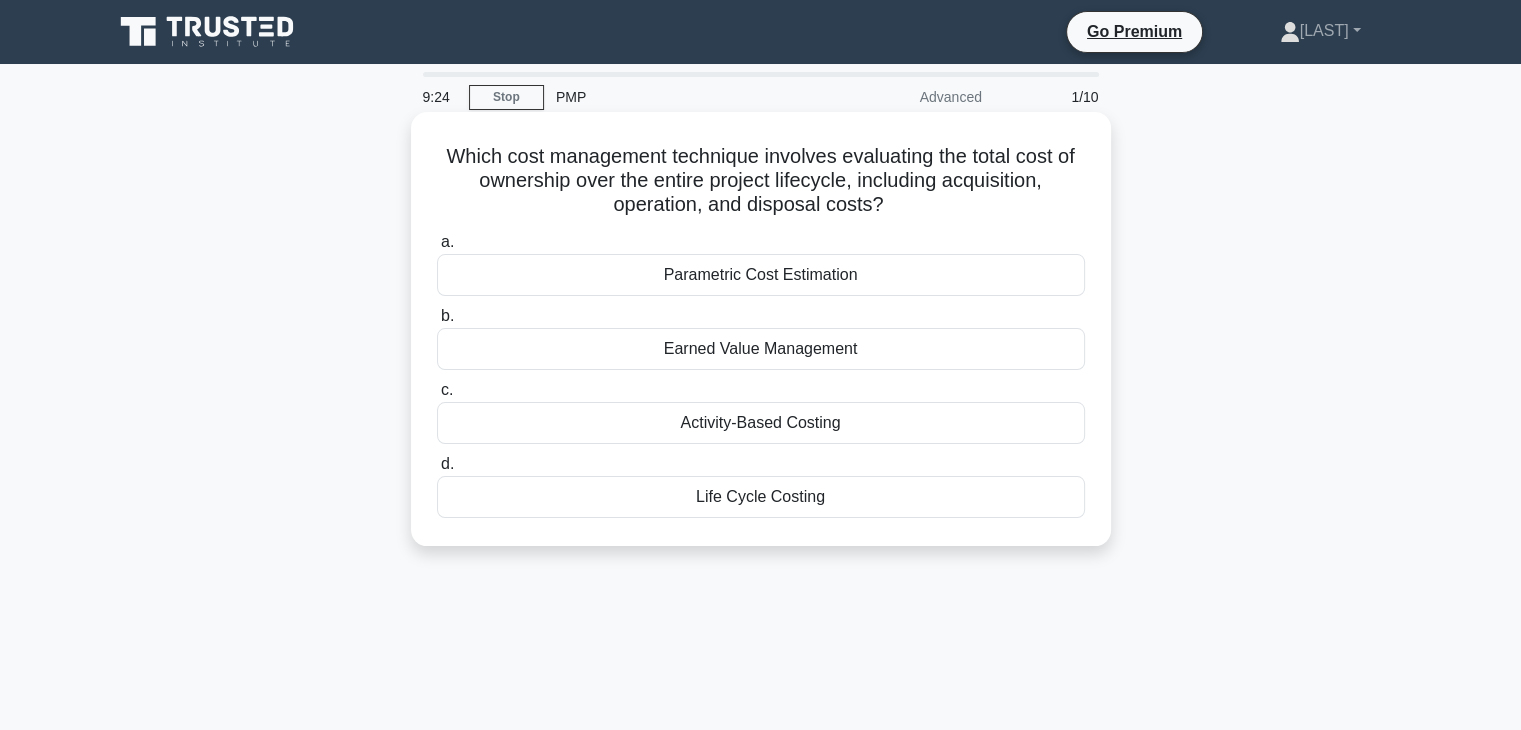 click on "Life Cycle Costing" at bounding box center [761, 497] 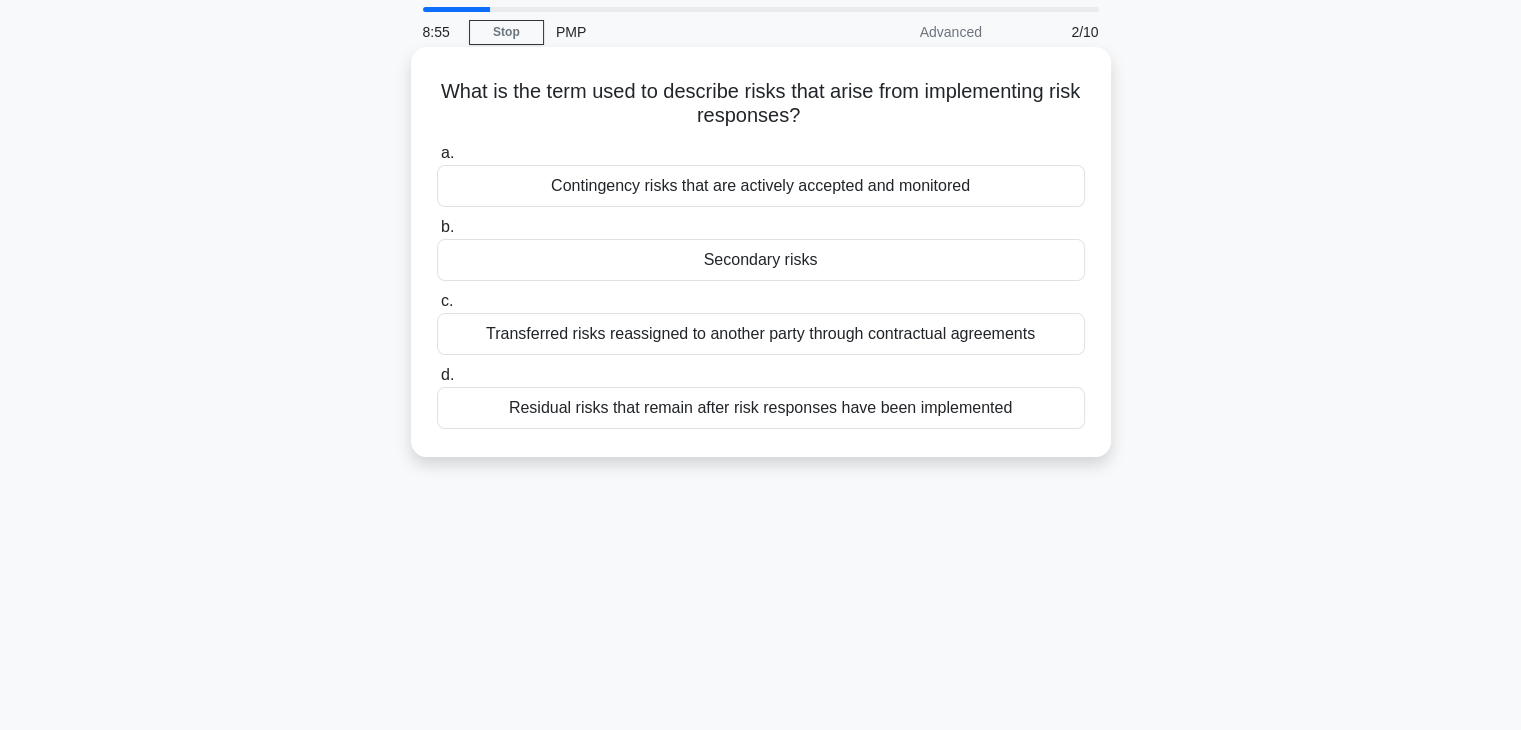 scroll, scrollTop: 100, scrollLeft: 0, axis: vertical 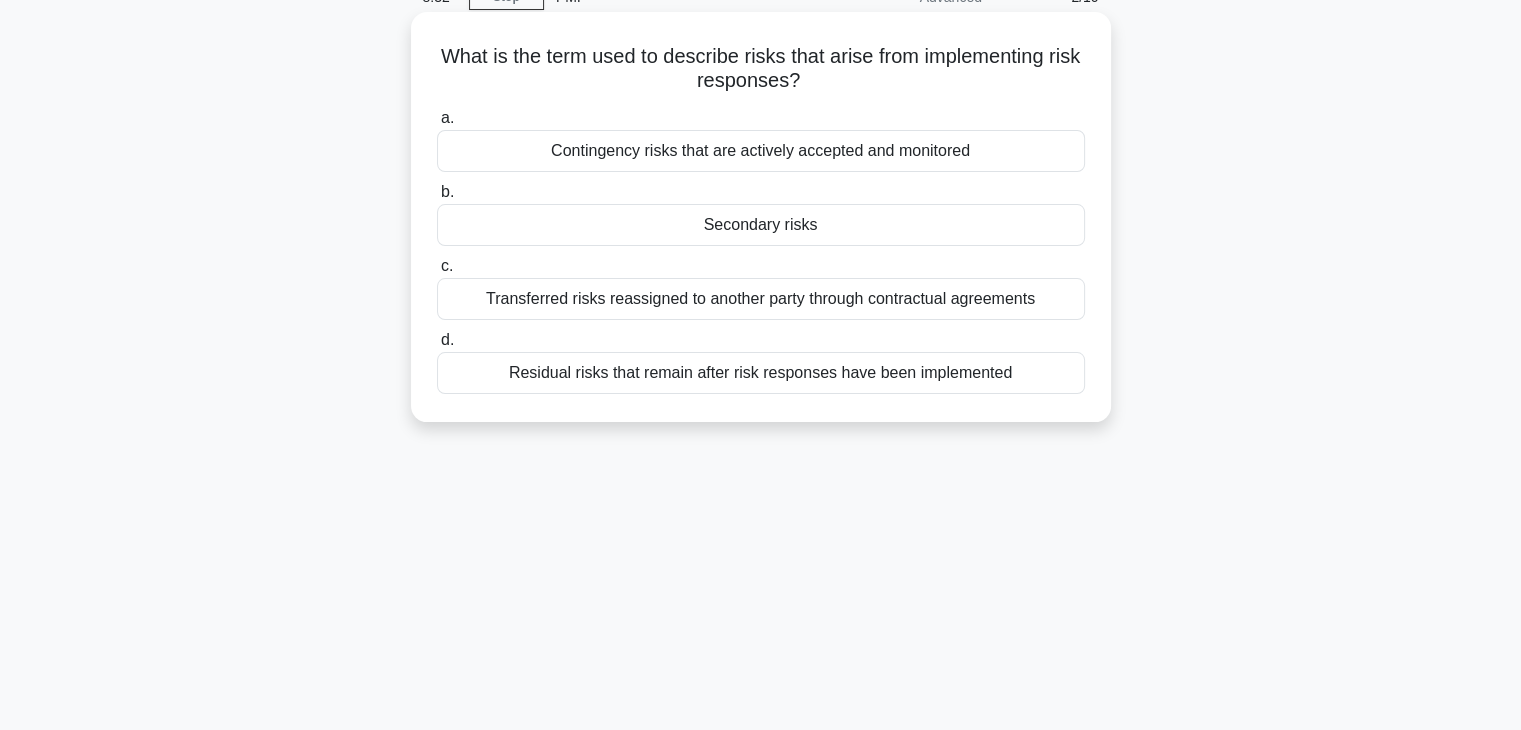 click on "Residual risks that remain after risk responses have been implemented" at bounding box center [761, 373] 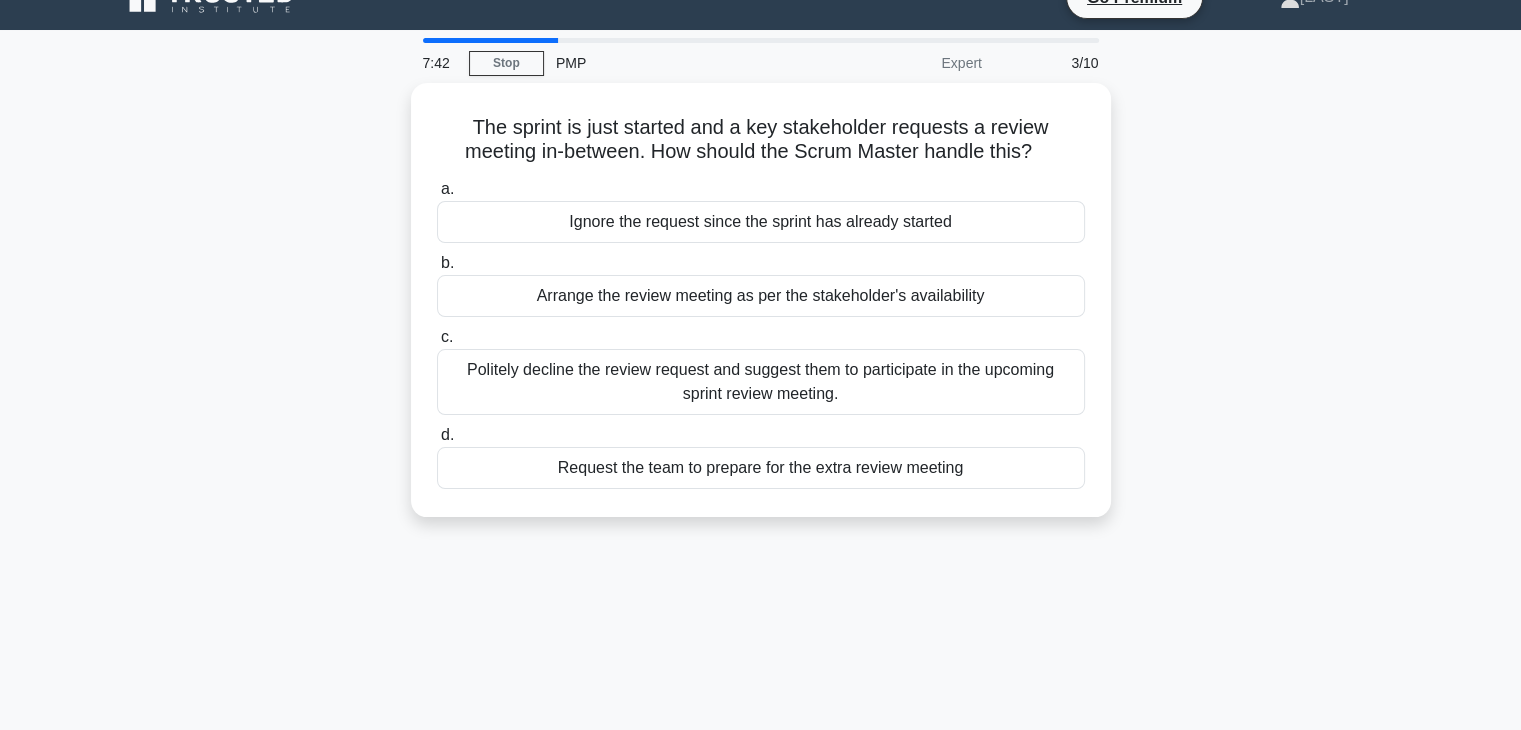 scroll, scrollTop: 0, scrollLeft: 0, axis: both 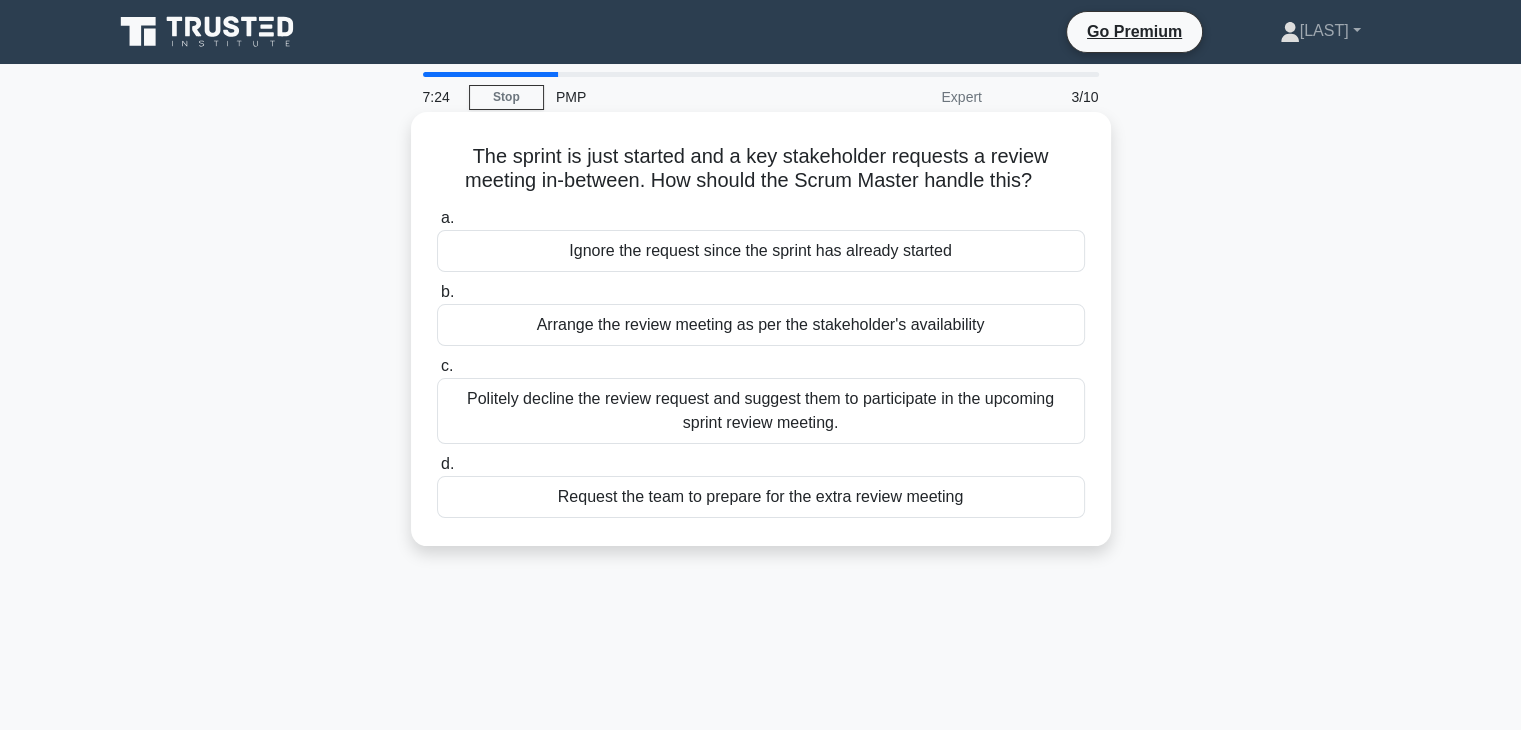 click on "Request the team to prepare for the extra review meeting" at bounding box center (761, 497) 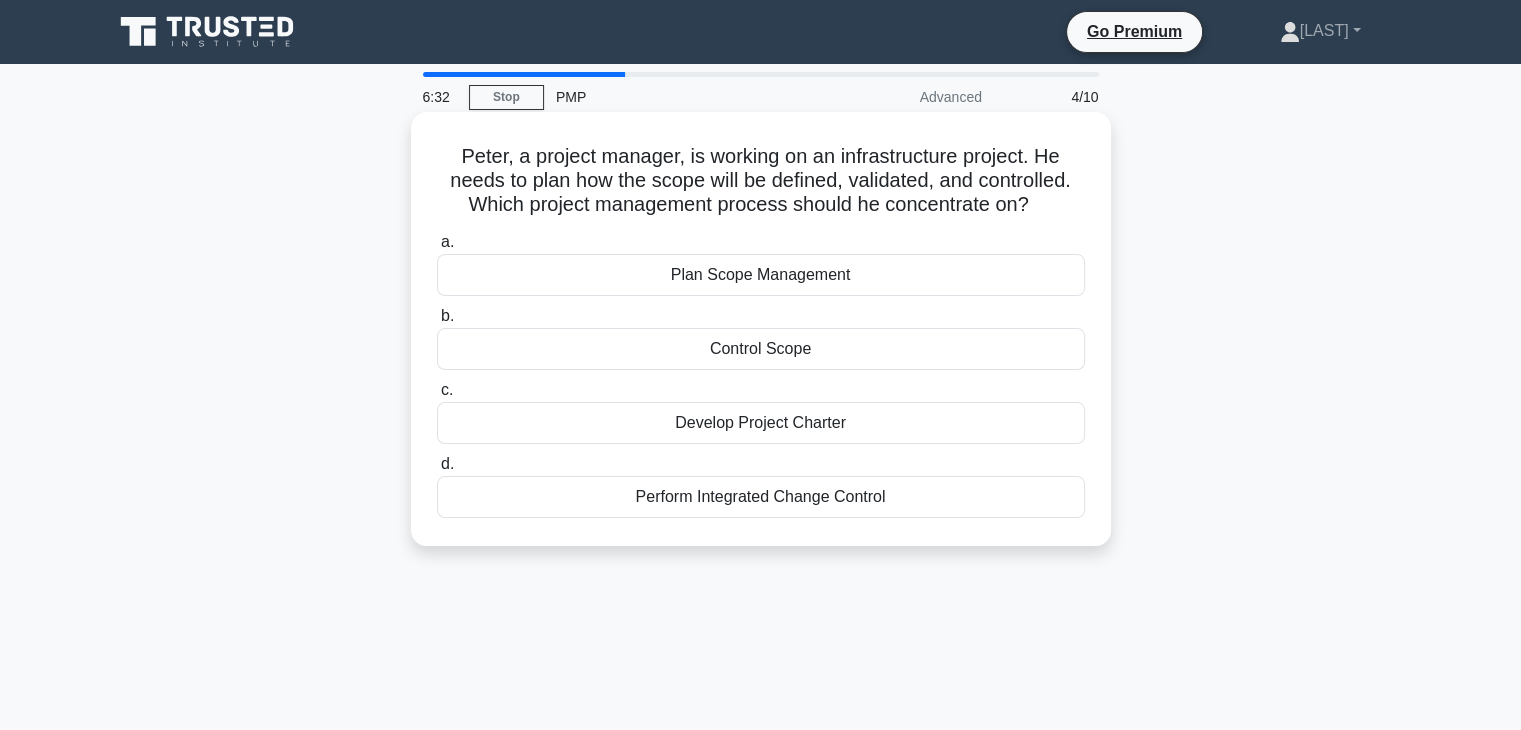 click on "Plan Scope Management" at bounding box center (761, 275) 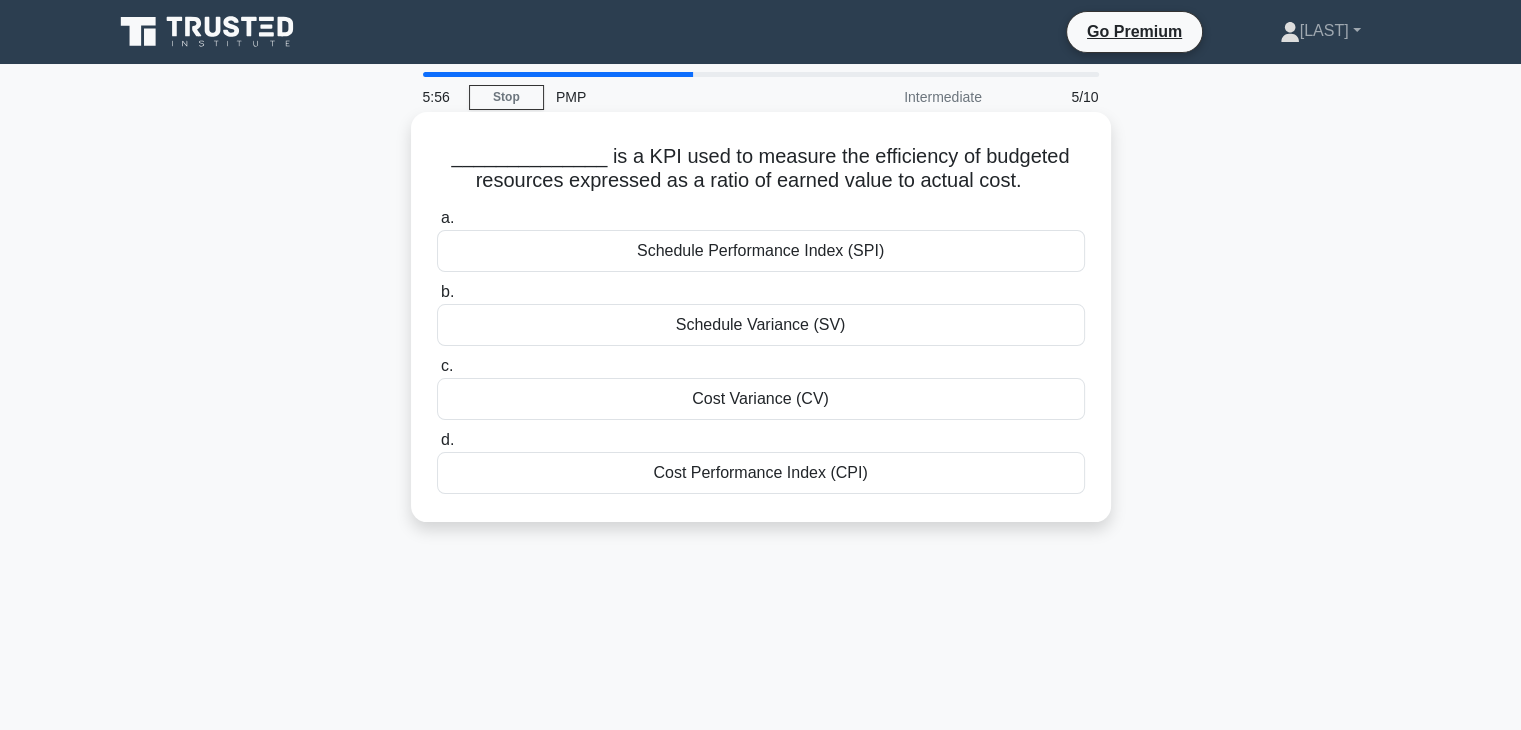 click on "Cost Performance Index (CPI)" at bounding box center (761, 473) 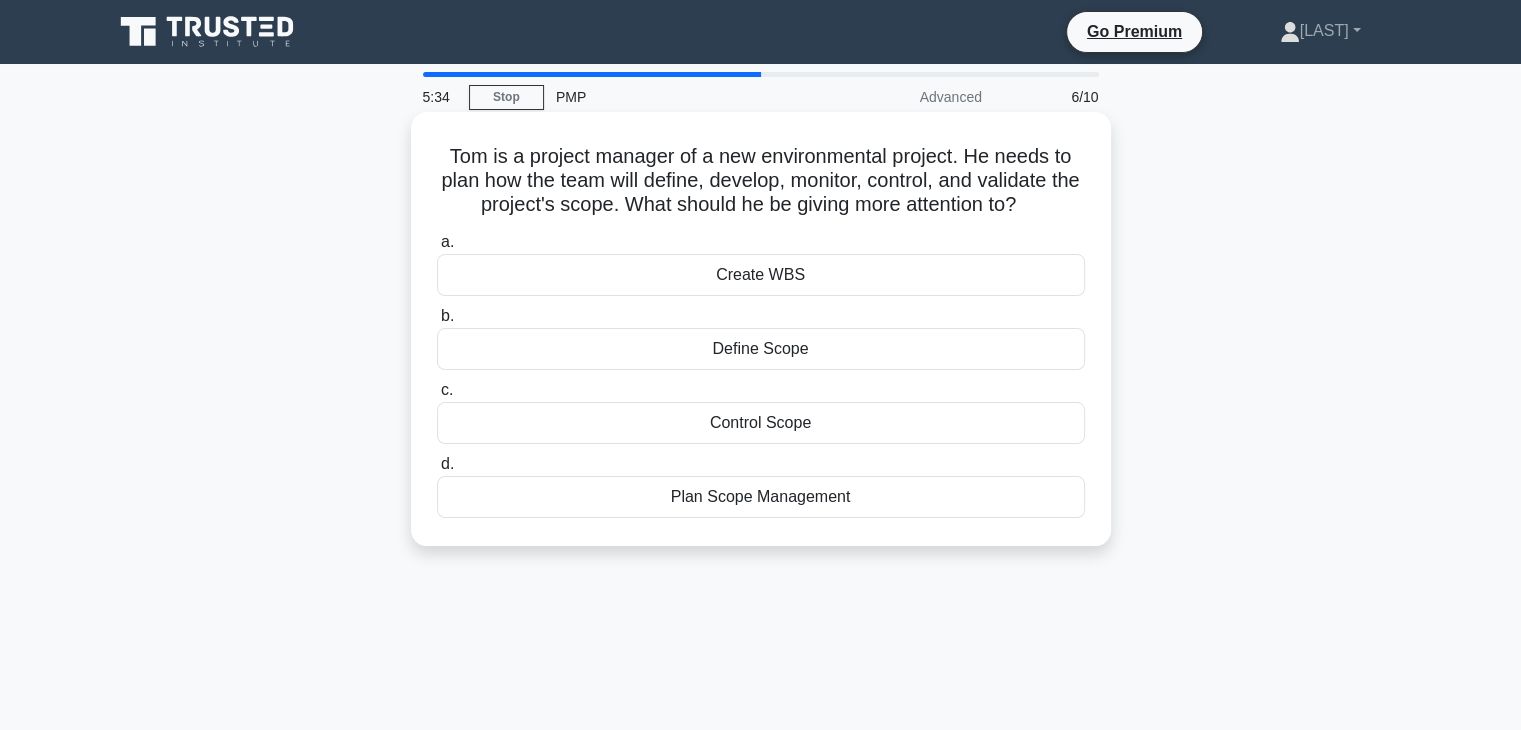 click on "Create WBS" at bounding box center [761, 275] 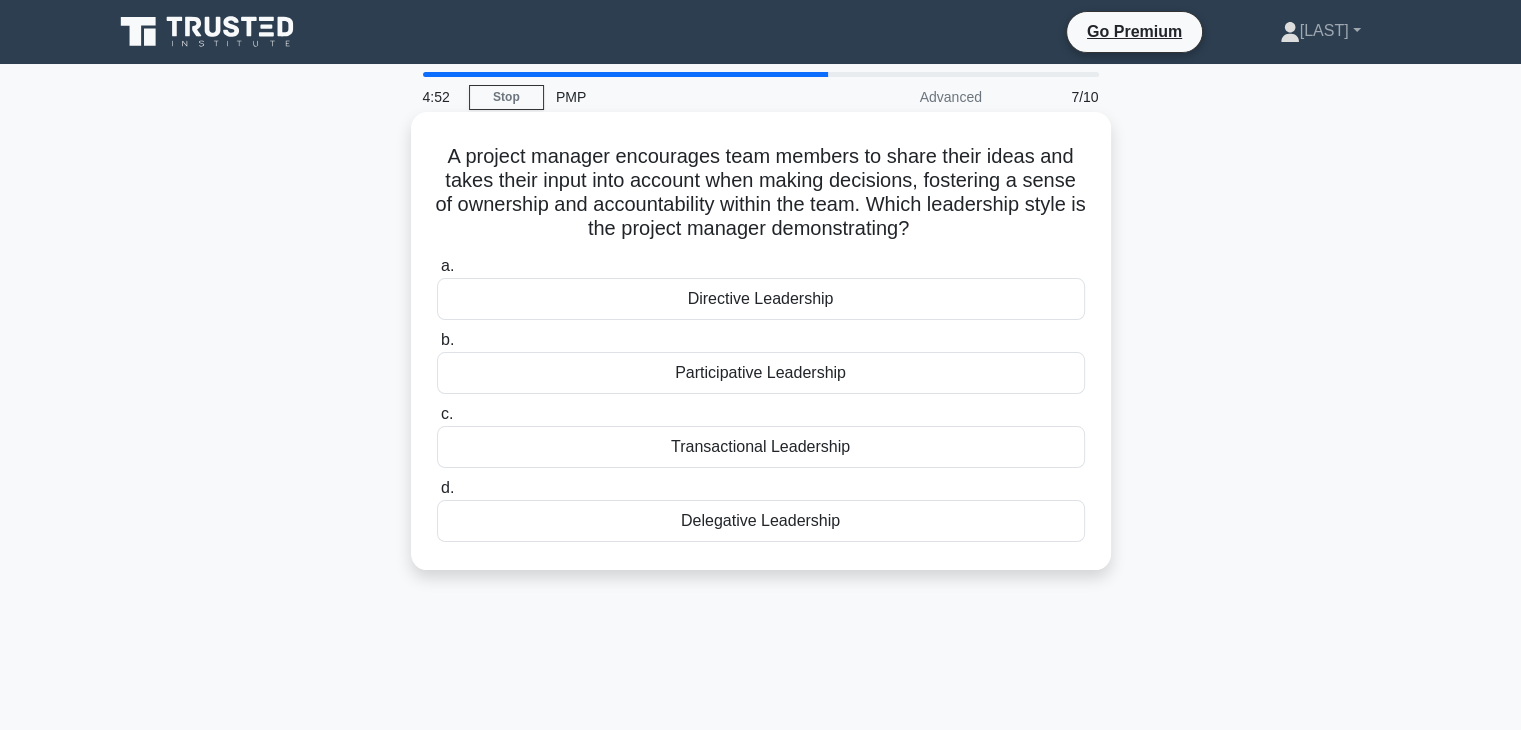 click on "Participative Leadership" at bounding box center [761, 373] 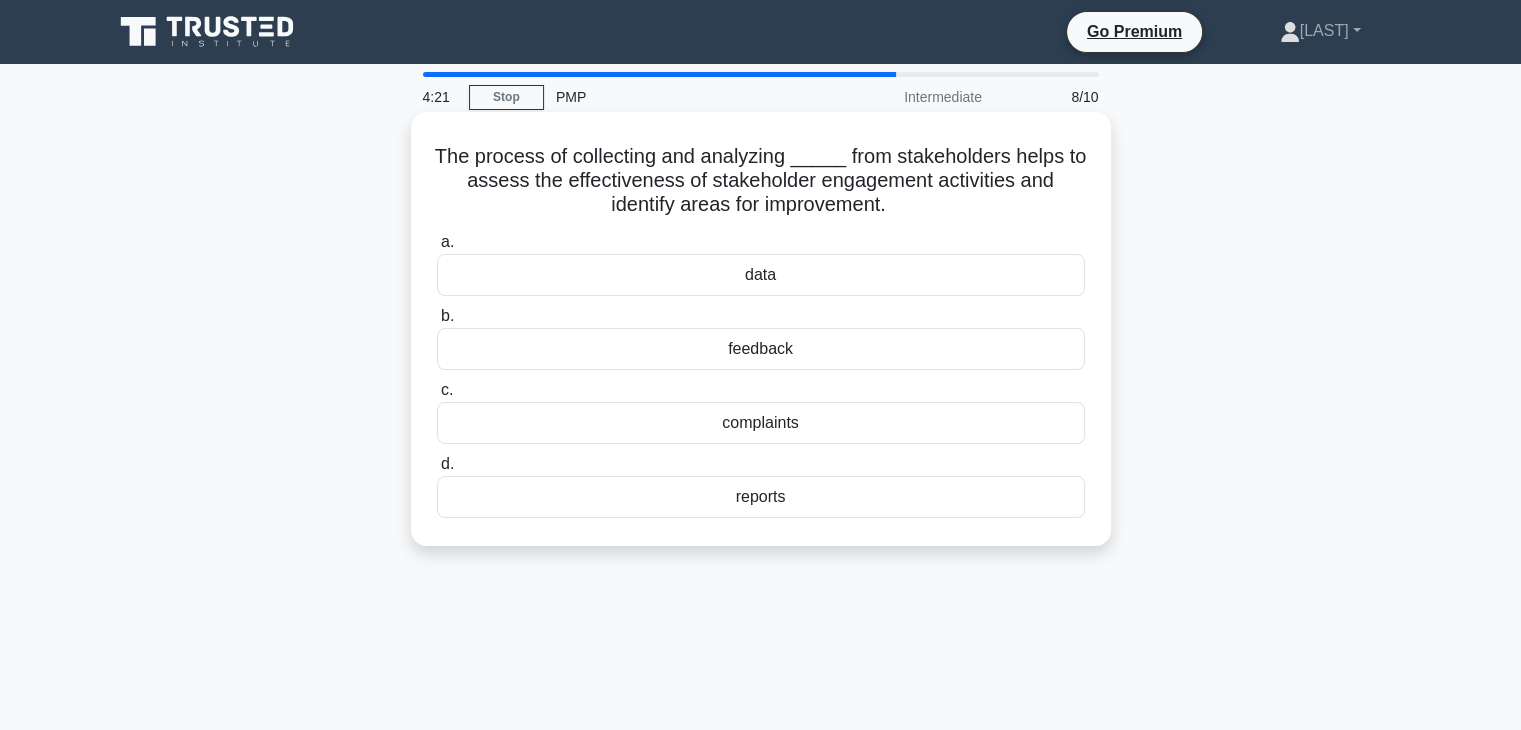 click on "feedback" at bounding box center (761, 349) 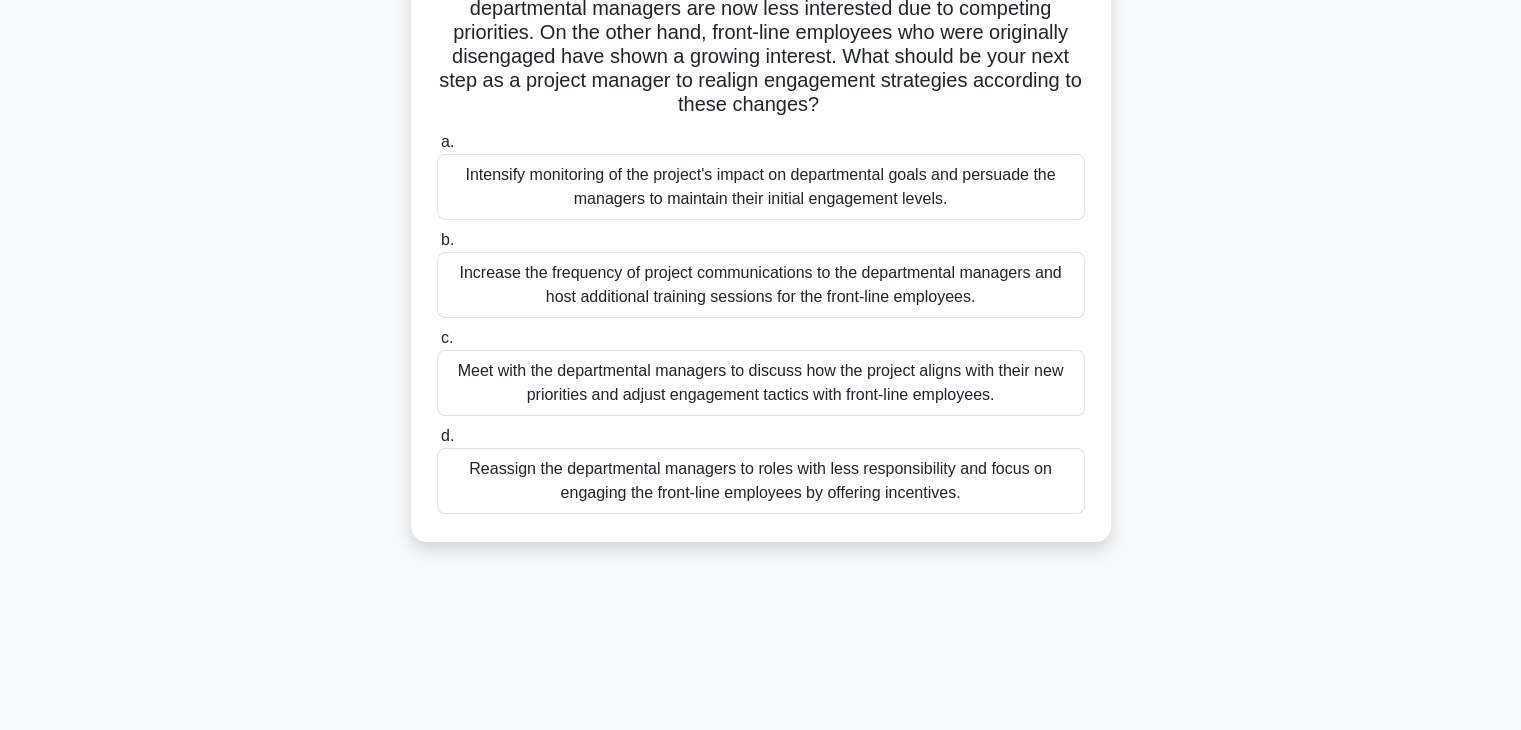 scroll, scrollTop: 200, scrollLeft: 0, axis: vertical 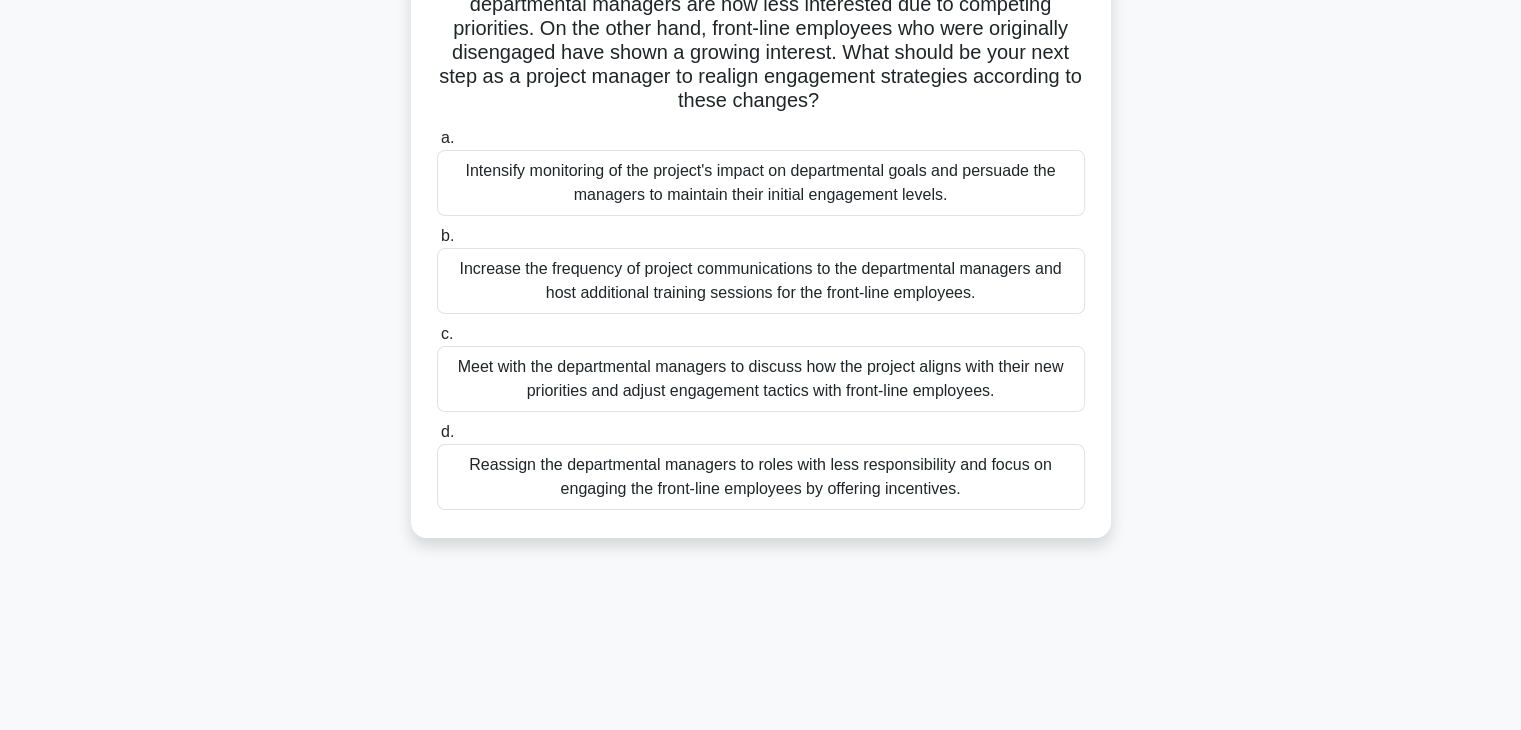 click on "Meet with the departmental managers to discuss how the project aligns with their new priorities and adjust engagement tactics with front-line employees." at bounding box center [761, 379] 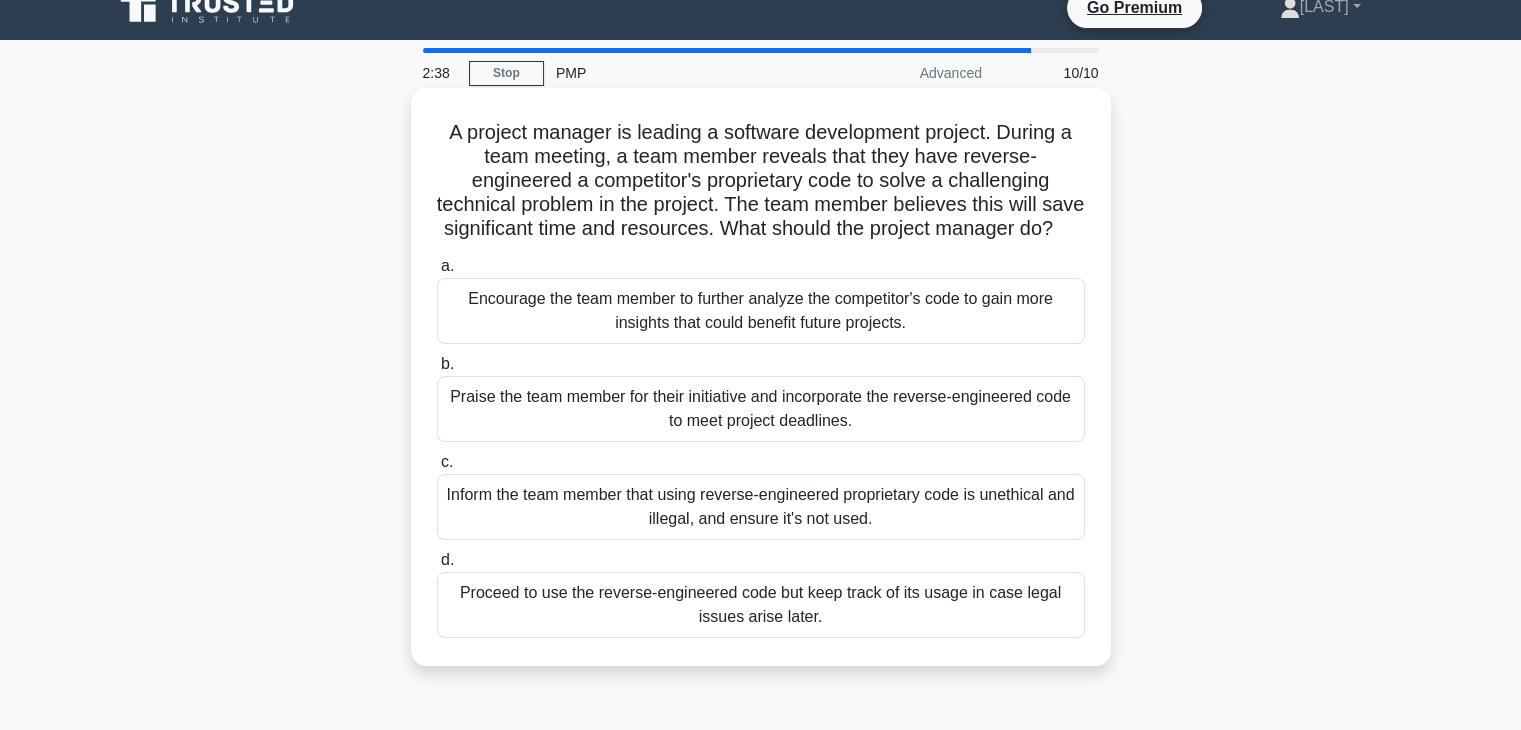 scroll, scrollTop: 0, scrollLeft: 0, axis: both 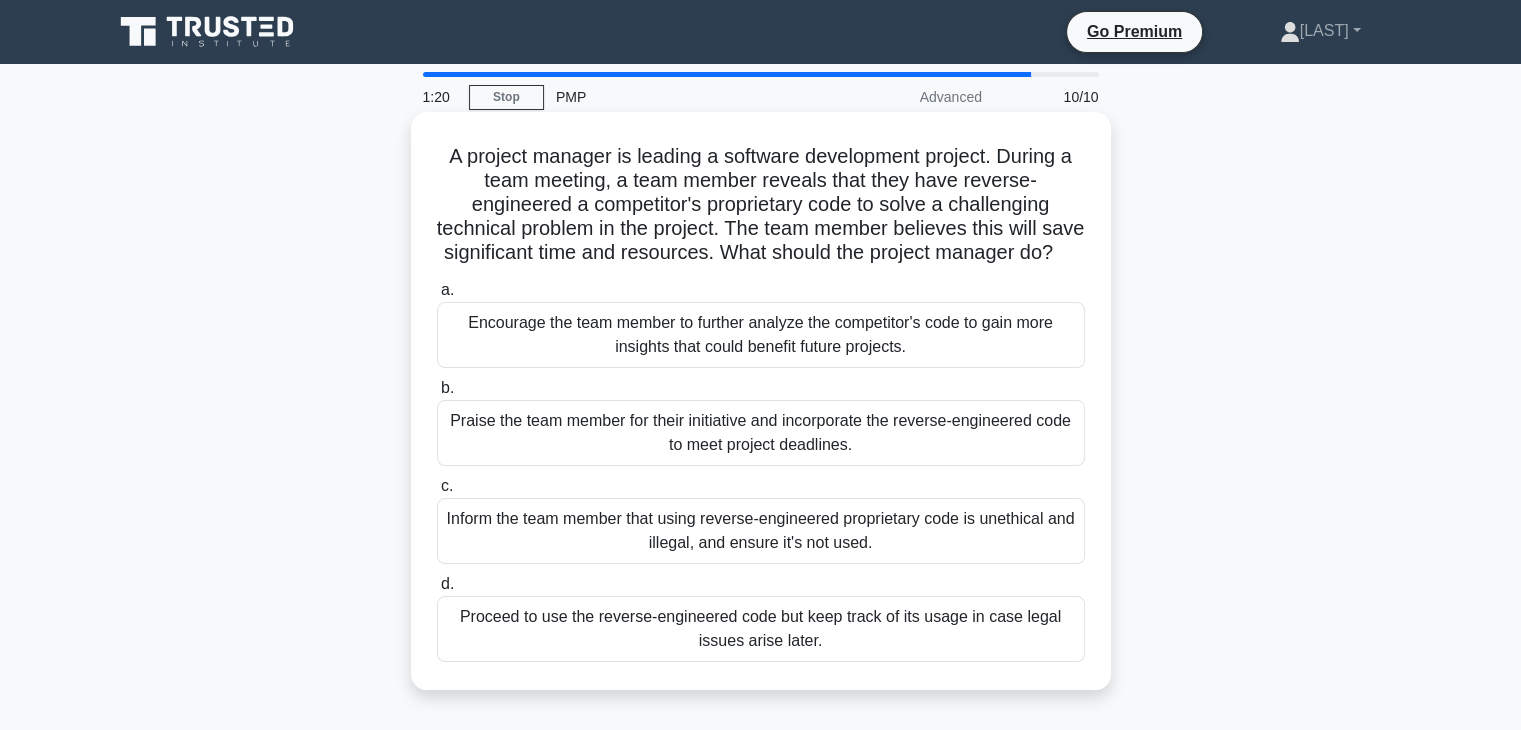 click on "Inform the team member that using reverse-engineered proprietary code is unethical and illegal, and ensure it's not used." at bounding box center [761, 531] 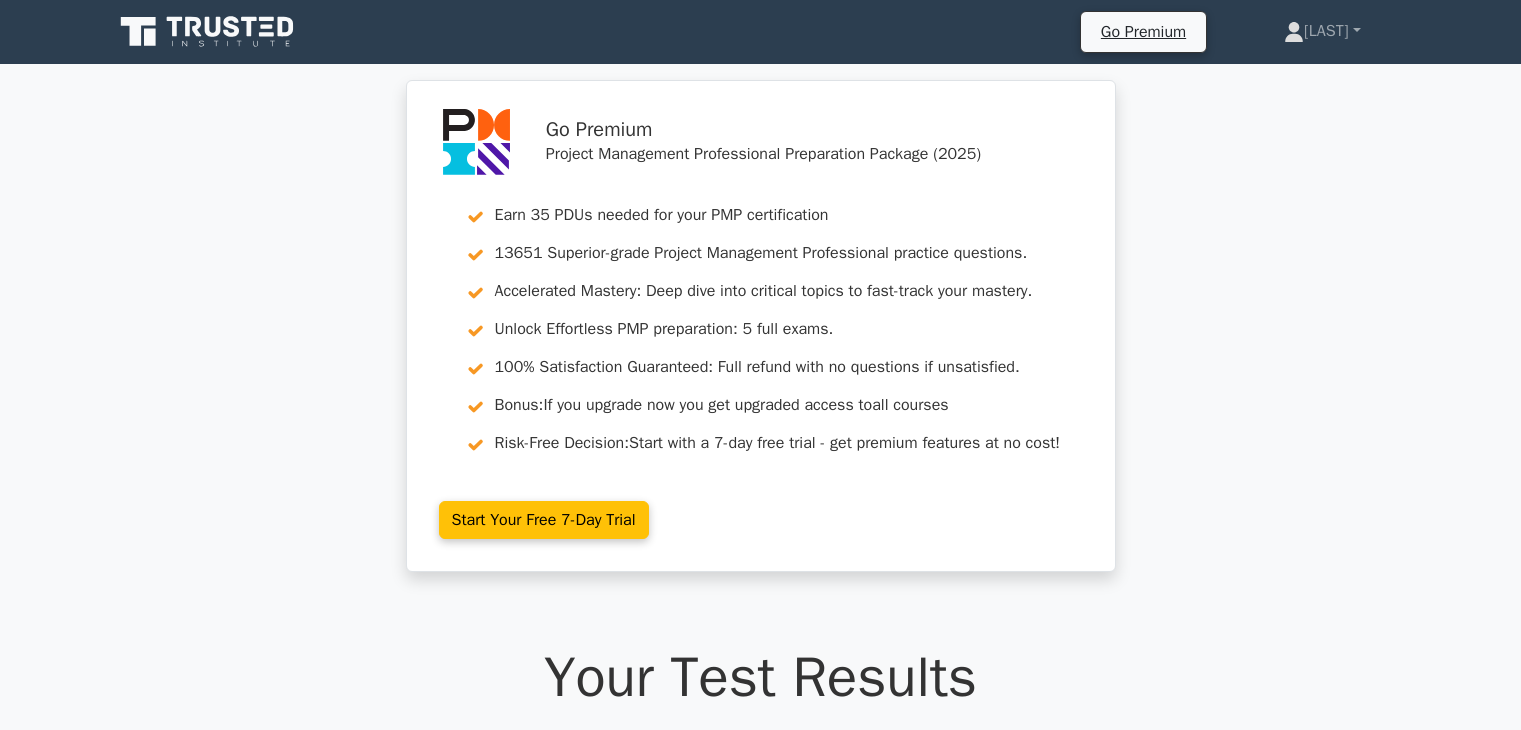 scroll, scrollTop: 0, scrollLeft: 0, axis: both 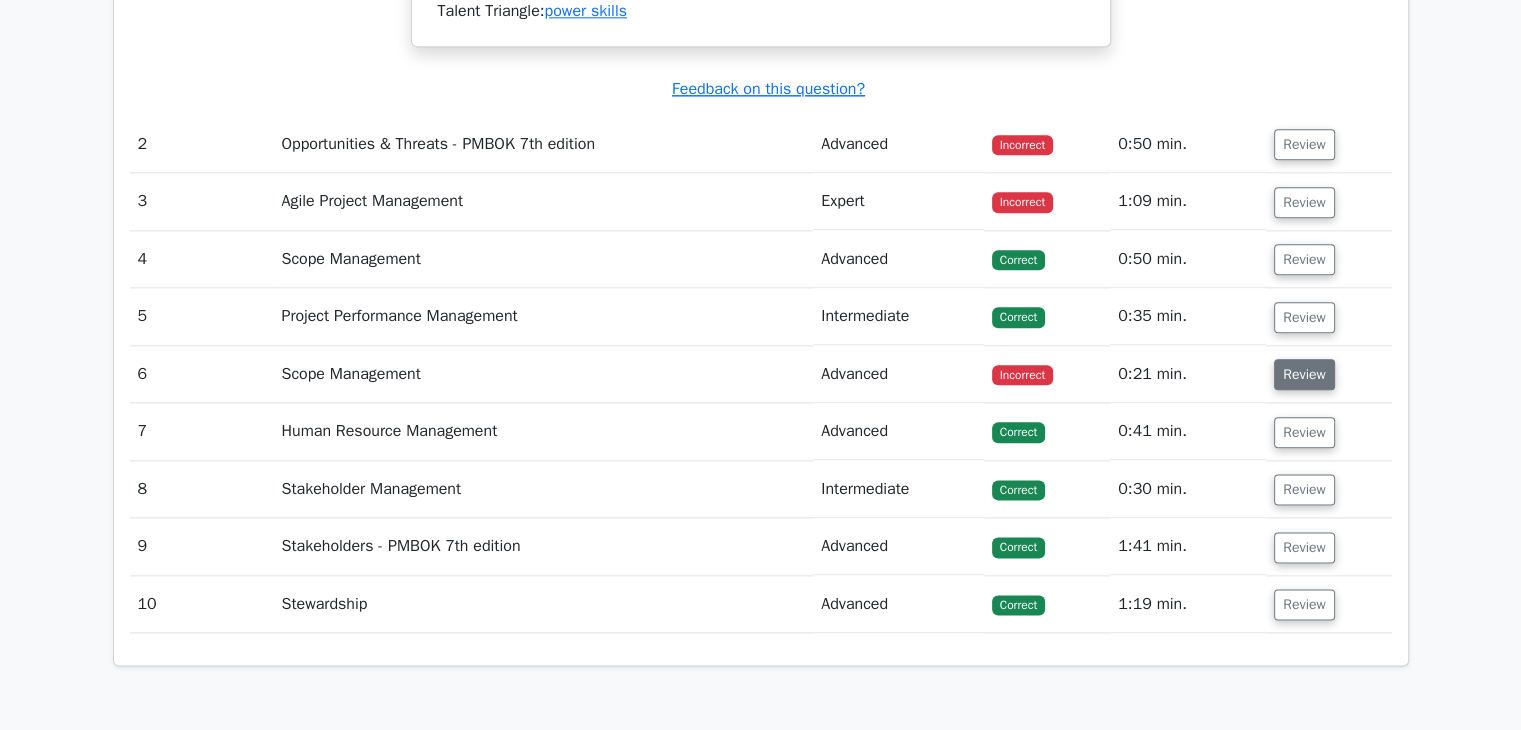 click on "Review" at bounding box center (1304, 374) 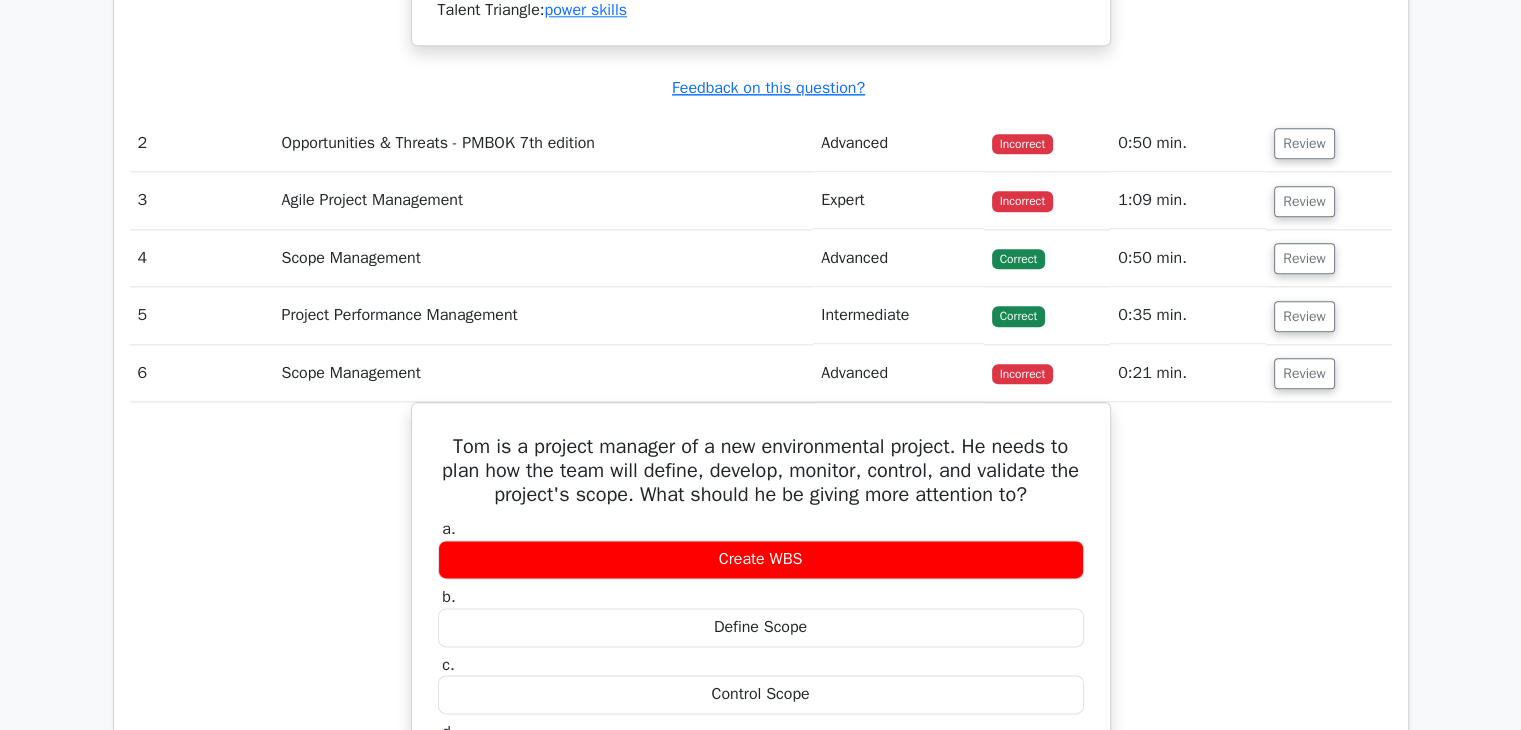 scroll, scrollTop: 2400, scrollLeft: 0, axis: vertical 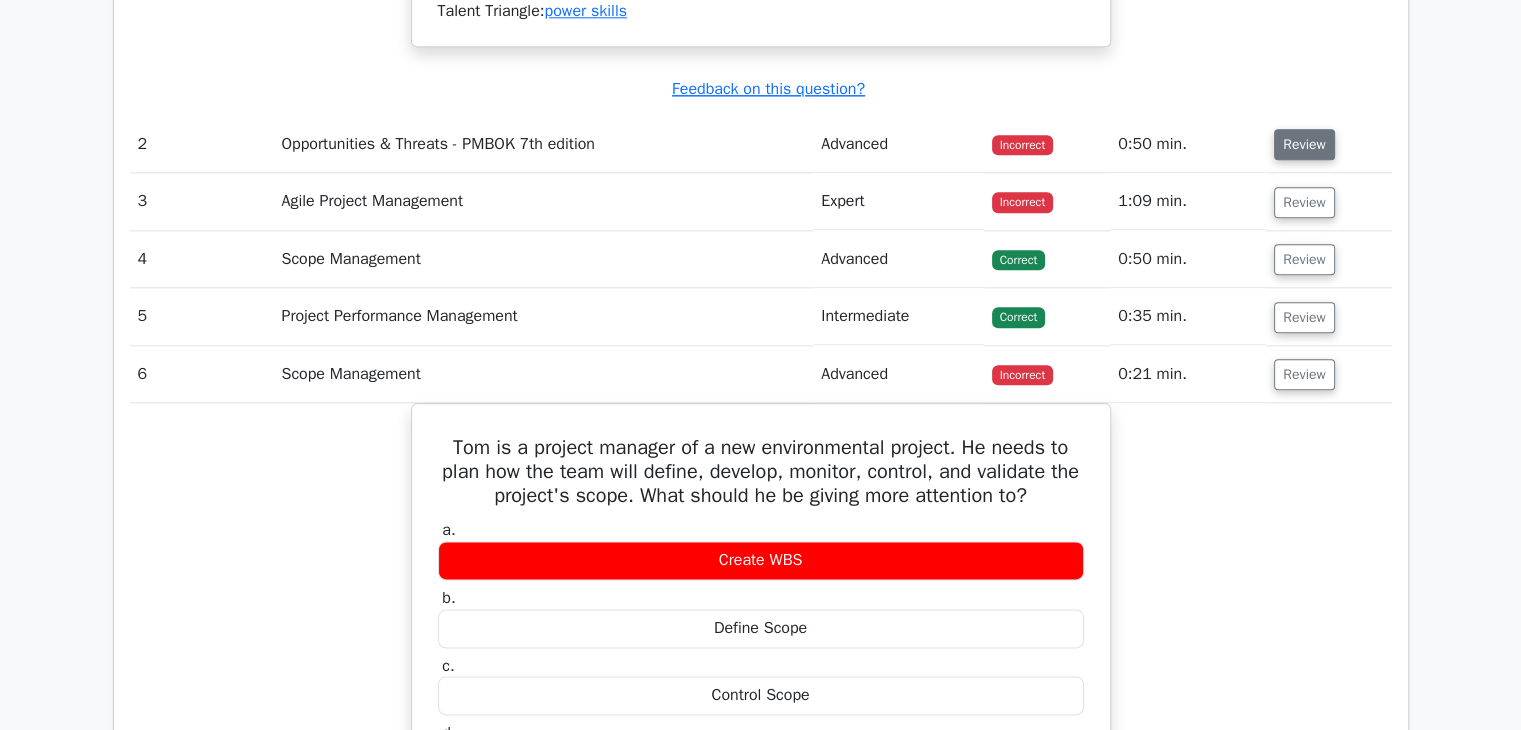 click on "Review" at bounding box center [1304, 144] 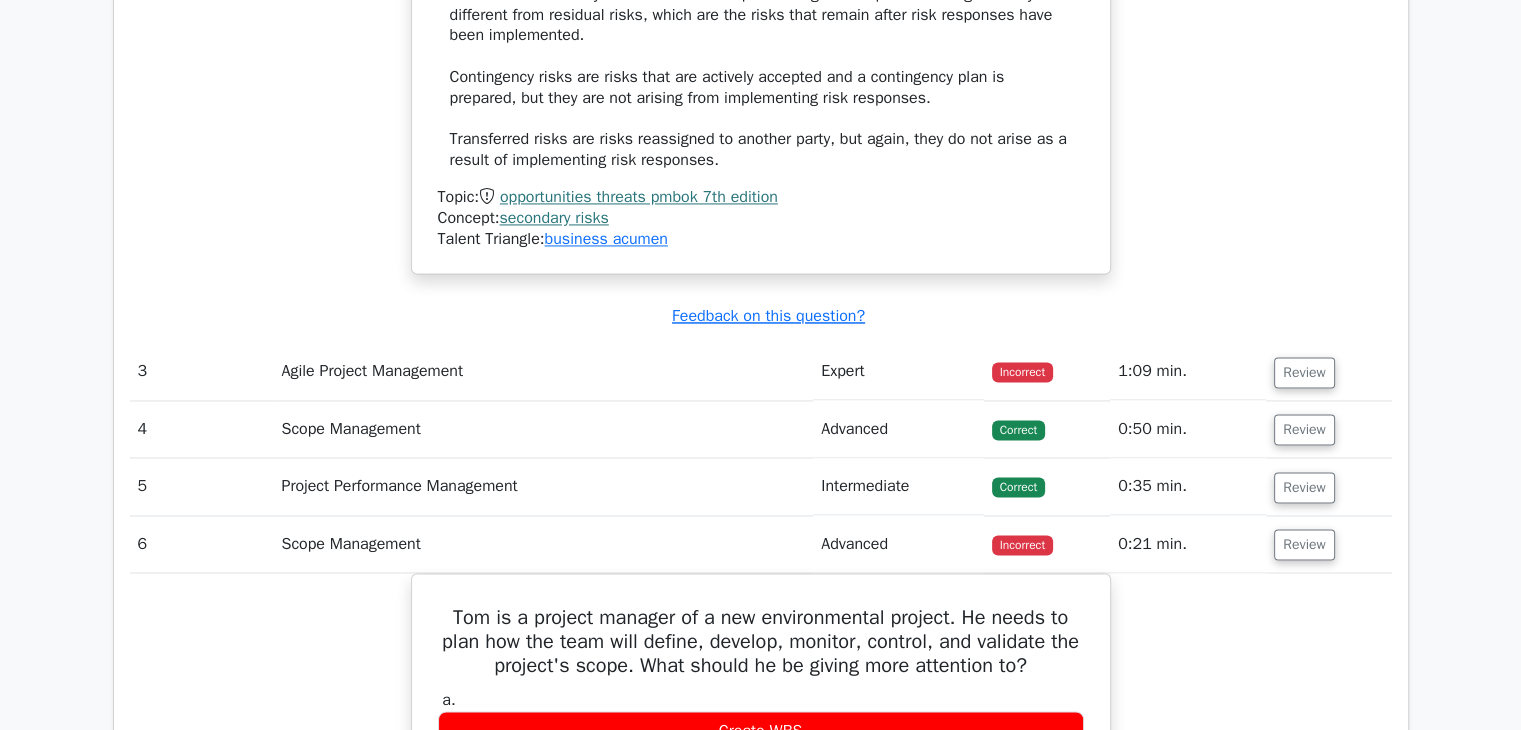 scroll, scrollTop: 3200, scrollLeft: 0, axis: vertical 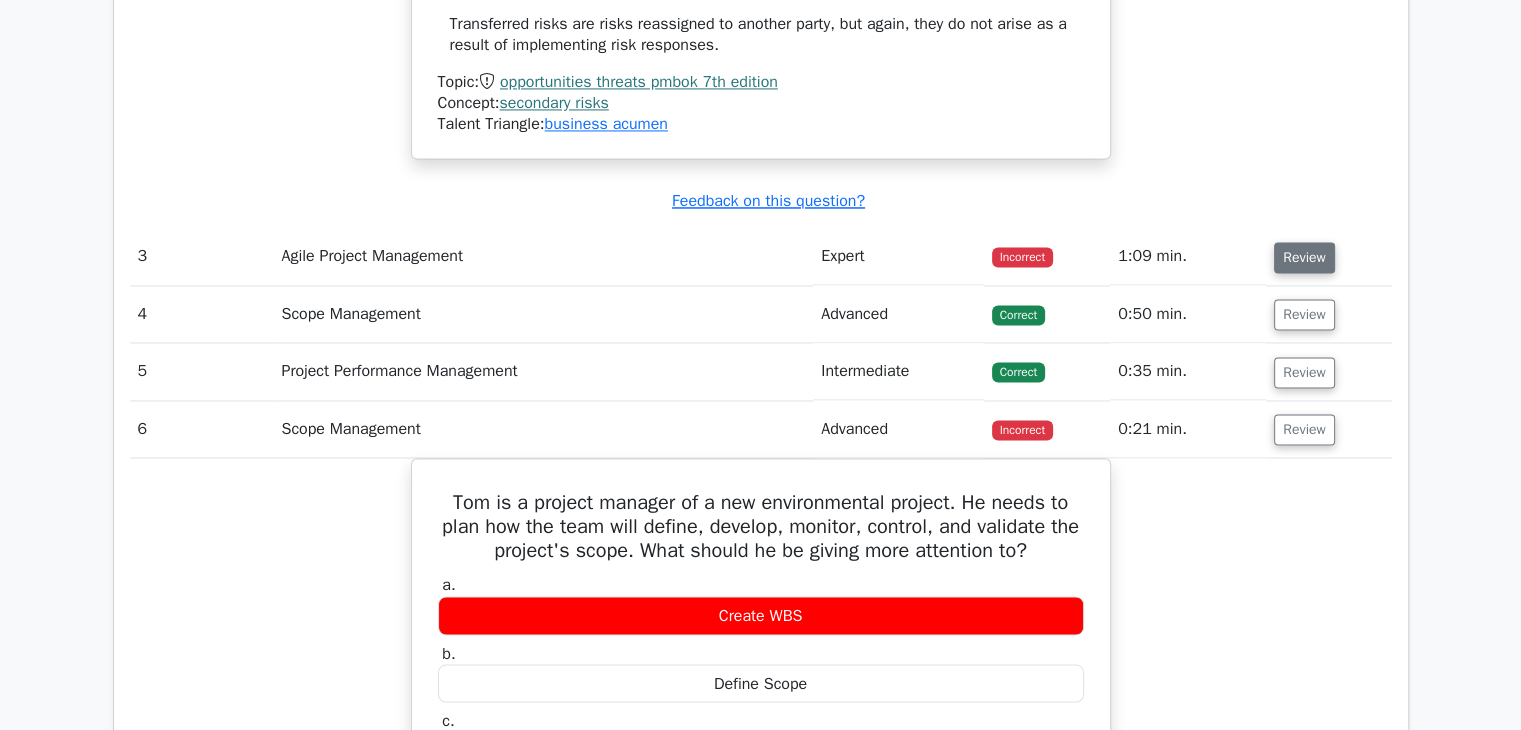click on "Review" at bounding box center (1304, 257) 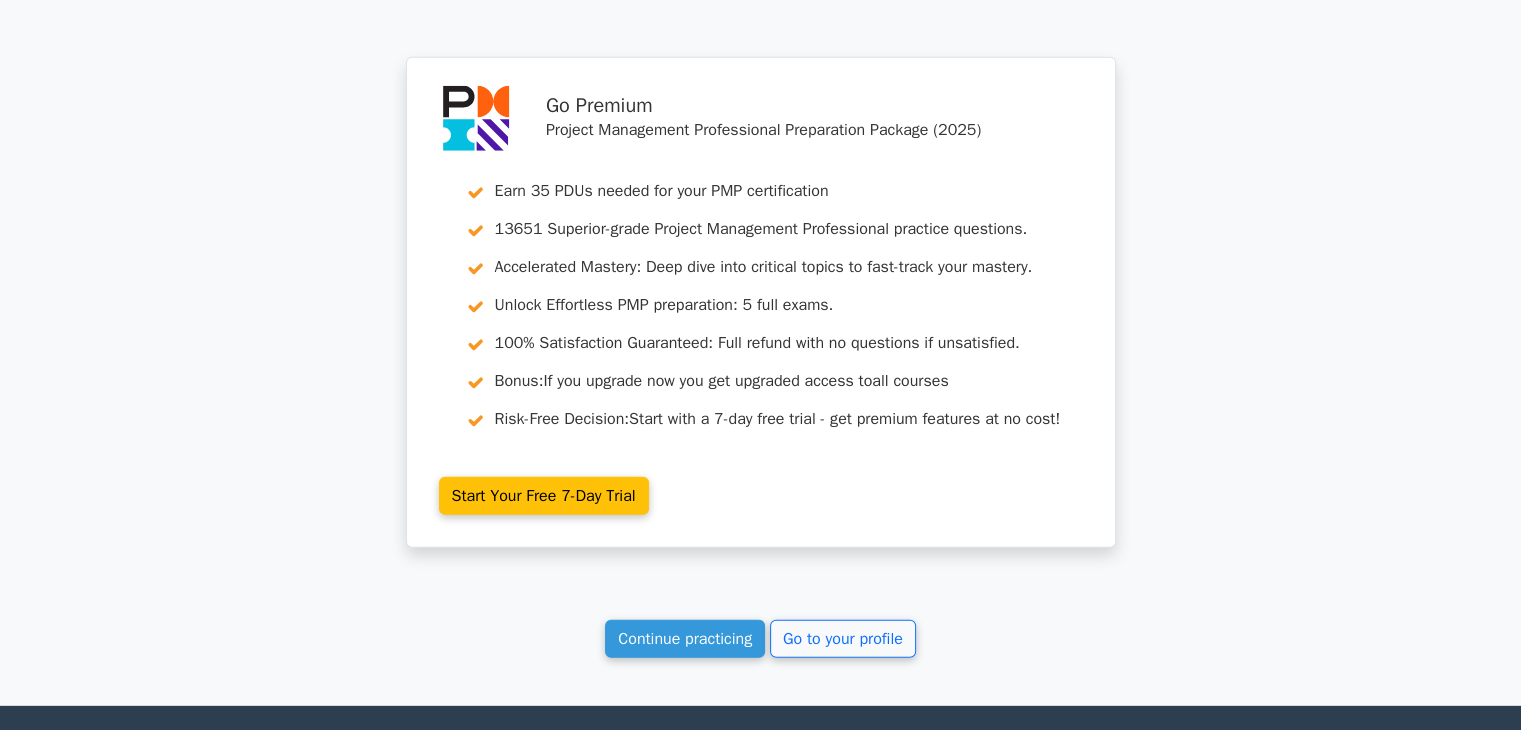 scroll, scrollTop: 5100, scrollLeft: 0, axis: vertical 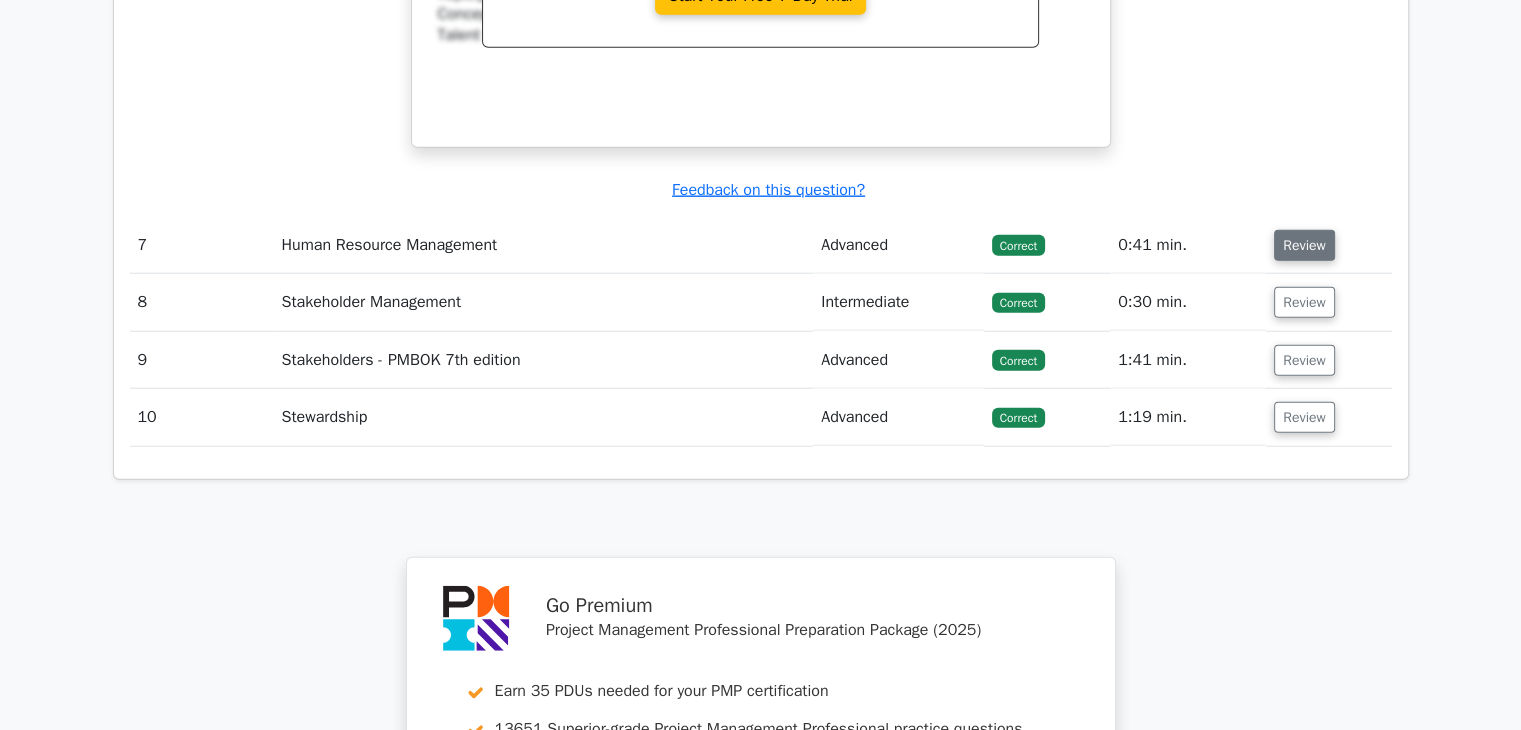 click on "Review" at bounding box center [1304, 245] 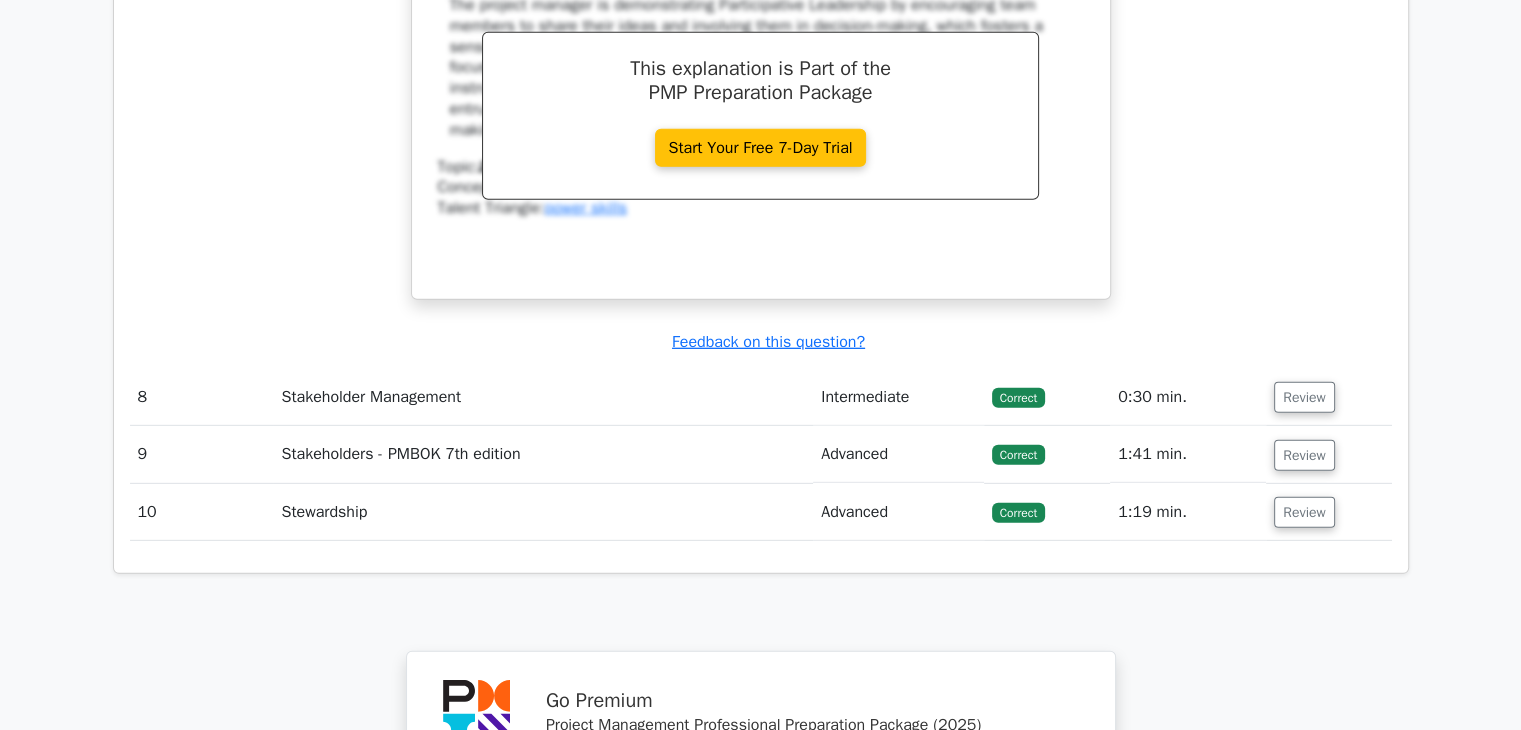 scroll, scrollTop: 6000, scrollLeft: 0, axis: vertical 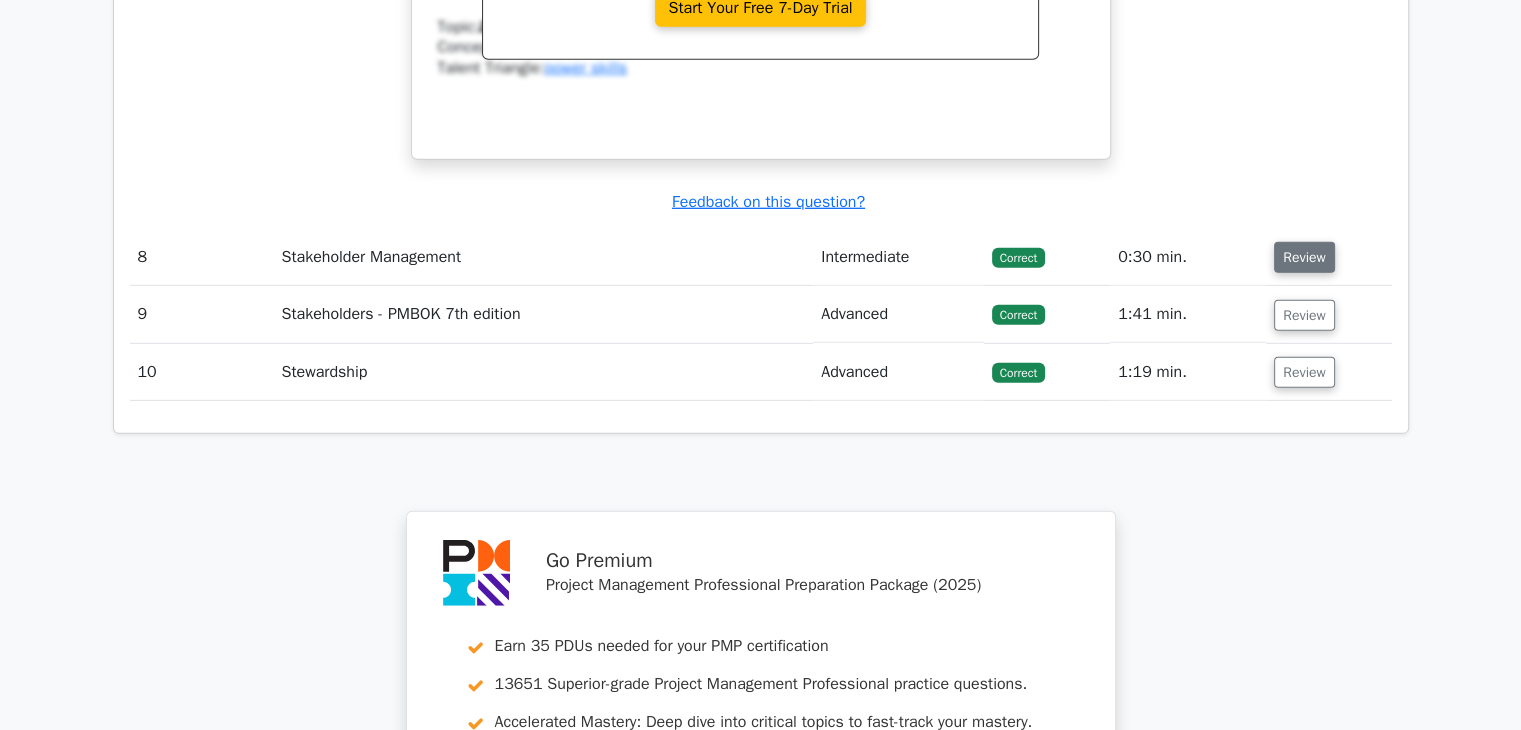 click on "Review" at bounding box center (1304, 257) 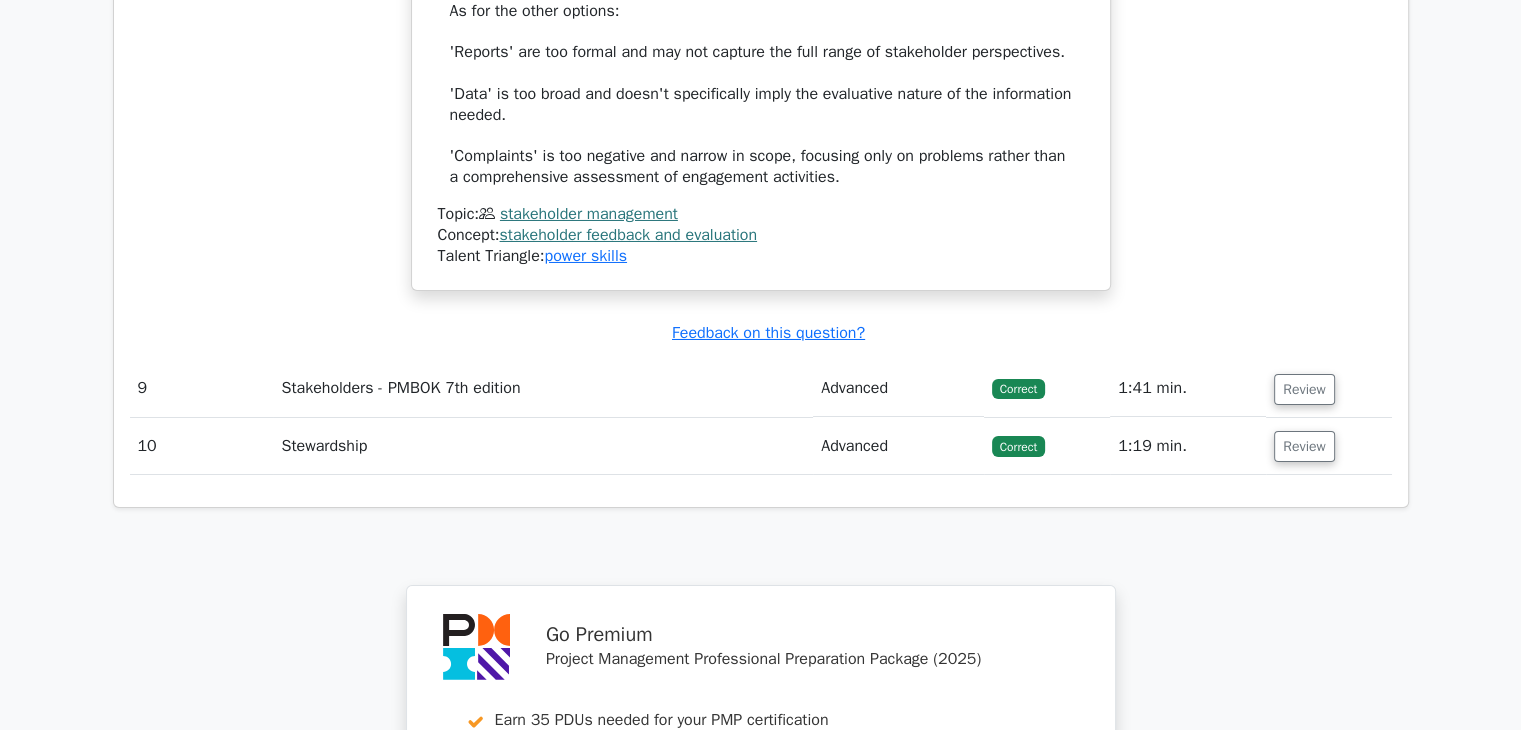 scroll, scrollTop: 7200, scrollLeft: 0, axis: vertical 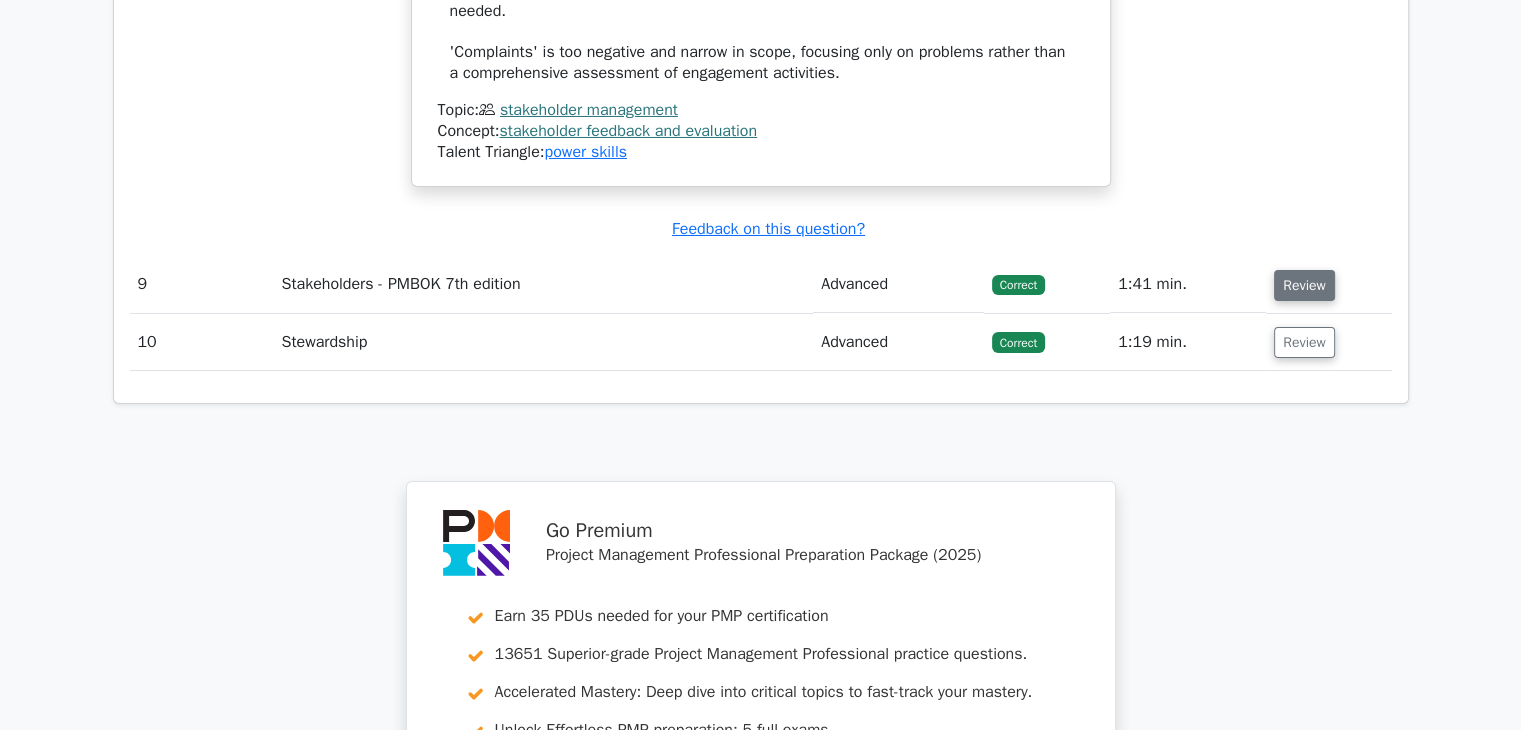 click on "Review" at bounding box center (1304, 285) 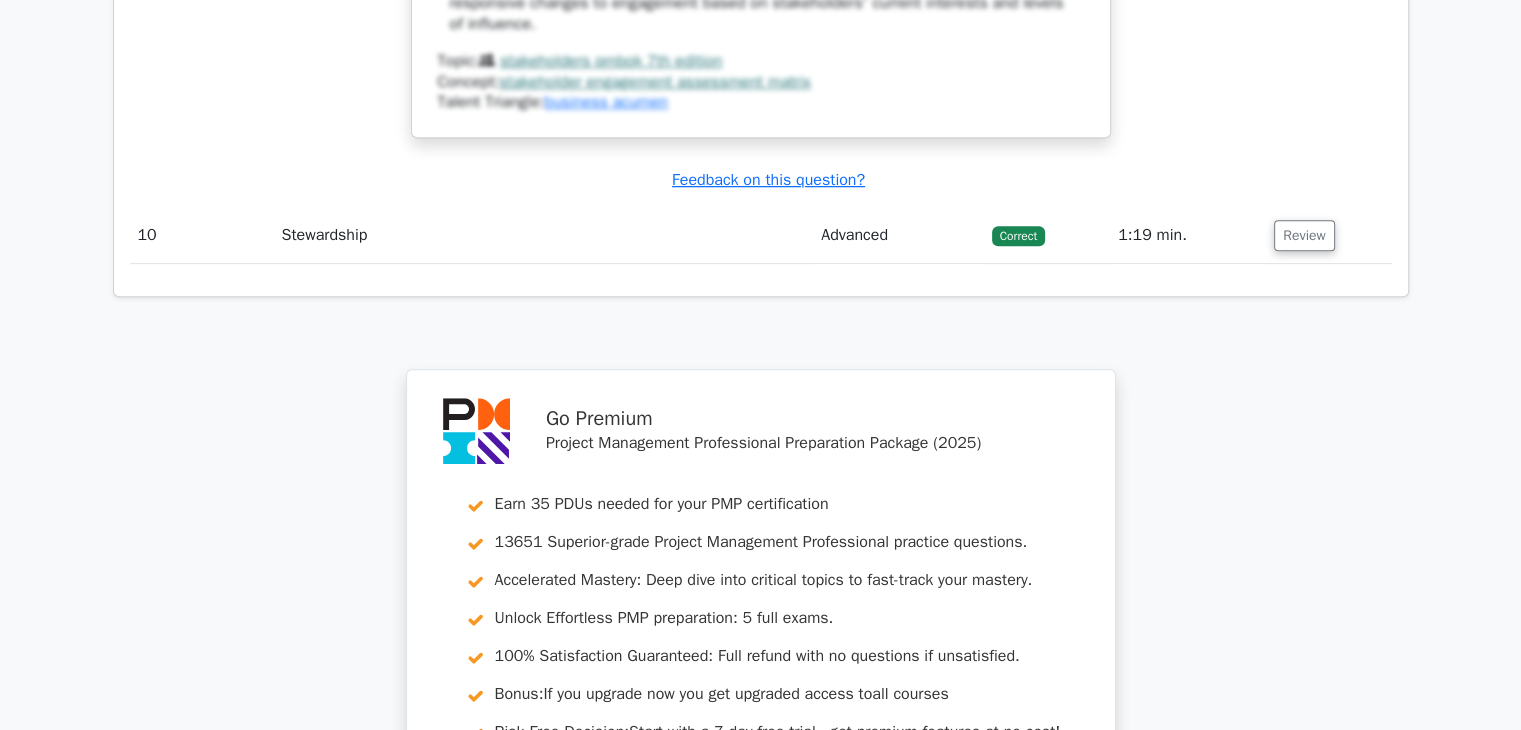 scroll, scrollTop: 8800, scrollLeft: 0, axis: vertical 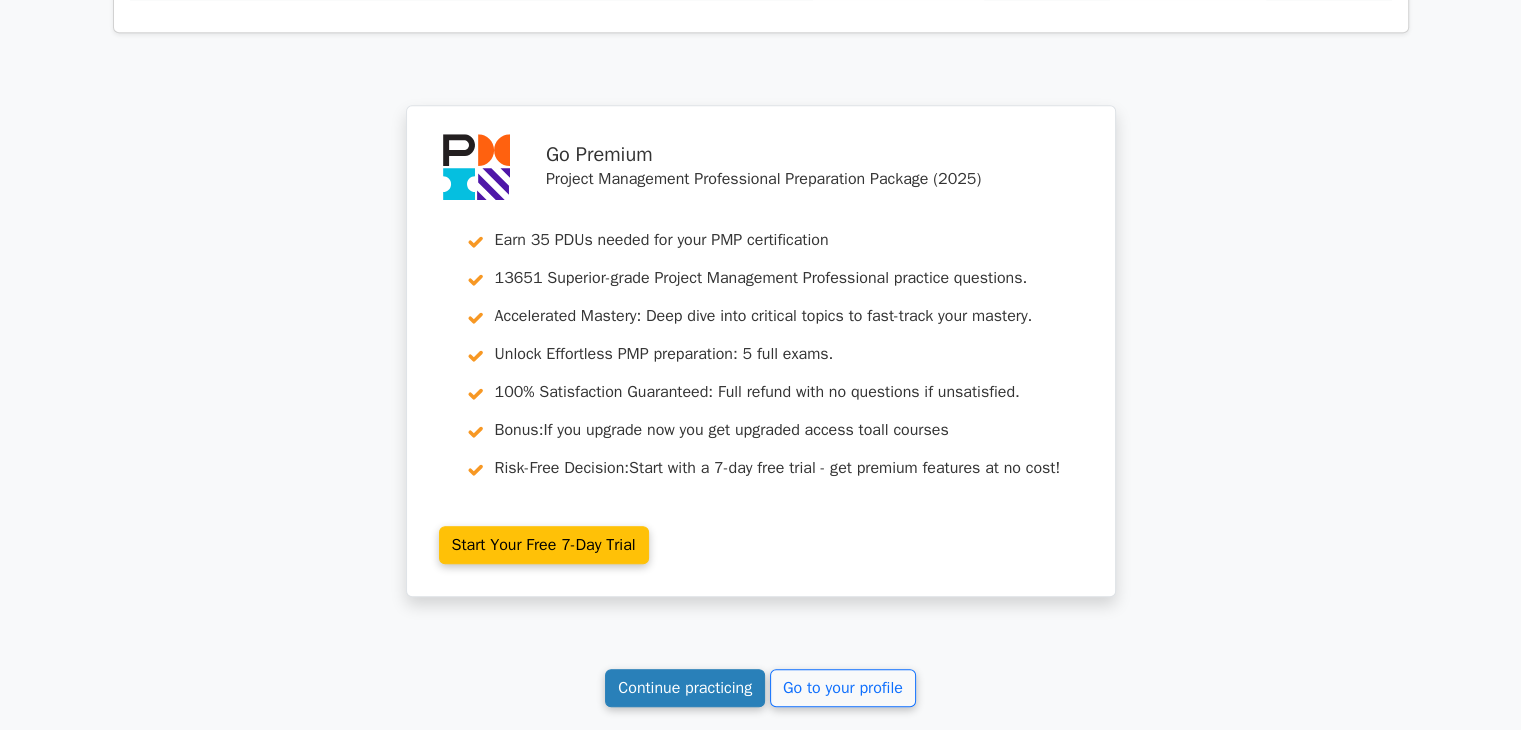 click on "Continue practicing" at bounding box center [685, 688] 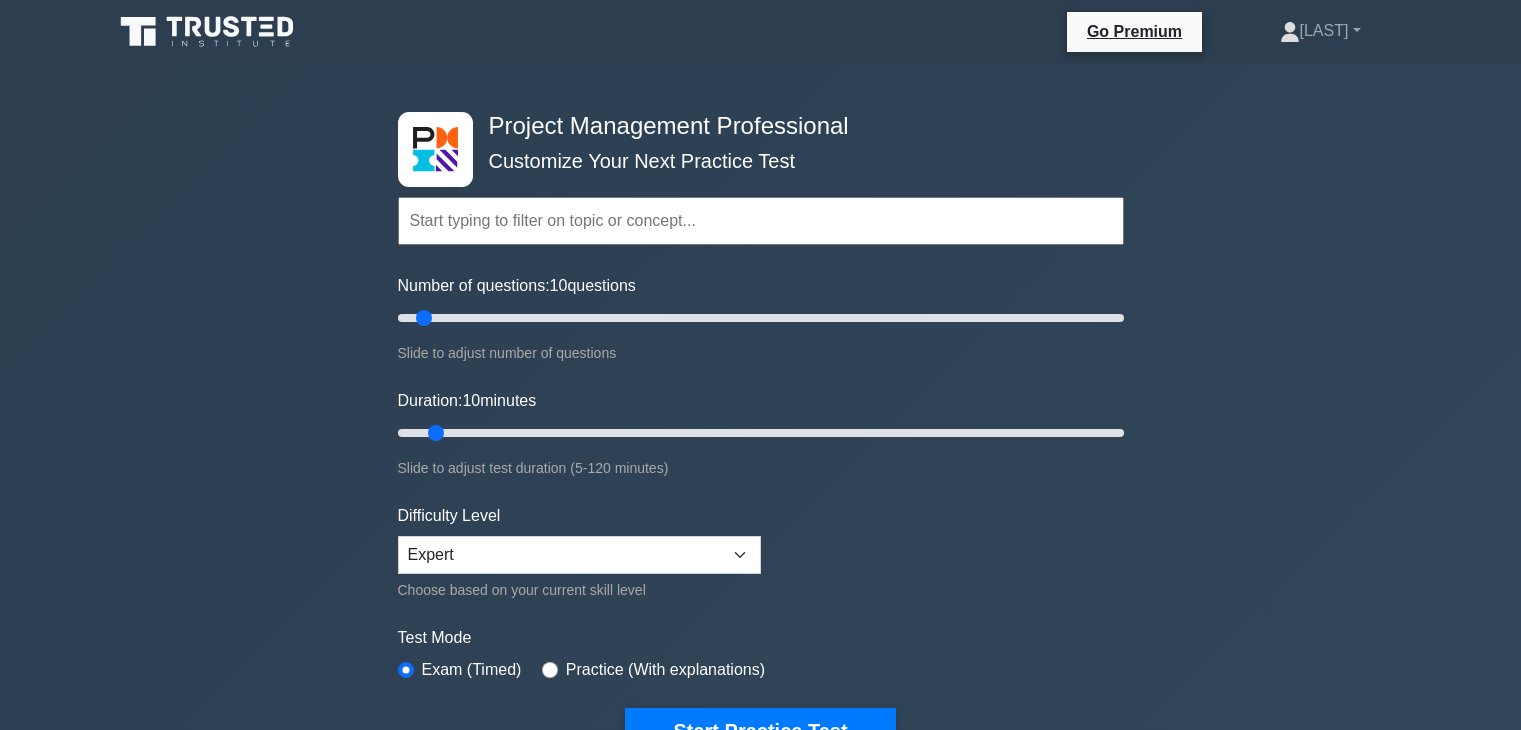 scroll, scrollTop: 0, scrollLeft: 0, axis: both 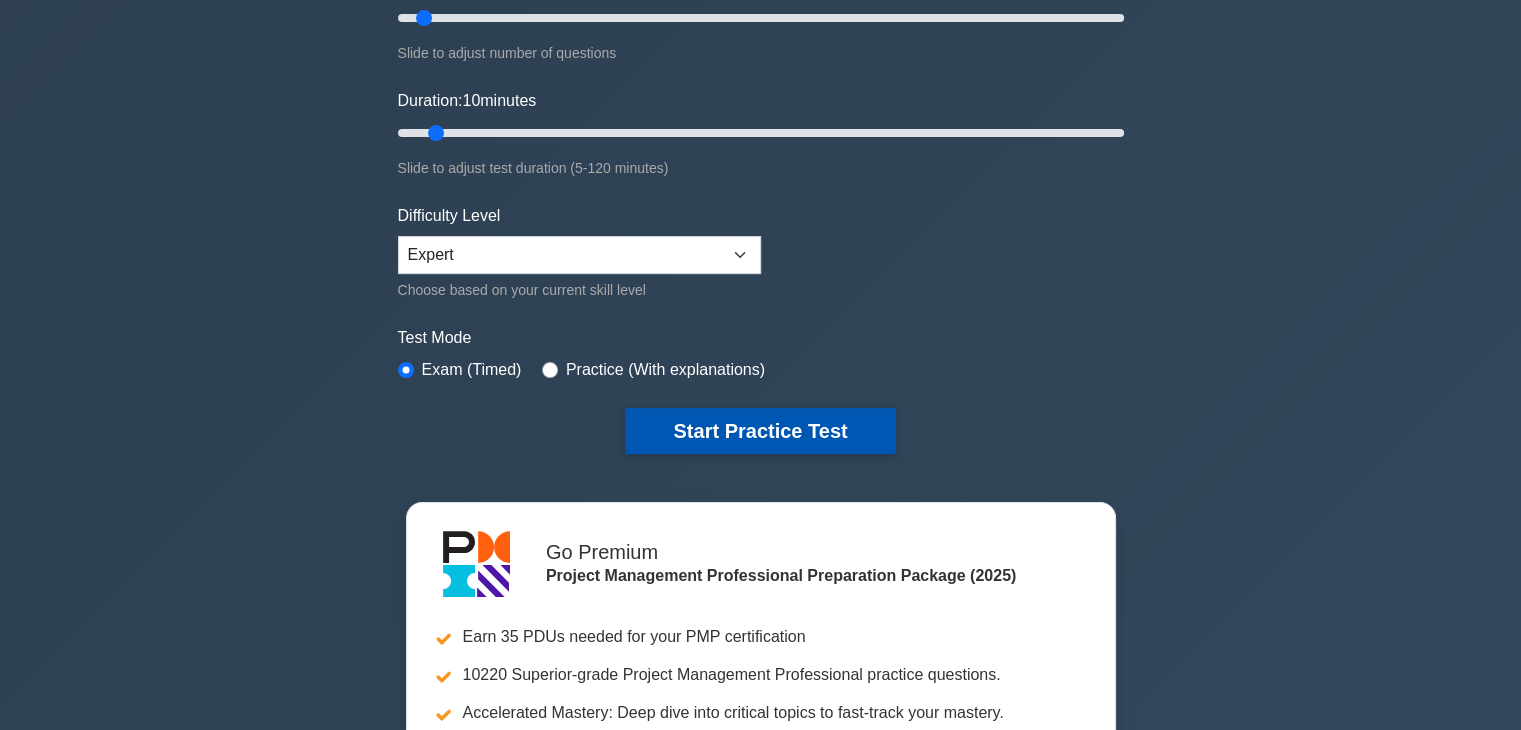 click on "Start Practice Test" at bounding box center (760, 431) 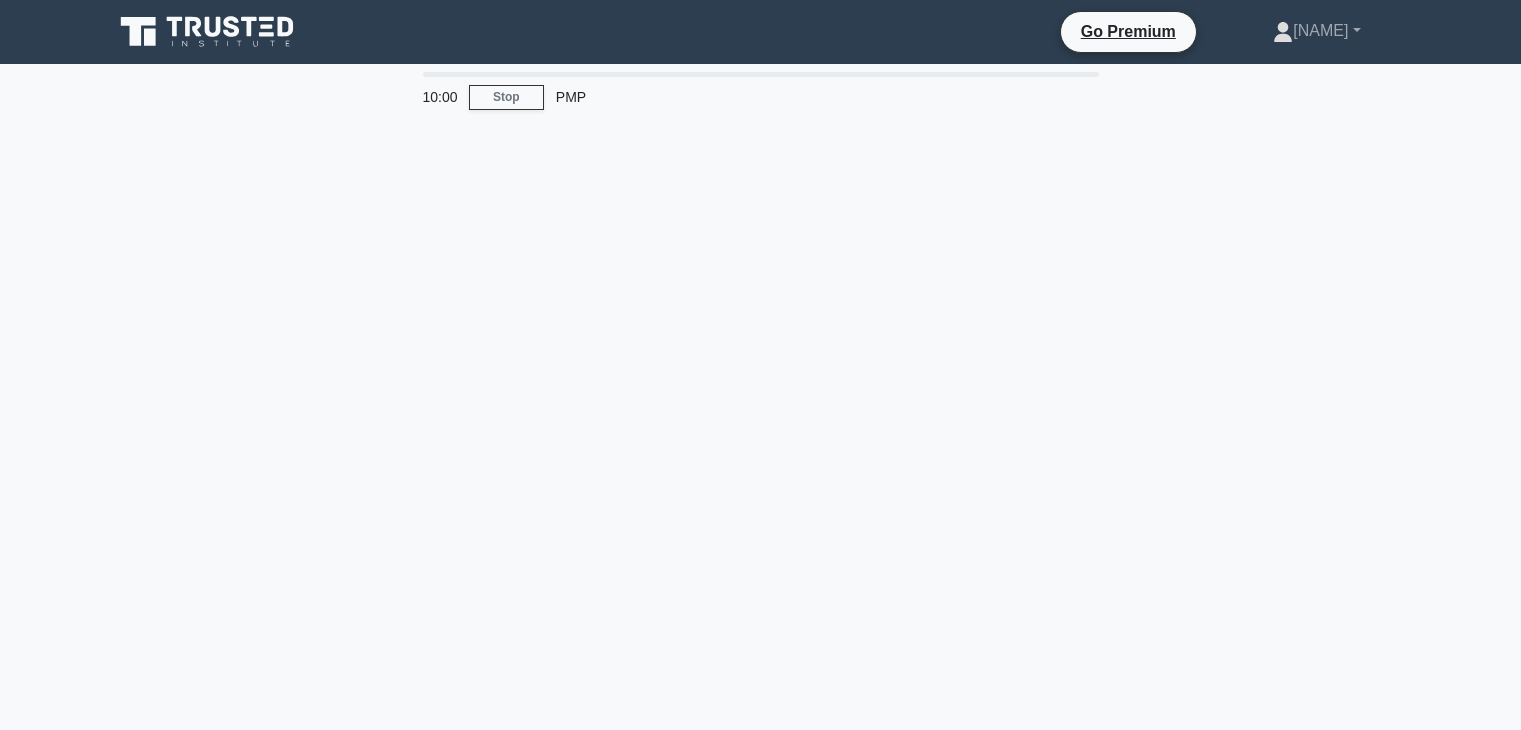 scroll, scrollTop: 0, scrollLeft: 0, axis: both 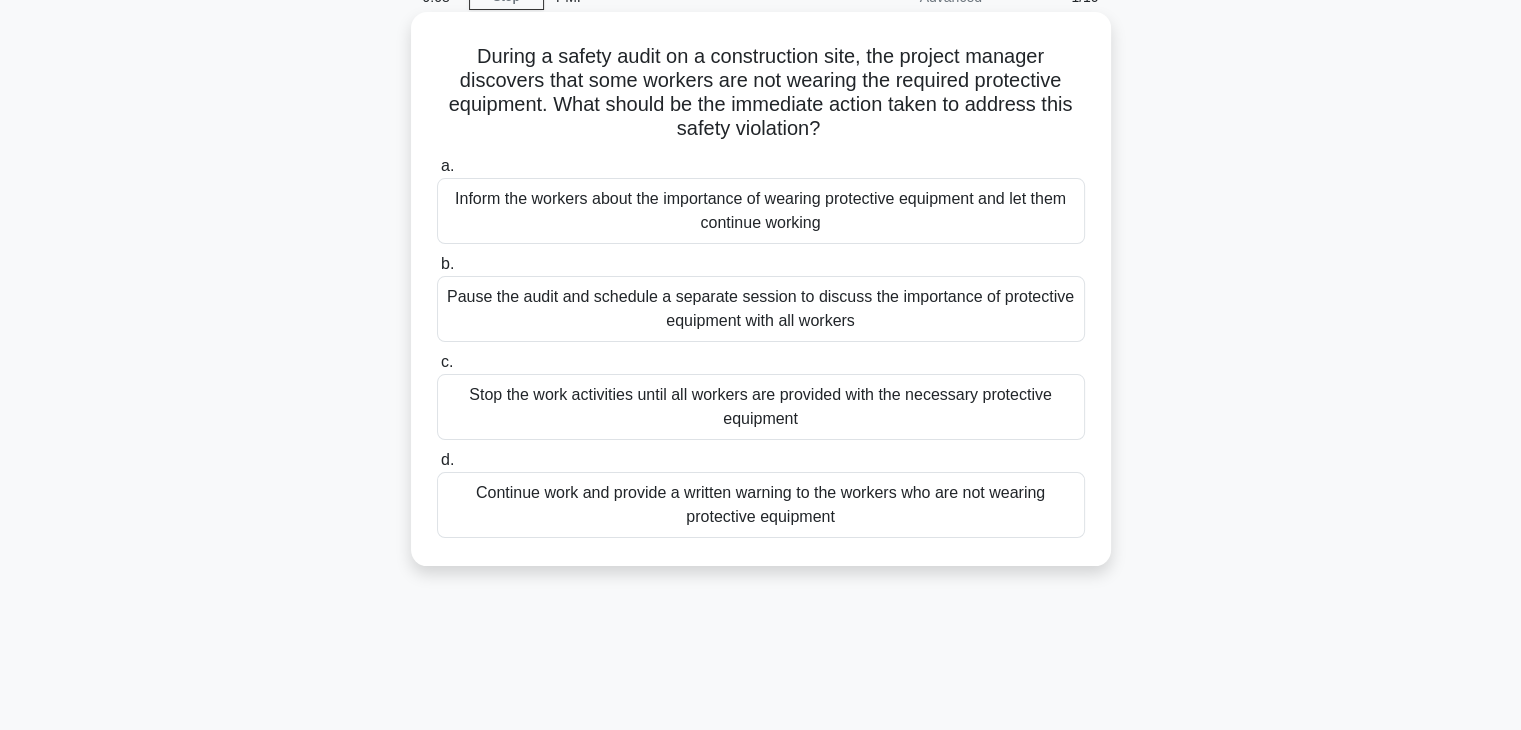 click on "Pause the audit and schedule a separate session to discuss the importance of protective equipment with all workers" at bounding box center (761, 309) 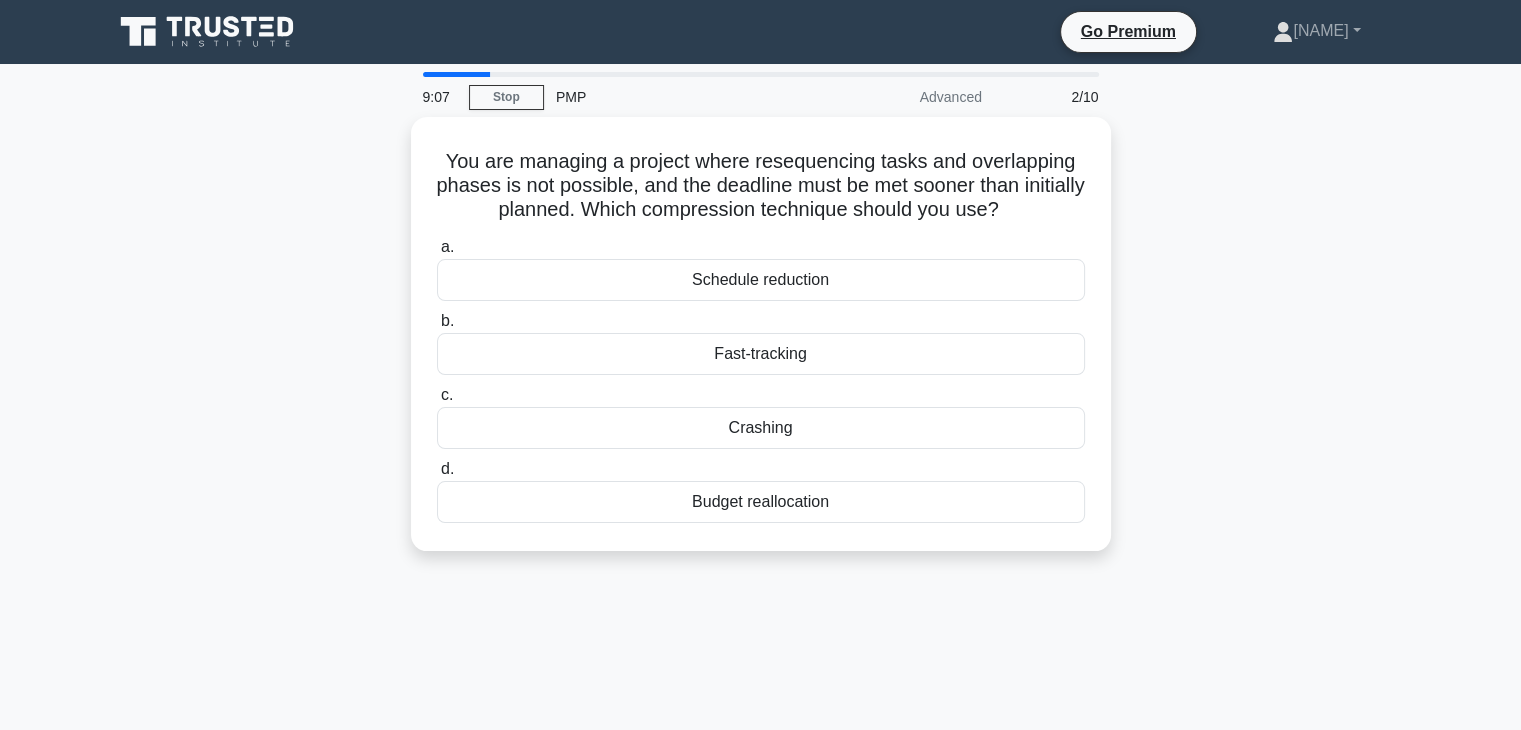 scroll, scrollTop: 0, scrollLeft: 0, axis: both 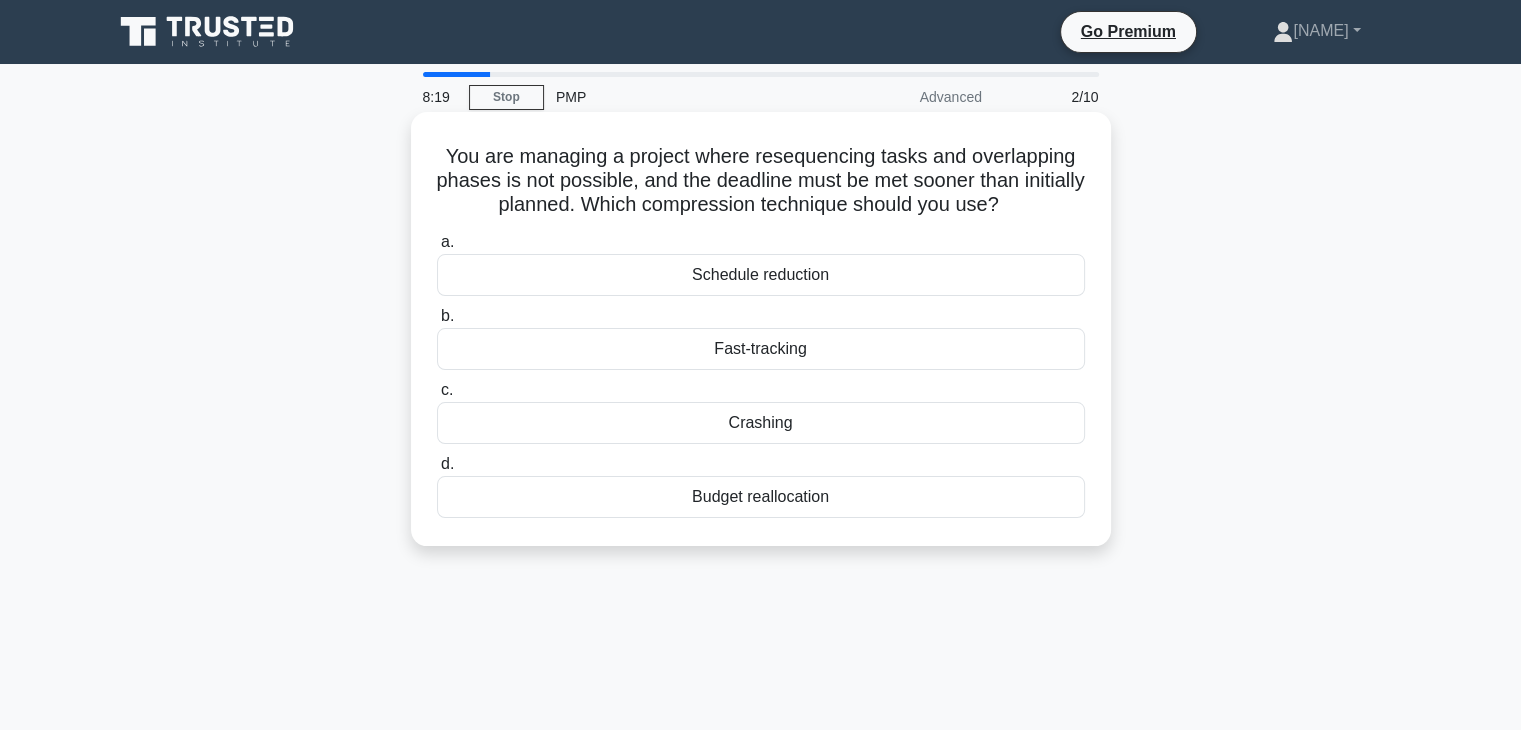 click on "Budget reallocation" at bounding box center (761, 497) 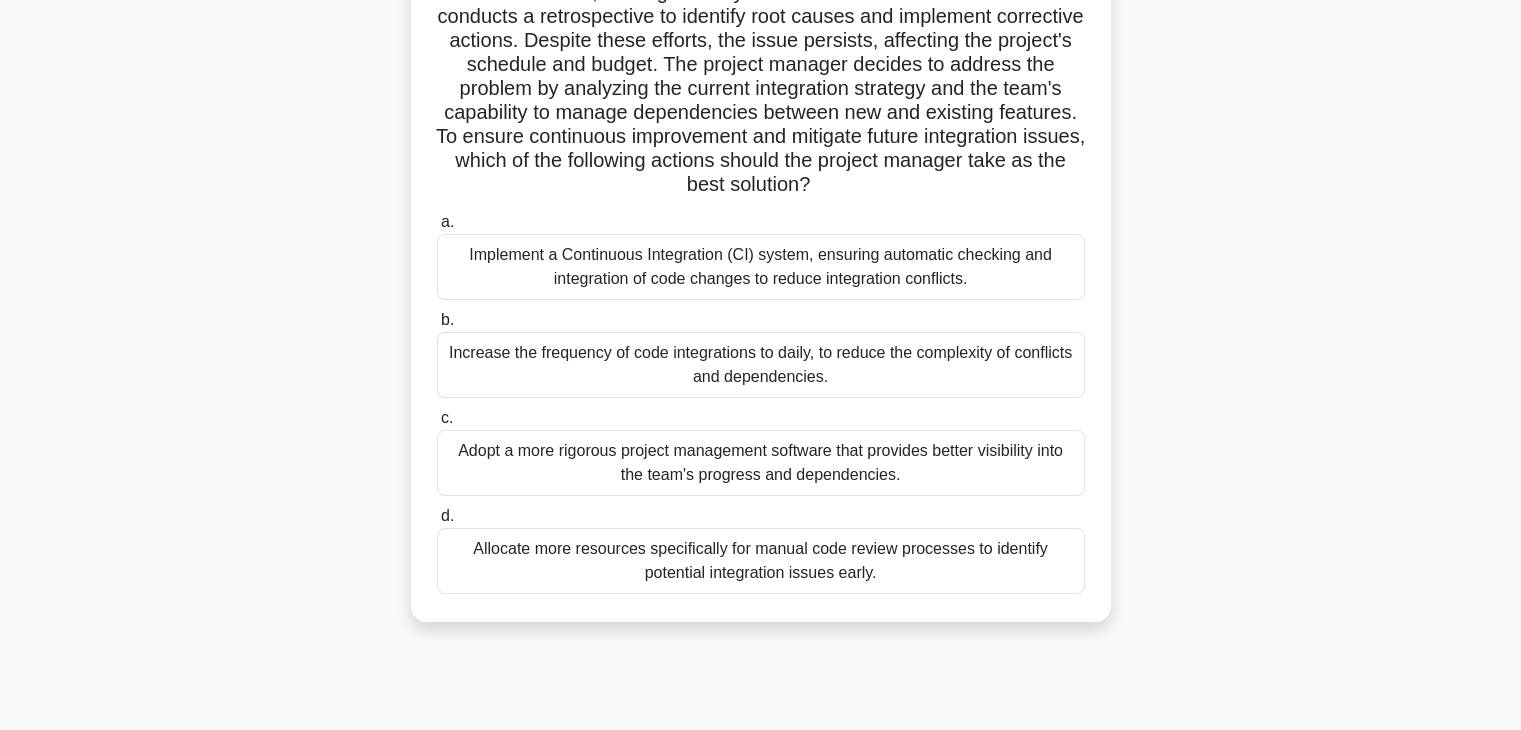 scroll, scrollTop: 300, scrollLeft: 0, axis: vertical 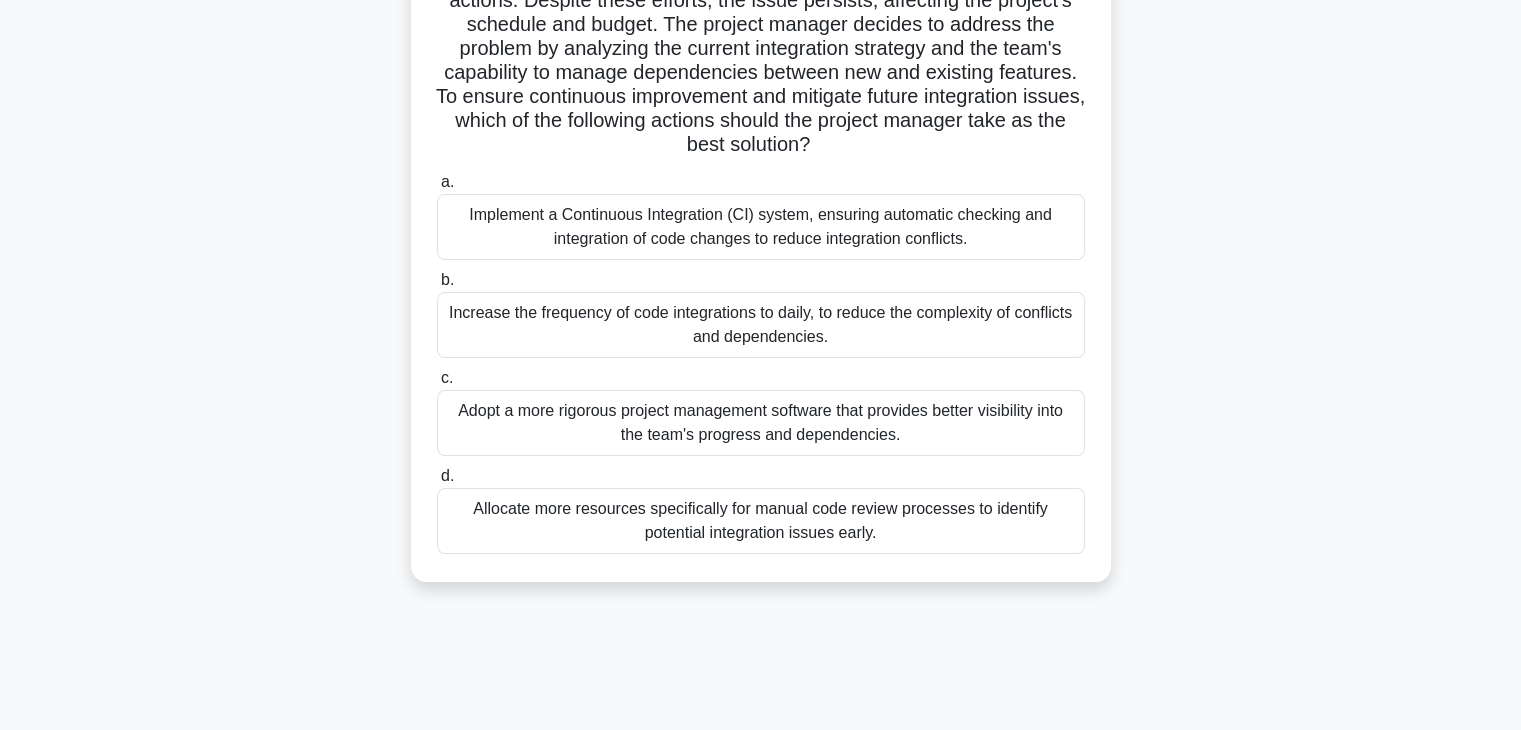 click on "Implement a Continuous Integration (CI) system, ensuring automatic checking and integration of code changes to reduce integration conflicts." at bounding box center [761, 227] 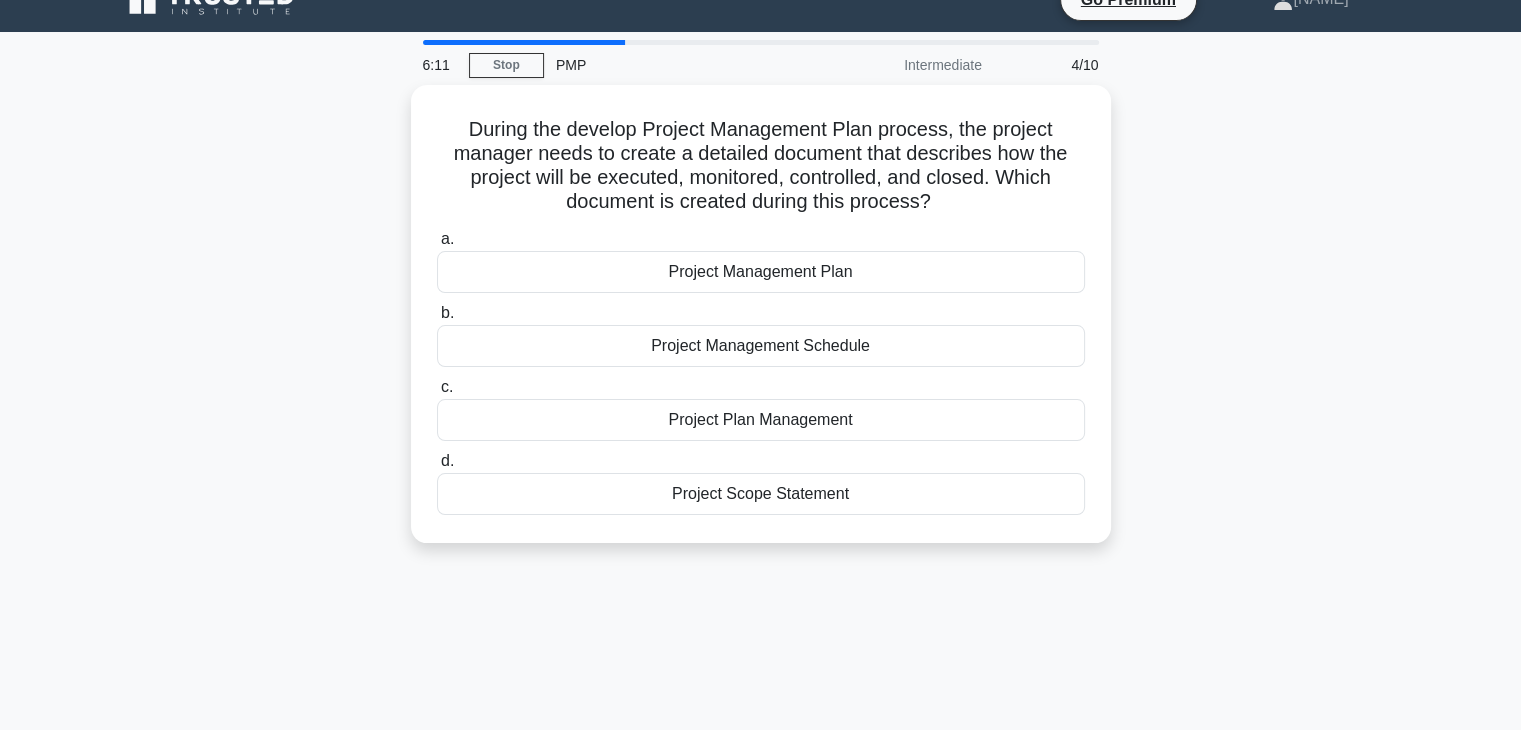 scroll, scrollTop: 0, scrollLeft: 0, axis: both 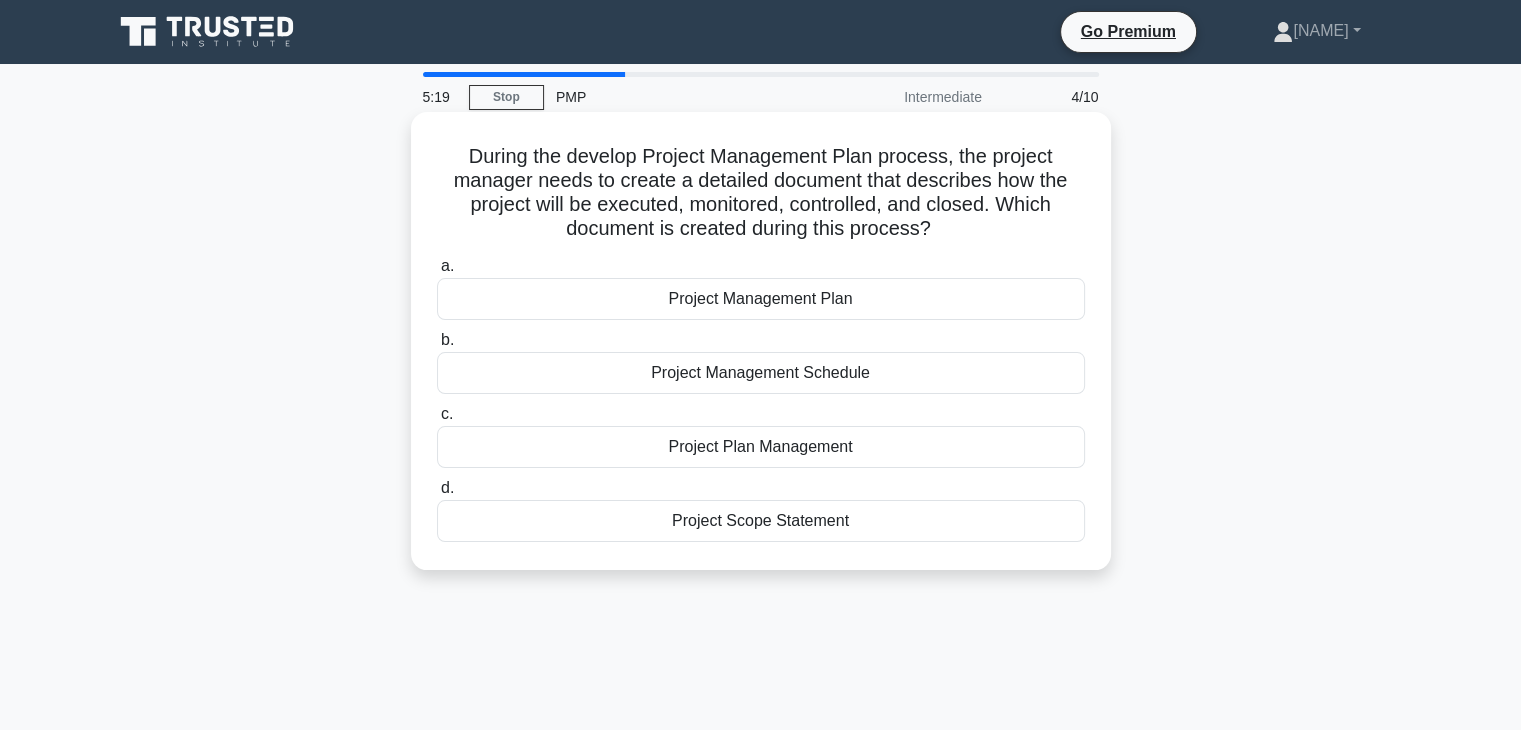click on "Project Management Plan" at bounding box center [761, 299] 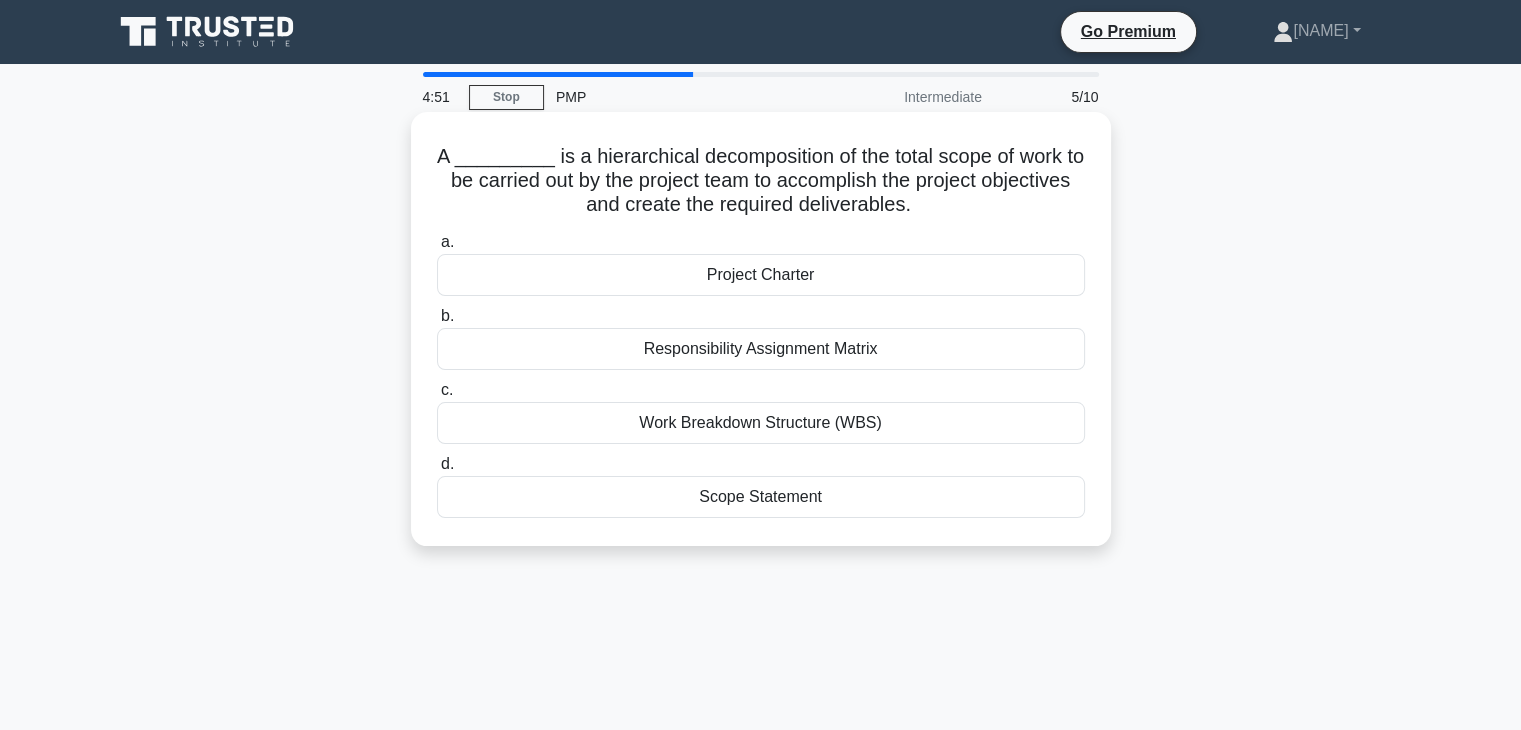 click on "Project Charter" at bounding box center (761, 275) 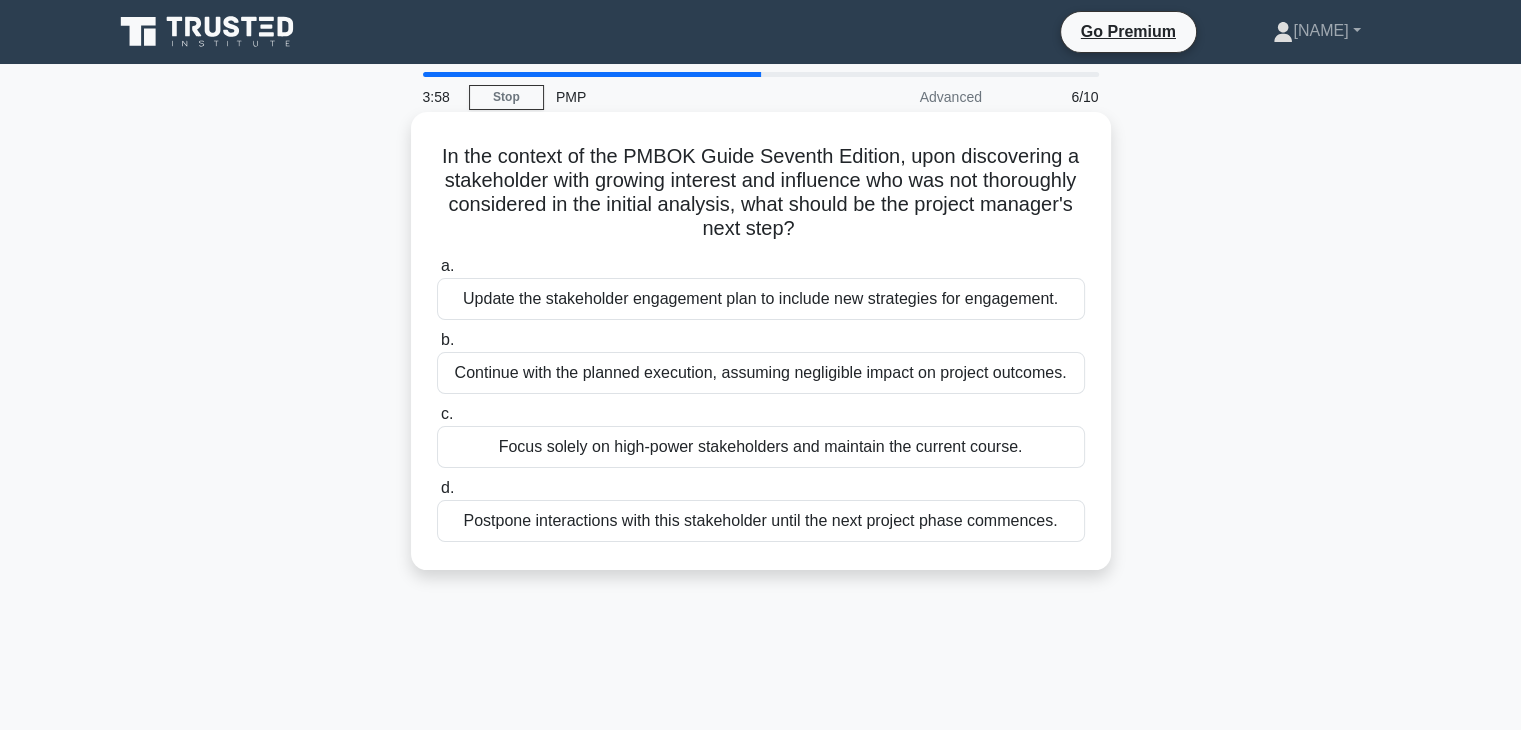 click on "Update the stakeholder engagement plan to include new strategies for engagement." at bounding box center (761, 299) 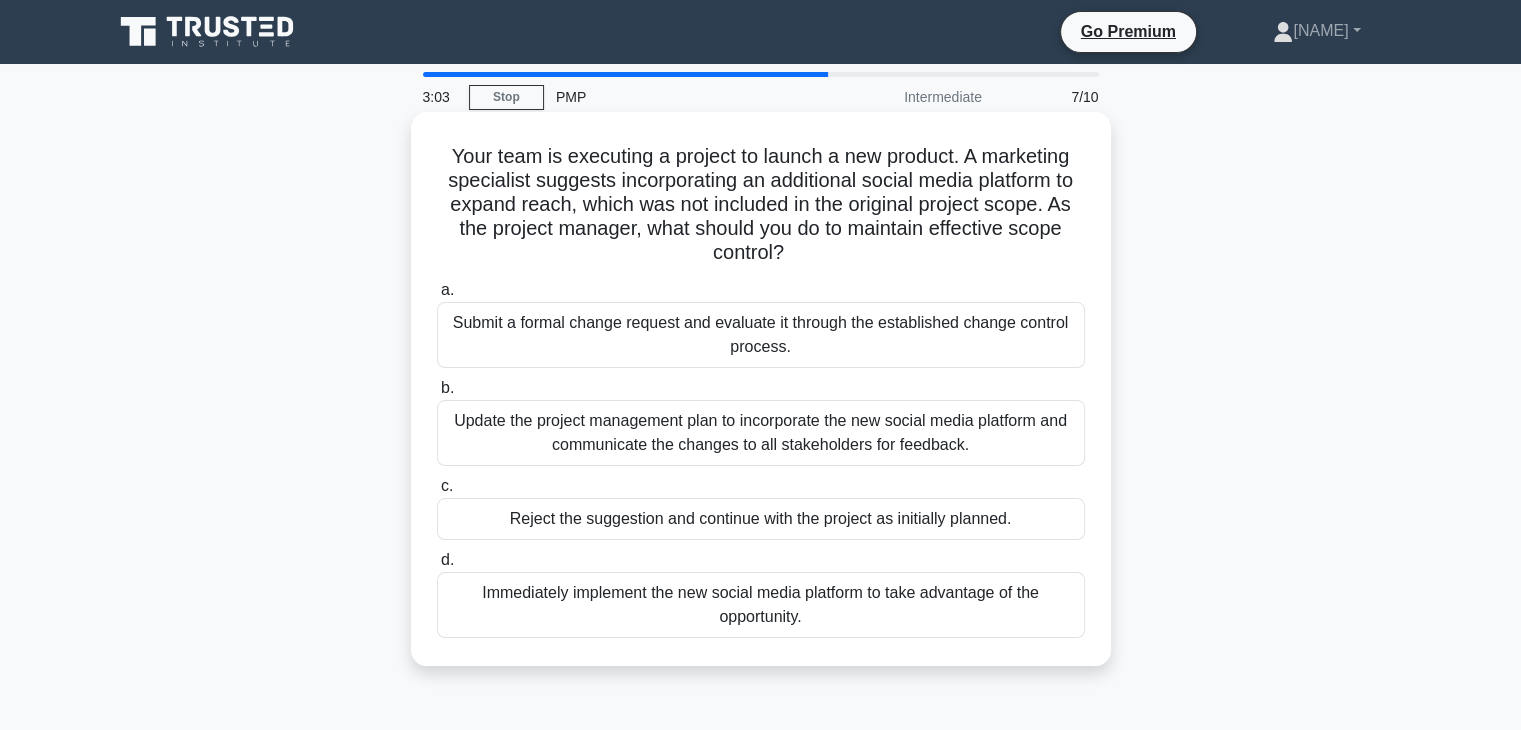 click on "Update the project management plan to incorporate the new social media platform and communicate the changes to all stakeholders for feedback." at bounding box center (761, 433) 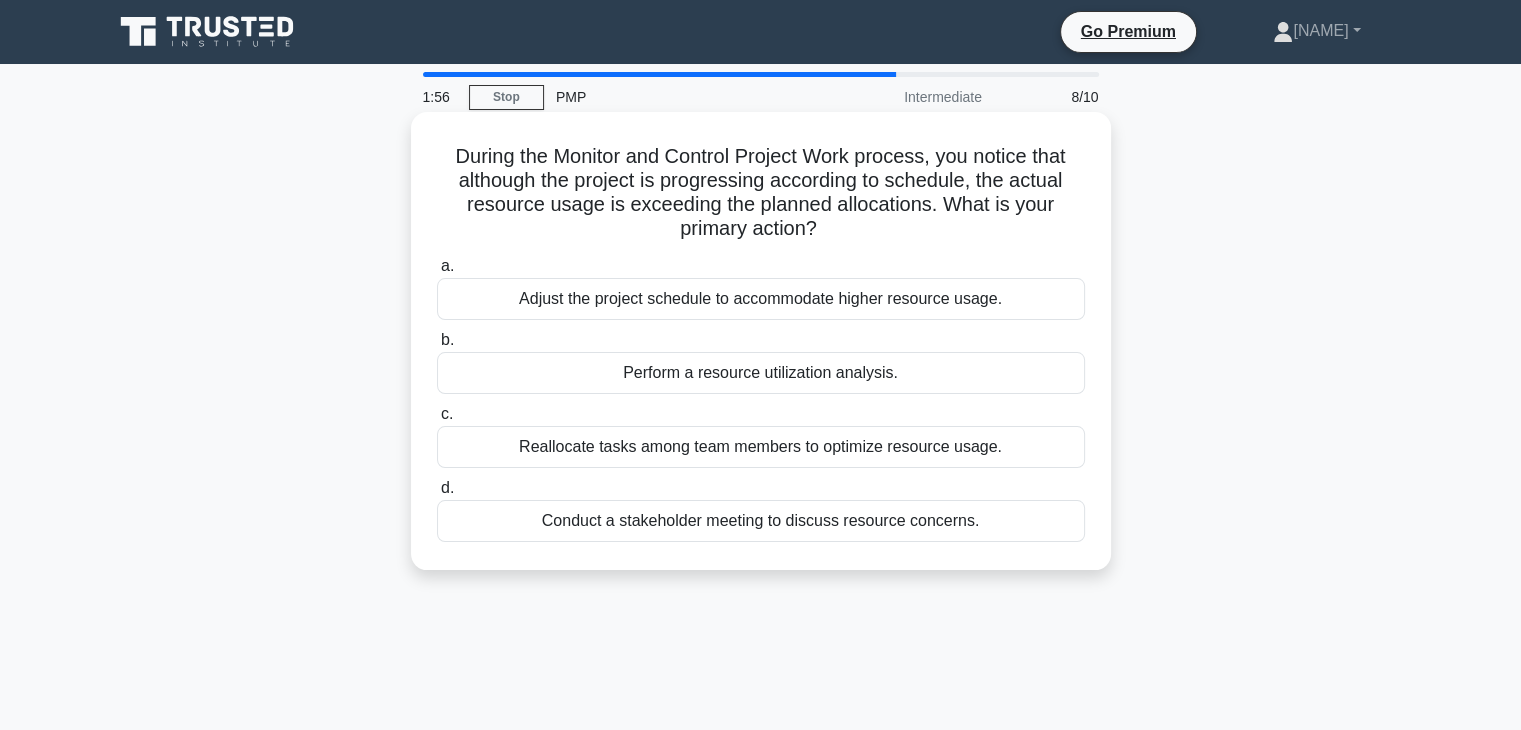 click on "Perform a resource utilization analysis." at bounding box center (761, 373) 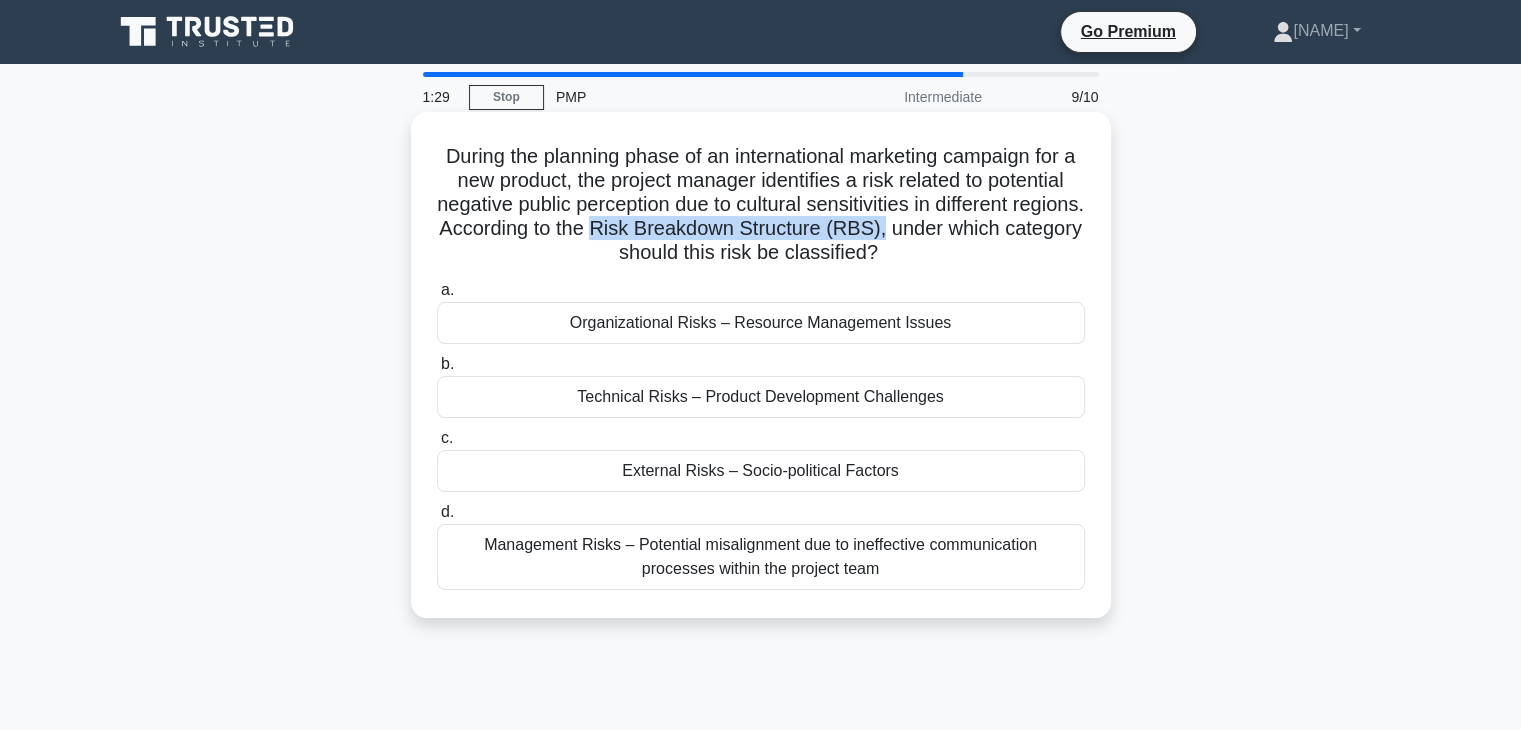 drag, startPoint x: 680, startPoint y: 233, endPoint x: 966, endPoint y: 222, distance: 286.21146 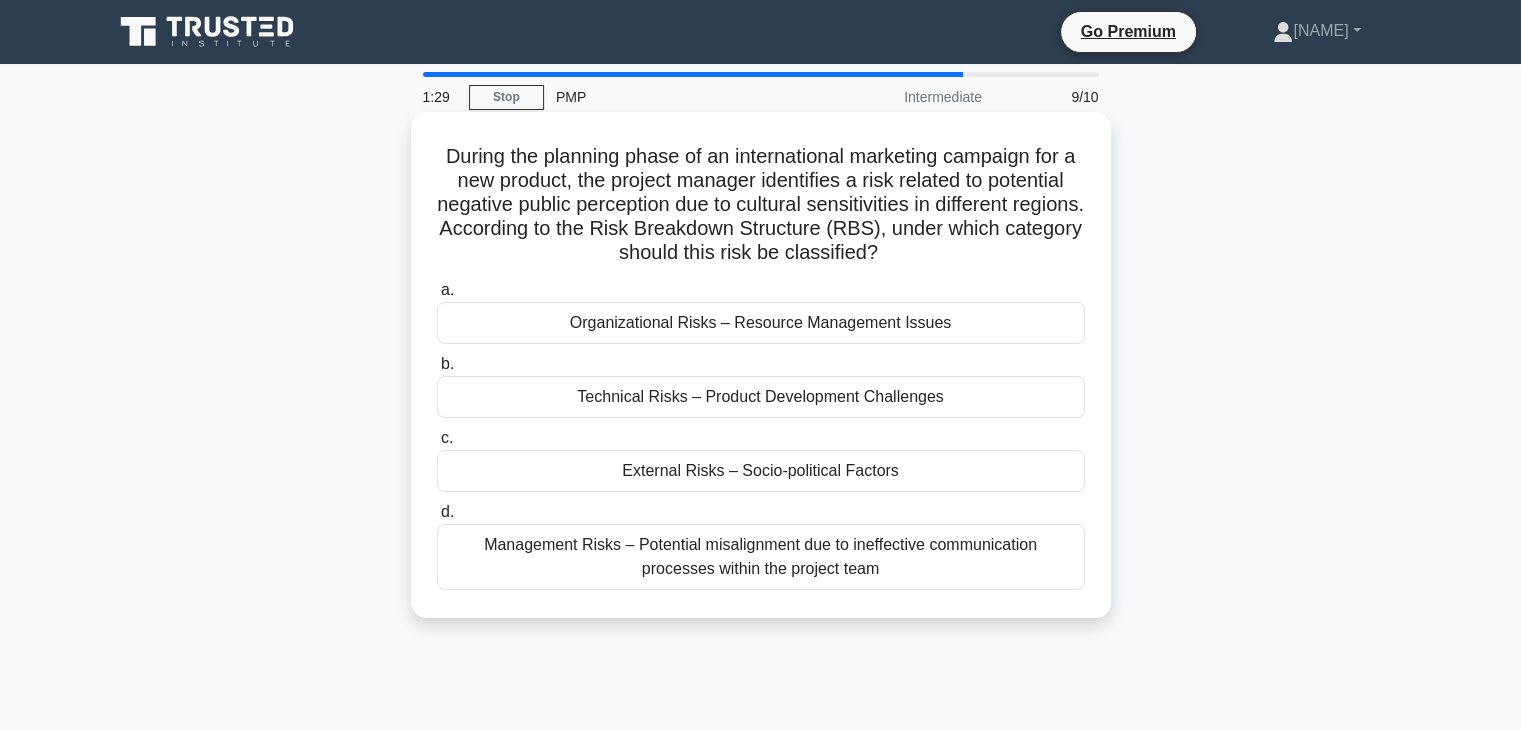 click on "During the planning phase of an international marketing campaign for a new product, the project manager identifies a risk related to potential negative public perception due to cultural sensitivities in different regions. According to the Risk Breakdown Structure (RBS), under which category should this risk be classified?
.spinner_0XTQ{transform-origin:center;animation:spinner_y6GP .75s linear infinite}@keyframes spinner_y6GP{100%{transform:rotate(360deg)}}" at bounding box center (761, 205) 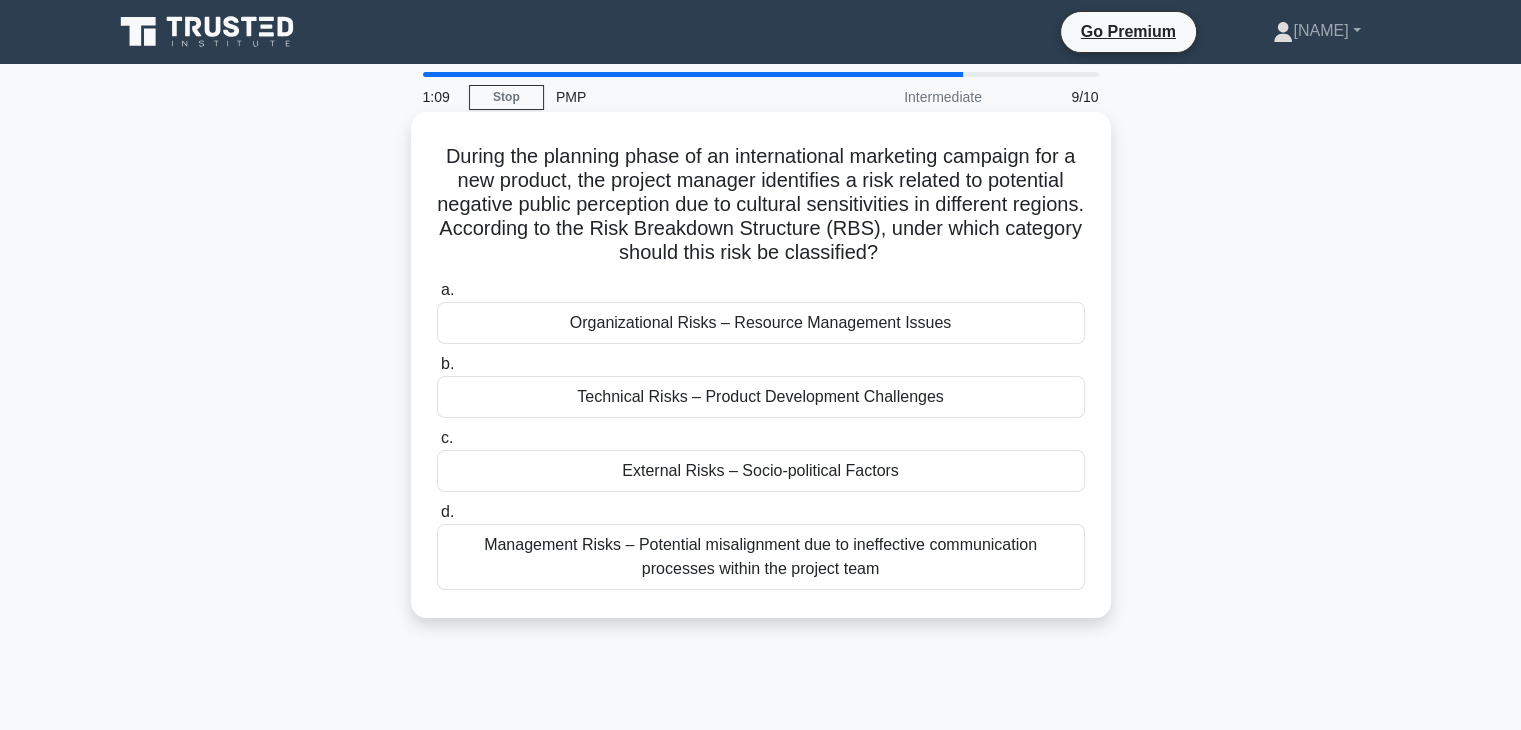 click on "External Risks – Socio-political Factors" at bounding box center [761, 471] 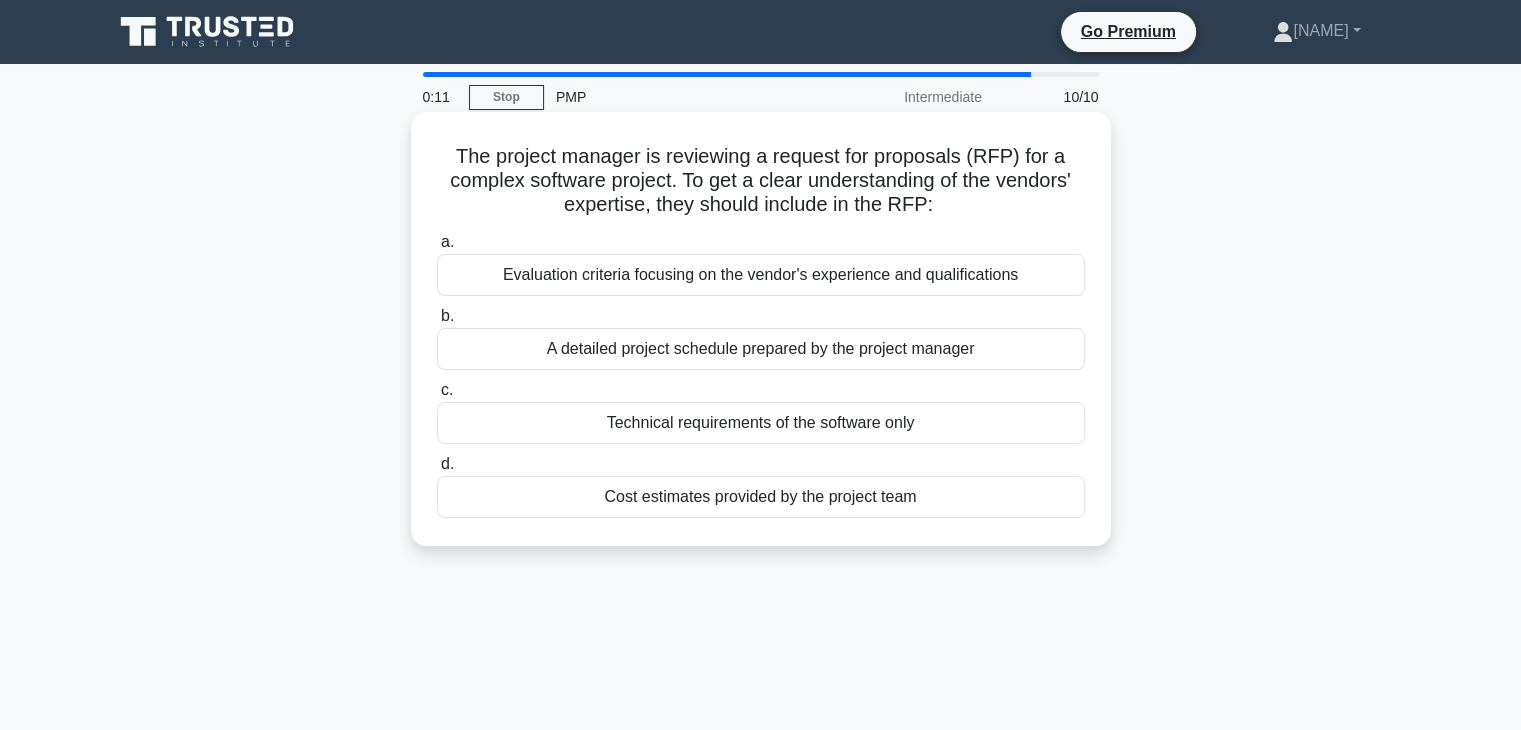 click on "Evaluation criteria focusing on the vendor's experience and qualifications" at bounding box center [761, 275] 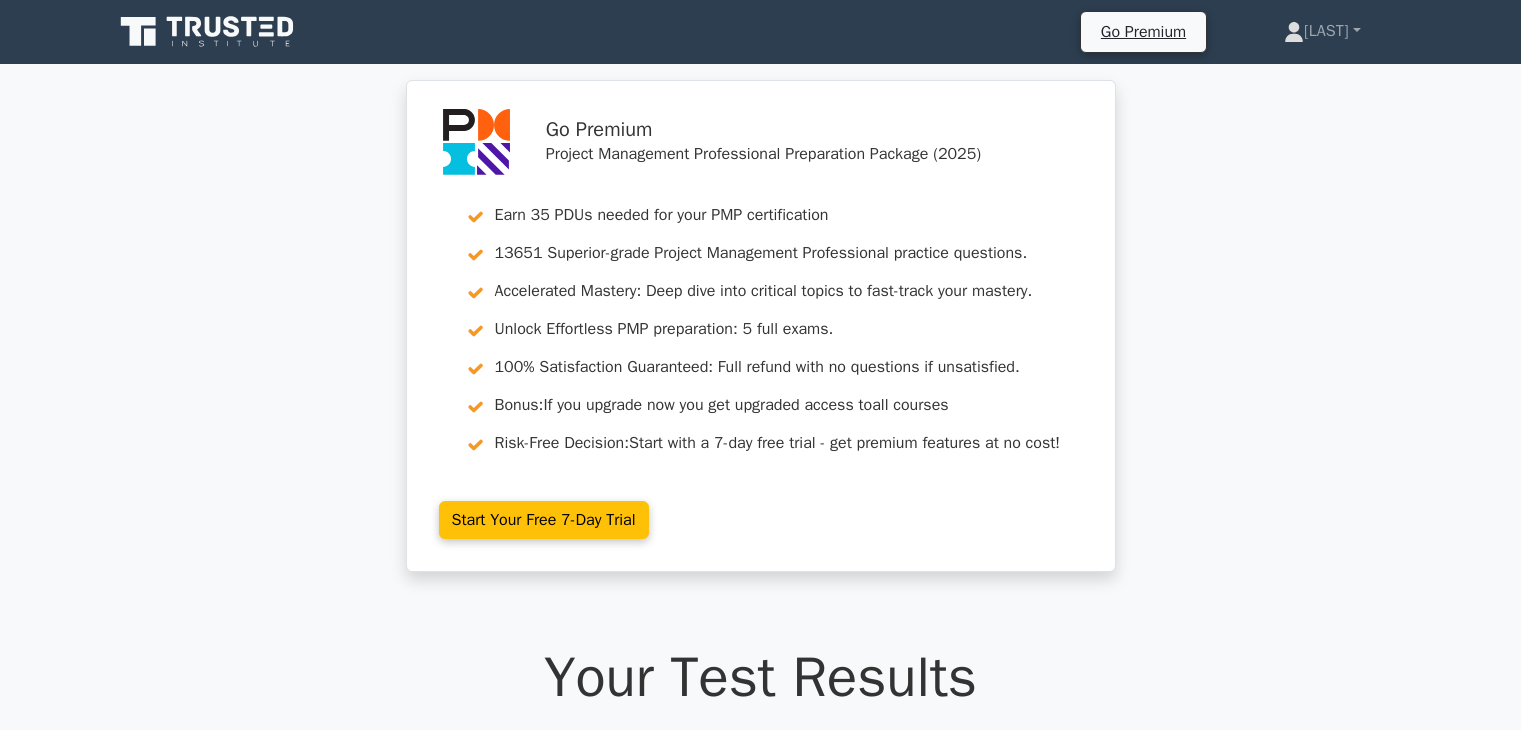 scroll, scrollTop: 0, scrollLeft: 0, axis: both 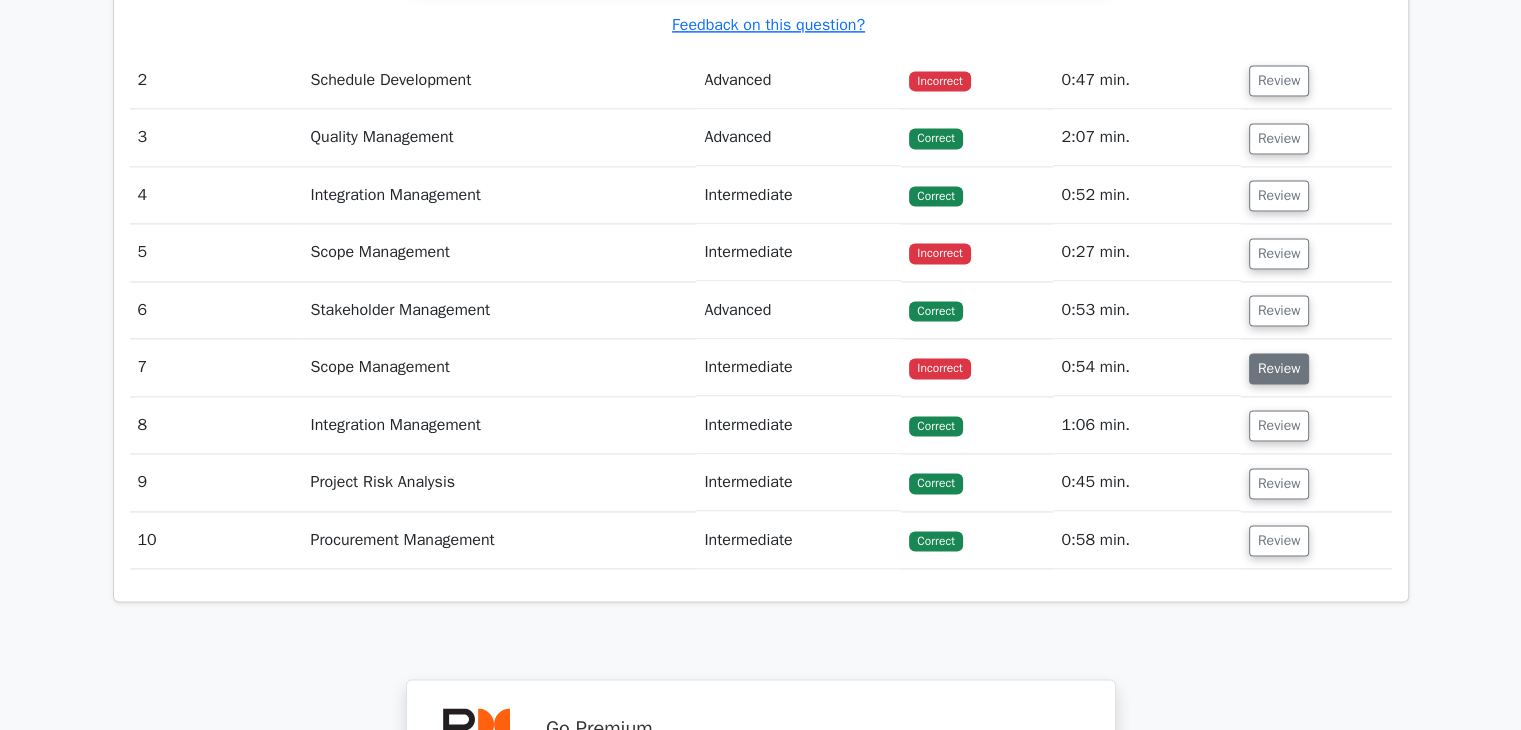 click on "Review" at bounding box center (1279, 368) 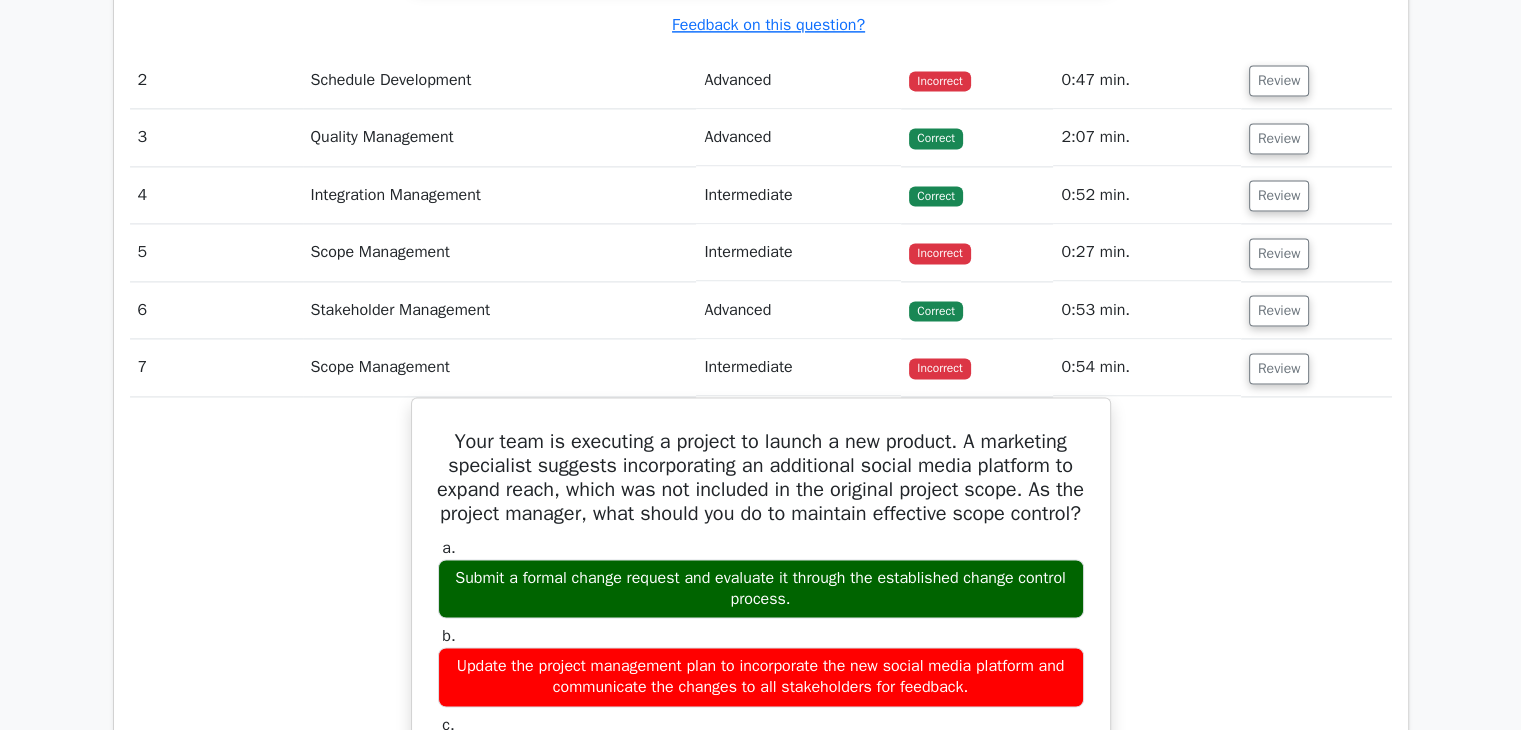 scroll, scrollTop: 2800, scrollLeft: 0, axis: vertical 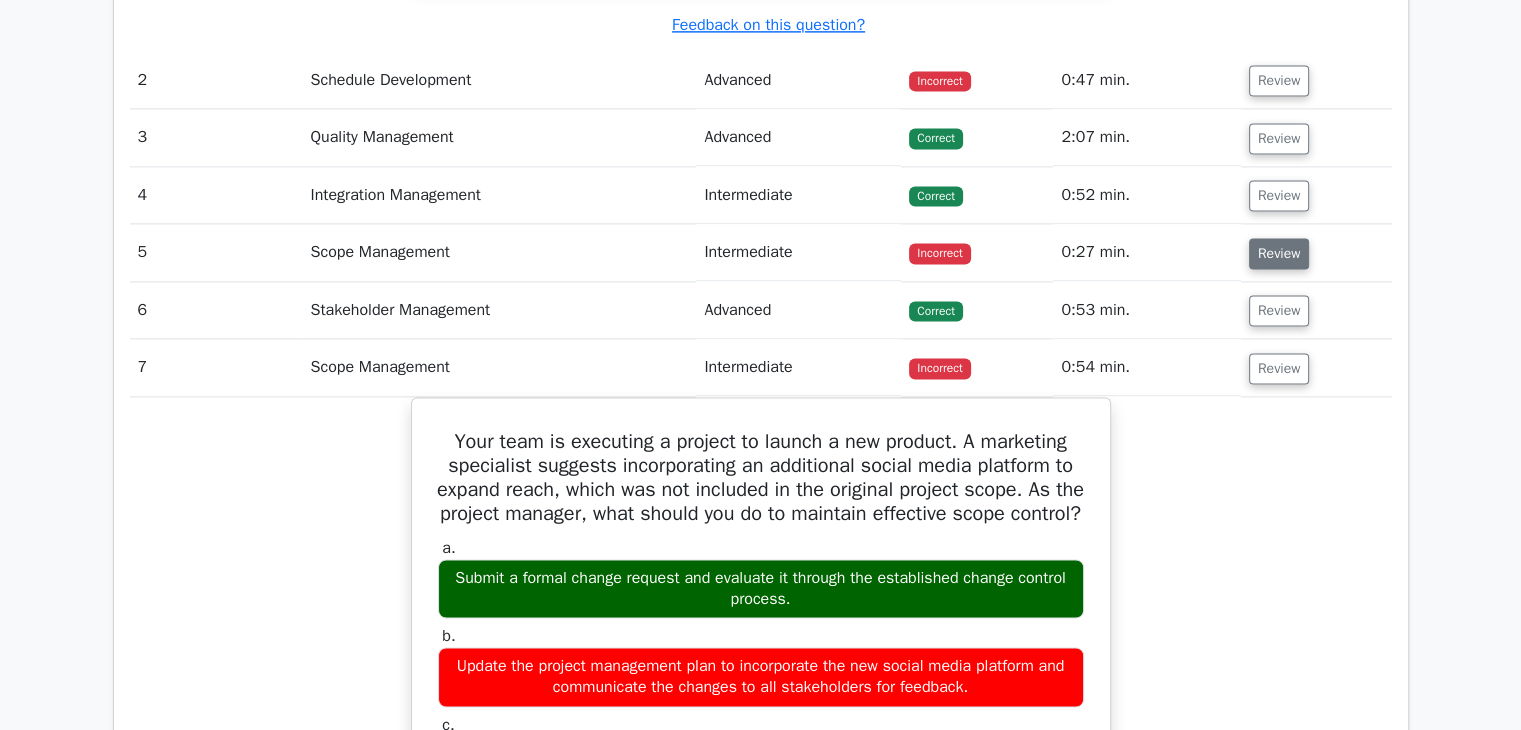 click on "Review" at bounding box center (1279, 253) 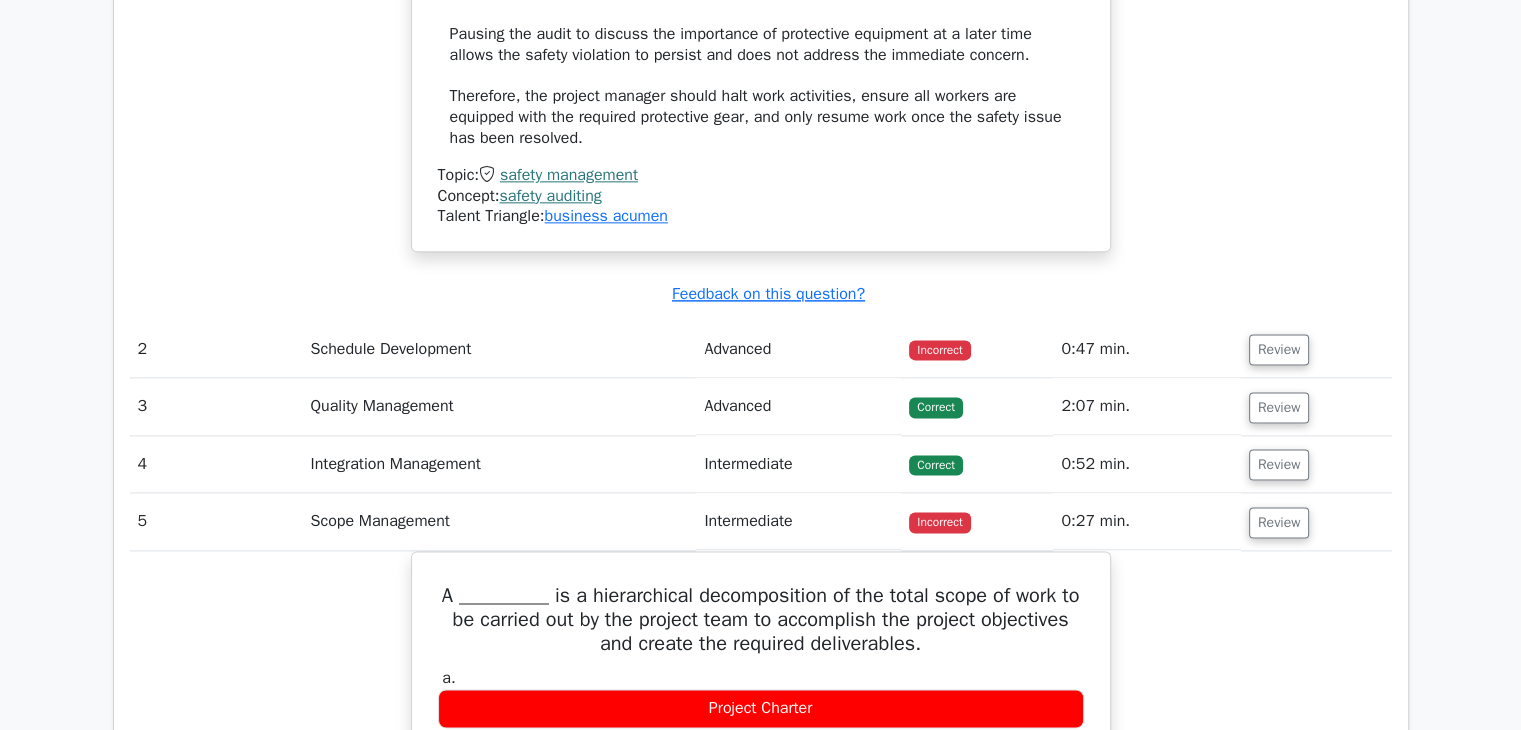 scroll, scrollTop: 2600, scrollLeft: 0, axis: vertical 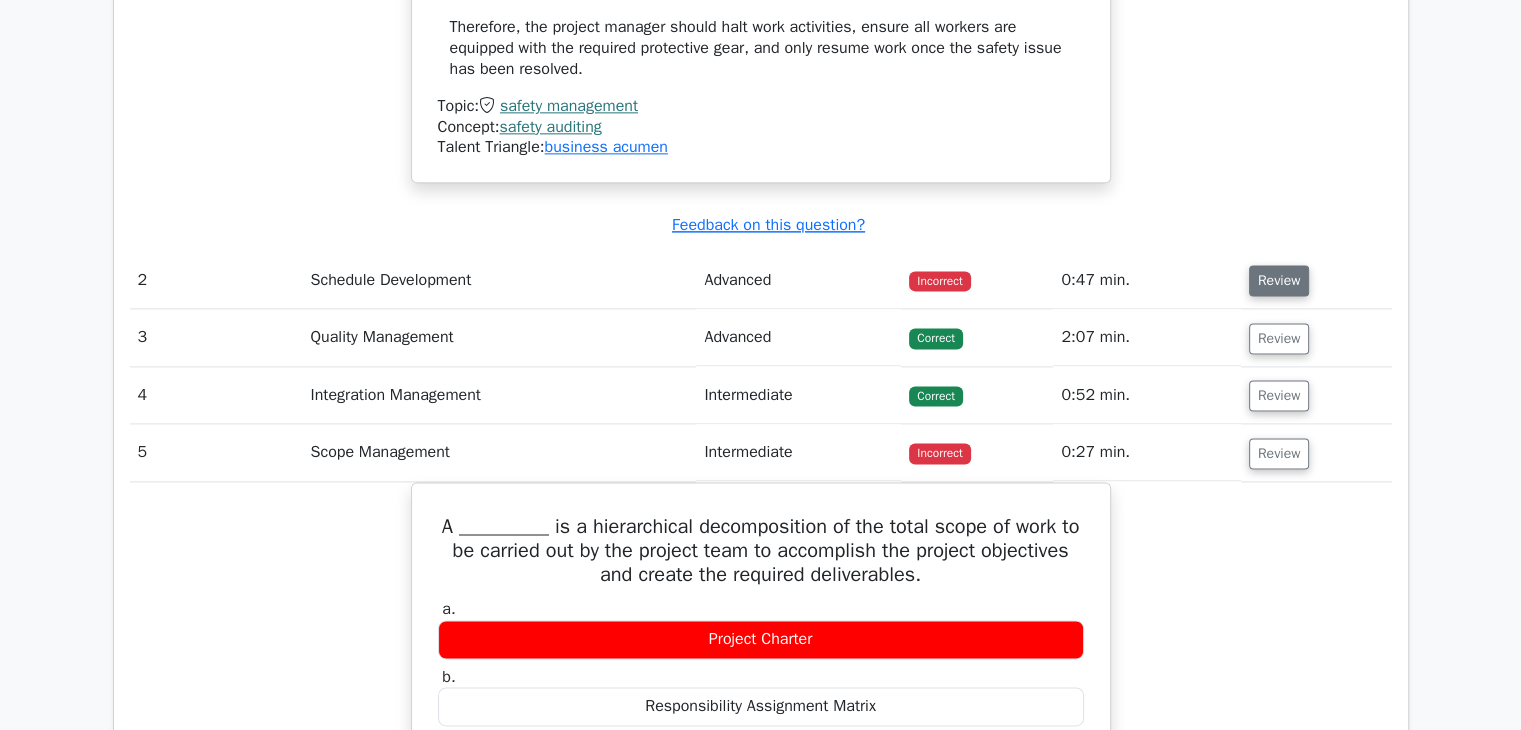 click on "Review" at bounding box center (1279, 280) 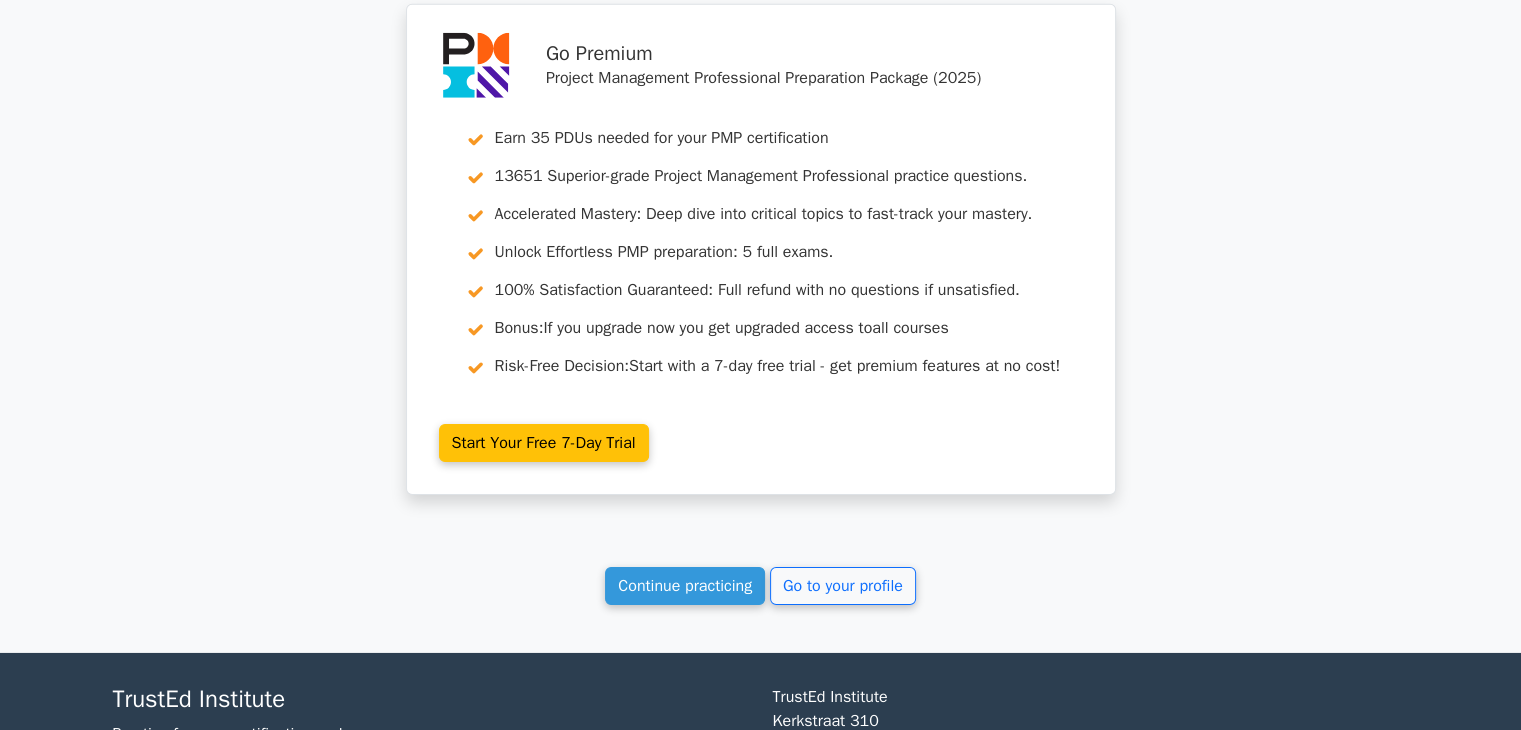 scroll, scrollTop: 6585, scrollLeft: 0, axis: vertical 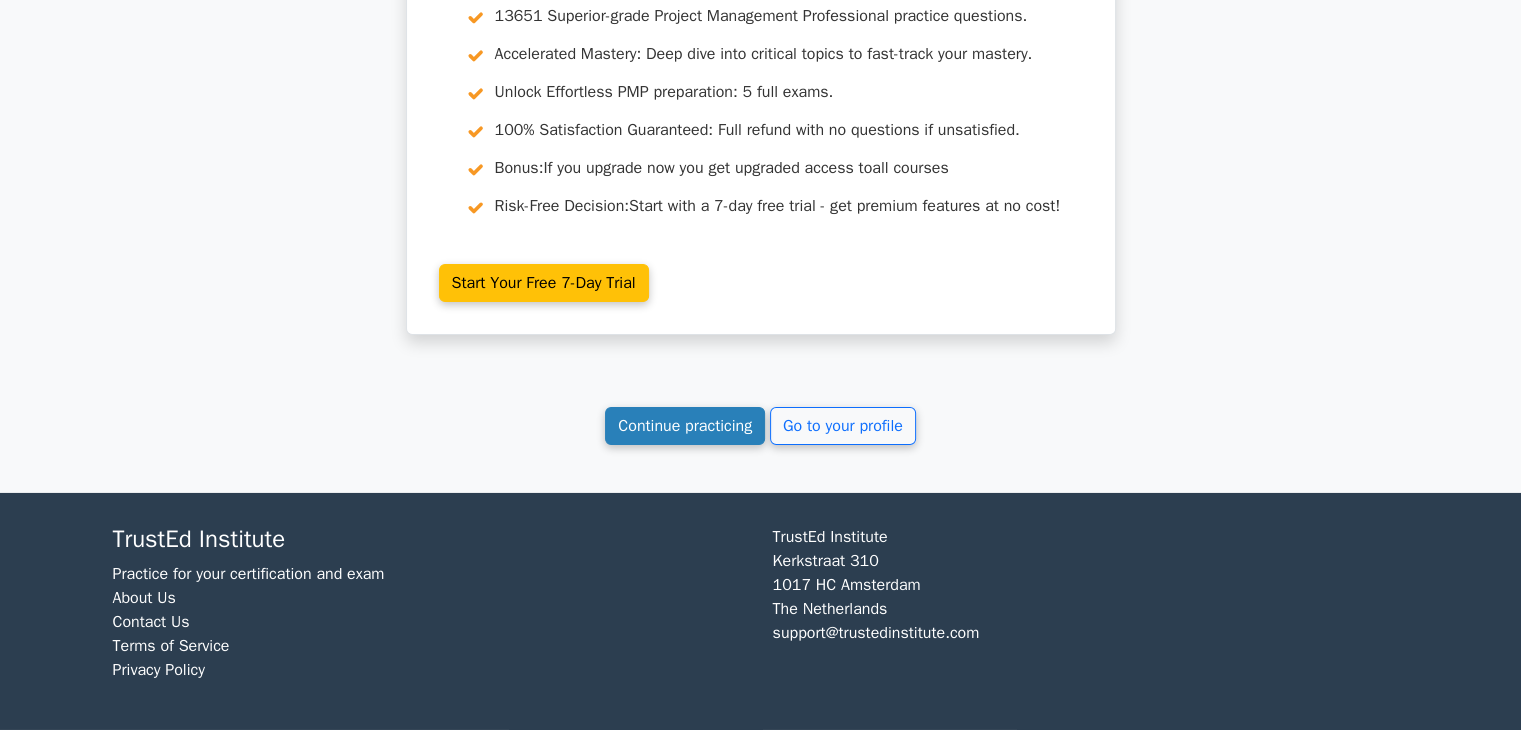 click on "Continue practicing" at bounding box center (685, 426) 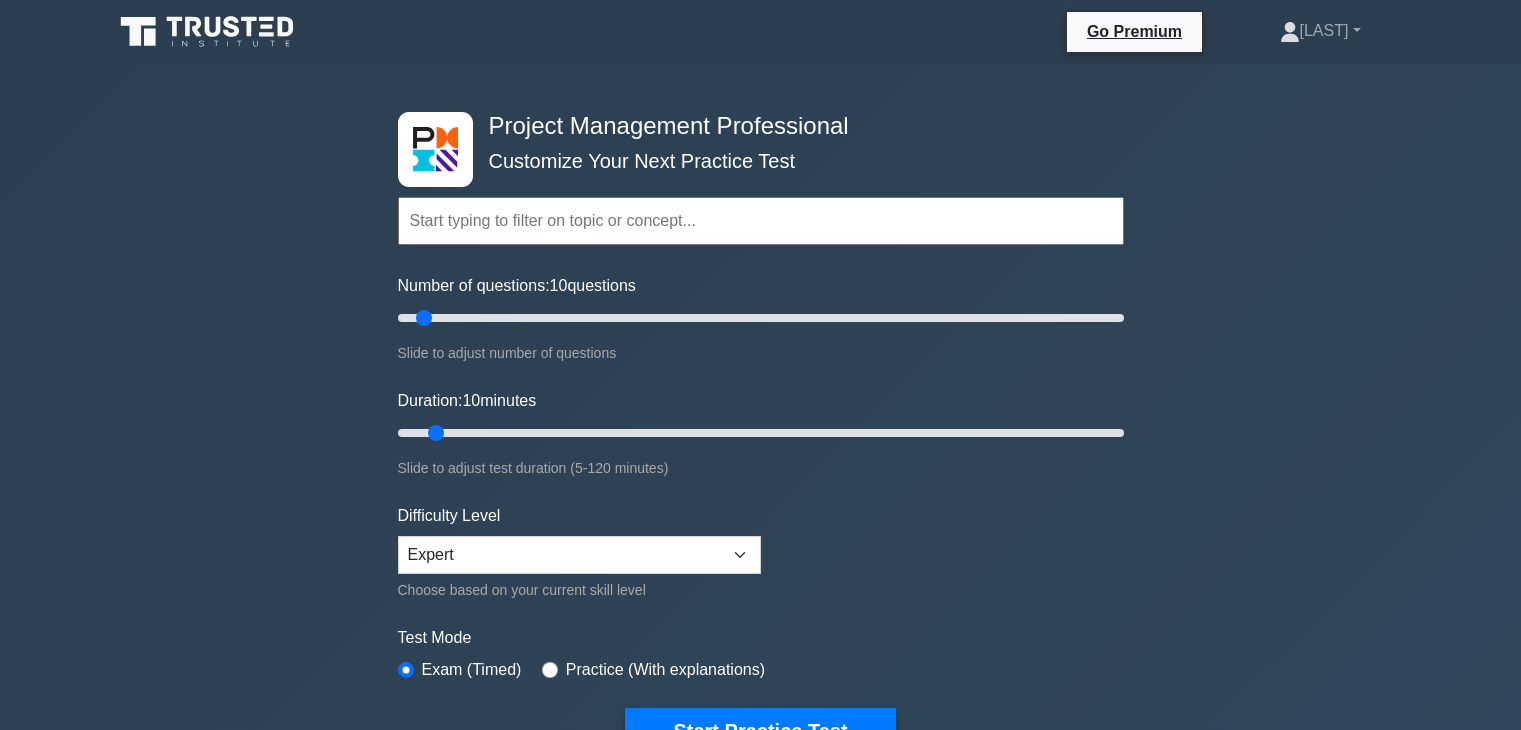 scroll, scrollTop: 0, scrollLeft: 0, axis: both 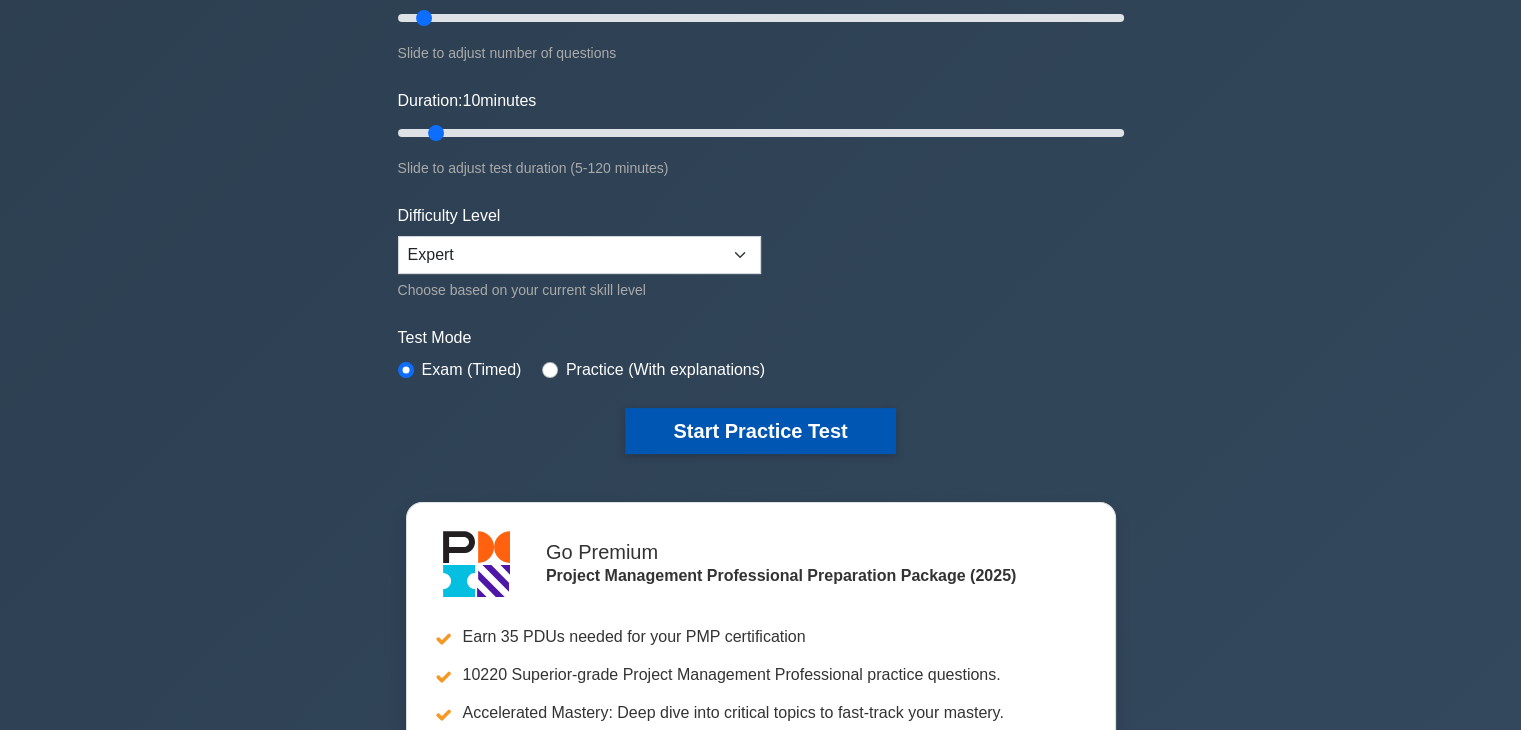 click on "Start Practice Test" at bounding box center (760, 431) 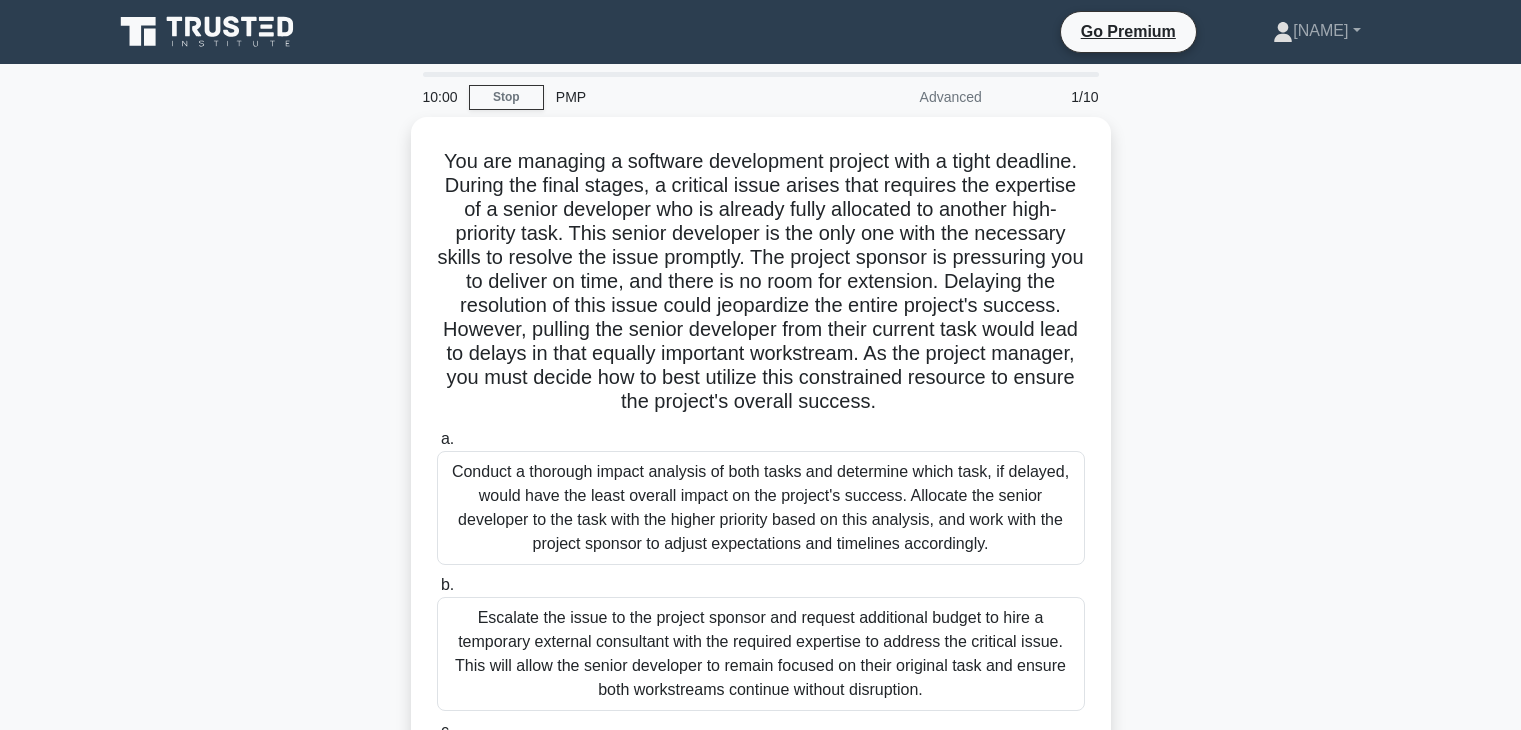 scroll, scrollTop: 0, scrollLeft: 0, axis: both 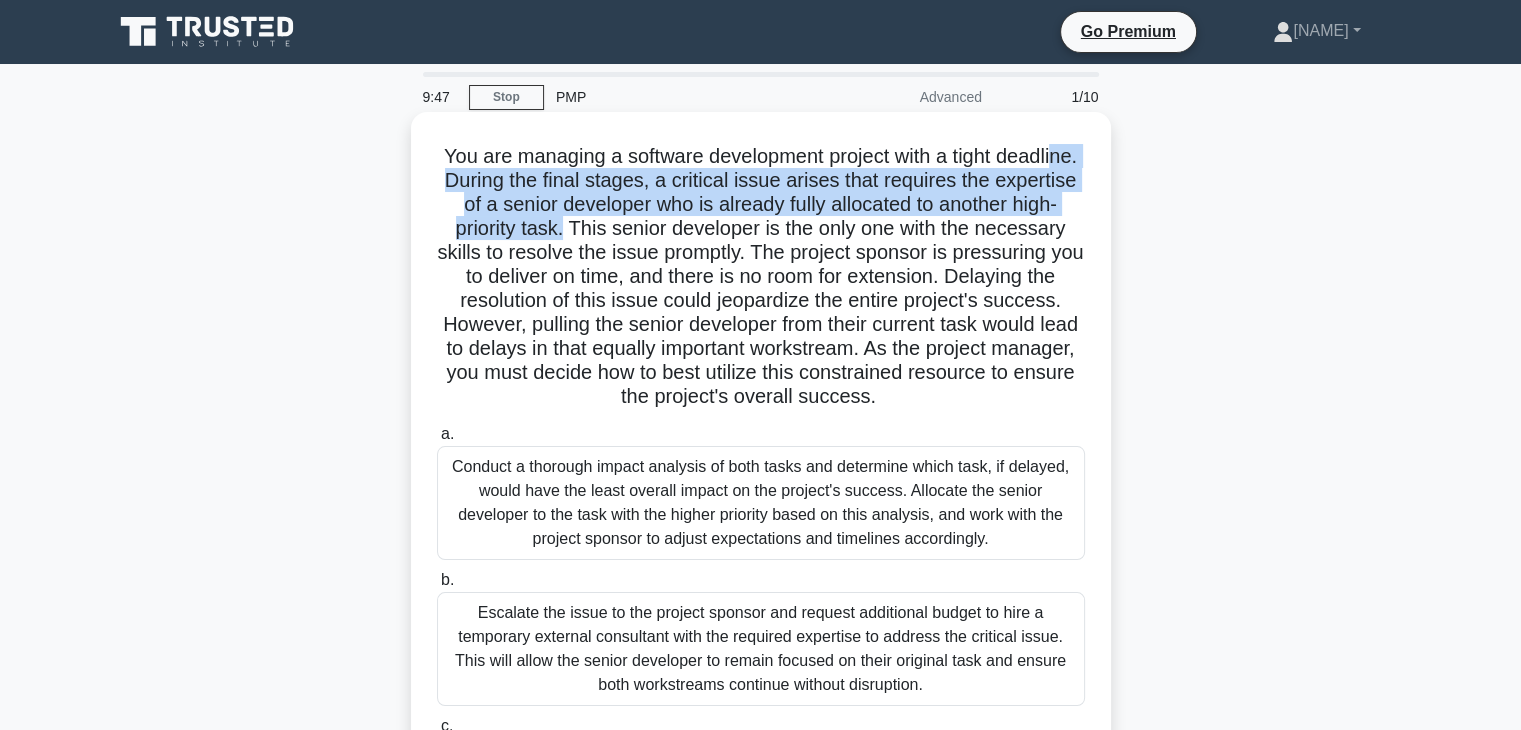 drag, startPoint x: 635, startPoint y: 231, endPoint x: 494, endPoint y: 174, distance: 152.0855 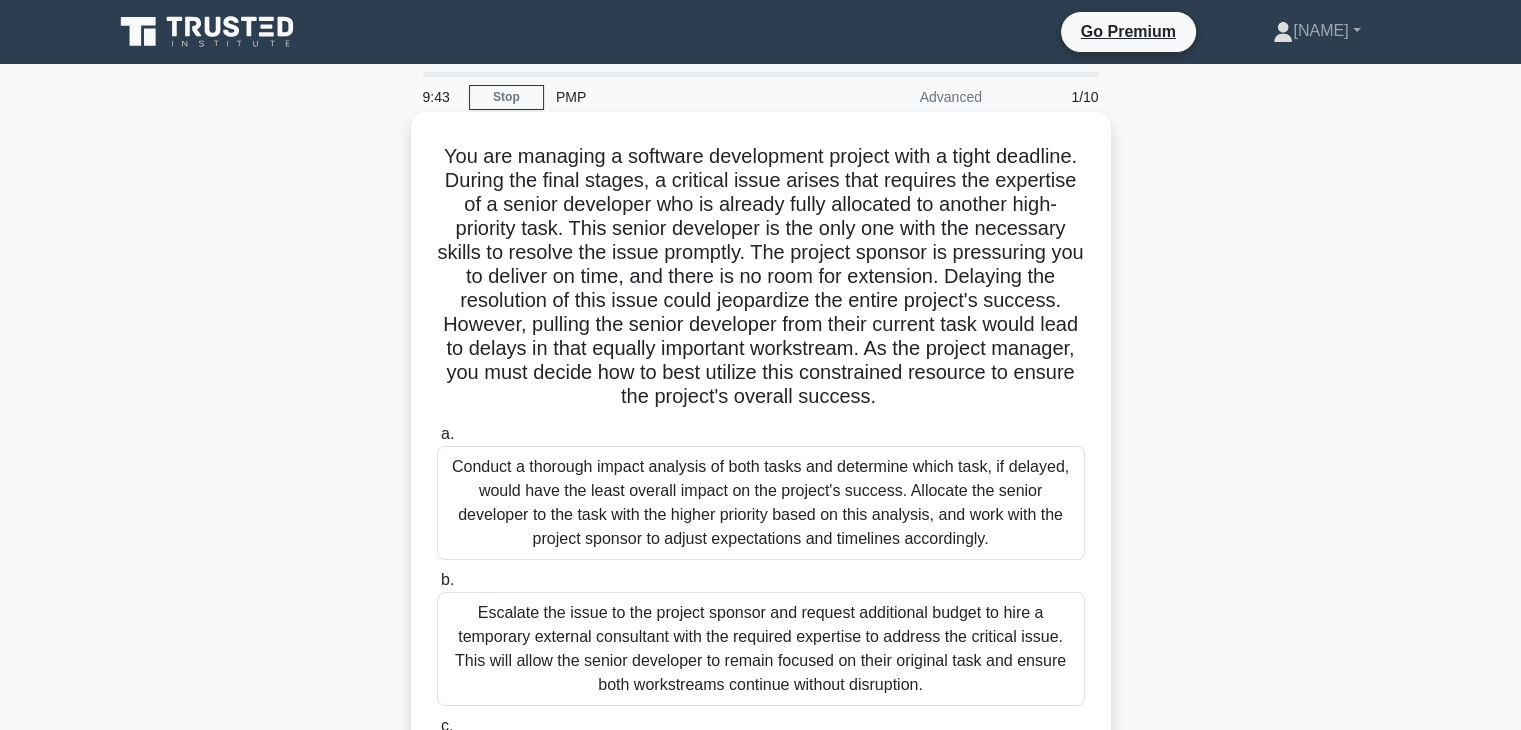 click on "You are managing a software development project with a tight deadline. During the final stages, a critical issue arises that requires the expertise of a senior developer who is already fully allocated to another high-priority task. This senior developer is the only one with the necessary skills to resolve the issue promptly. The project sponsor is pressuring you to deliver on time, and there is no room for extension. Delaying the resolution of this issue could jeopardize the entire project's success. However, pulling the senior developer from their current task would lead to delays in that equally important workstream. As the project manager, you must decide how to best utilize this constrained resource to ensure the project's overall success.
.spinner_0XTQ{transform-origin:center;animation:spinner_y6GP .75s linear infinite}@keyframes spinner_y6GP{100%{transform:rotate(360deg)}}" at bounding box center (761, 277) 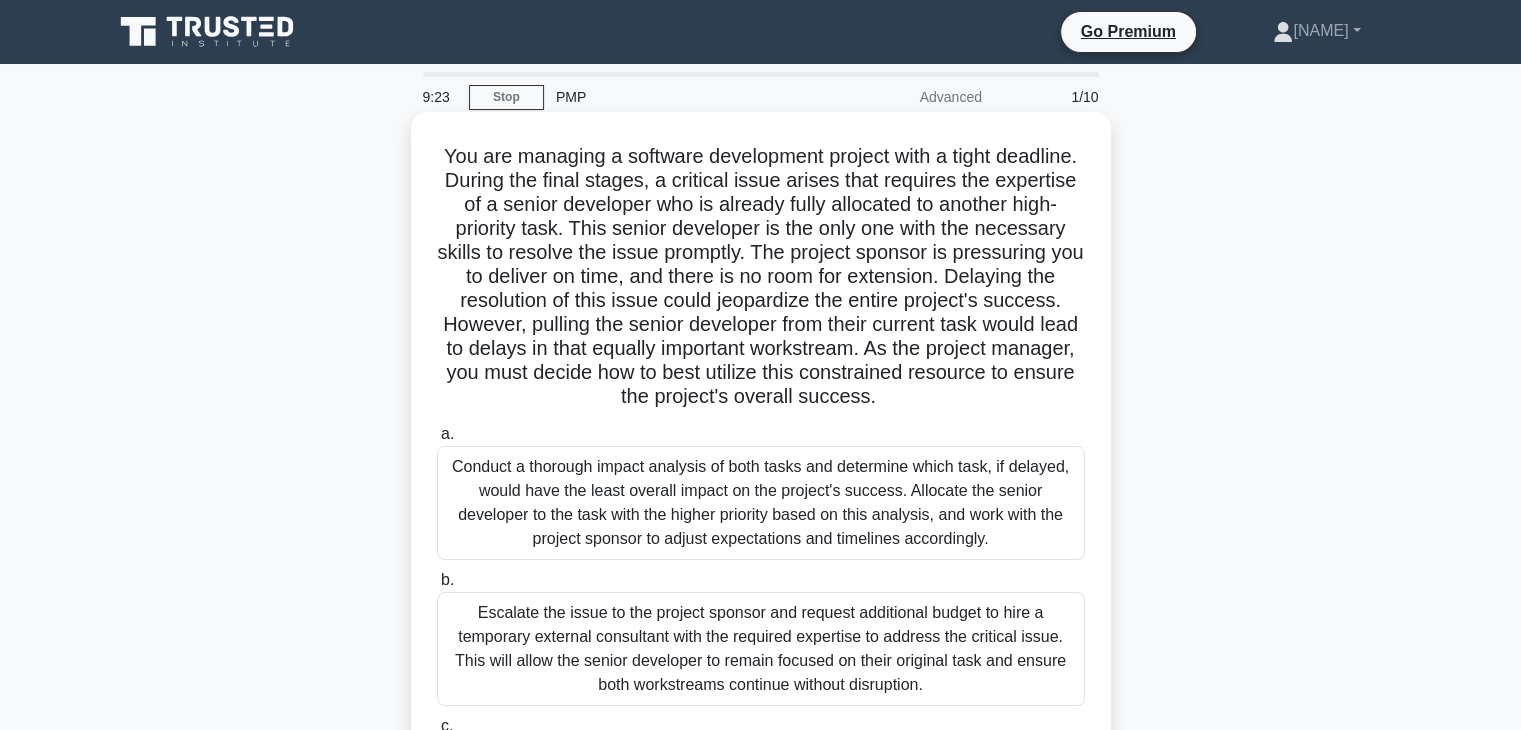 click on "You are managing a software development project with a tight deadline. During the final stages, a critical issue arises that requires the expertise of a senior developer who is already fully allocated to another high-priority task. This senior developer is the only one with the necessary skills to resolve the issue promptly. The project sponsor is pressuring you to deliver on time, and there is no room for extension. Delaying the resolution of this issue could jeopardize the entire project's success. However, pulling the senior developer from their current task would lead to delays in that equally important workstream. As the project manager, you must decide how to best utilize this constrained resource to ensure the project's overall success.
.spinner_0XTQ{transform-origin:center;animation:spinner_y6GP .75s linear infinite}@keyframes spinner_y6GP{100%{transform:rotate(360deg)}}" at bounding box center [761, 277] 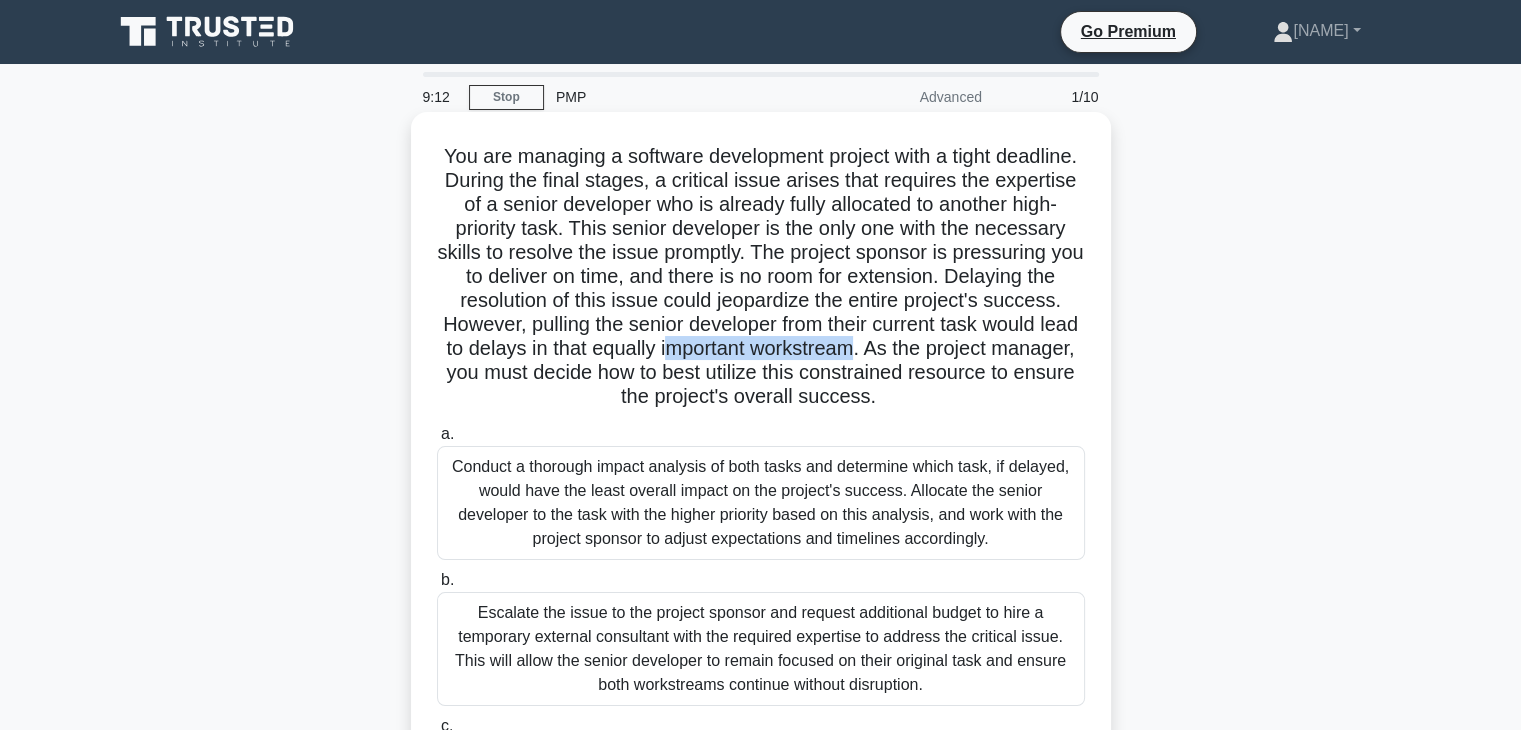 drag, startPoint x: 1082, startPoint y: 352, endPoint x: 880, endPoint y: 356, distance: 202.0396 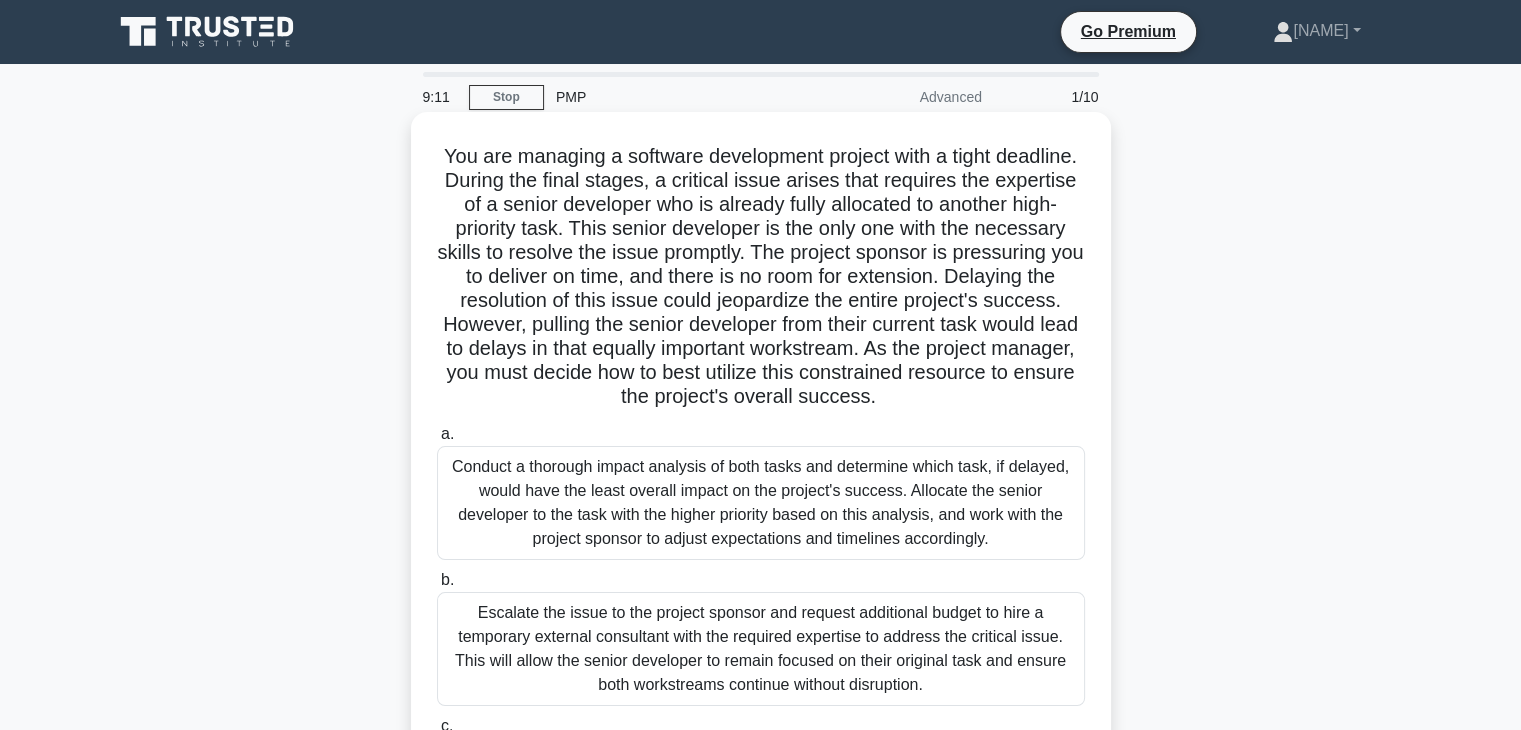 click on "You are managing a software development project with a tight deadline. During the final stages, a critical issue arises that requires the expertise of a senior developer who is already fully allocated to another high-priority task. This senior developer is the only one with the necessary skills to resolve the issue promptly. The project sponsor is pressuring you to deliver on time, and there is no room for extension. Delaying the resolution of this issue could jeopardize the entire project's success. However, pulling the senior developer from their current task would lead to delays in that equally important workstream. As the project manager, you must decide how to best utilize this constrained resource to ensure the project's overall success.
.spinner_0XTQ{transform-origin:center;animation:spinner_y6GP .75s linear infinite}@keyframes spinner_y6GP{100%{transform:rotate(360deg)}}" at bounding box center (761, 277) 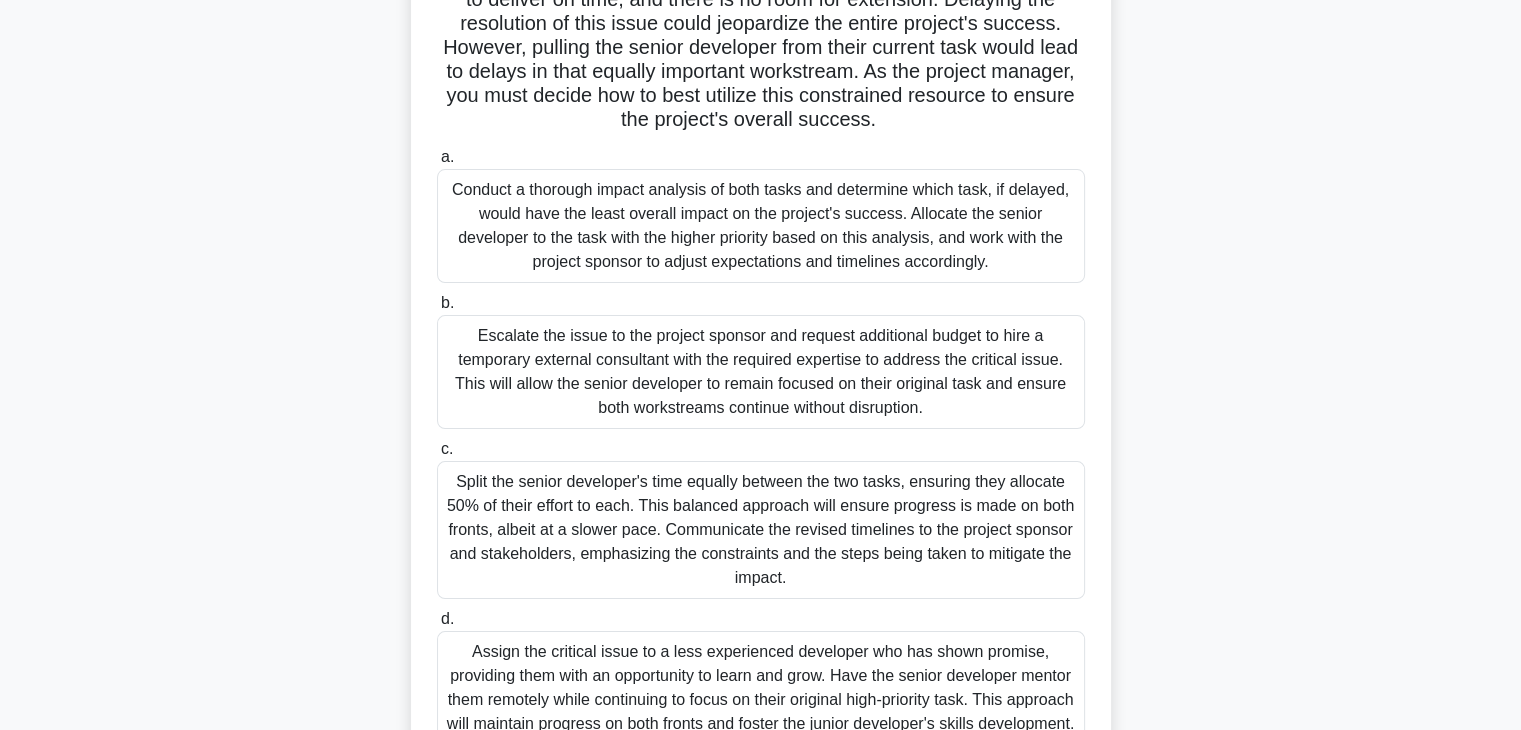 scroll, scrollTop: 381, scrollLeft: 0, axis: vertical 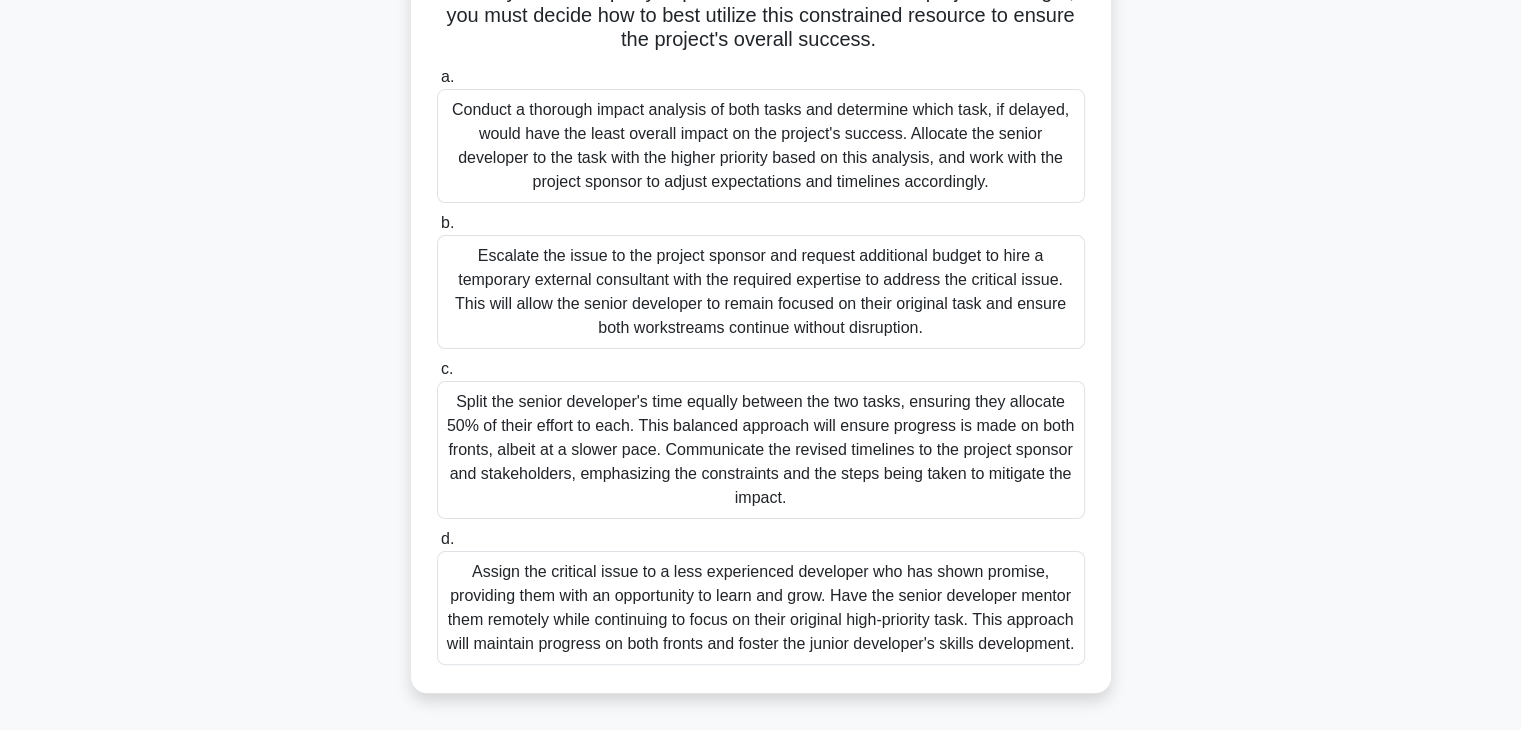click on "Assign the critical issue to a less experienced developer who has shown promise, providing them with an opportunity to learn and grow. Have the senior developer mentor them remotely while continuing to focus on their original high-priority task. This approach will maintain progress on both fronts and foster the junior developer's skills development." at bounding box center [761, 608] 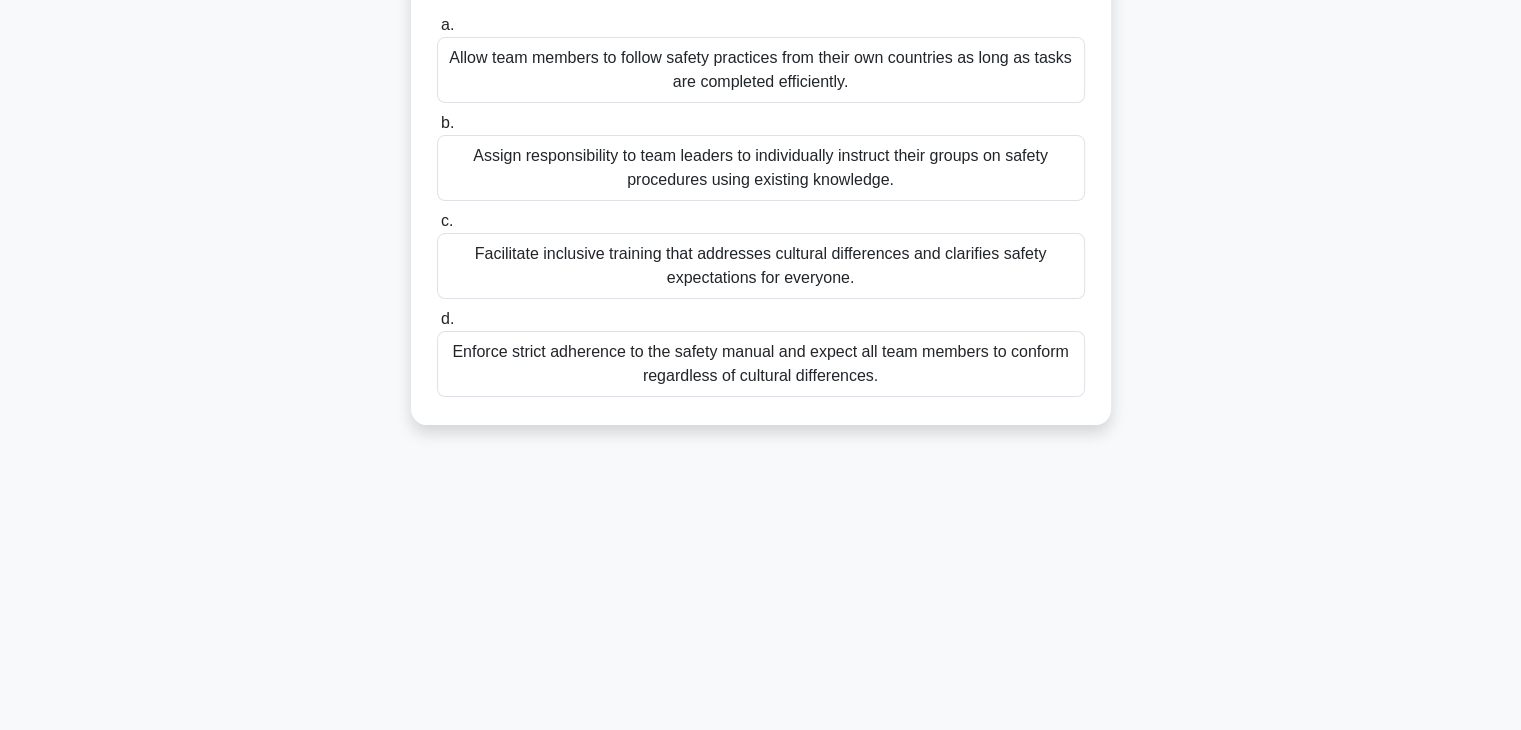 scroll, scrollTop: 300, scrollLeft: 0, axis: vertical 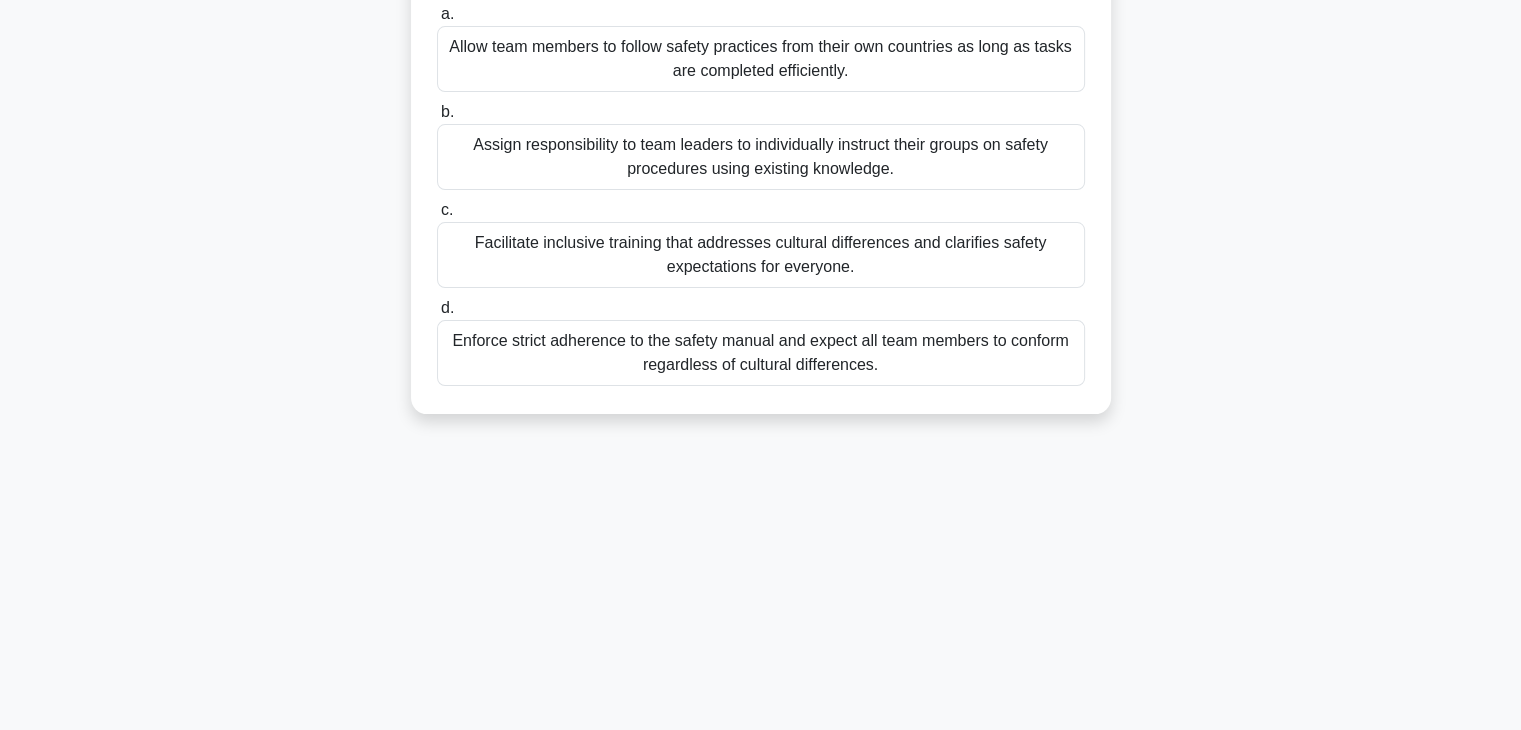 click on "Facilitate inclusive training that addresses cultural differences and clarifies safety expectations for everyone." at bounding box center [761, 255] 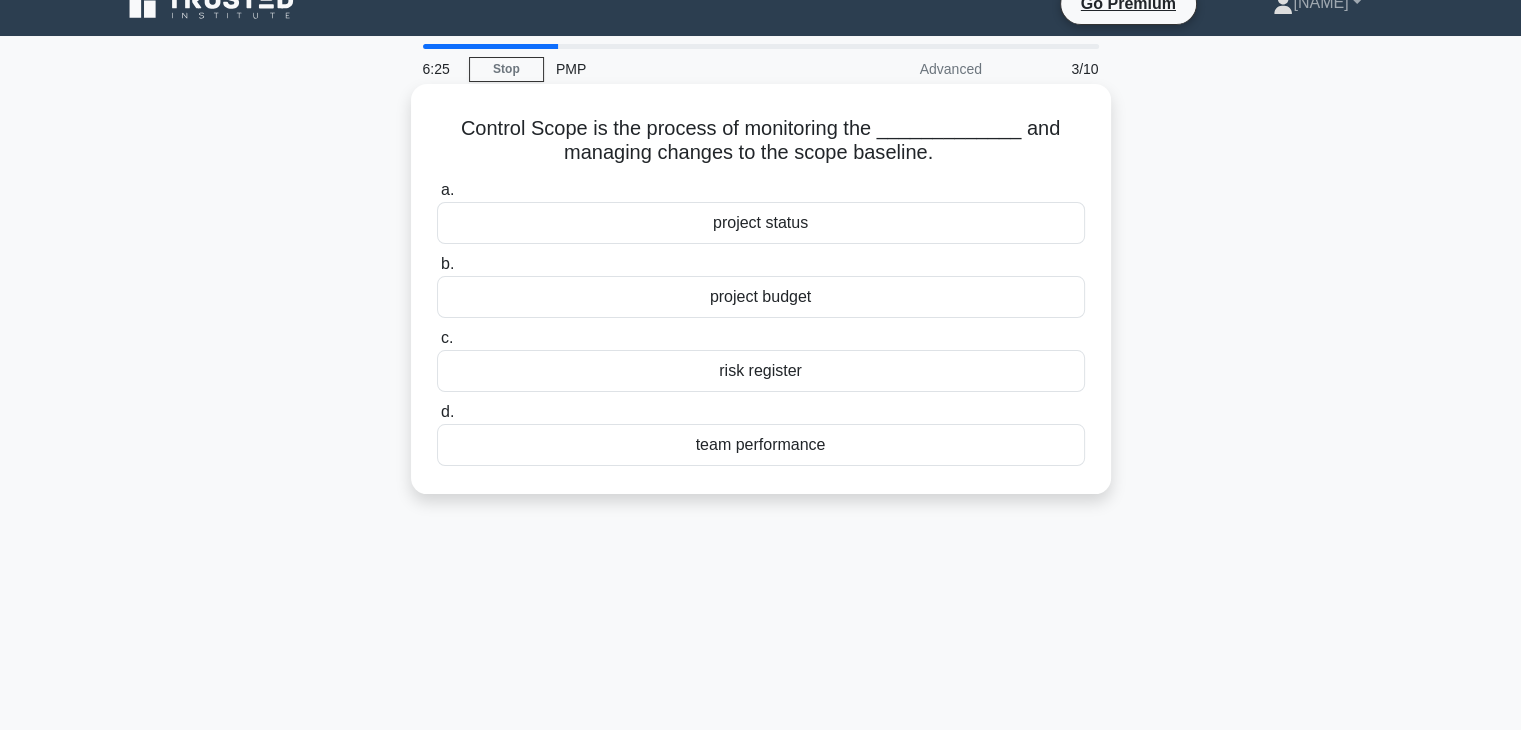 scroll, scrollTop: 0, scrollLeft: 0, axis: both 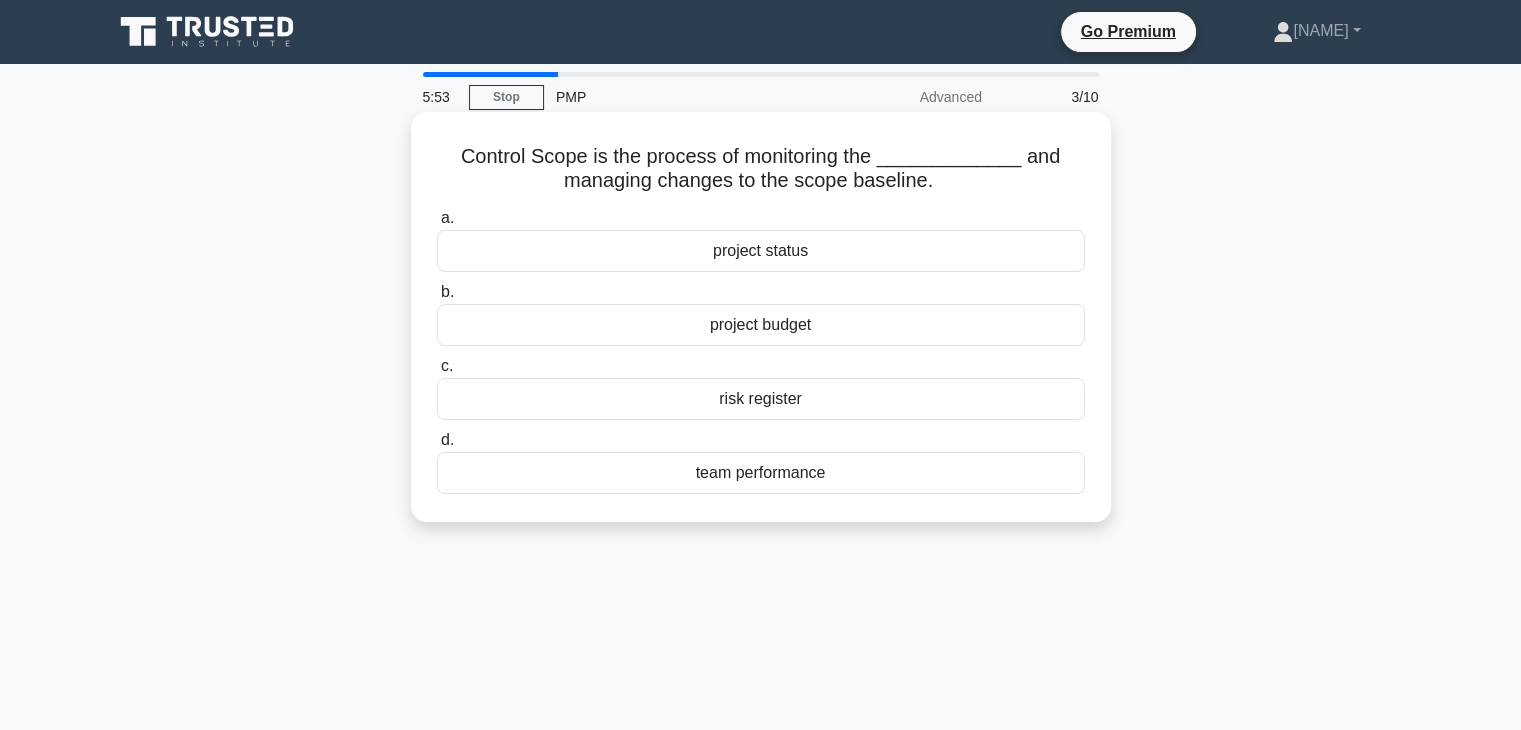 click on "project status" at bounding box center (761, 251) 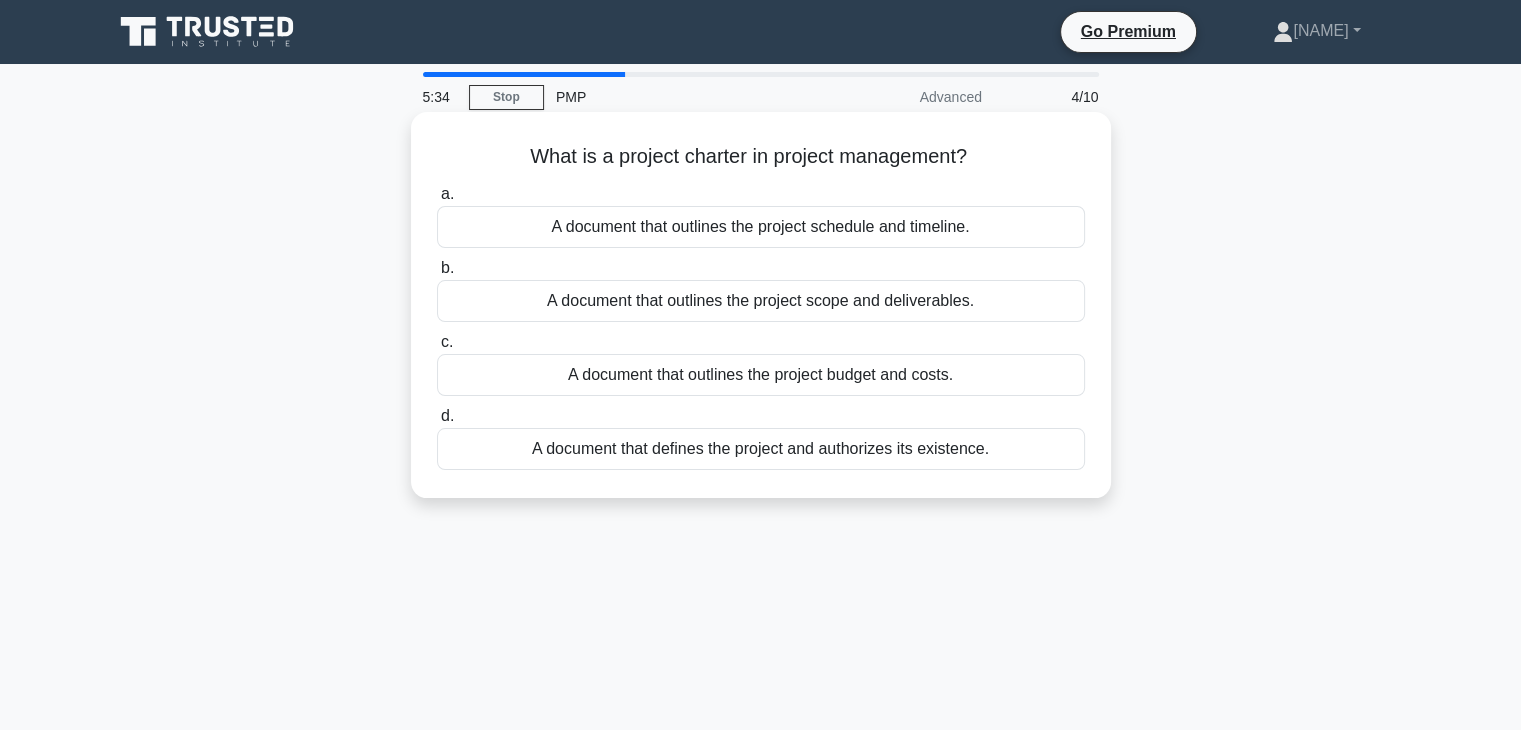 click on "A document that defines the project and authorizes its existence." at bounding box center [761, 449] 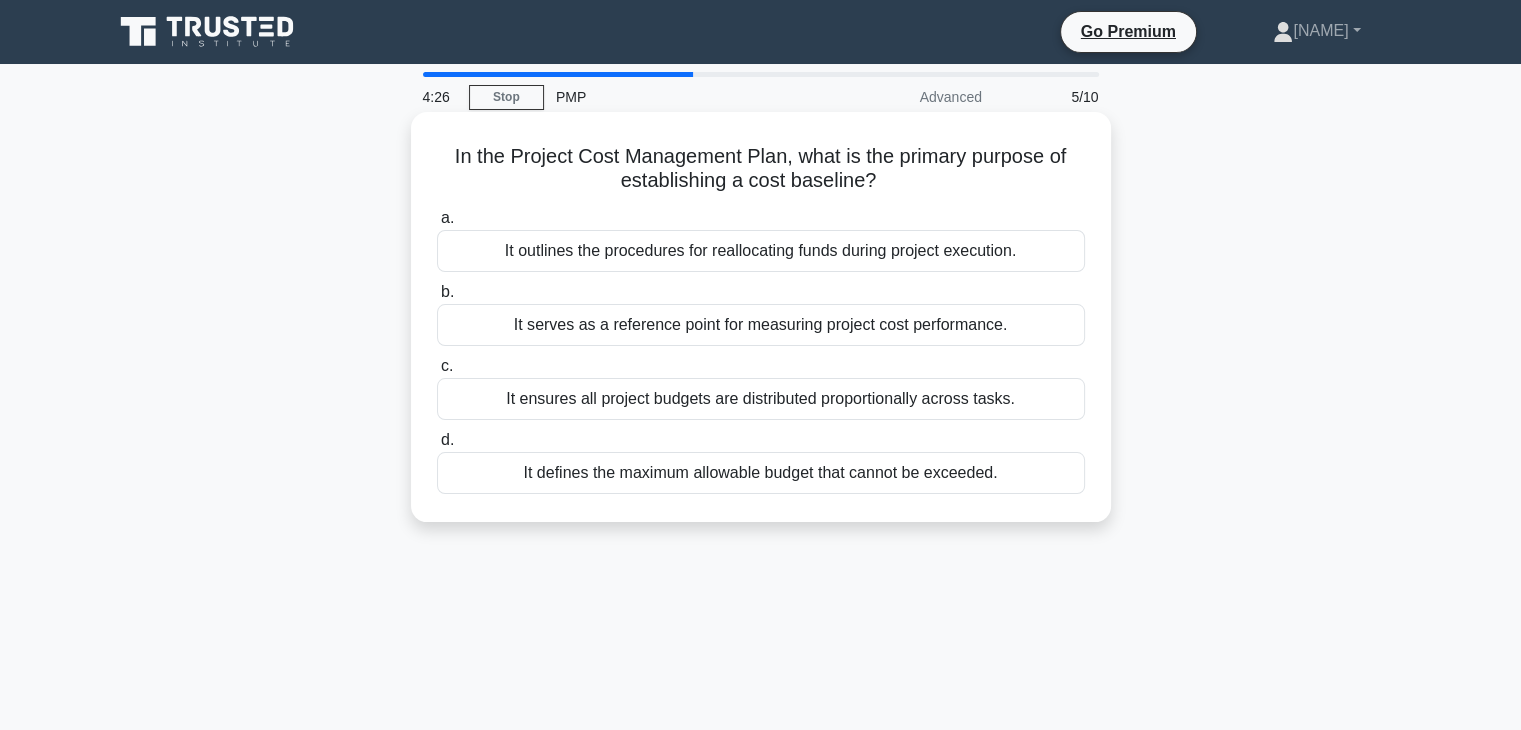 click on "It ensures all project budgets are distributed proportionally across tasks." at bounding box center [761, 399] 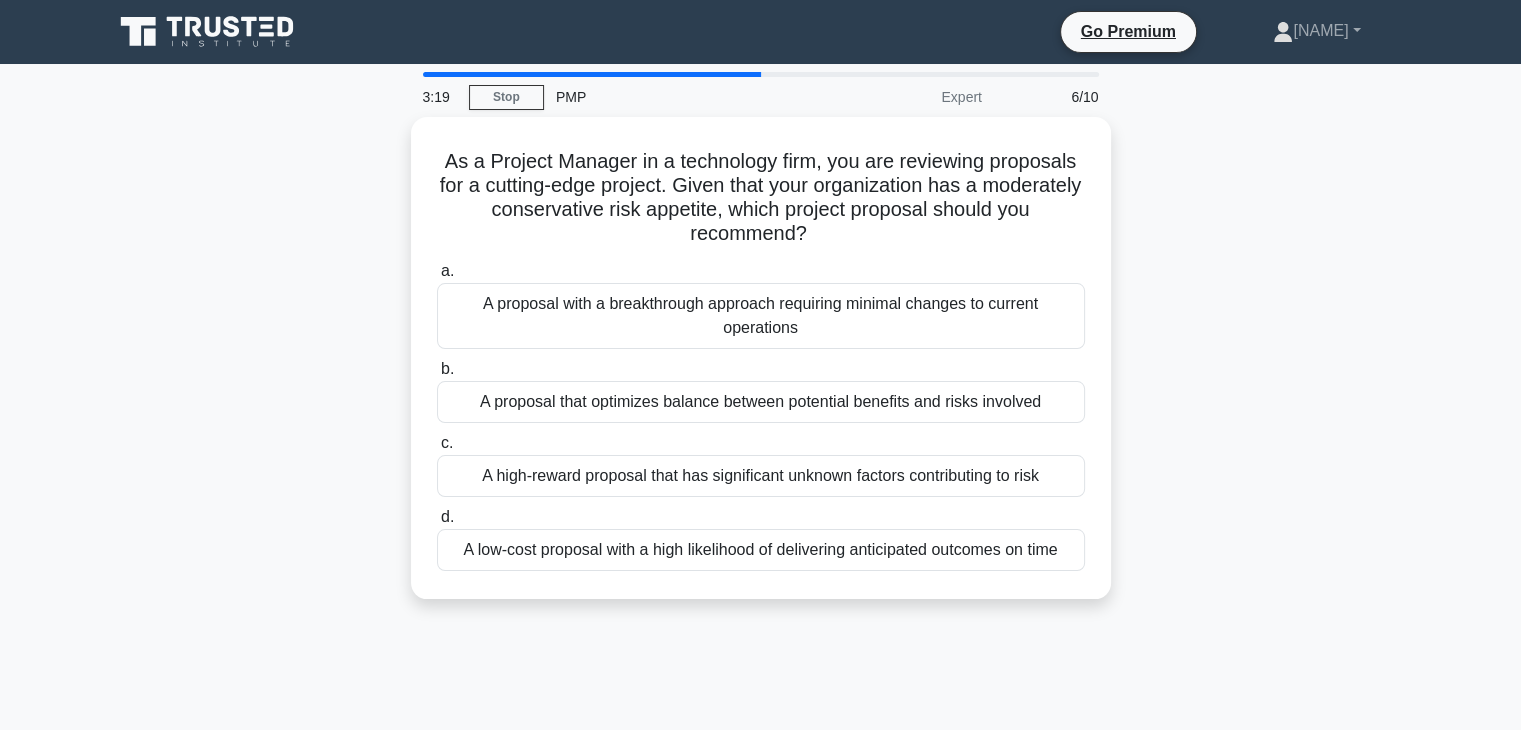 click on "A proposal that optimizes balance between potential benefits and risks involved" at bounding box center (761, 402) 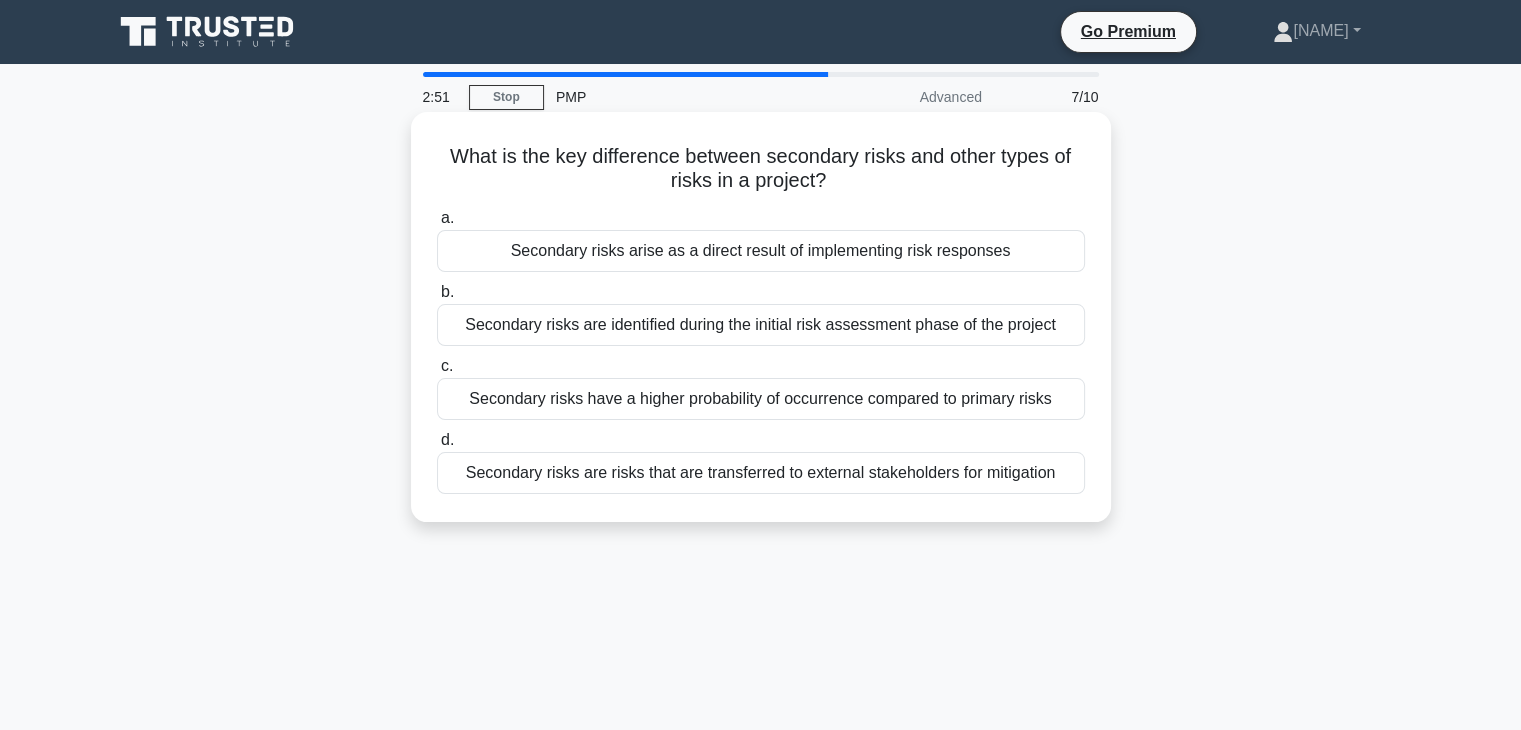 click on "Secondary risks are identified during the initial risk assessment phase of the project" at bounding box center [761, 325] 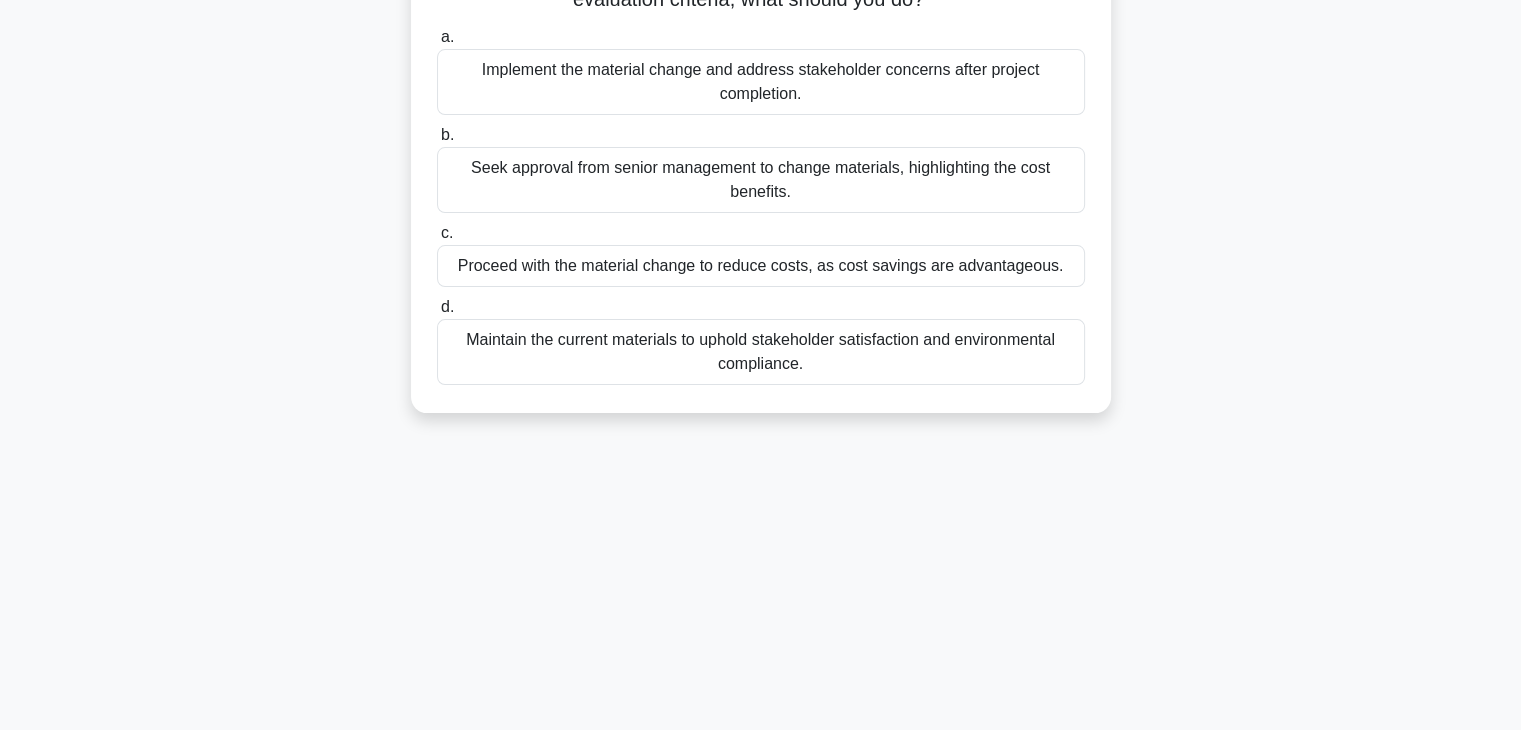 scroll, scrollTop: 300, scrollLeft: 0, axis: vertical 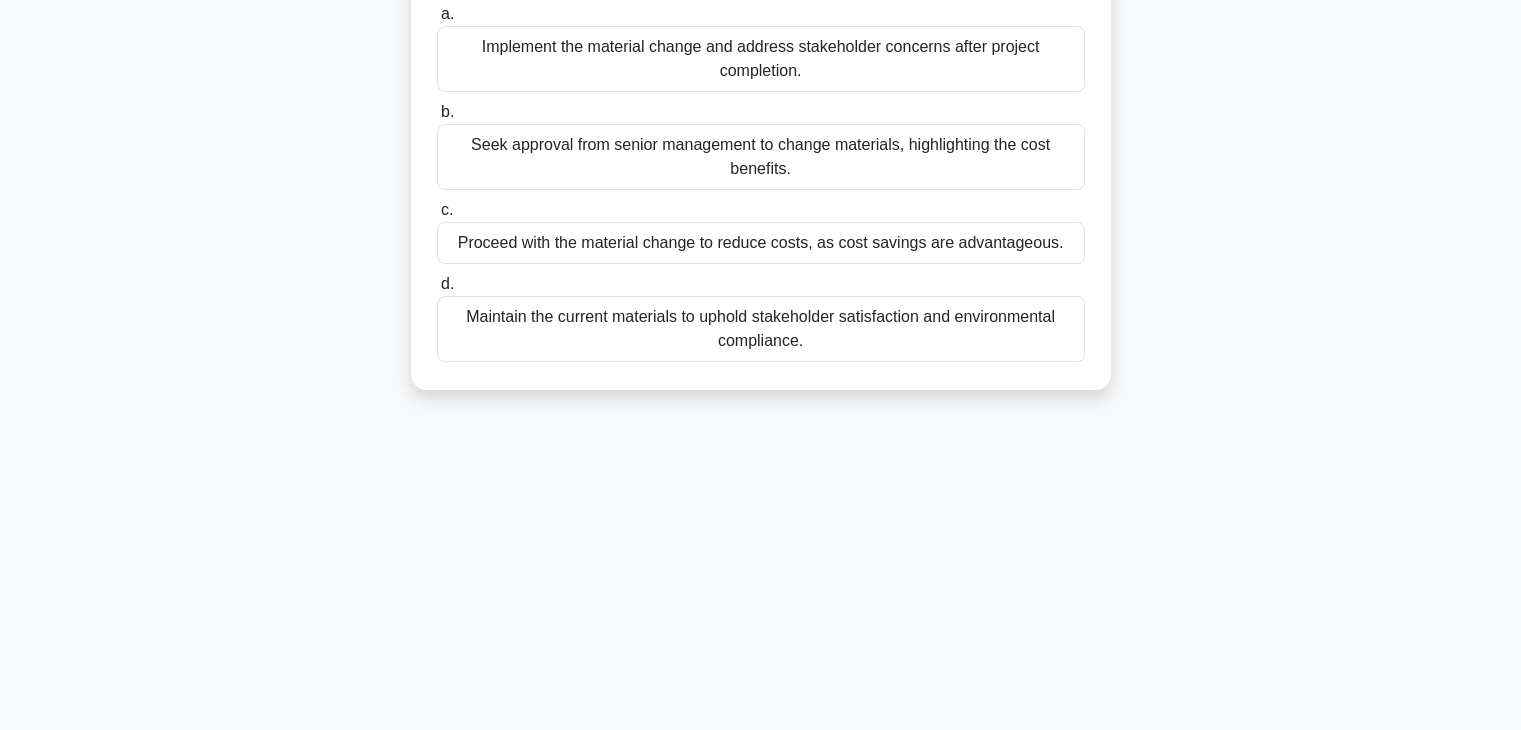 click on "Maintain the current materials to uphold stakeholder satisfaction and environmental compliance." at bounding box center [761, 329] 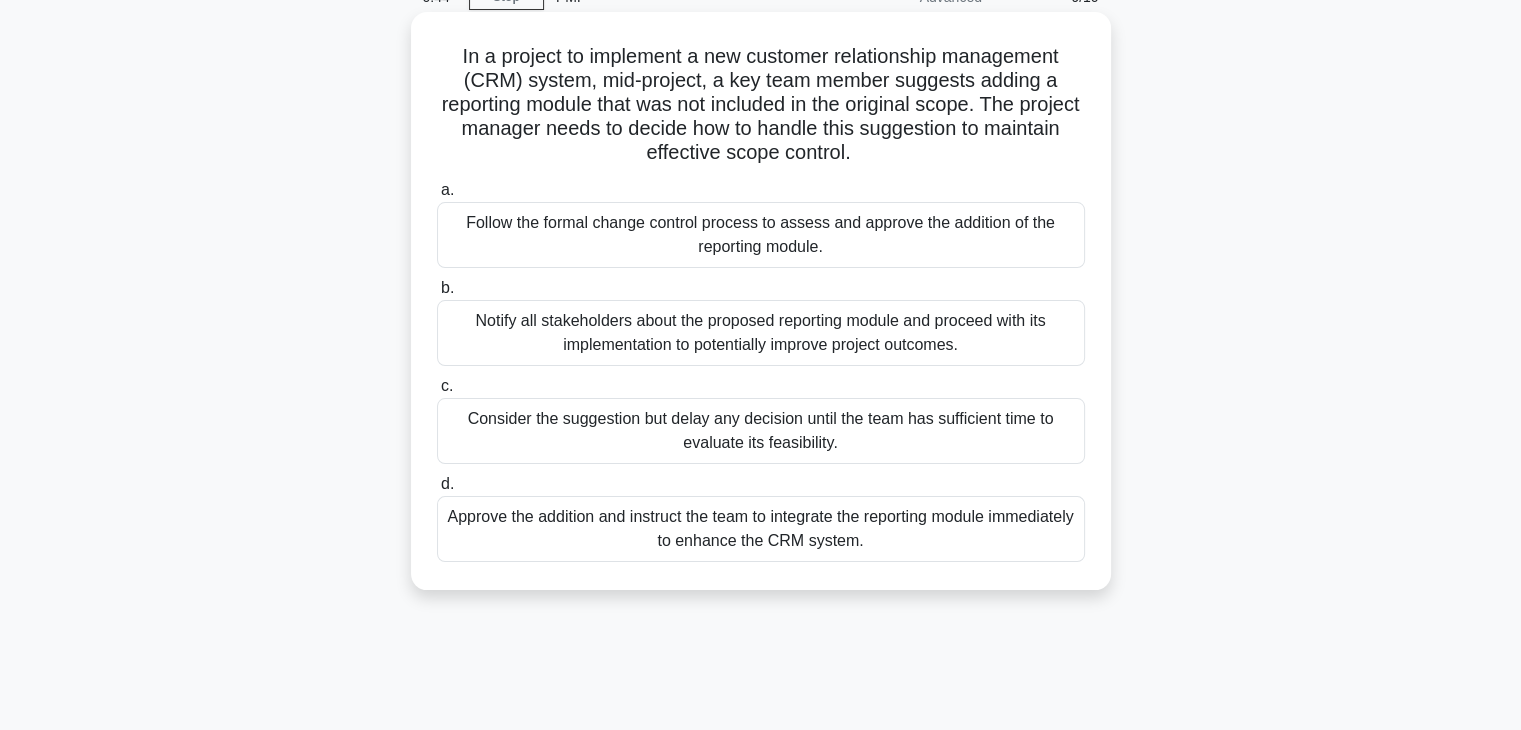 scroll, scrollTop: 0, scrollLeft: 0, axis: both 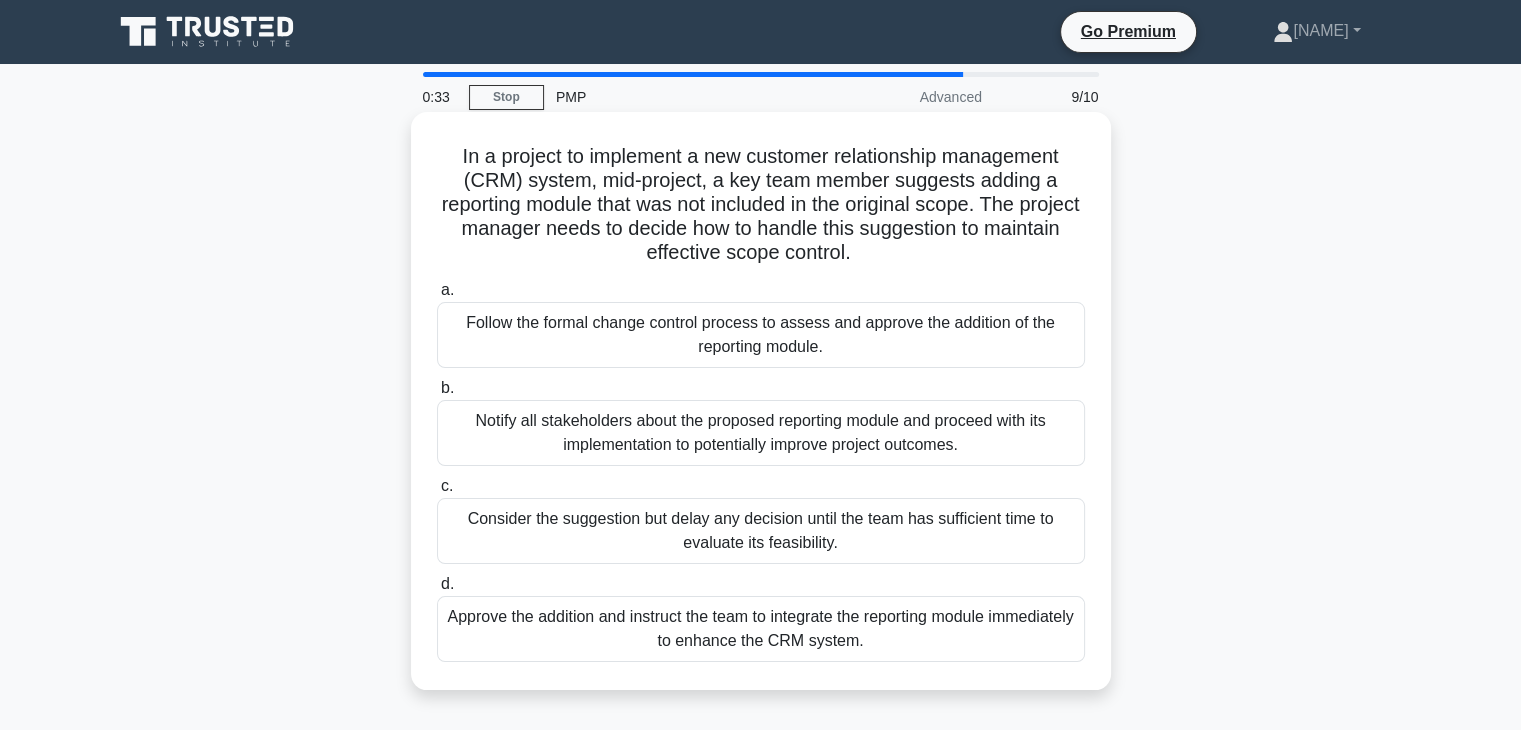 click on "Consider the suggestion but delay any decision until the team has sufficient time to evaluate its feasibility." at bounding box center [761, 531] 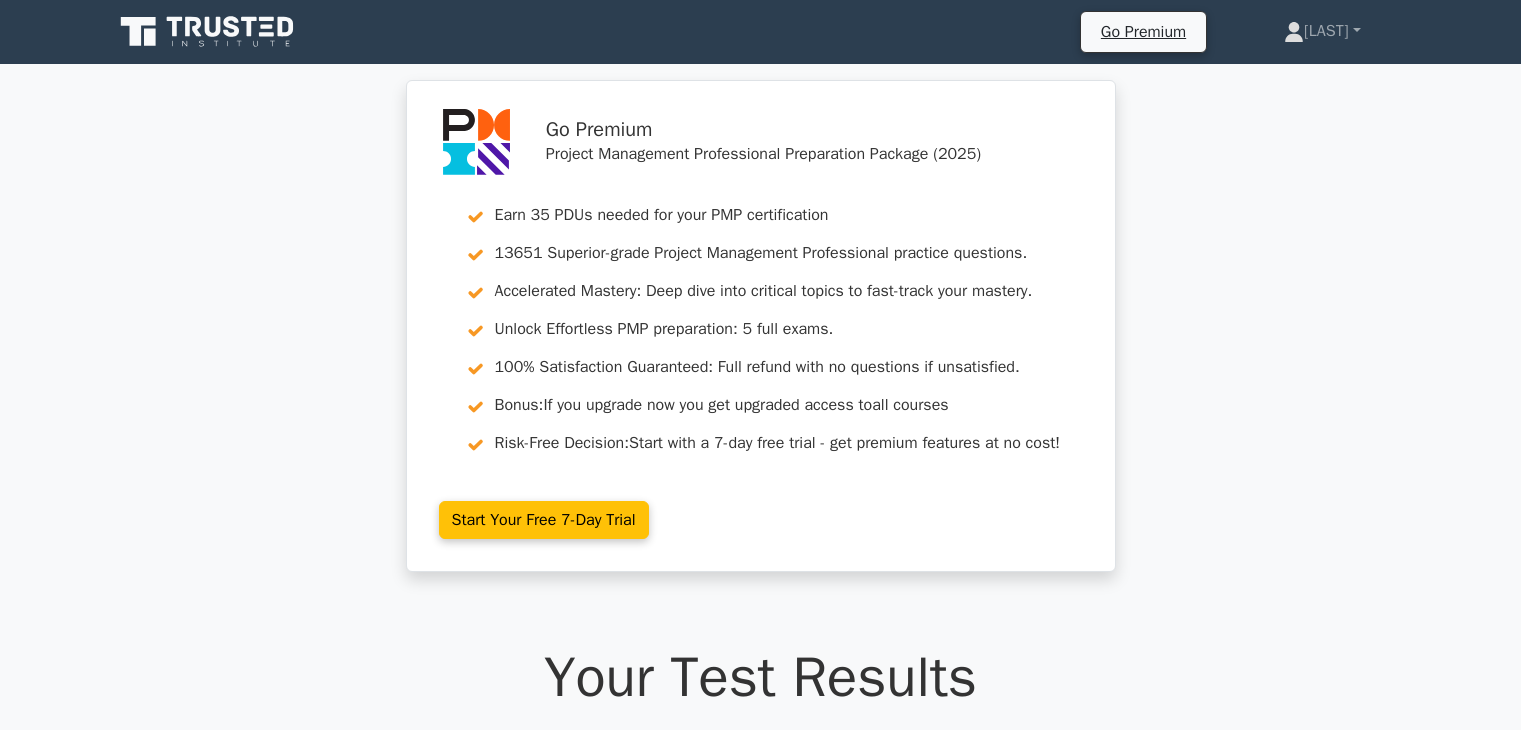 scroll, scrollTop: 0, scrollLeft: 0, axis: both 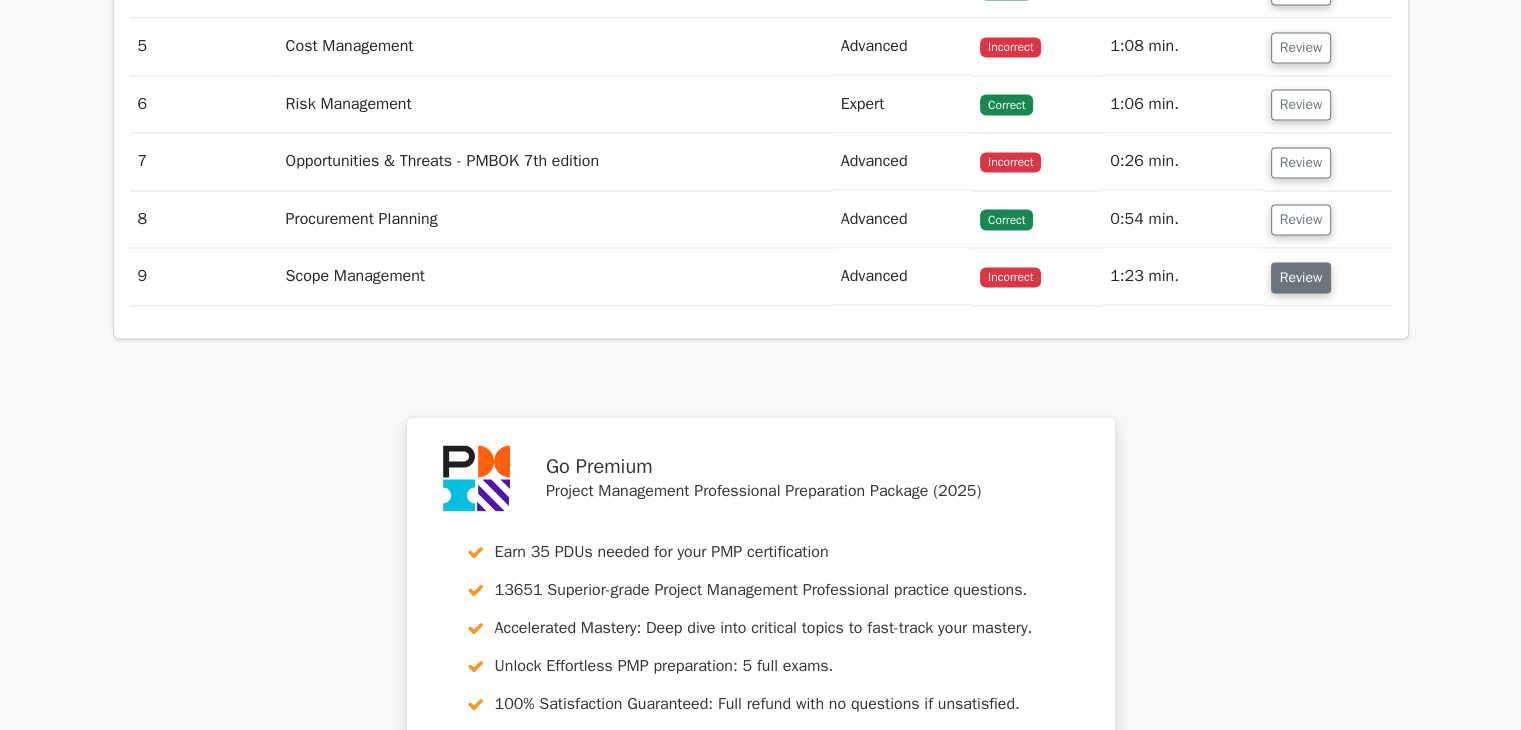 click on "Review" at bounding box center [1301, 277] 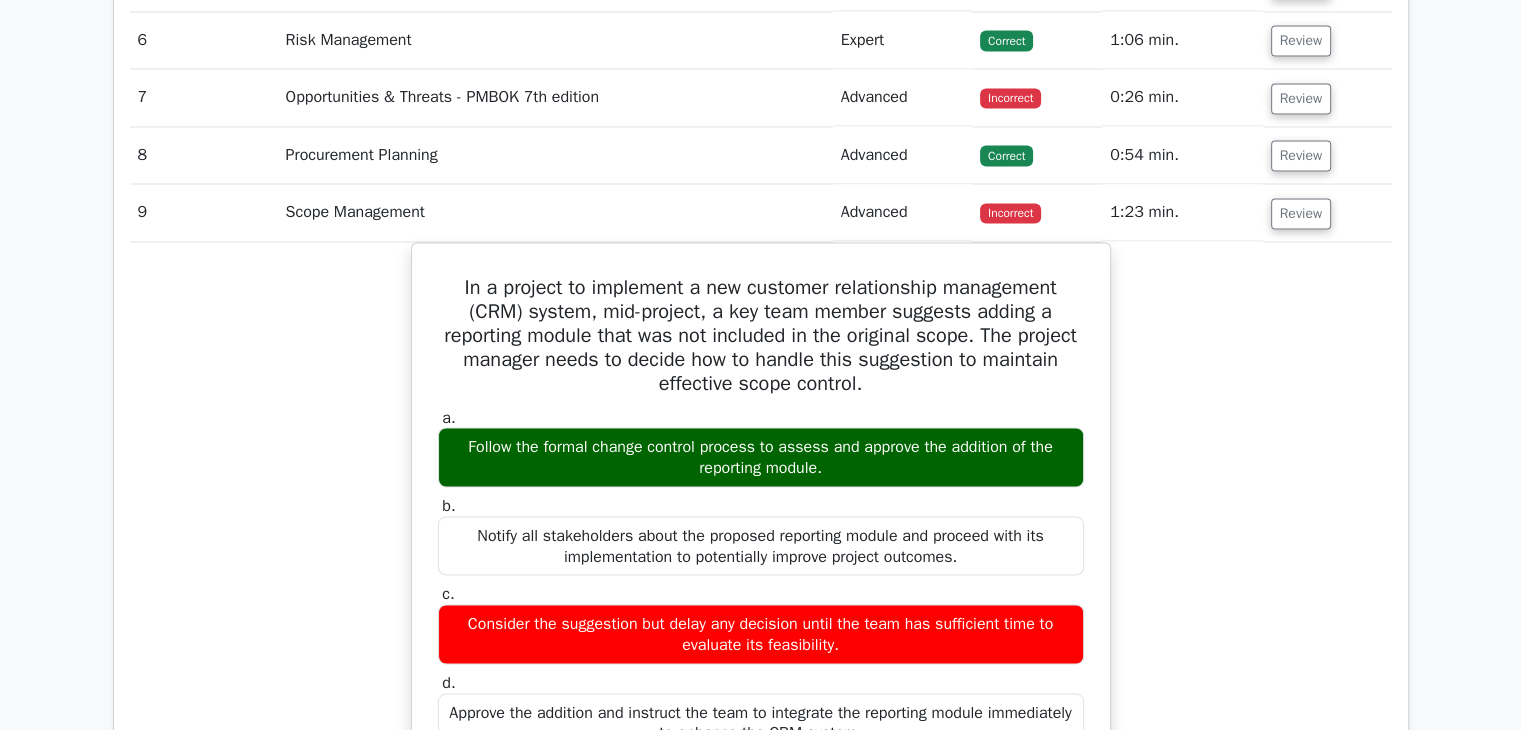 scroll, scrollTop: 3213, scrollLeft: 0, axis: vertical 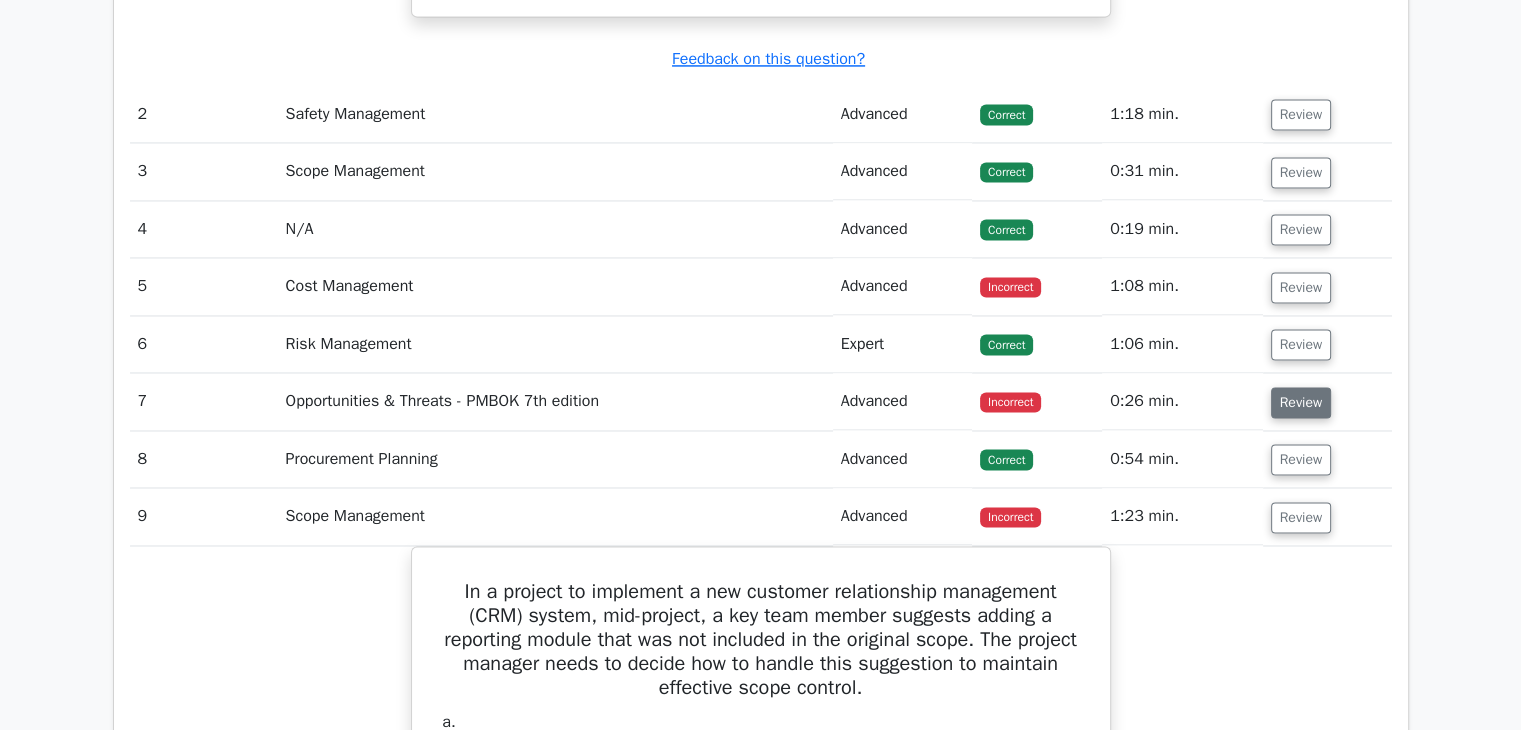 click on "Review" at bounding box center [1301, 402] 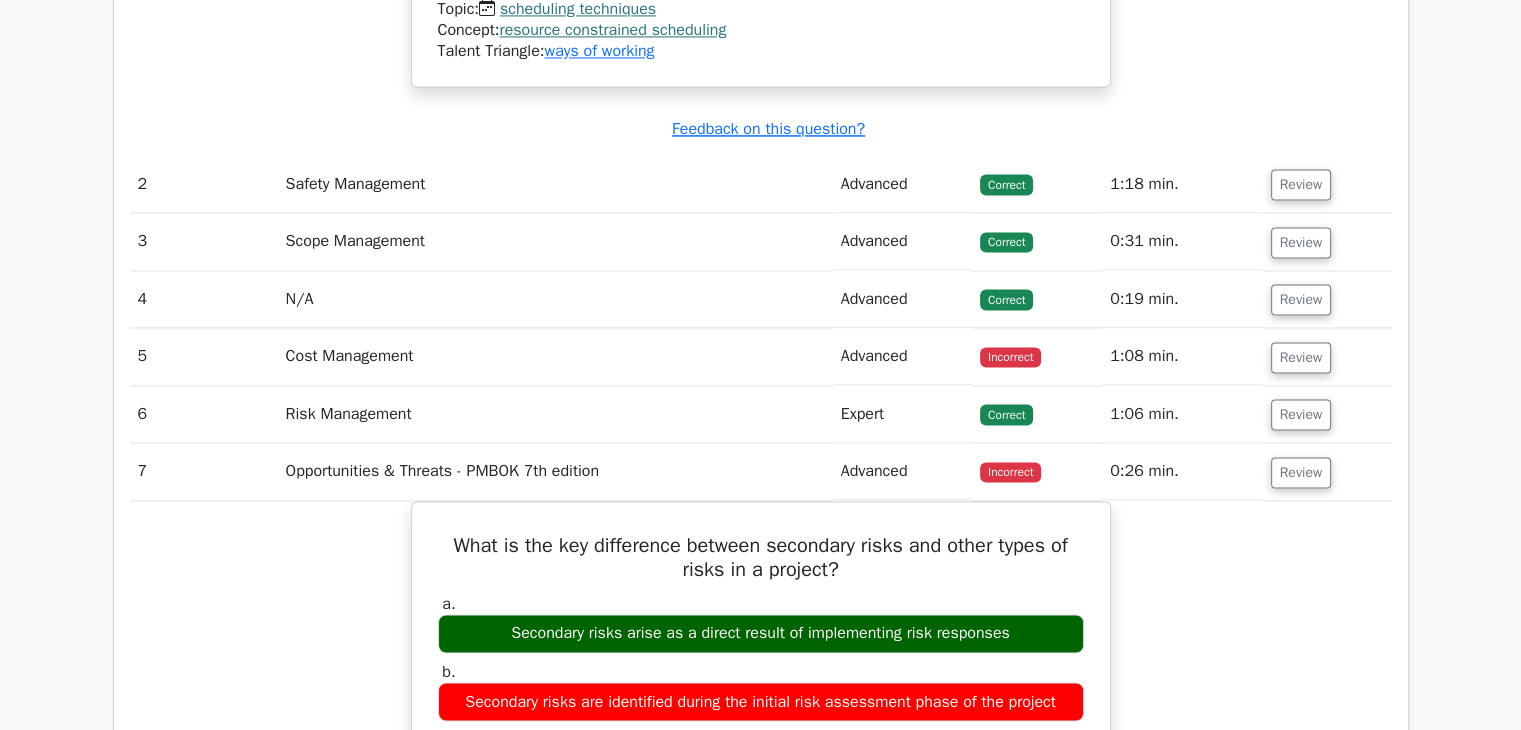 scroll, scrollTop: 3113, scrollLeft: 0, axis: vertical 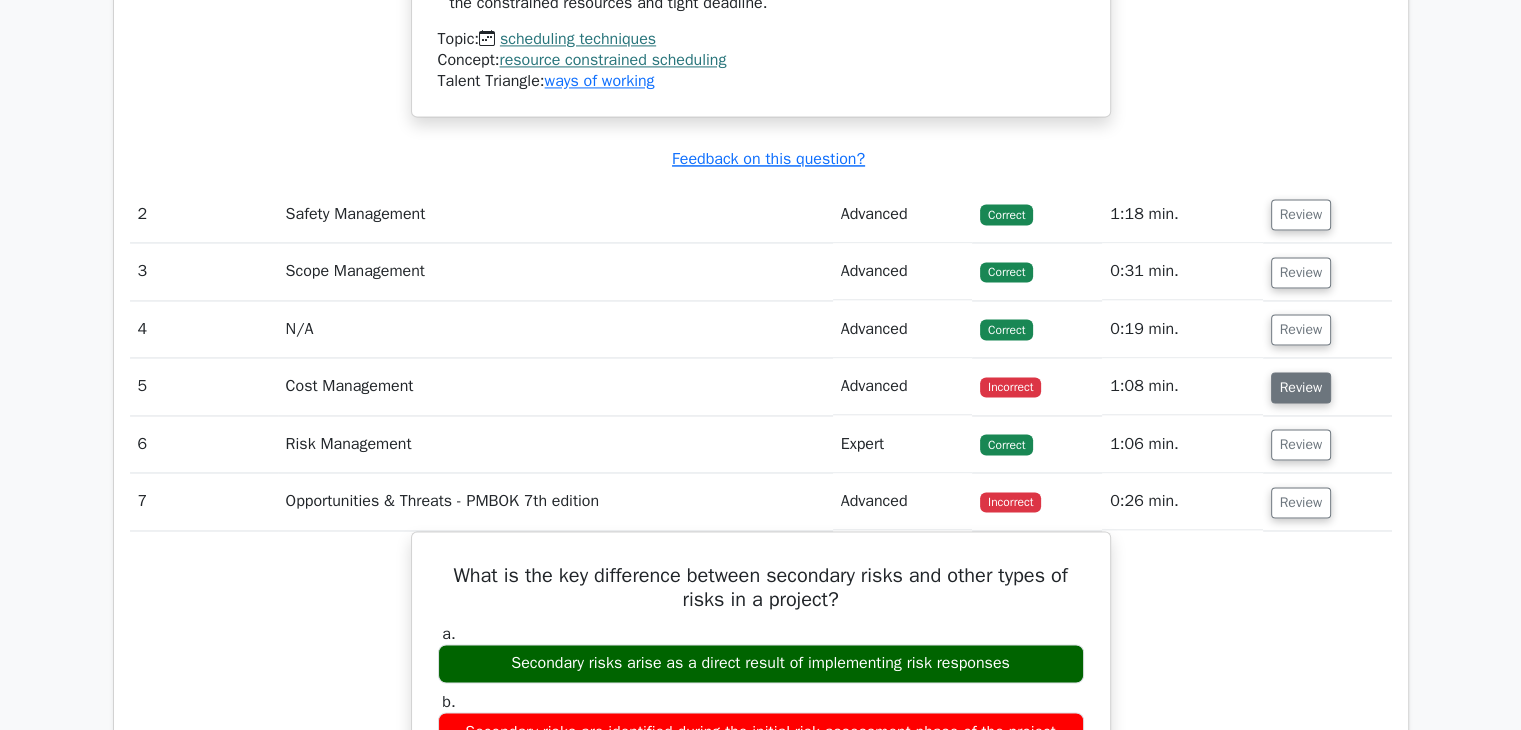 click on "Review" at bounding box center [1301, 387] 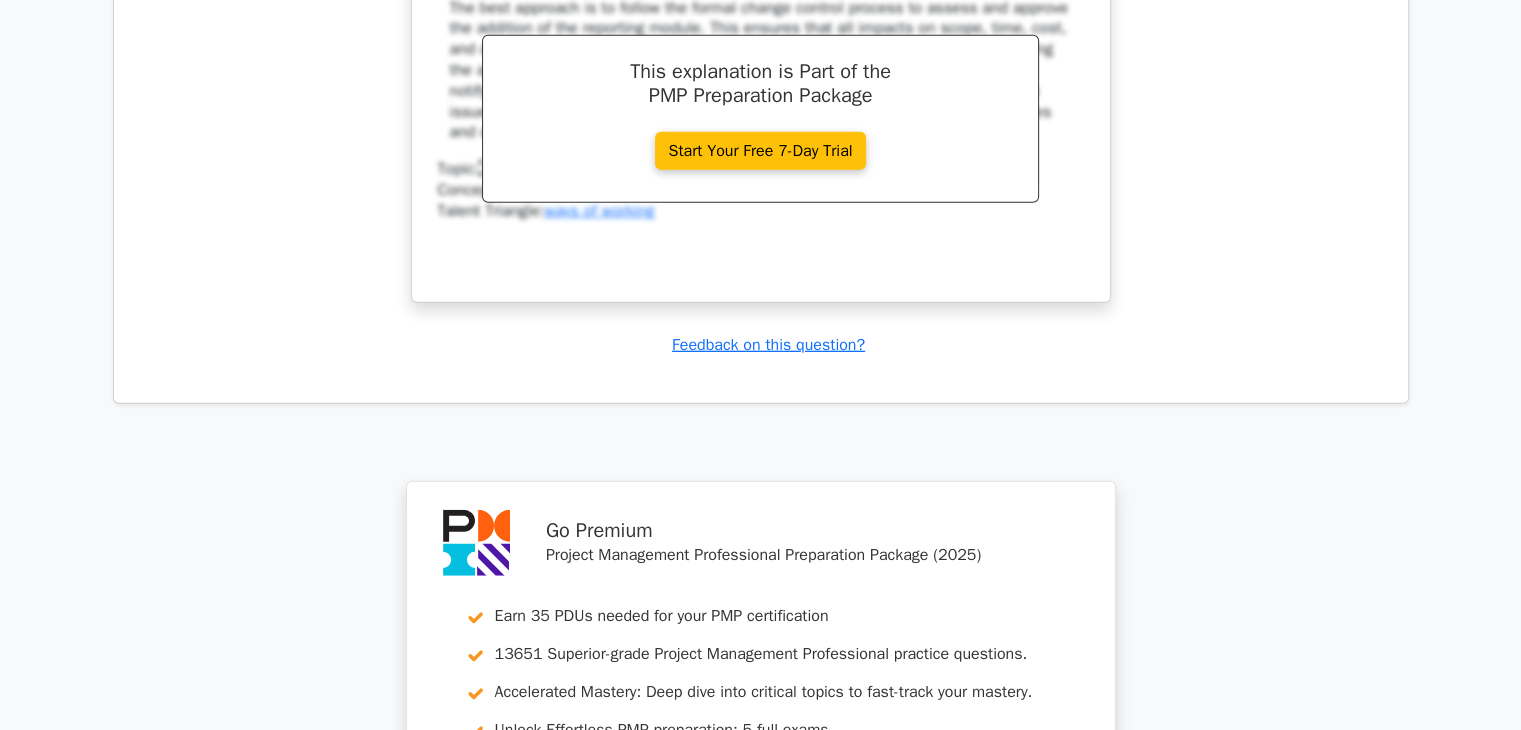 scroll, scrollTop: 6513, scrollLeft: 0, axis: vertical 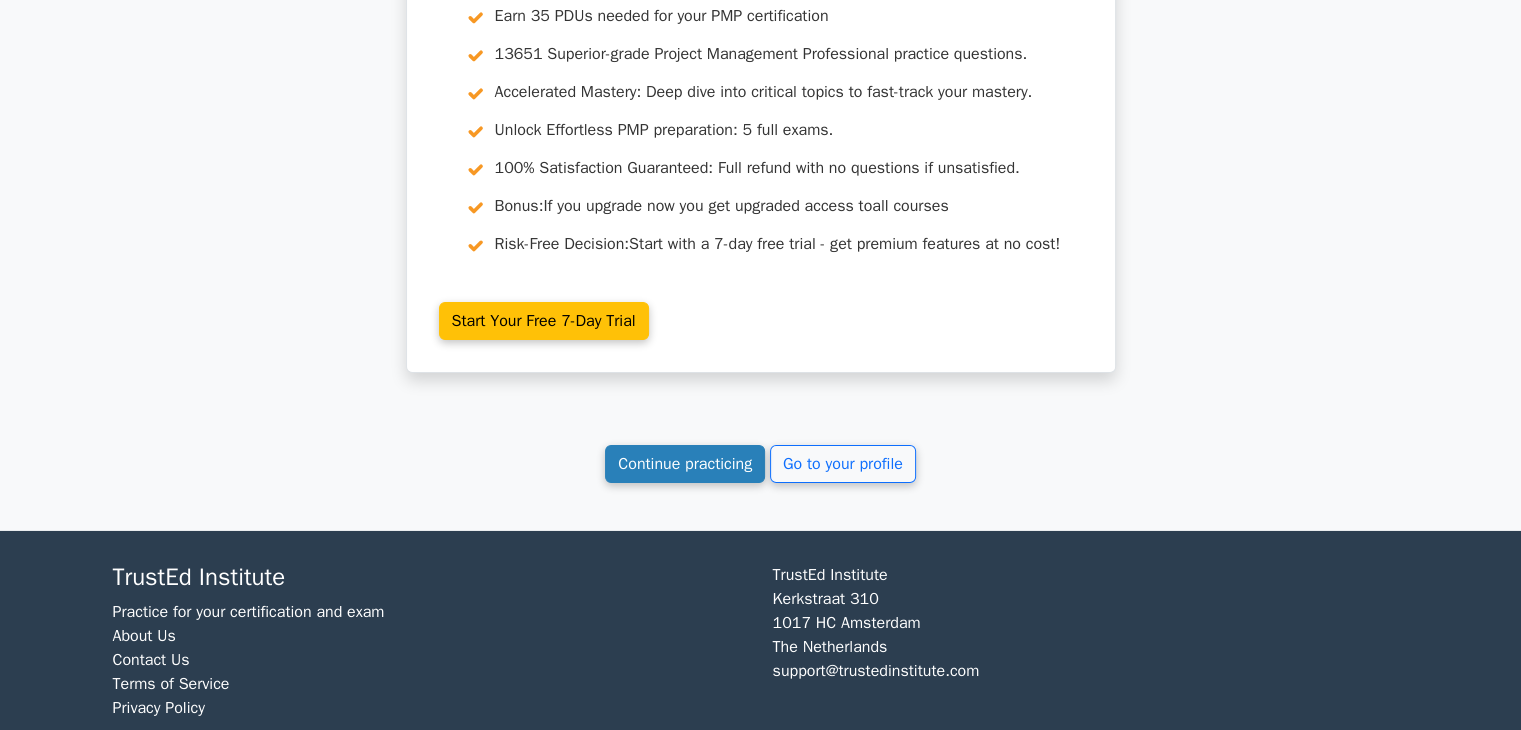 click on "Continue practicing" at bounding box center (685, 464) 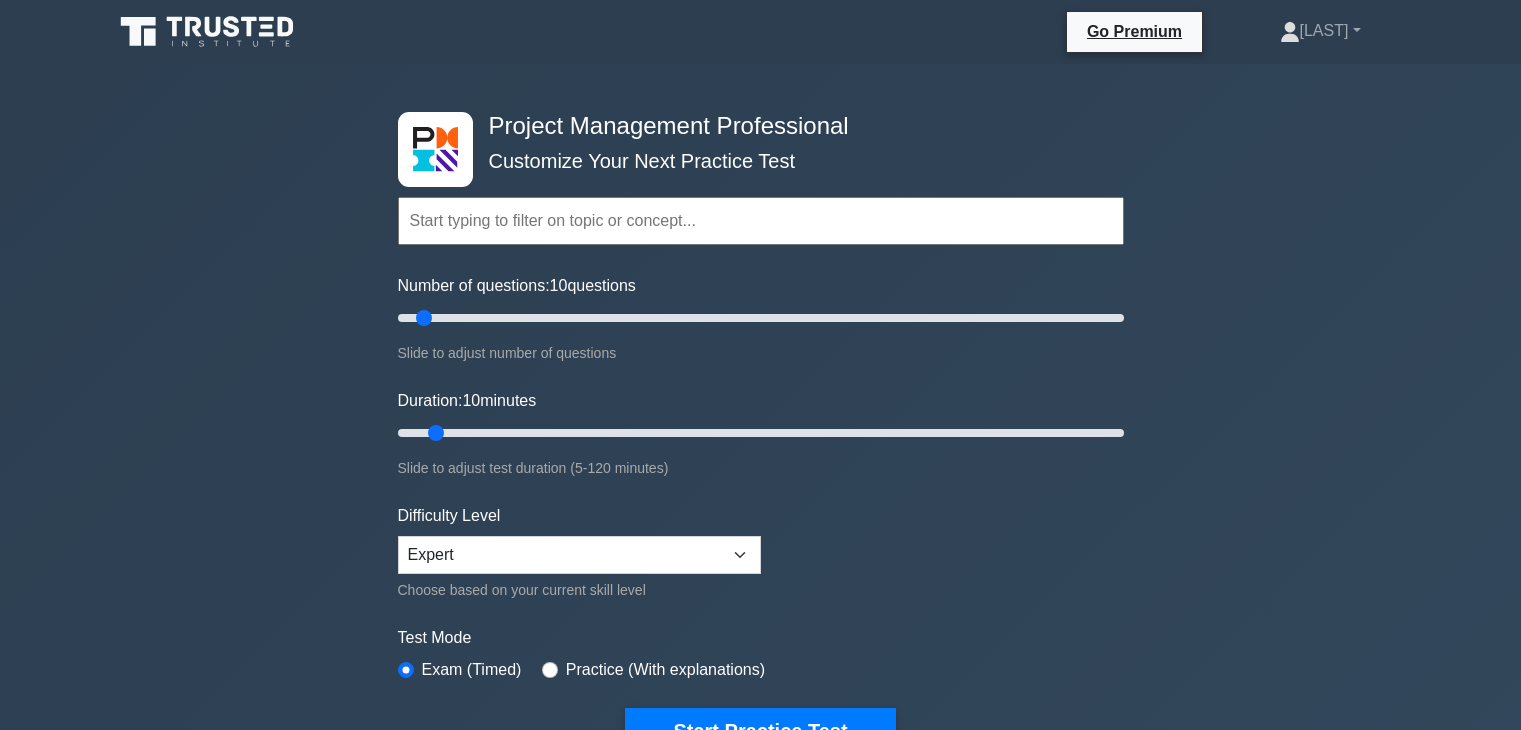 scroll, scrollTop: 0, scrollLeft: 0, axis: both 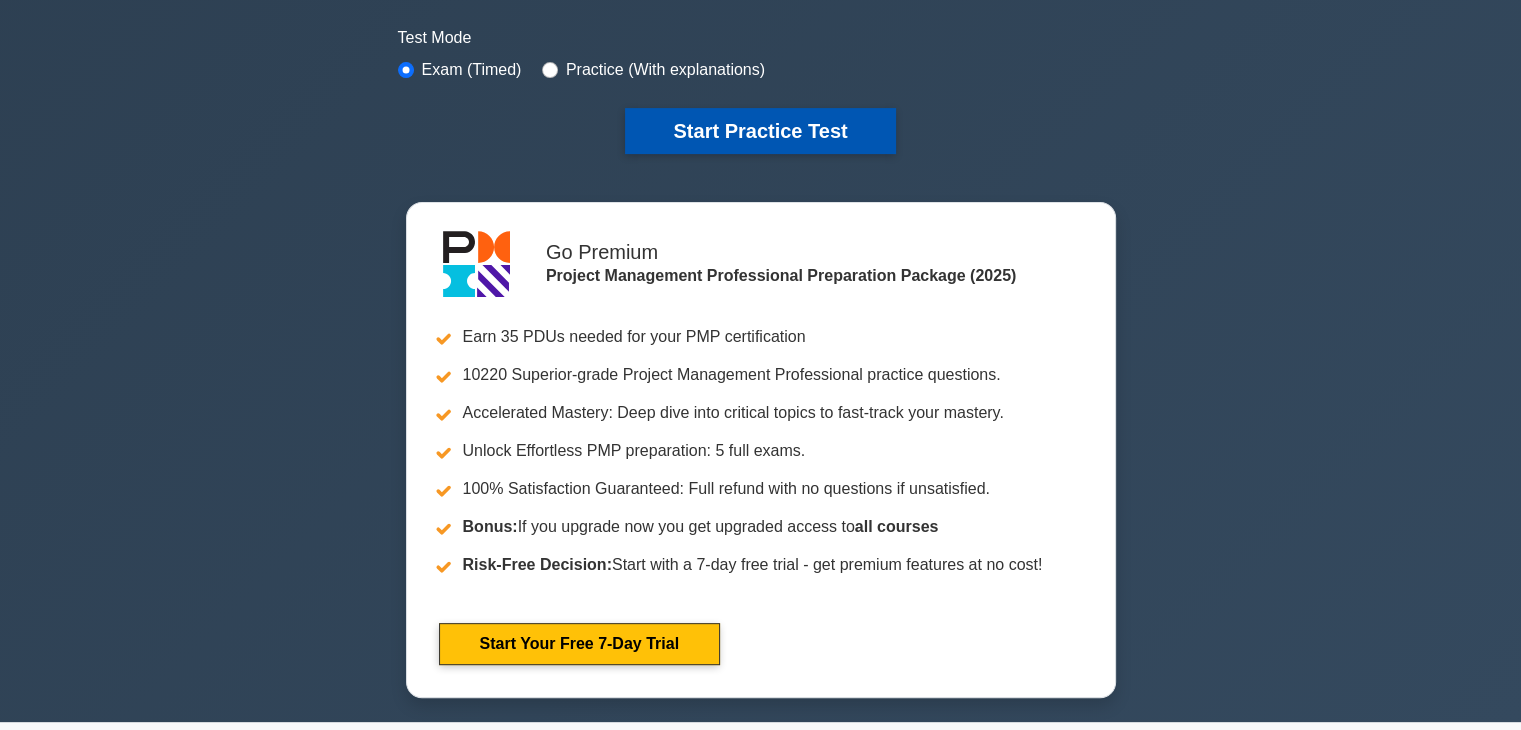 click on "Start Practice Test" at bounding box center [760, 131] 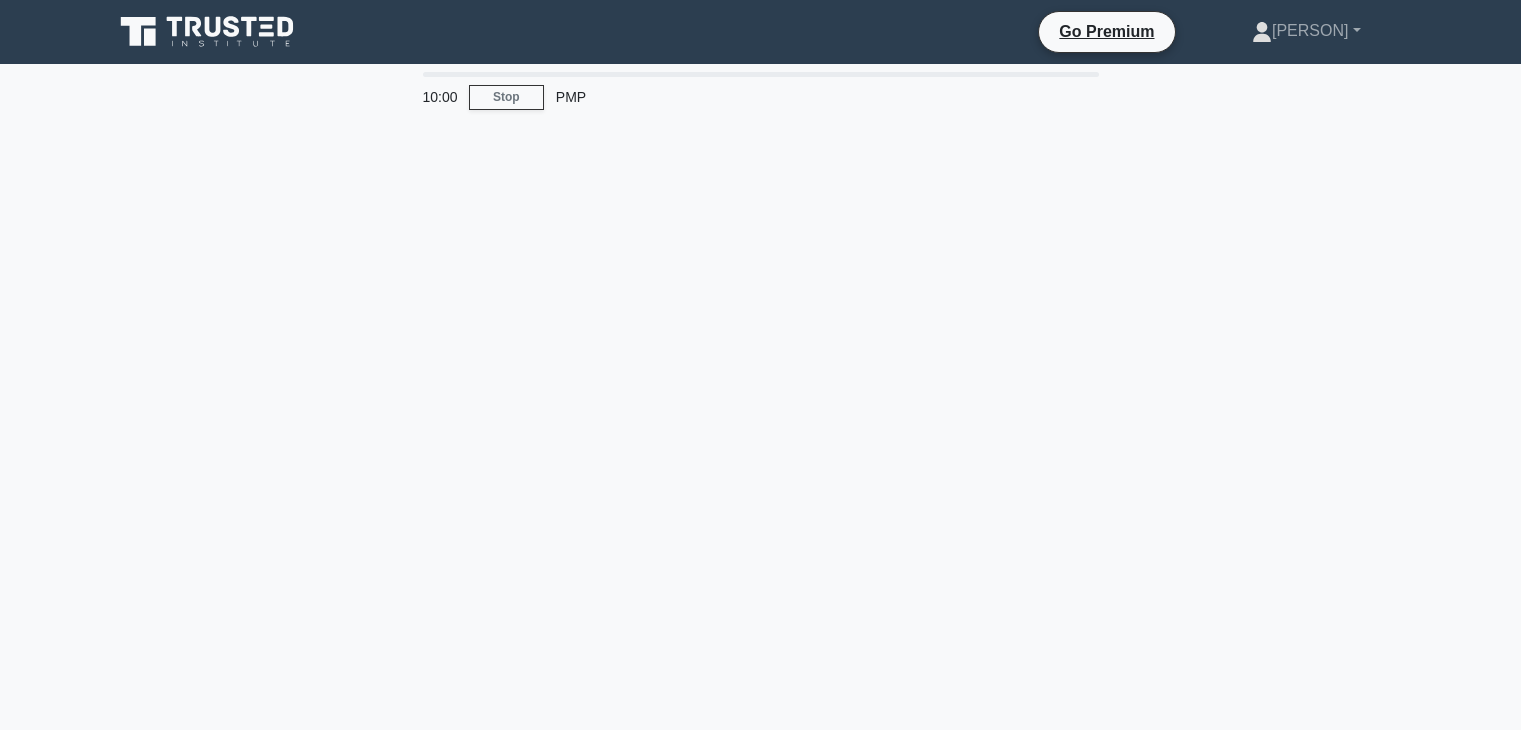 scroll, scrollTop: 0, scrollLeft: 0, axis: both 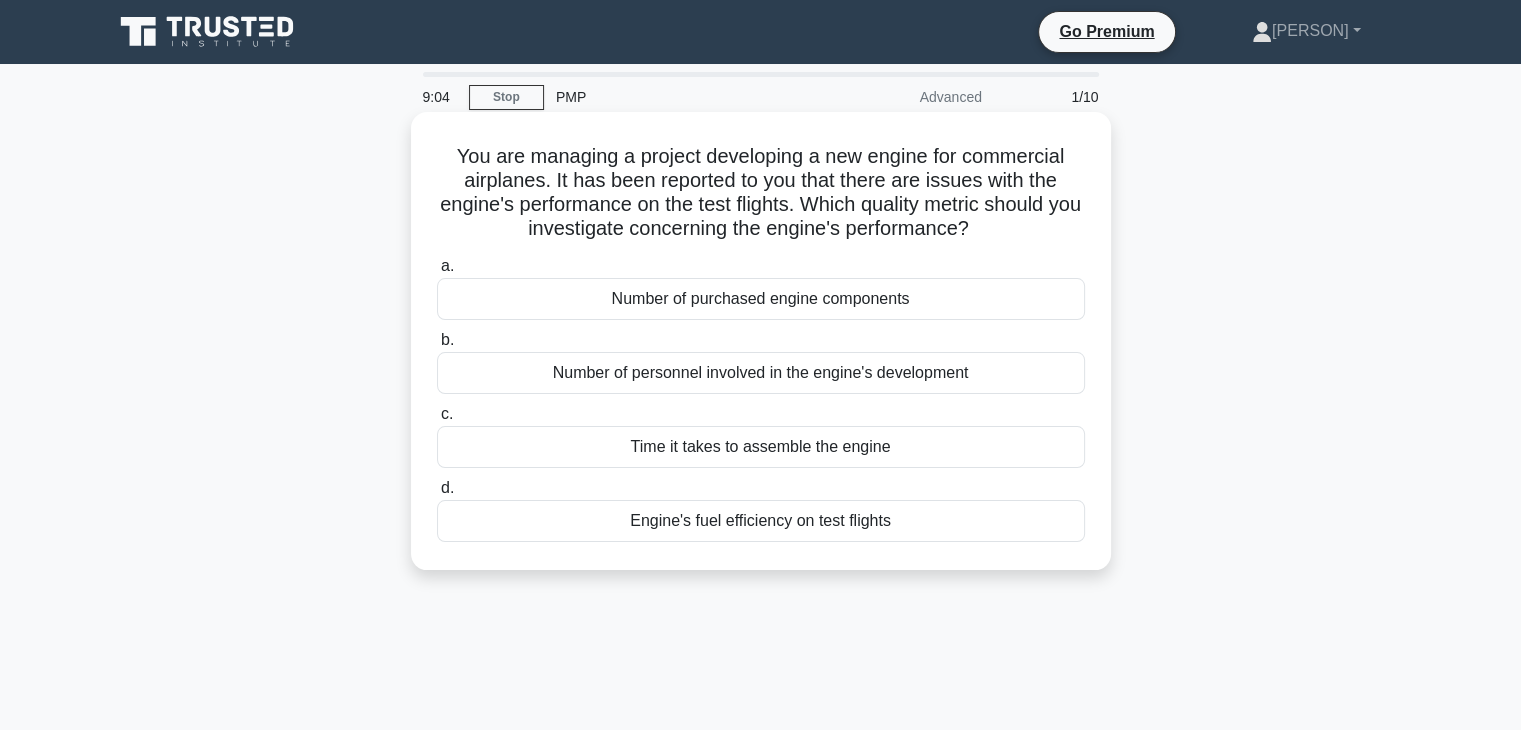 click on "Number of purchased engine components" at bounding box center [761, 299] 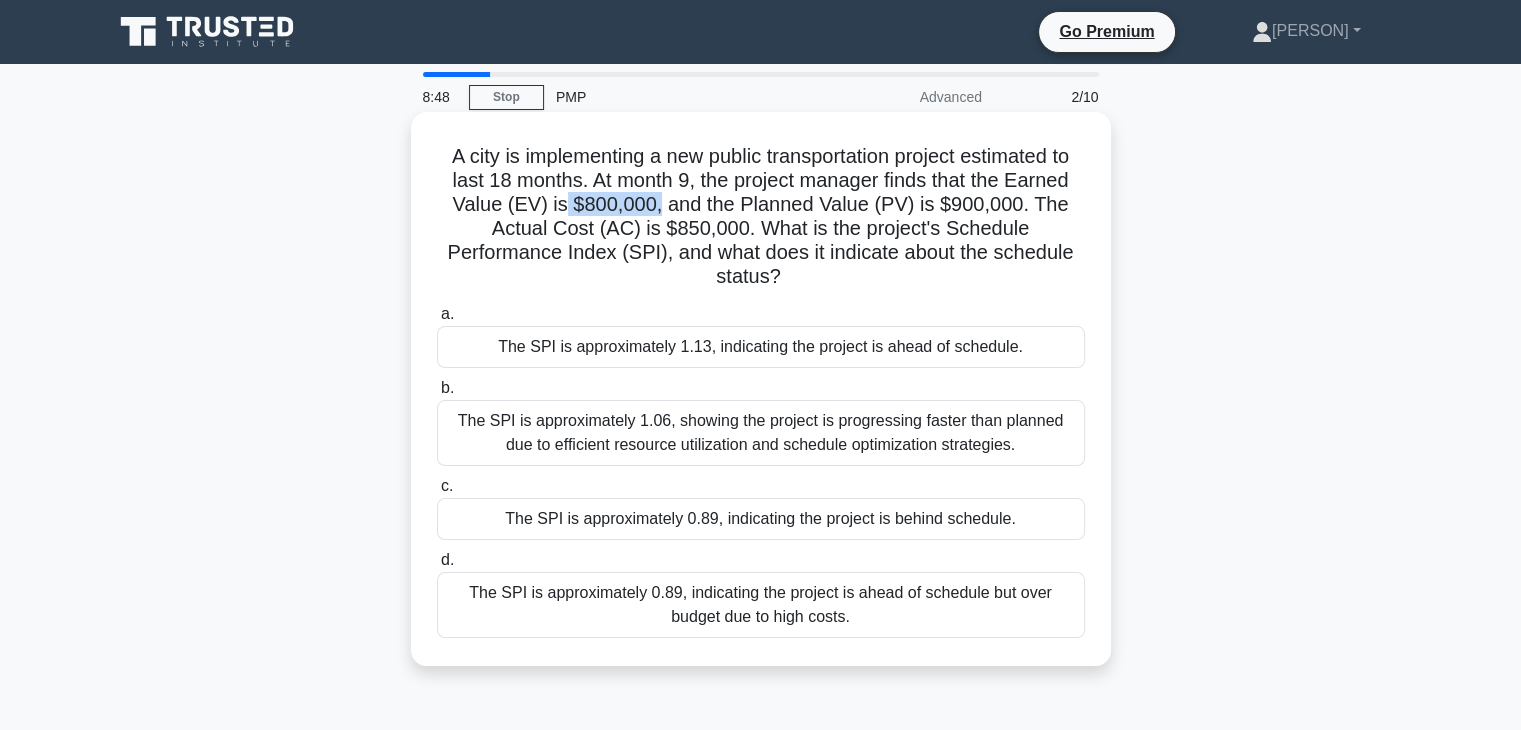 drag, startPoint x: 663, startPoint y: 205, endPoint x: 565, endPoint y: 197, distance: 98.32599 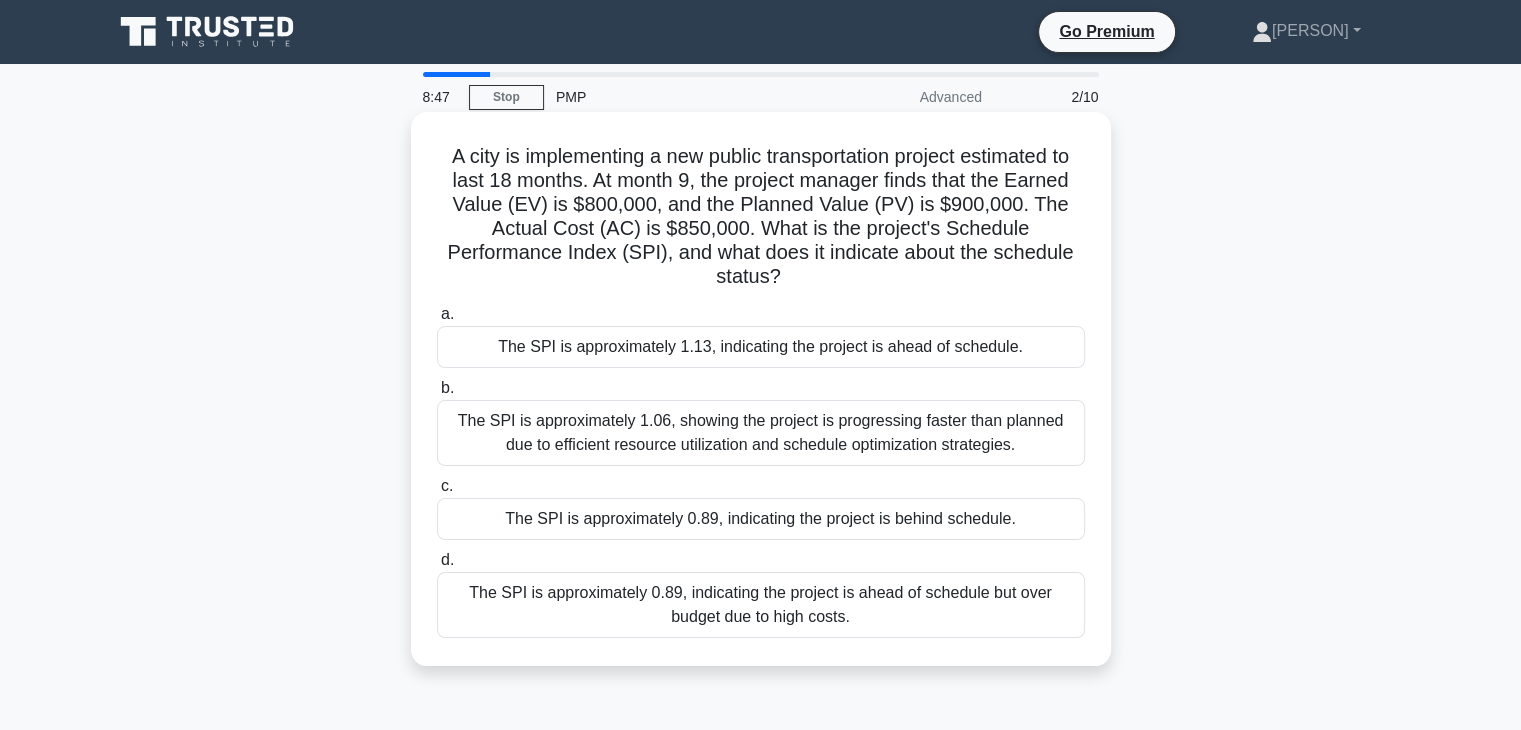 click on "A city is implementing a new public transportation project estimated to last 18 months. At month 9, the project manager finds that the Earned Value (EV) is $800,000, and the Planned Value (PV) is $900,000. The Actual Cost (AC) is $850,000. What is the project's Schedule Performance Index (SPI), and what does it indicate about the schedule status?
.spinner_0XTQ{transform-origin:center;animation:spinner_y6GP .75s linear infinite}@keyframes spinner_y6GP{100%{transform:rotate(360deg)}}" at bounding box center [761, 217] 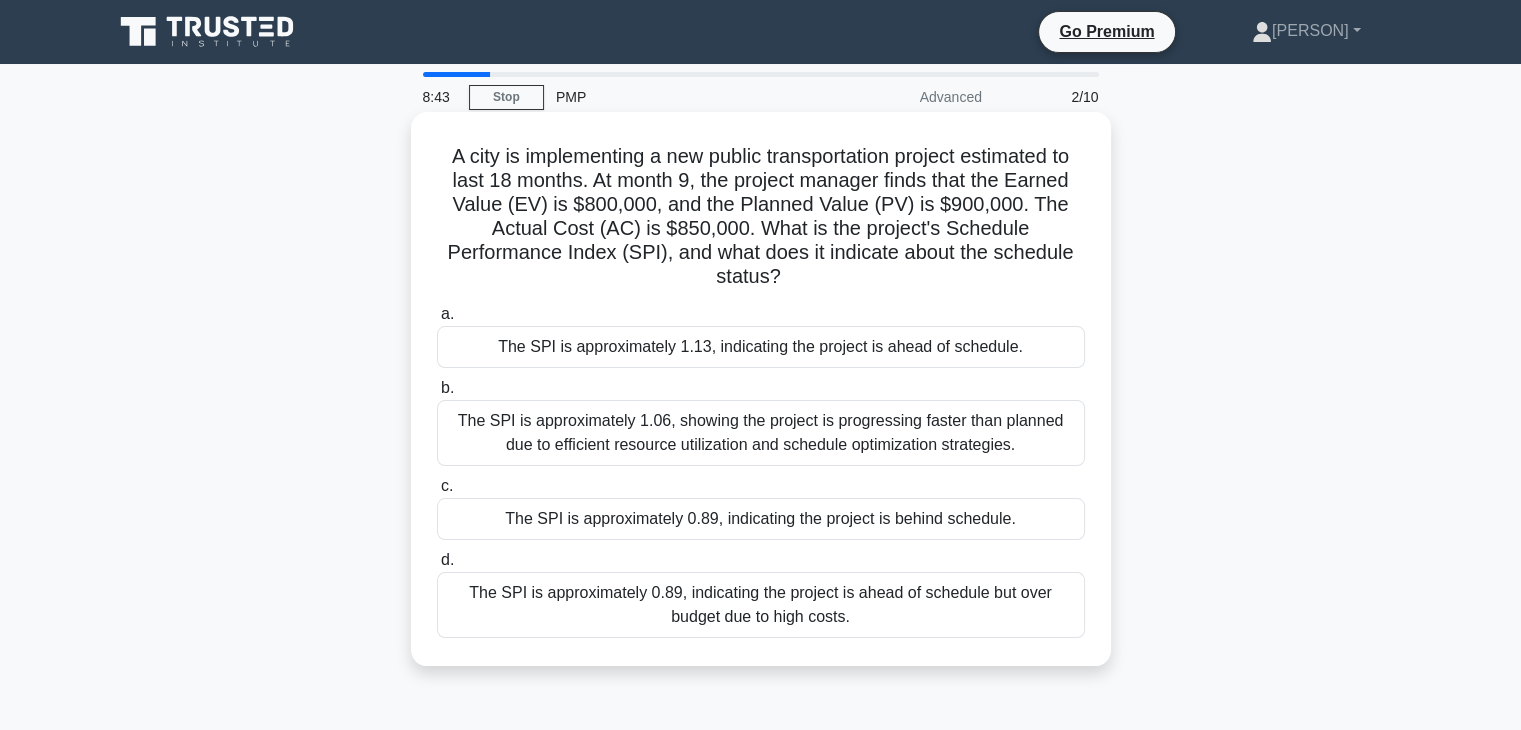 click on "A city is implementing a new public transportation project estimated to last 18 months. At month 9, the project manager finds that the Earned Value (EV) is $800,000, and the Planned Value (PV) is $900,000. The Actual Cost (AC) is $850,000. What is the project's Schedule Performance Index (SPI), and what does it indicate about the schedule status?
.spinner_0XTQ{transform-origin:center;animation:spinner_y6GP .75s linear infinite}@keyframes spinner_y6GP{100%{transform:rotate(360deg)}}" at bounding box center [761, 217] 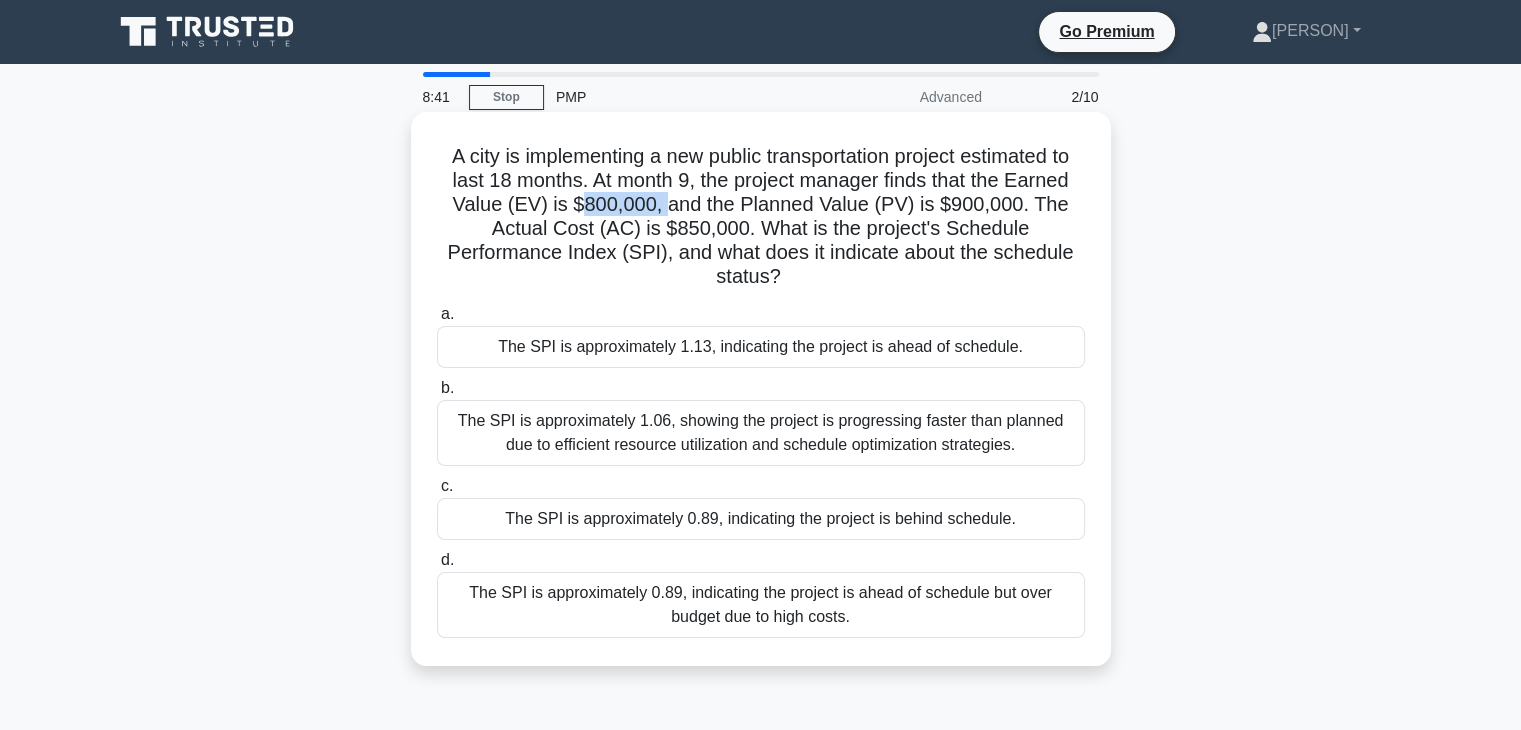 drag, startPoint x: 582, startPoint y: 207, endPoint x: 664, endPoint y: 203, distance: 82.0975 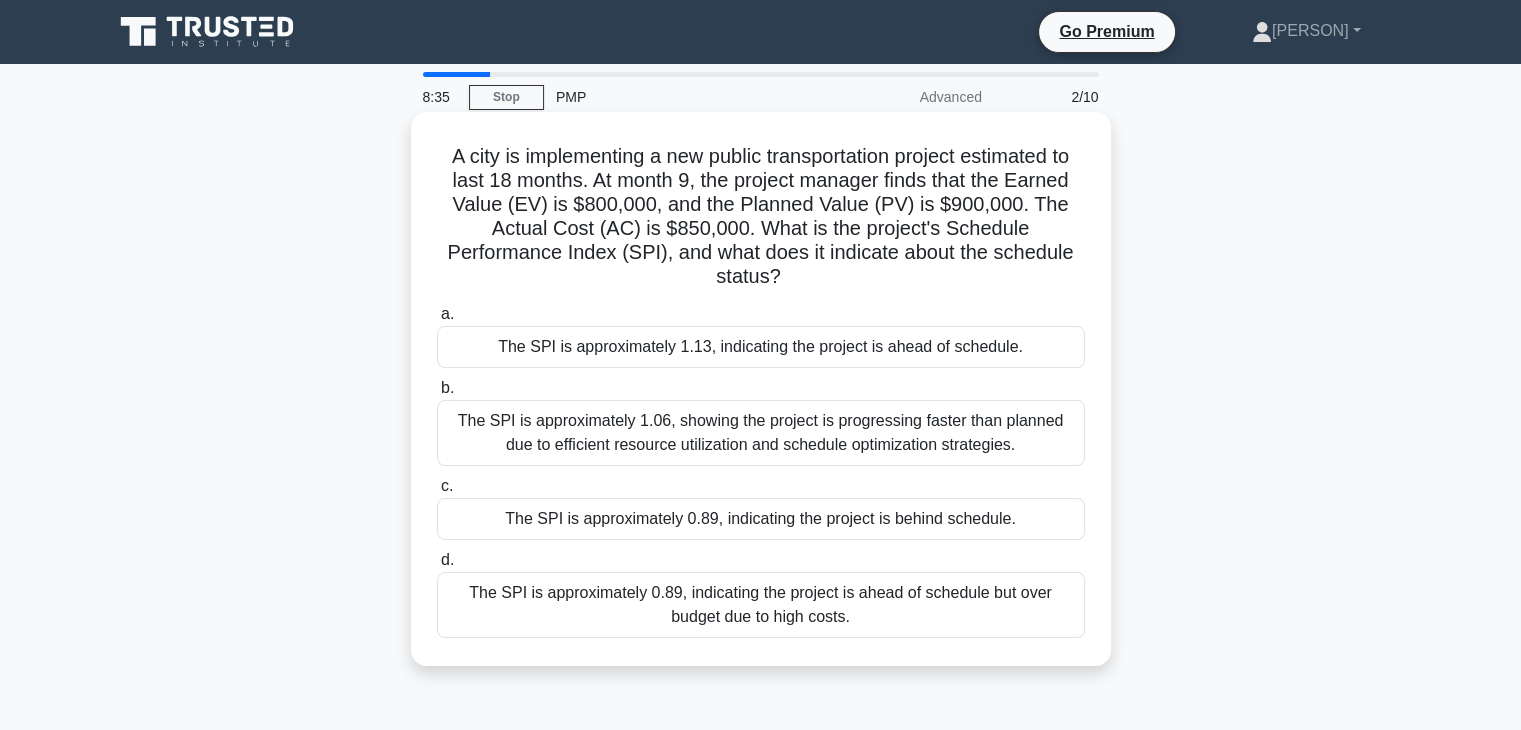 click on "A city is implementing a new public transportation project estimated to last 18 months. At month 9, the project manager finds that the Earned Value (EV) is $800,000, and the Planned Value (PV) is $900,000. The Actual Cost (AC) is $850,000. What is the project's Schedule Performance Index (SPI), and what does it indicate about the schedule status?
.spinner_0XTQ{transform-origin:center;animation:spinner_y6GP .75s linear infinite}@keyframes spinner_y6GP{100%{transform:rotate(360deg)}}" at bounding box center (761, 217) 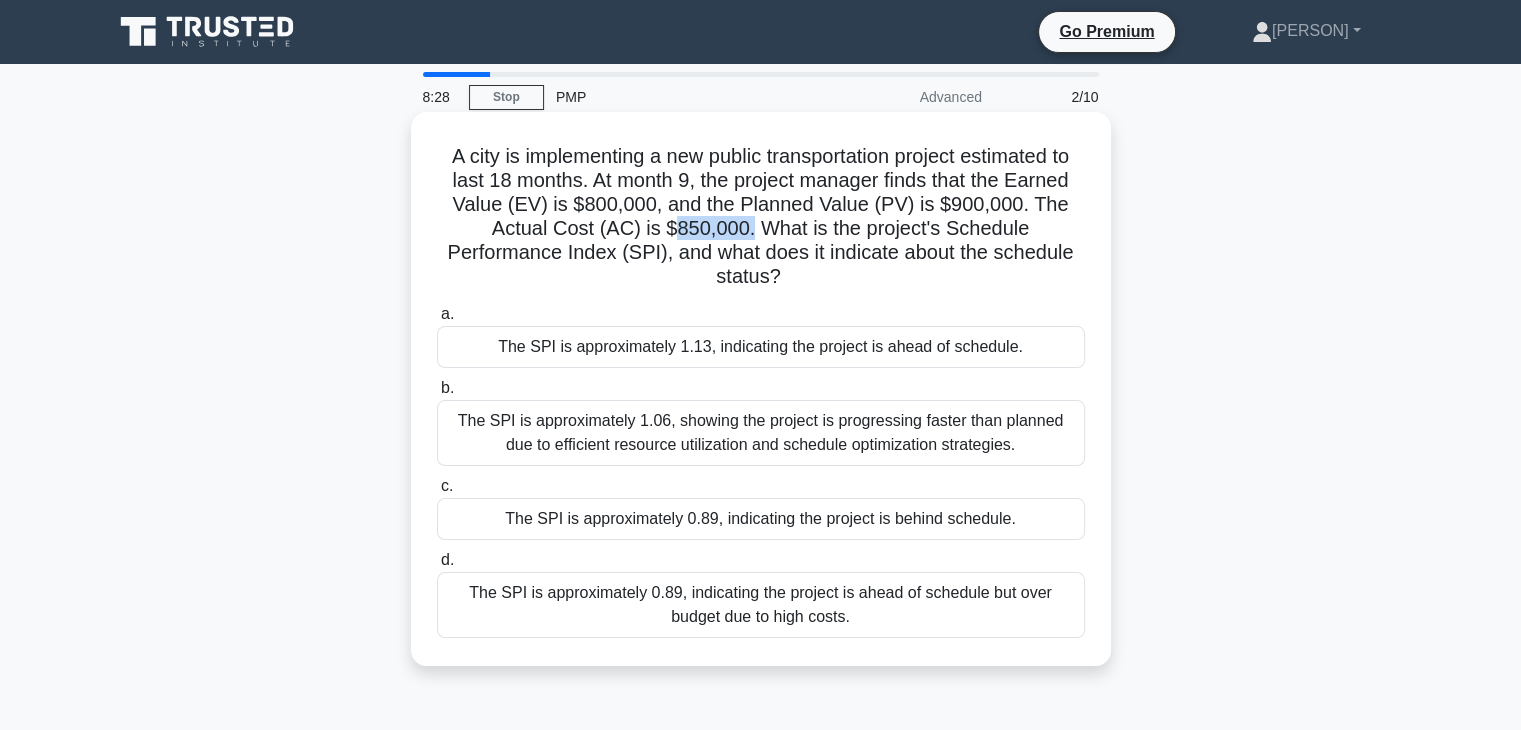 drag, startPoint x: 676, startPoint y: 228, endPoint x: 753, endPoint y: 229, distance: 77.00649 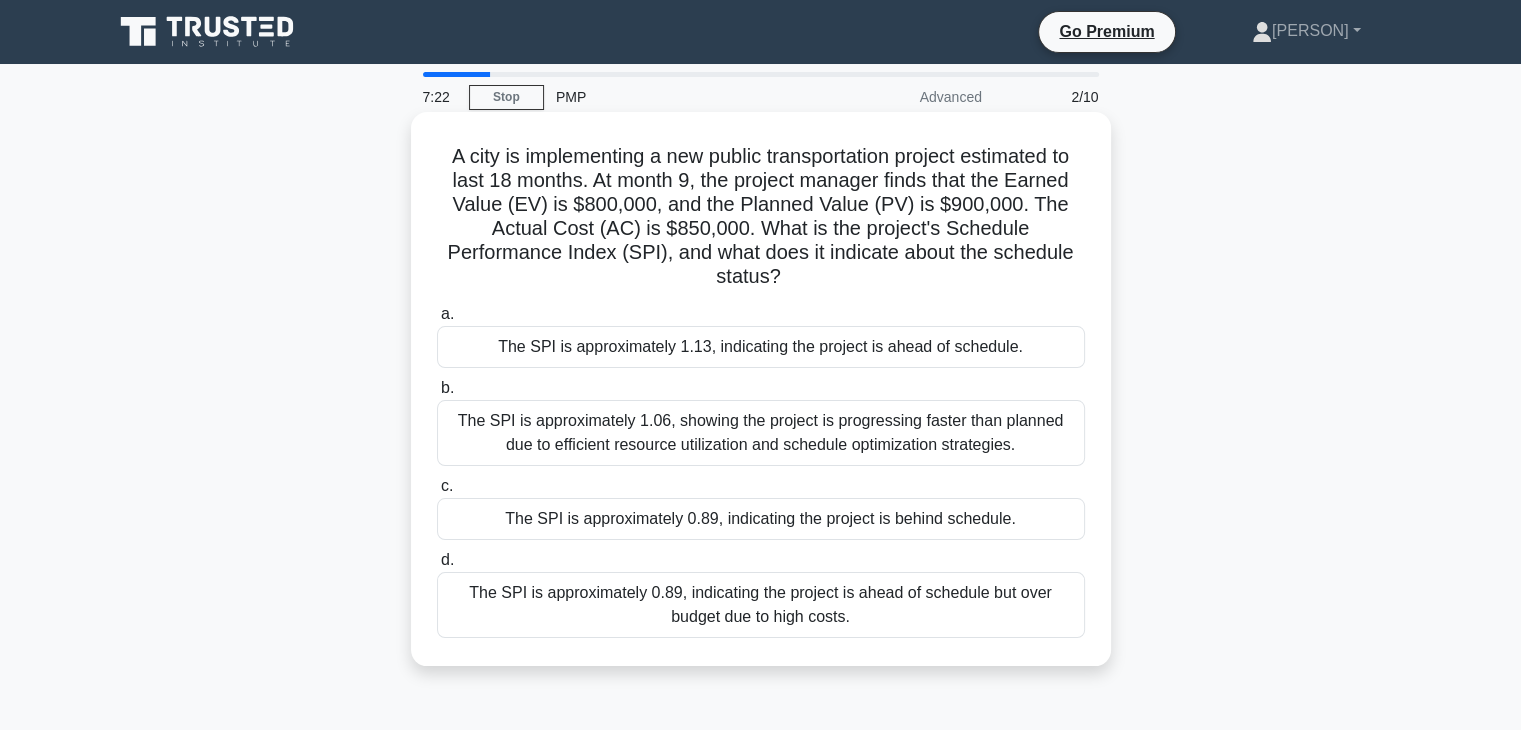 click on "The SPI is approximately 0.89, indicating the project is ahead of schedule but over budget due to high costs." at bounding box center [761, 605] 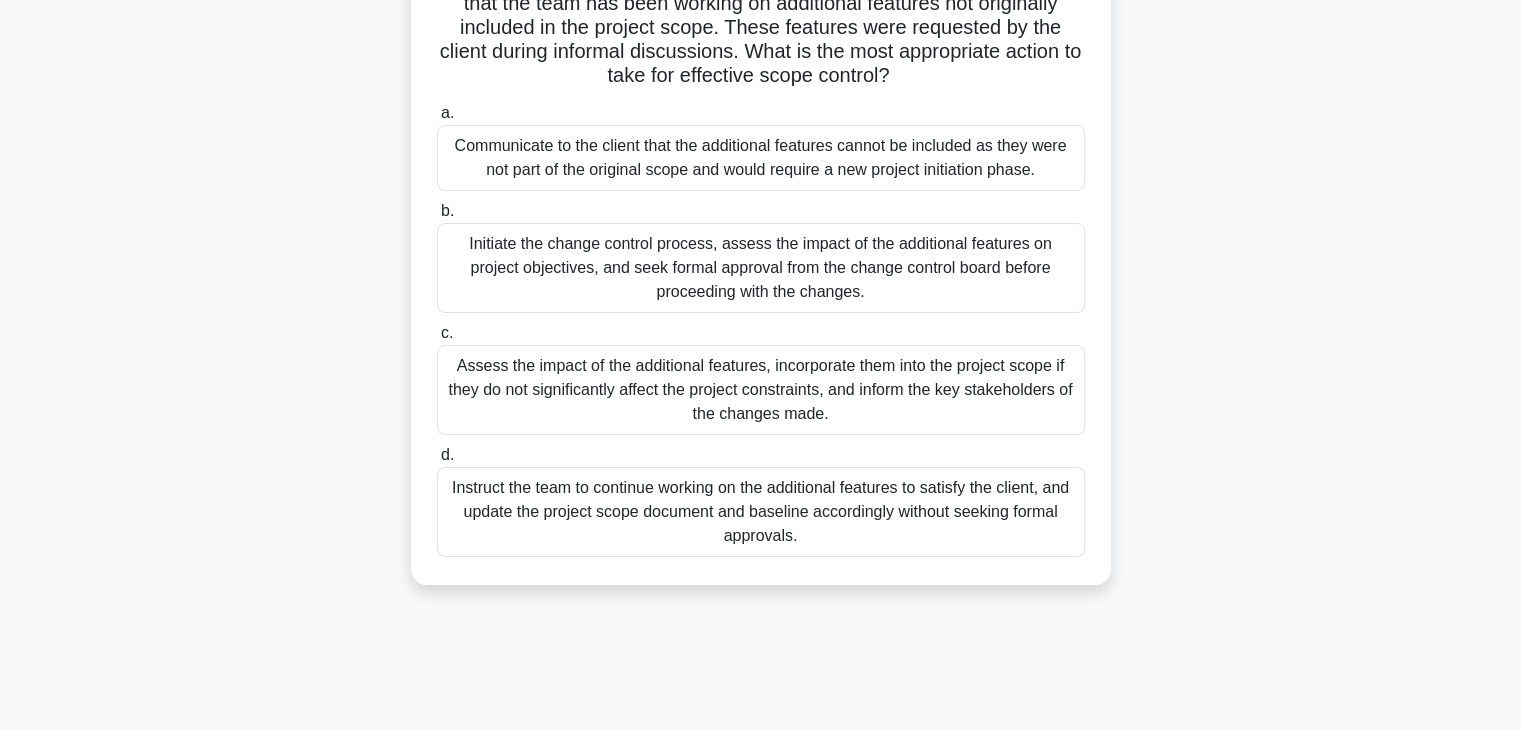 scroll, scrollTop: 300, scrollLeft: 0, axis: vertical 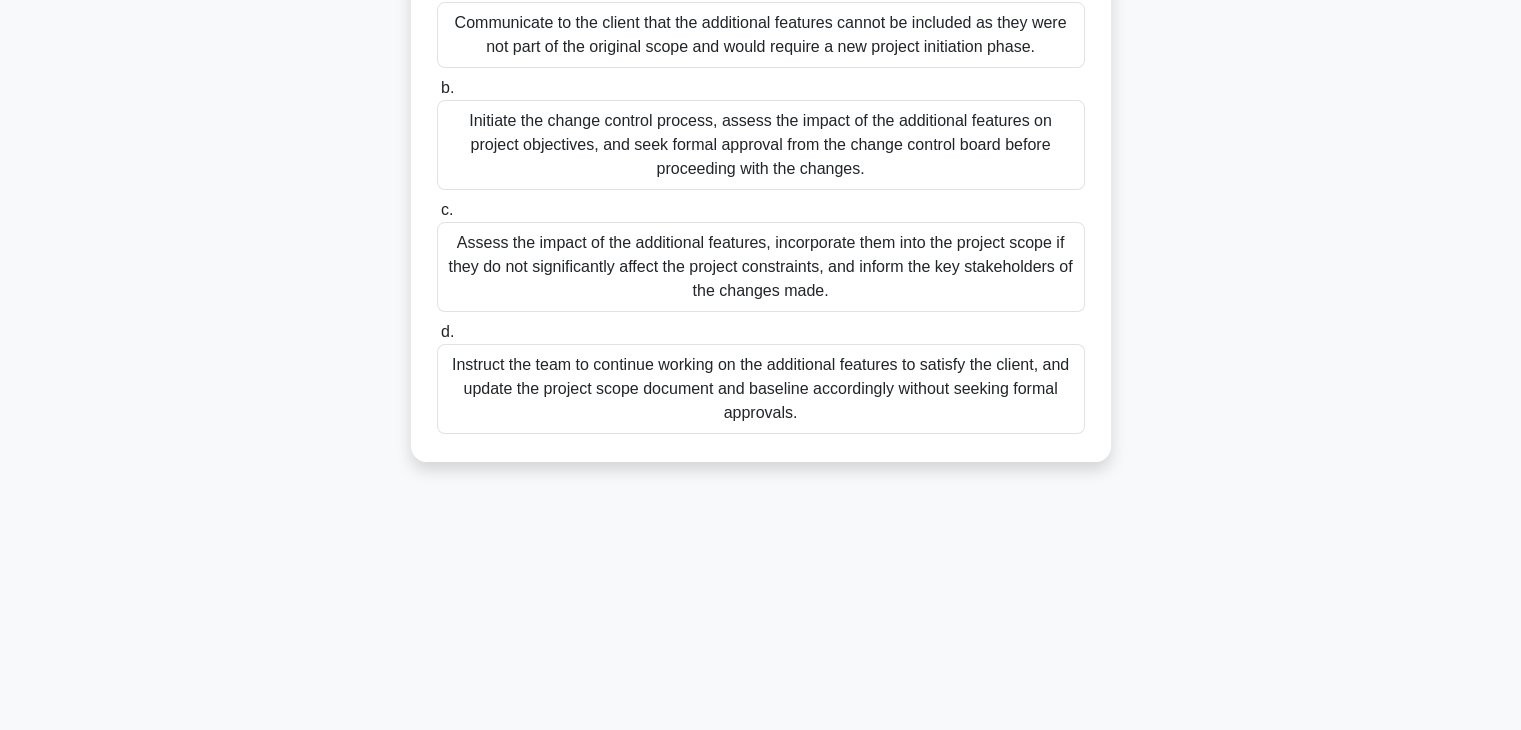 click on "Initiate the change control process, assess the impact of the additional features on project objectives, and seek formal approval from the change control board before proceeding with the changes." at bounding box center (761, 145) 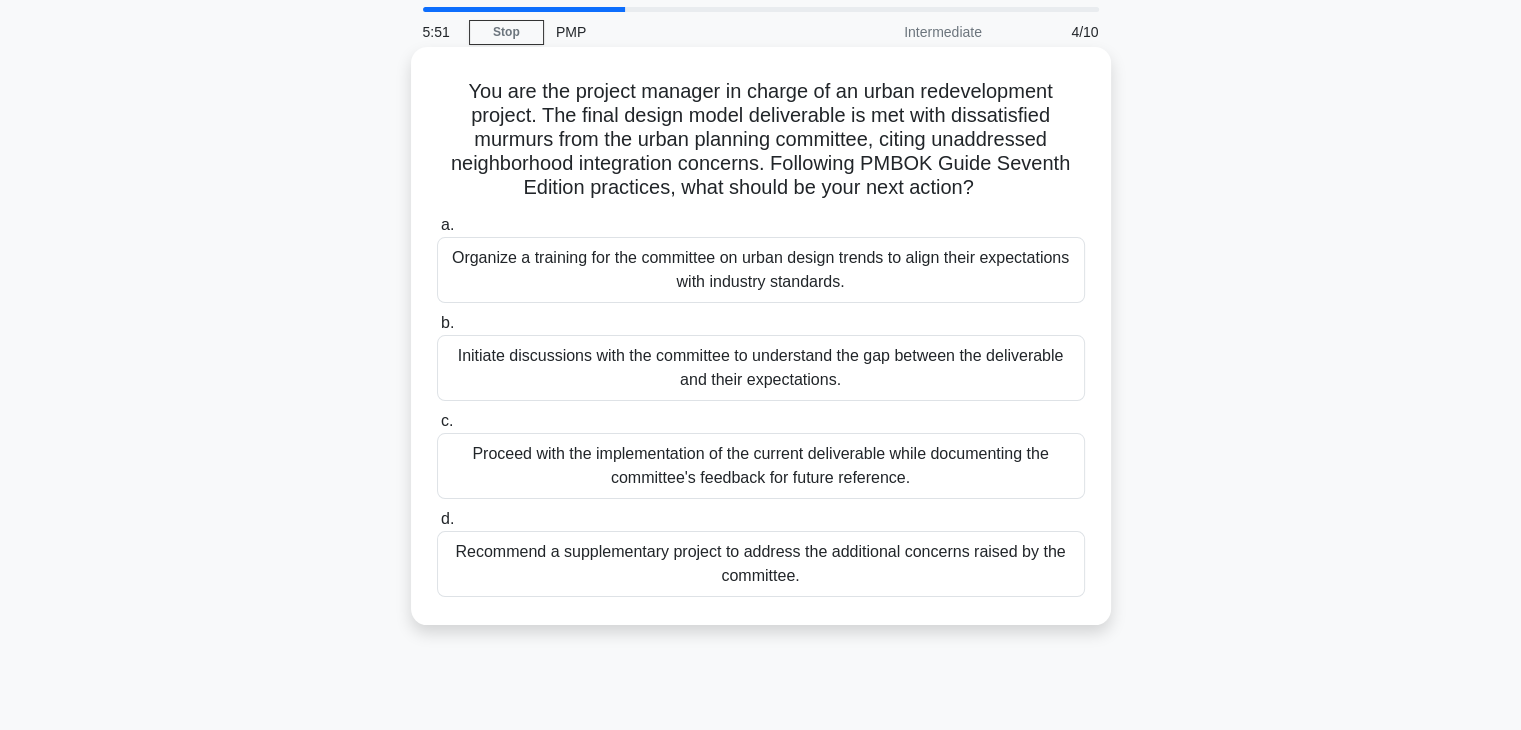 scroll, scrollTop: 100, scrollLeft: 0, axis: vertical 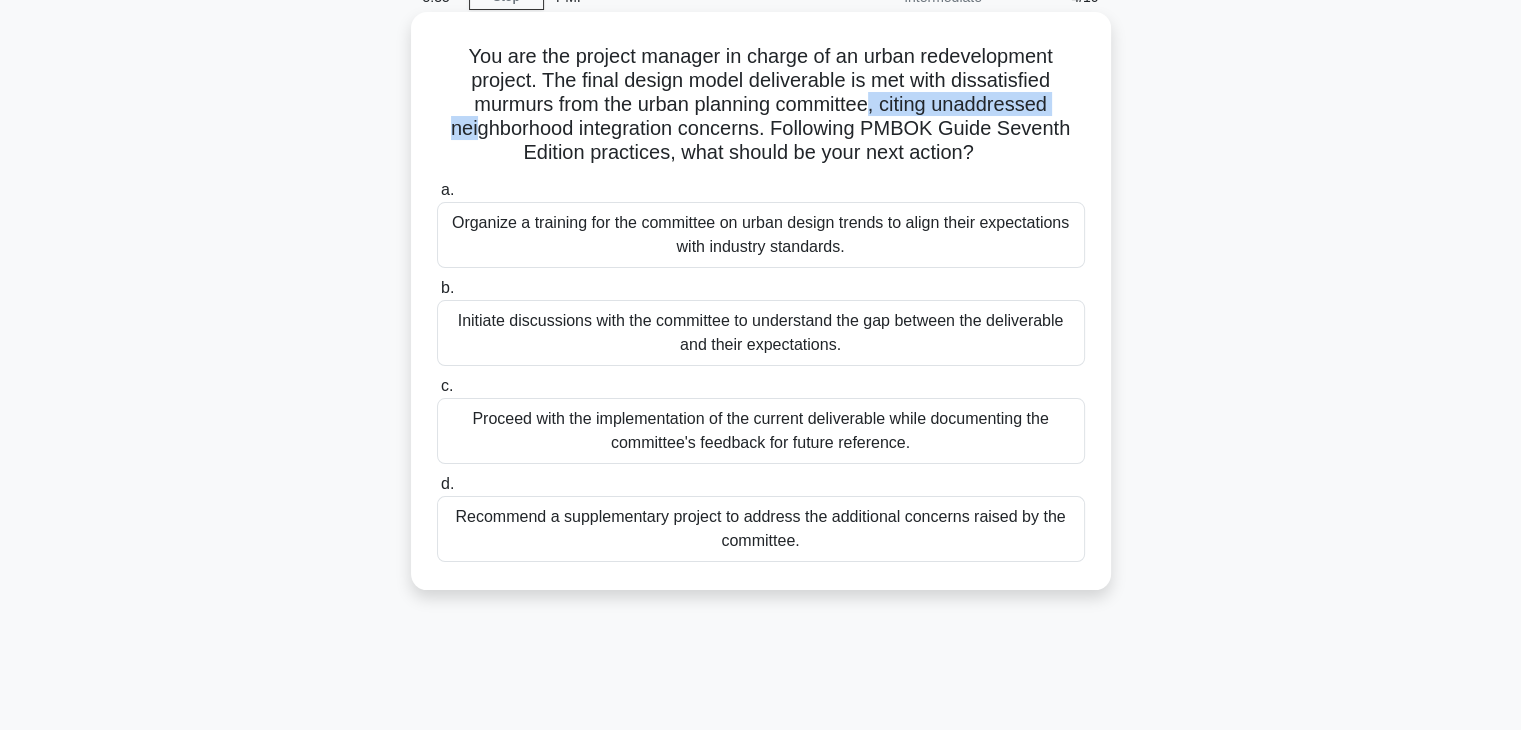 drag, startPoint x: 876, startPoint y: 104, endPoint x: 476, endPoint y: 121, distance: 400.36108 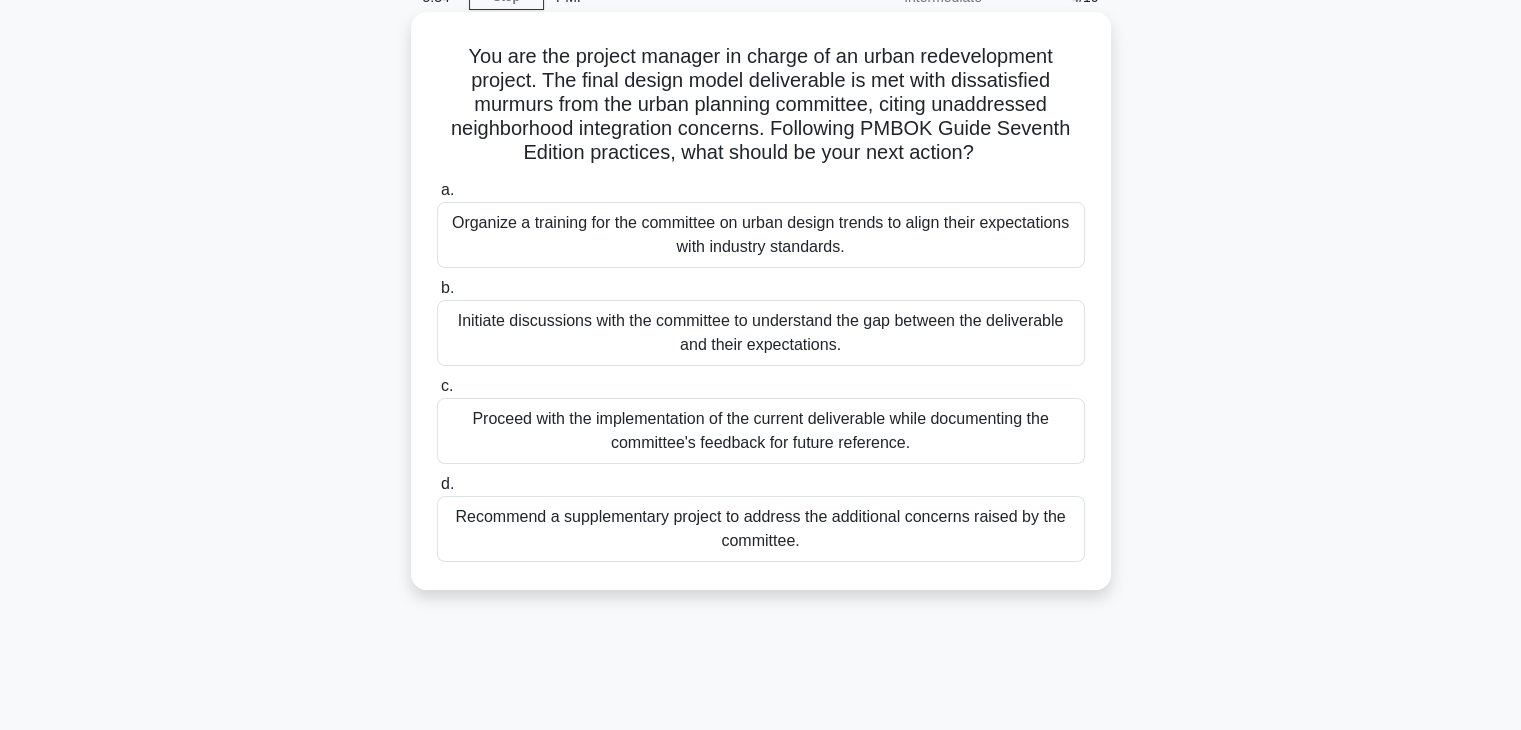 click on "You are the project manager in charge of an urban redevelopment project. The final design model deliverable is met with dissatisfied murmurs from the urban planning committee, citing unaddressed neighborhood integration concerns. Following PMBOK Guide Seventh Edition practices, what should be your next action?
.spinner_0XTQ{transform-origin:center;animation:spinner_y6GP .75s linear infinite}@keyframes spinner_y6GP{100%{transform:rotate(360deg)}}" at bounding box center (761, 105) 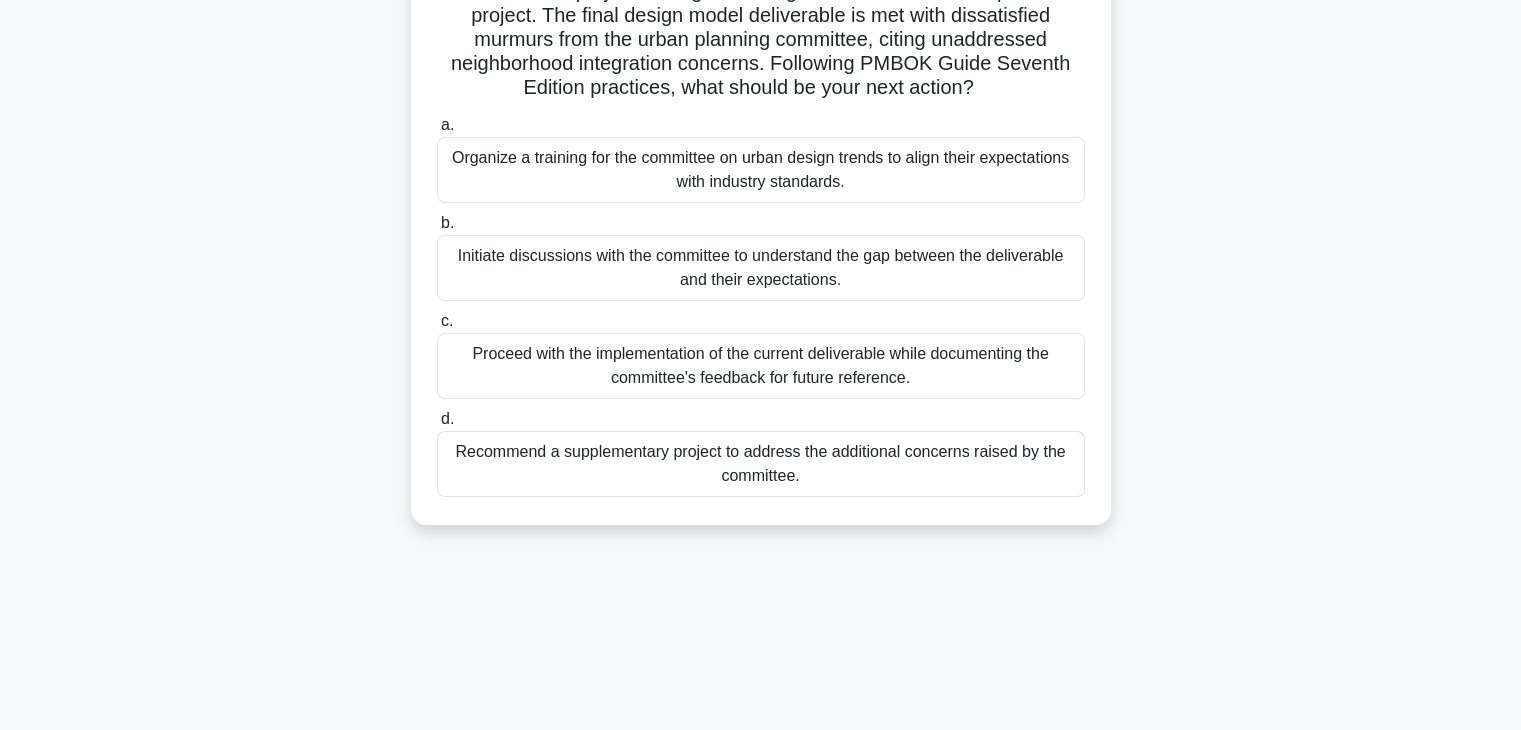 scroll, scrollTop: 200, scrollLeft: 0, axis: vertical 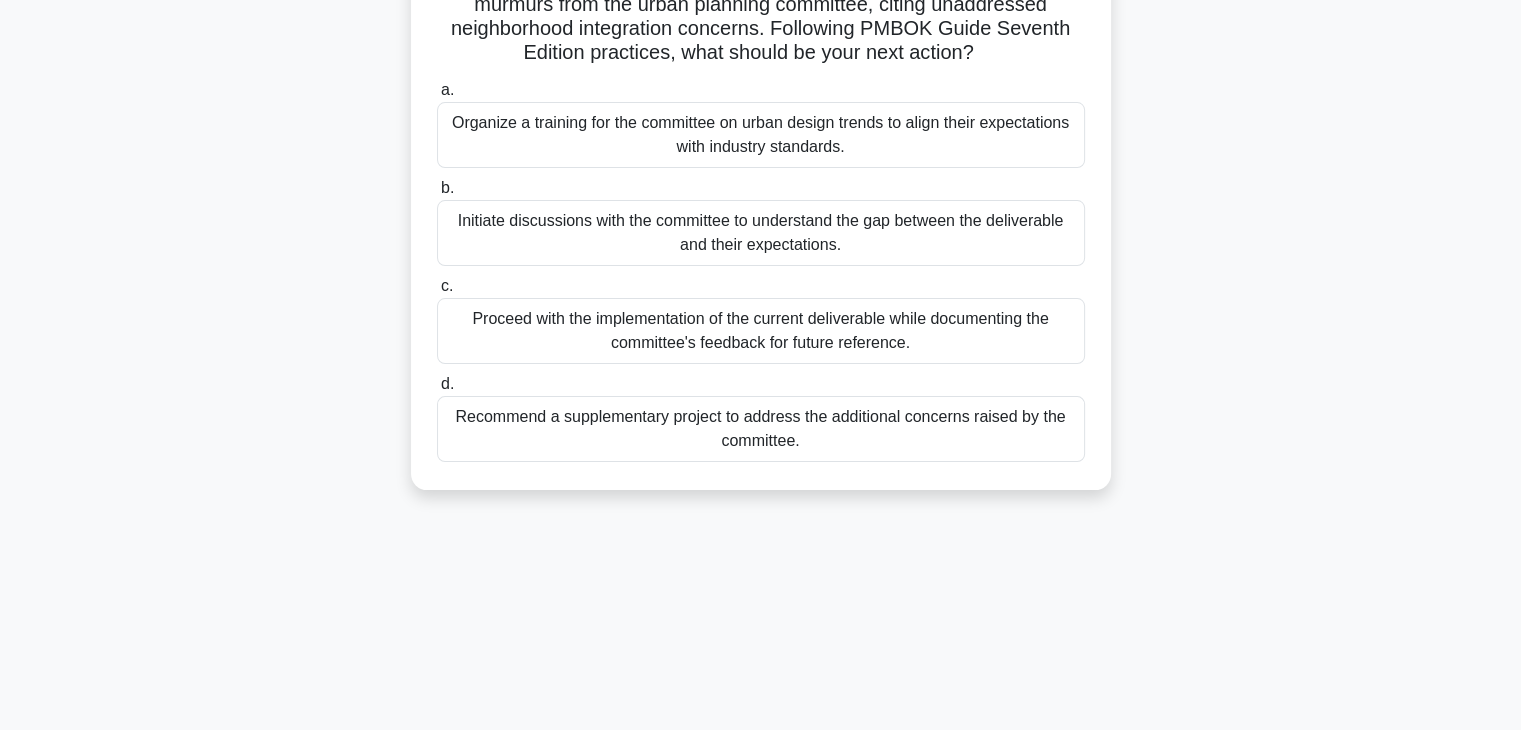 click on "Initiate discussions with the committee to understand the gap between the deliverable and their expectations." at bounding box center [761, 233] 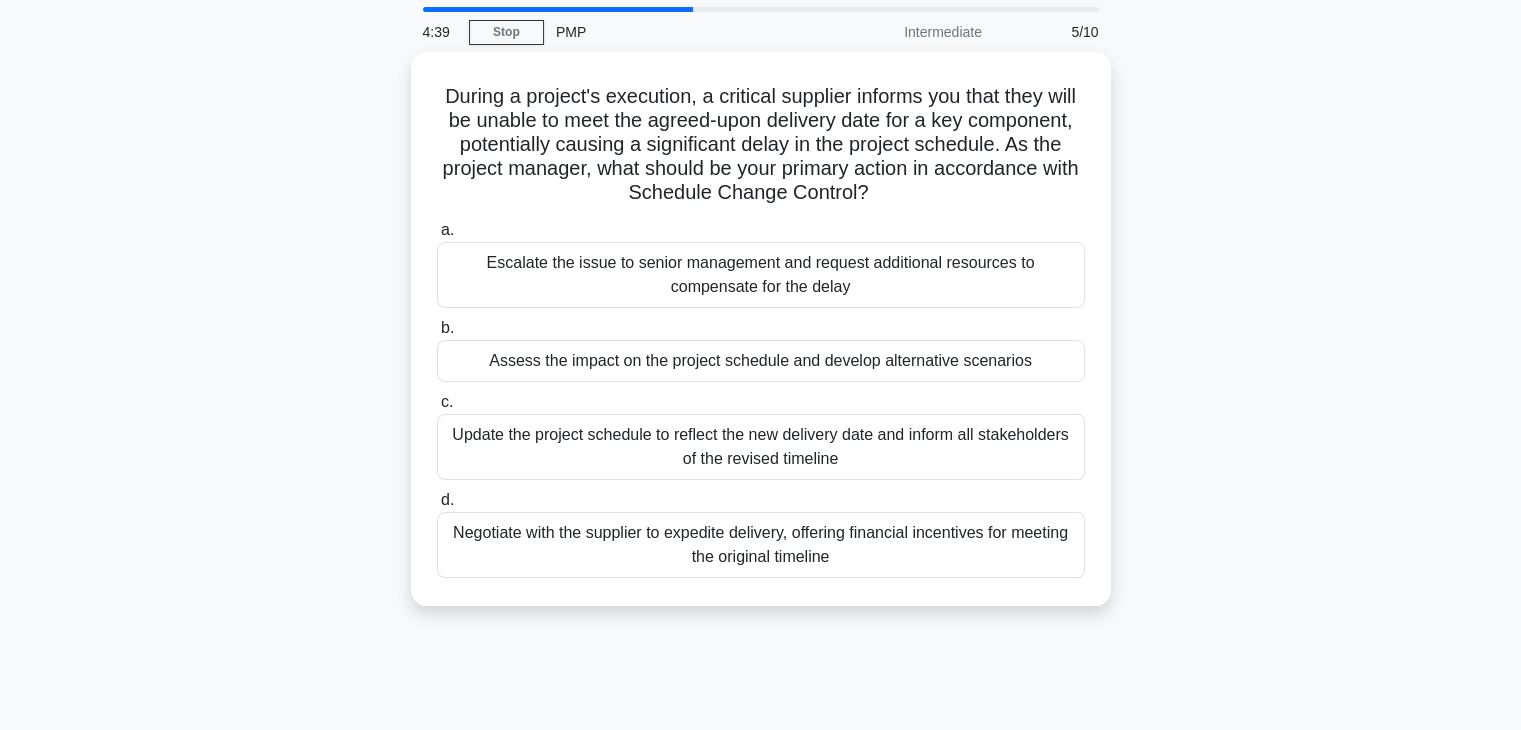 scroll, scrollTop: 100, scrollLeft: 0, axis: vertical 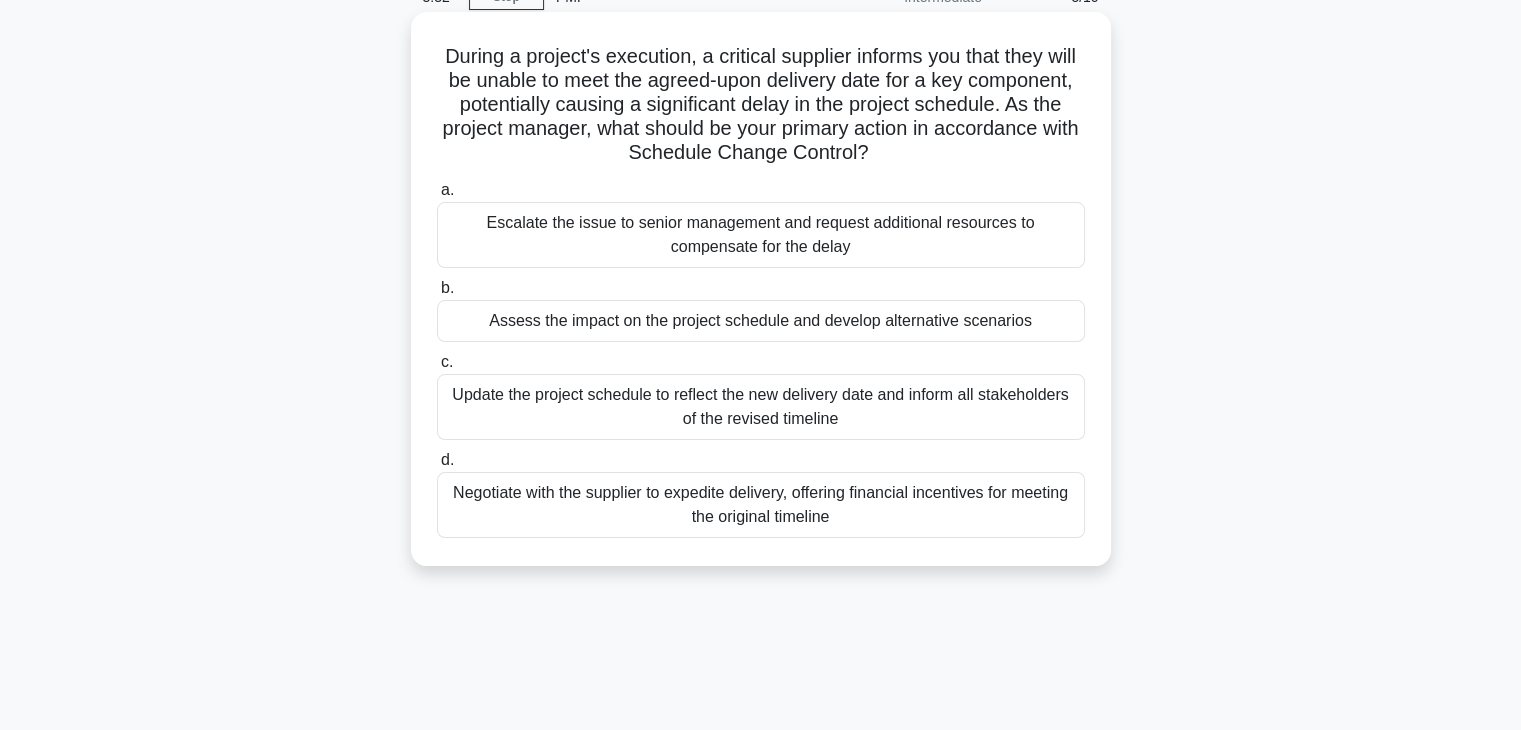 click on "Update the project schedule to reflect the new delivery date and inform all stakeholders of the revised timeline" at bounding box center [761, 407] 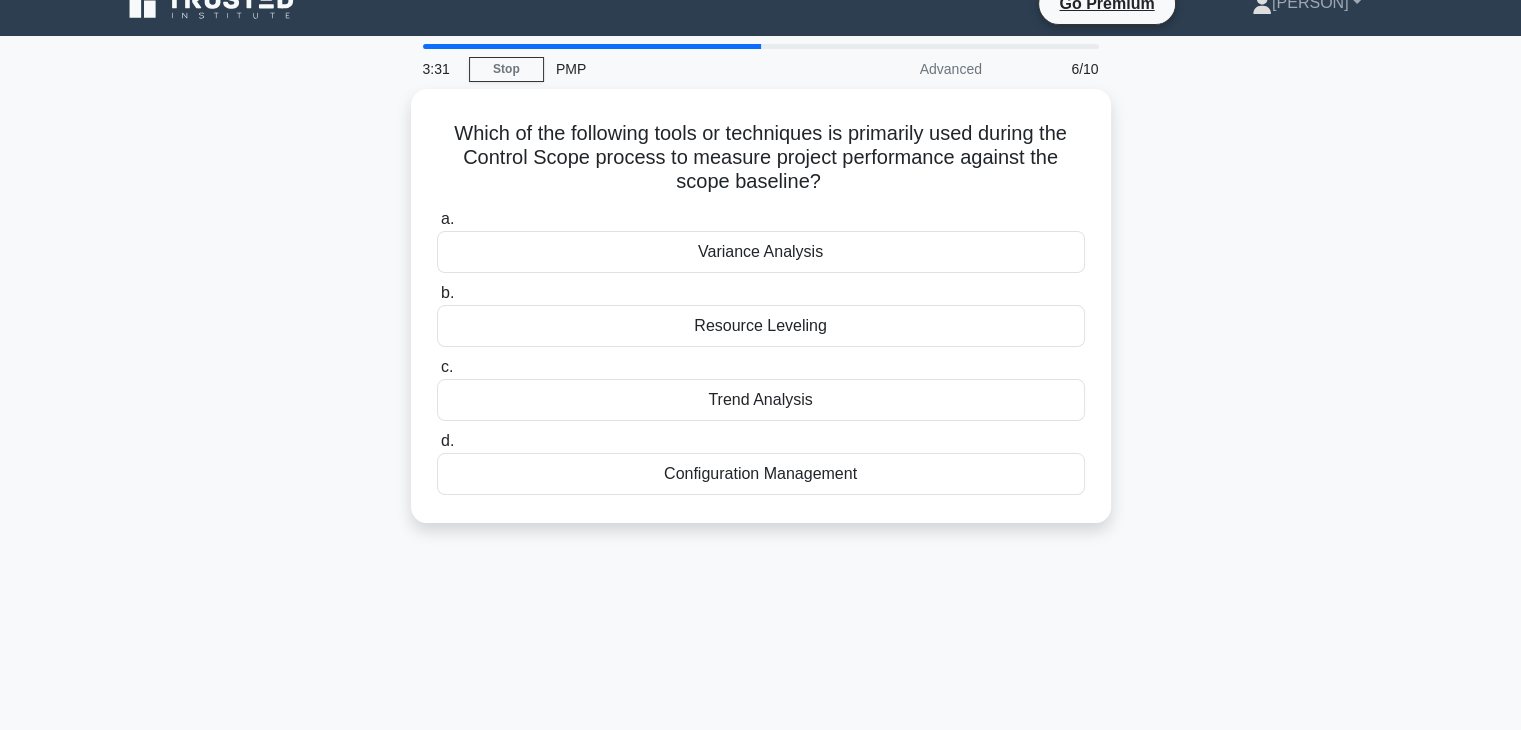 scroll, scrollTop: 0, scrollLeft: 0, axis: both 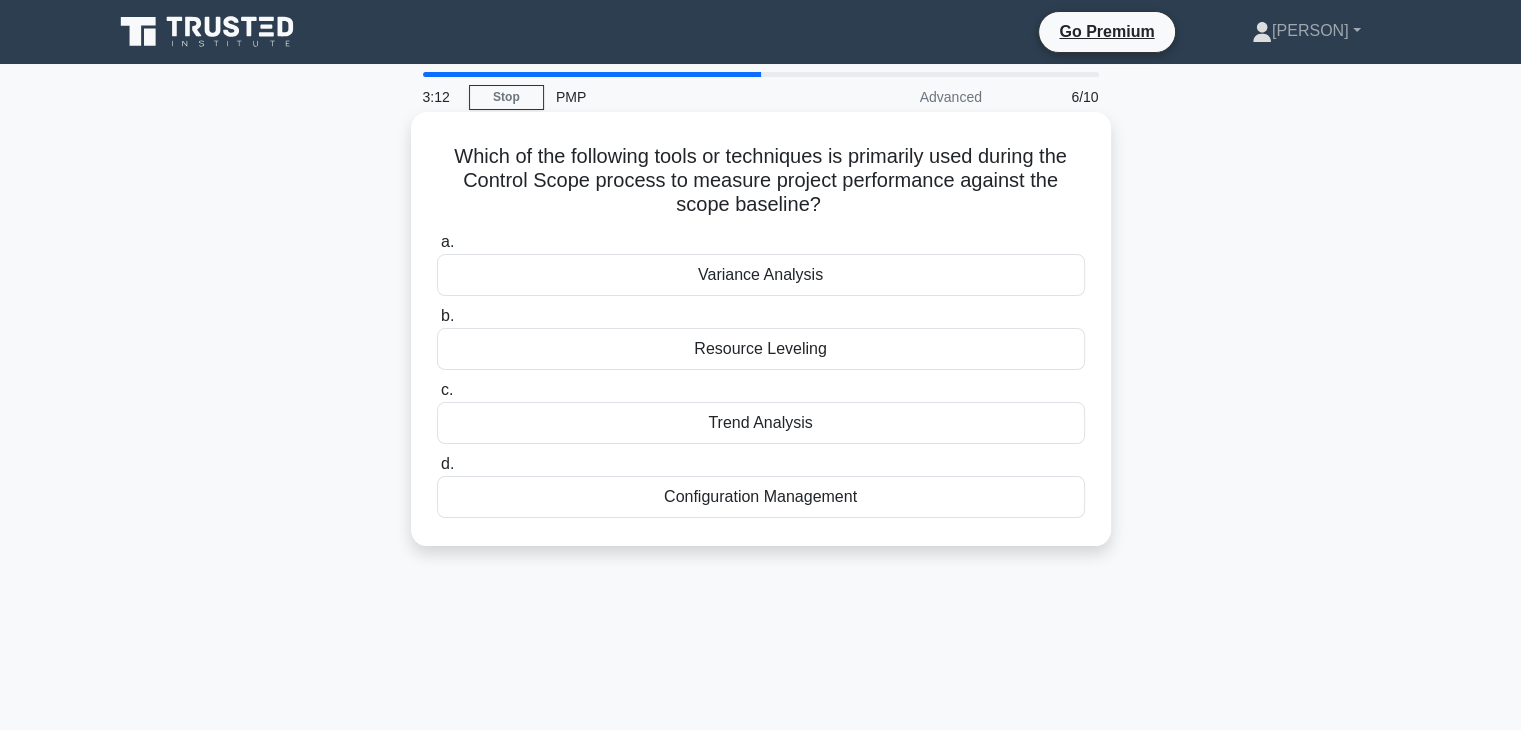 click on "Variance Analysis" at bounding box center (761, 275) 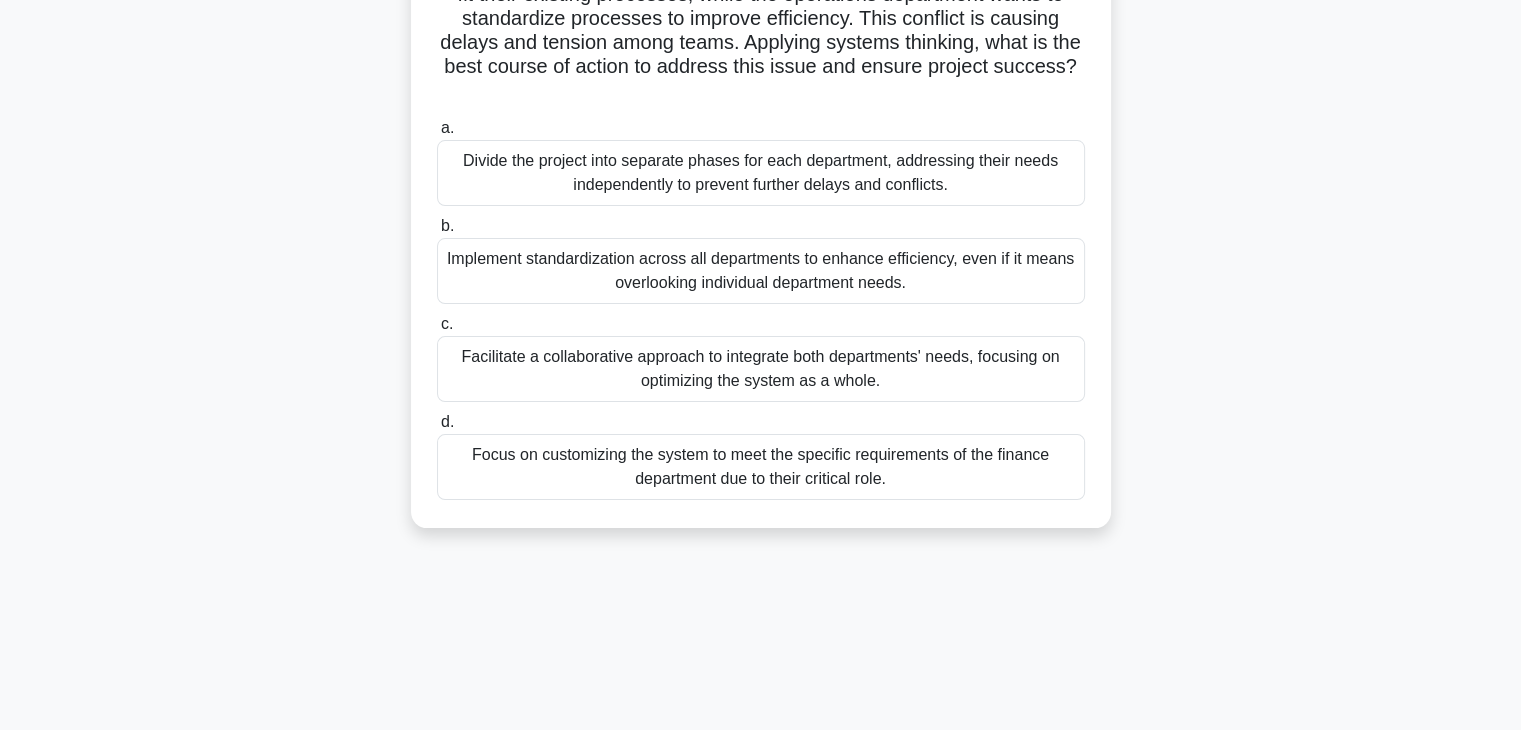 scroll, scrollTop: 200, scrollLeft: 0, axis: vertical 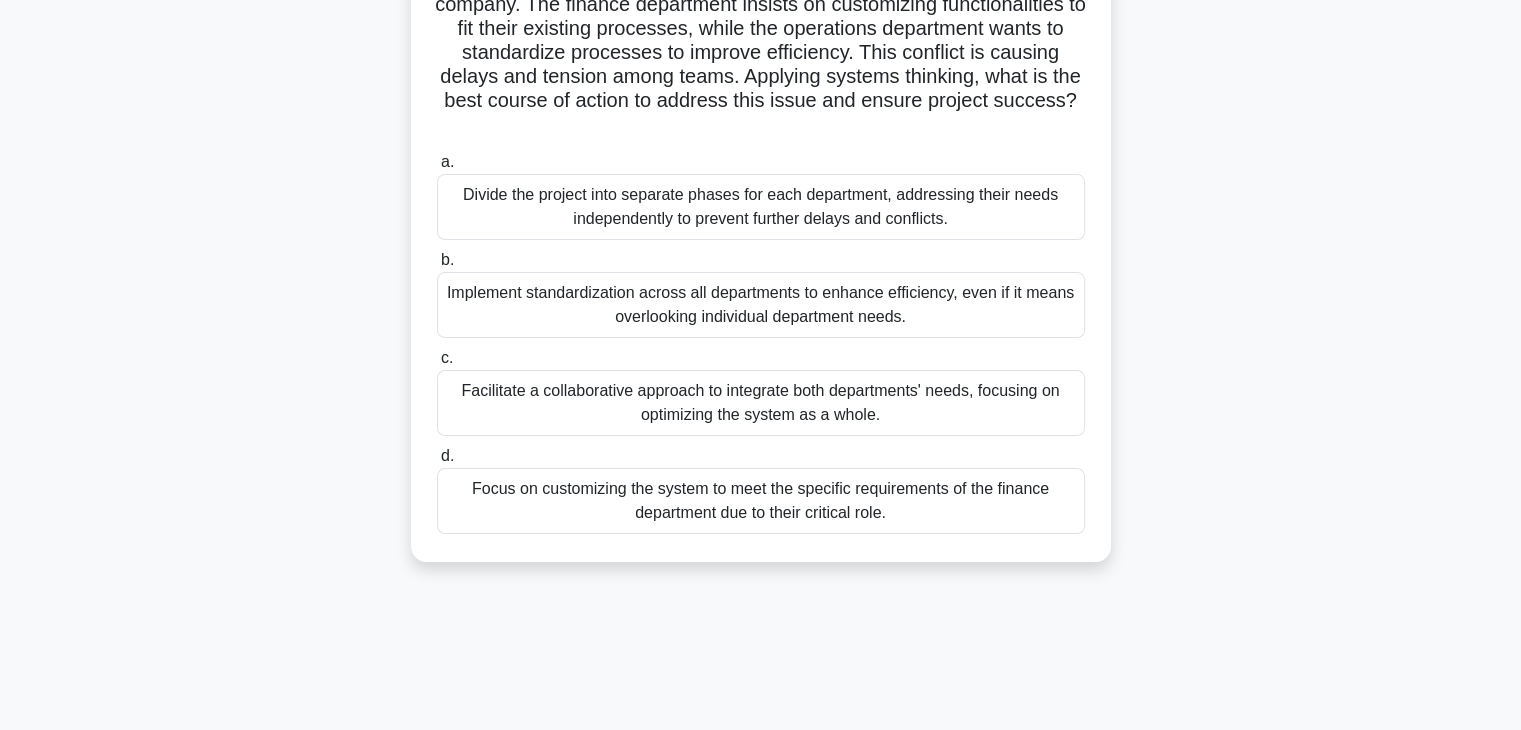 click on "Facilitate a collaborative approach to integrate both departments' needs, focusing on optimizing the system as a whole." at bounding box center [761, 403] 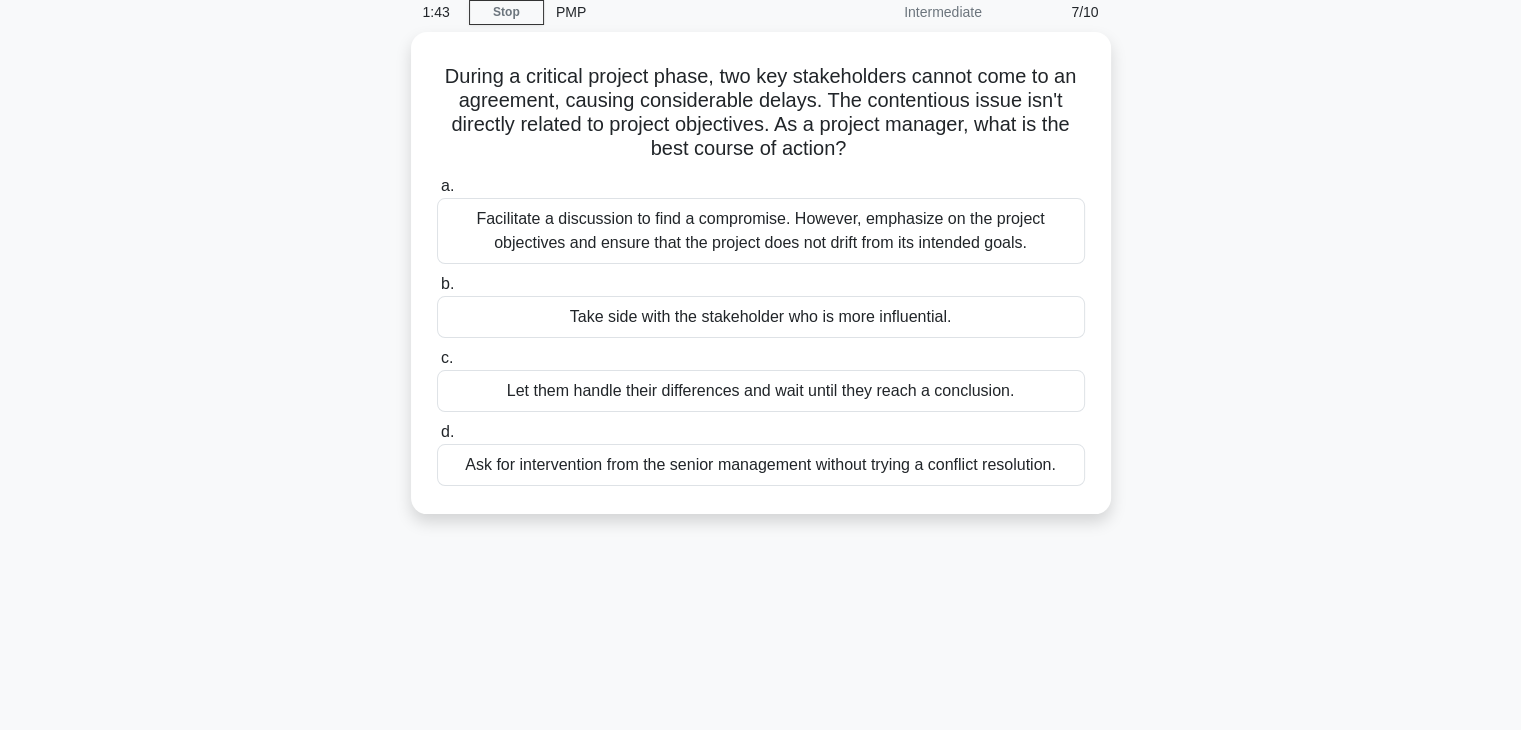 scroll, scrollTop: 0, scrollLeft: 0, axis: both 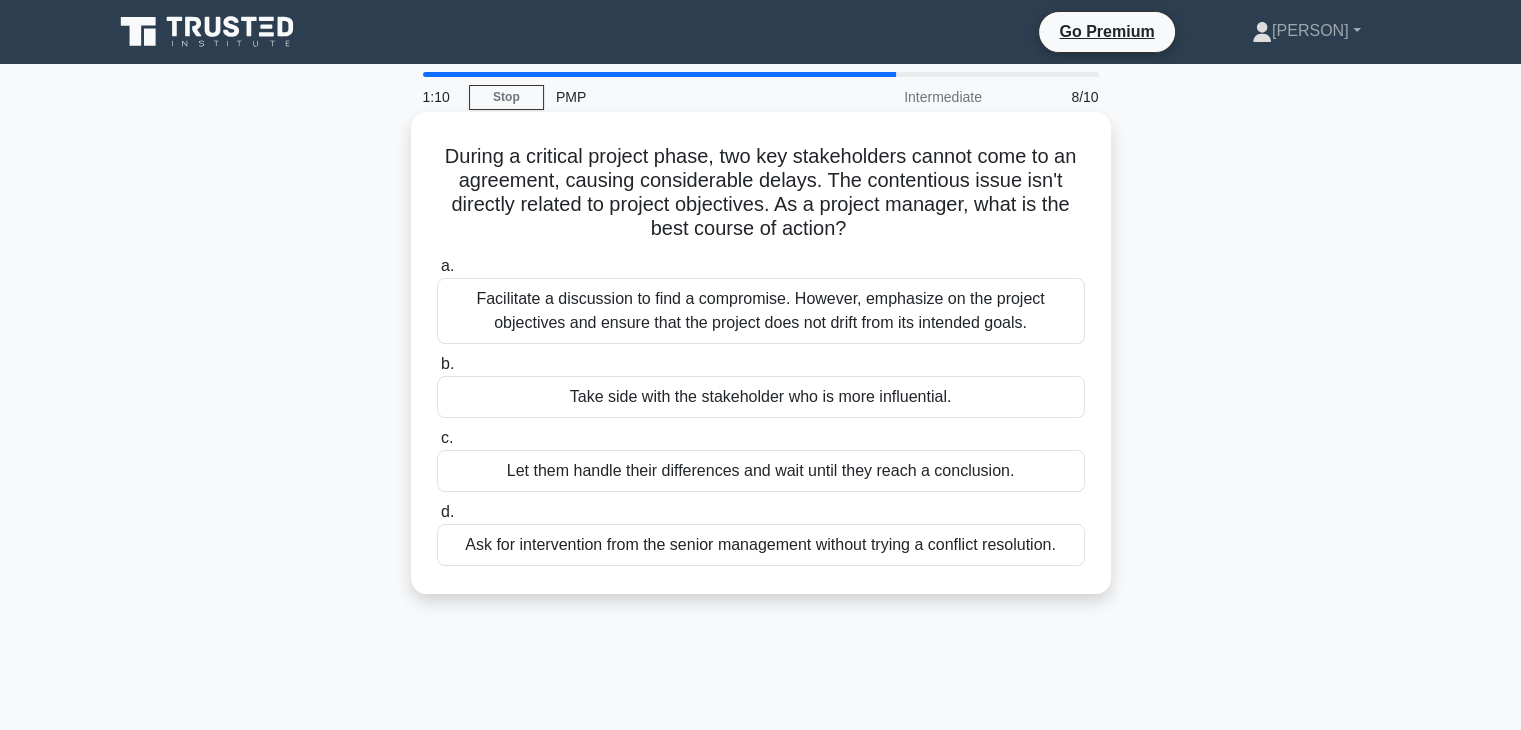 click on "Facilitate a discussion to find a compromise. However, emphasize on the project objectives and ensure that the project does not drift from its intended goals." at bounding box center [761, 311] 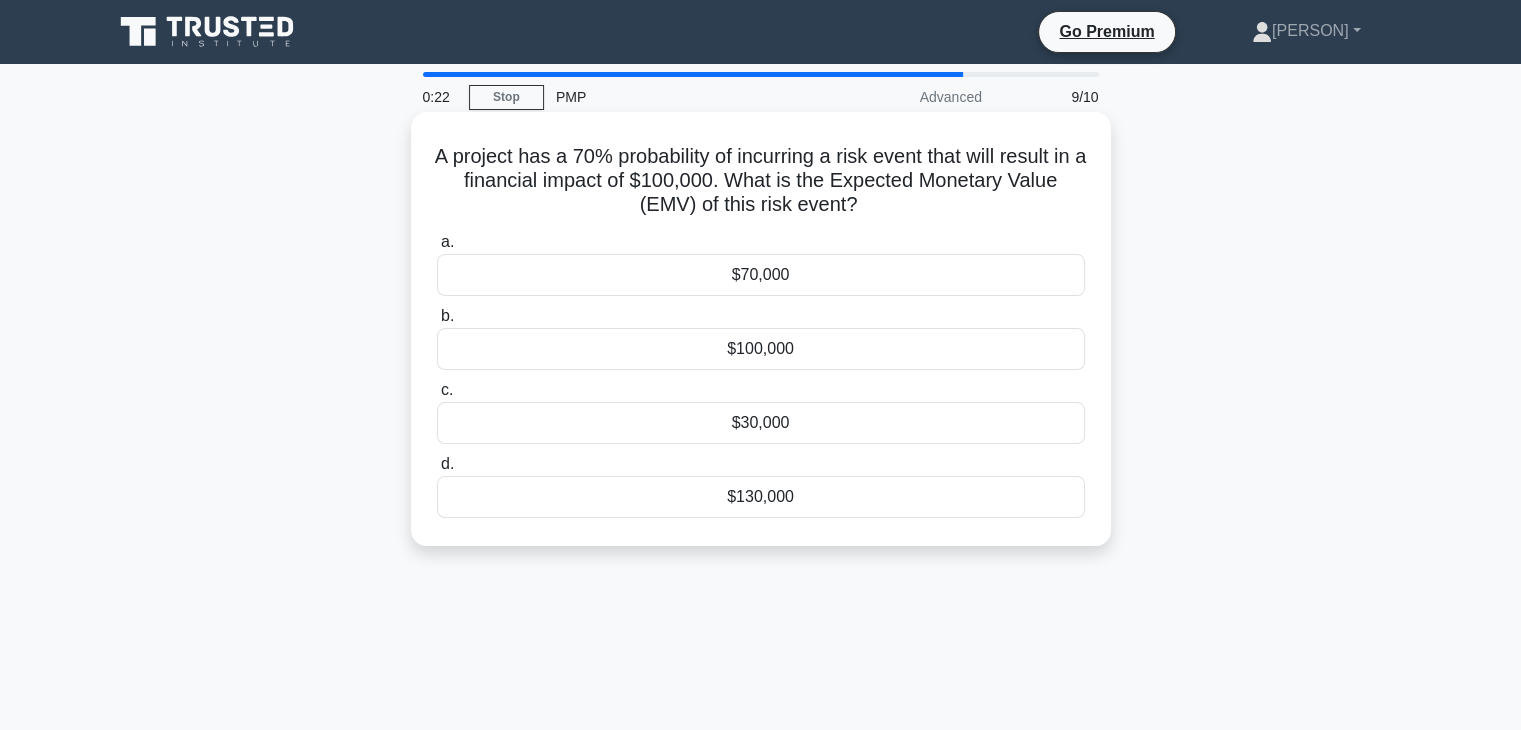 click on "$70,000" at bounding box center [761, 275] 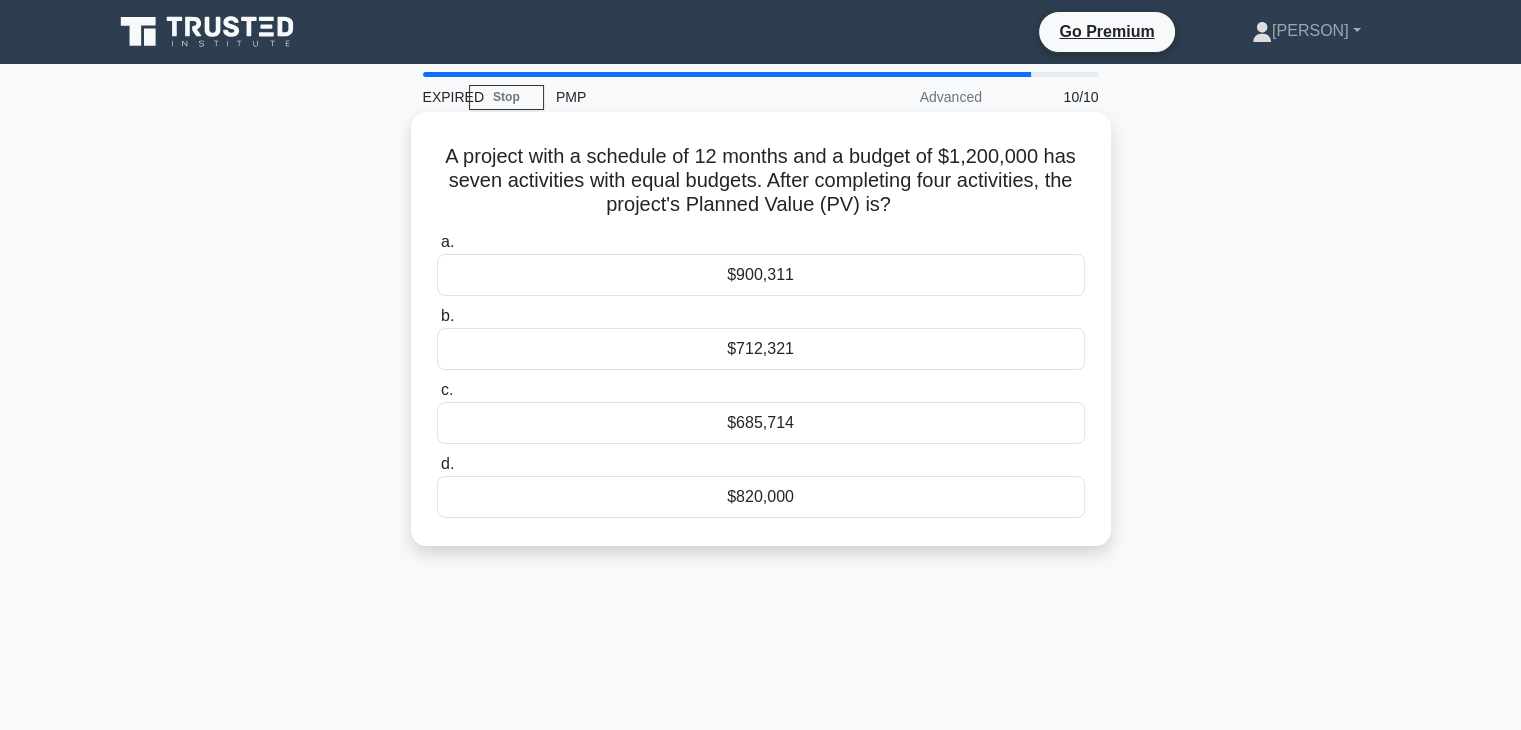 click on "$685,714" at bounding box center (761, 423) 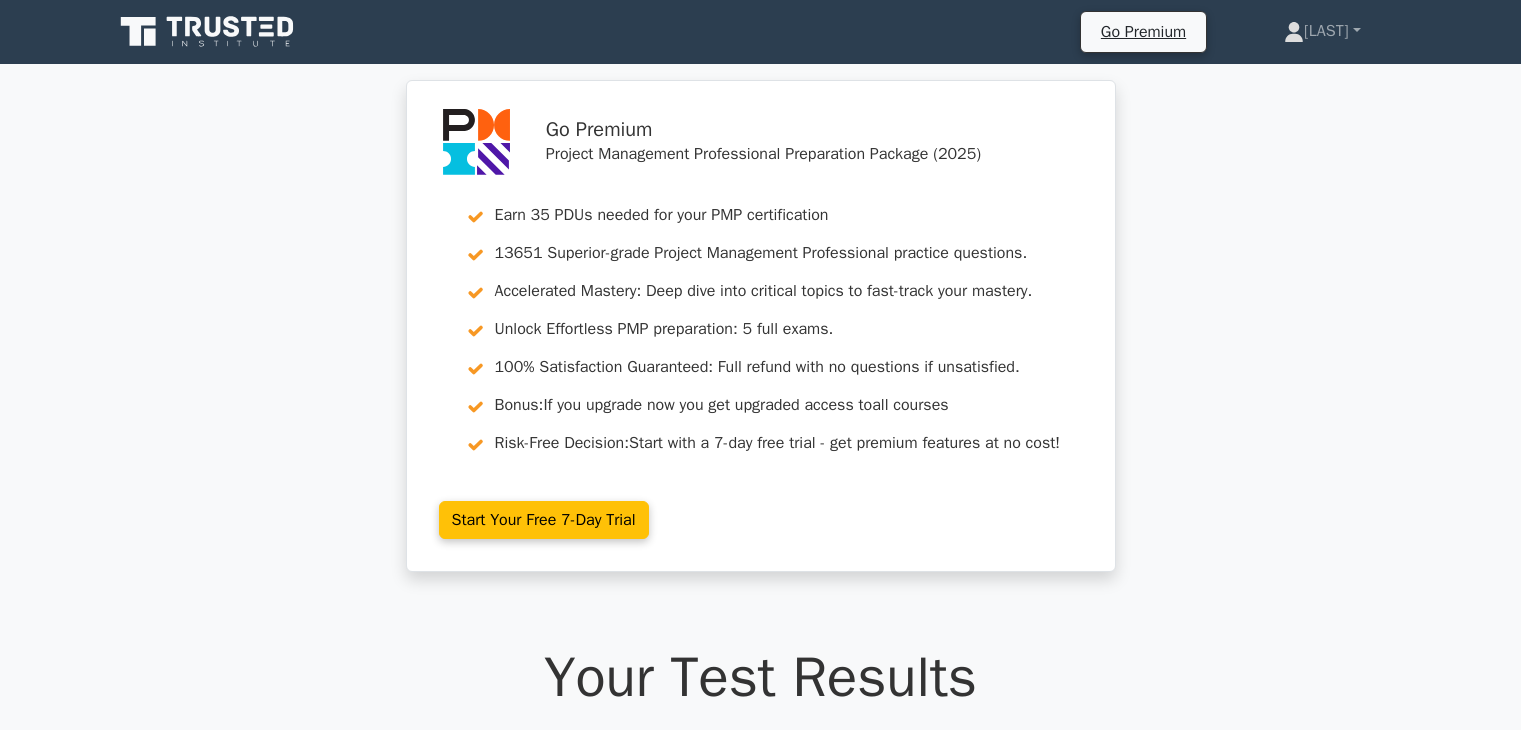 scroll, scrollTop: 0, scrollLeft: 0, axis: both 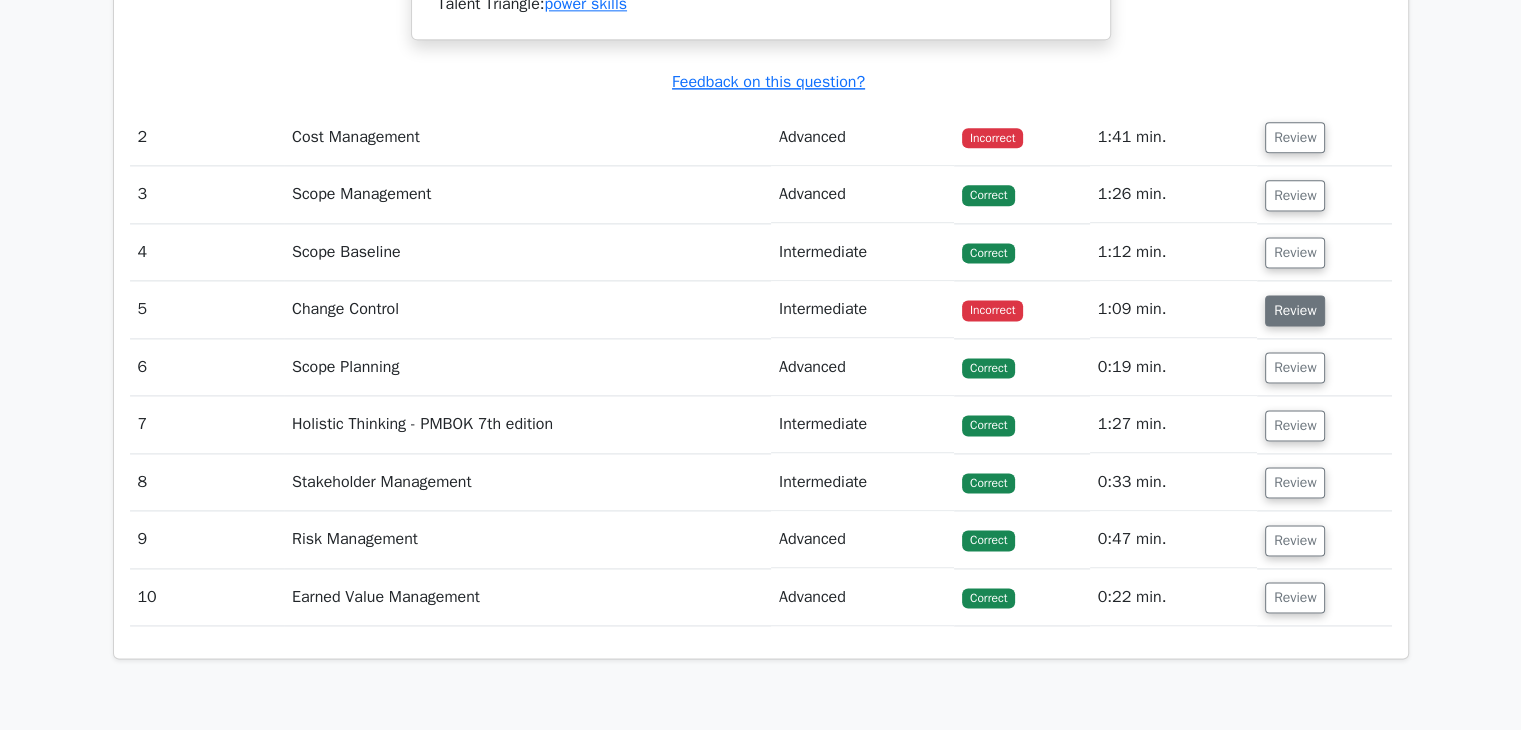 click on "Review" at bounding box center (1295, 310) 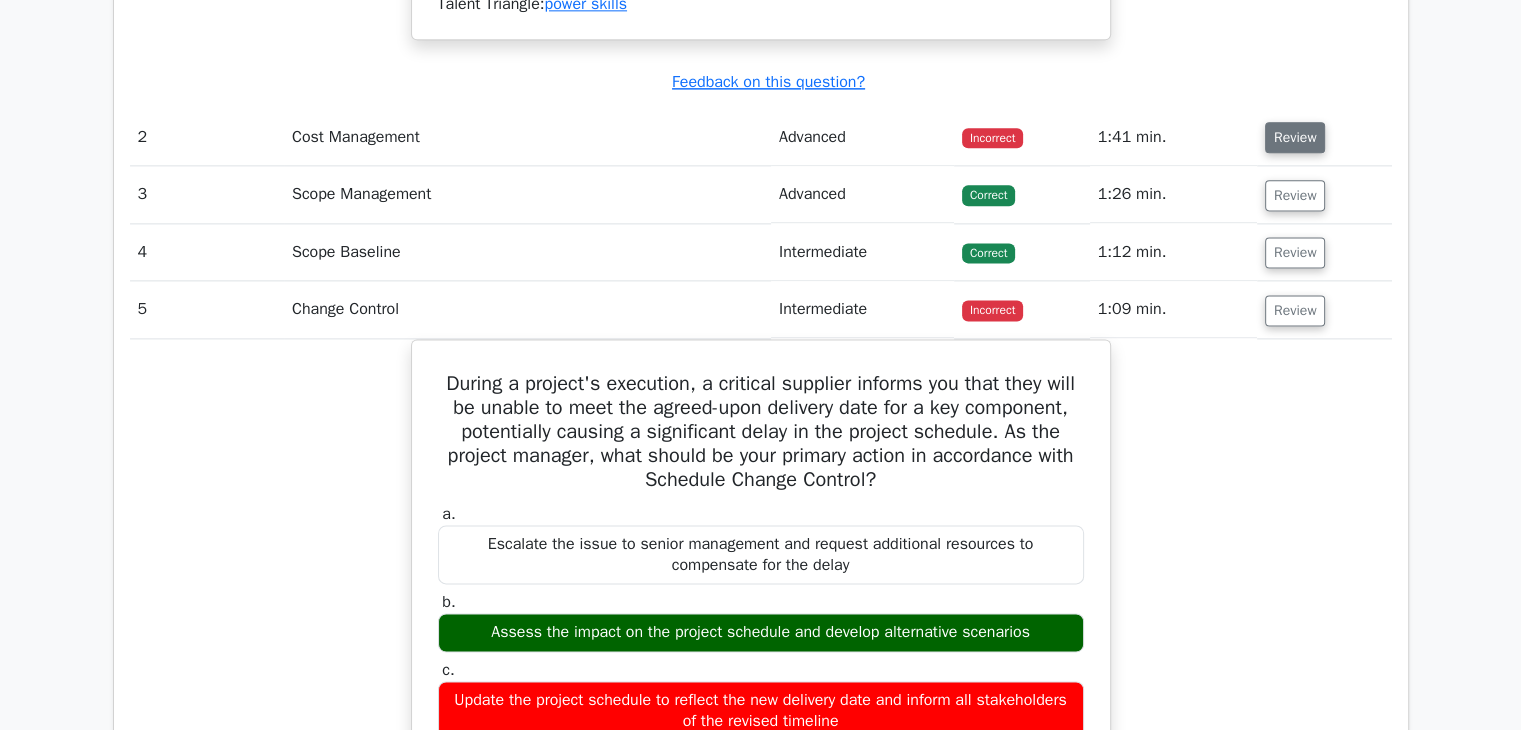 click on "Review" at bounding box center [1295, 137] 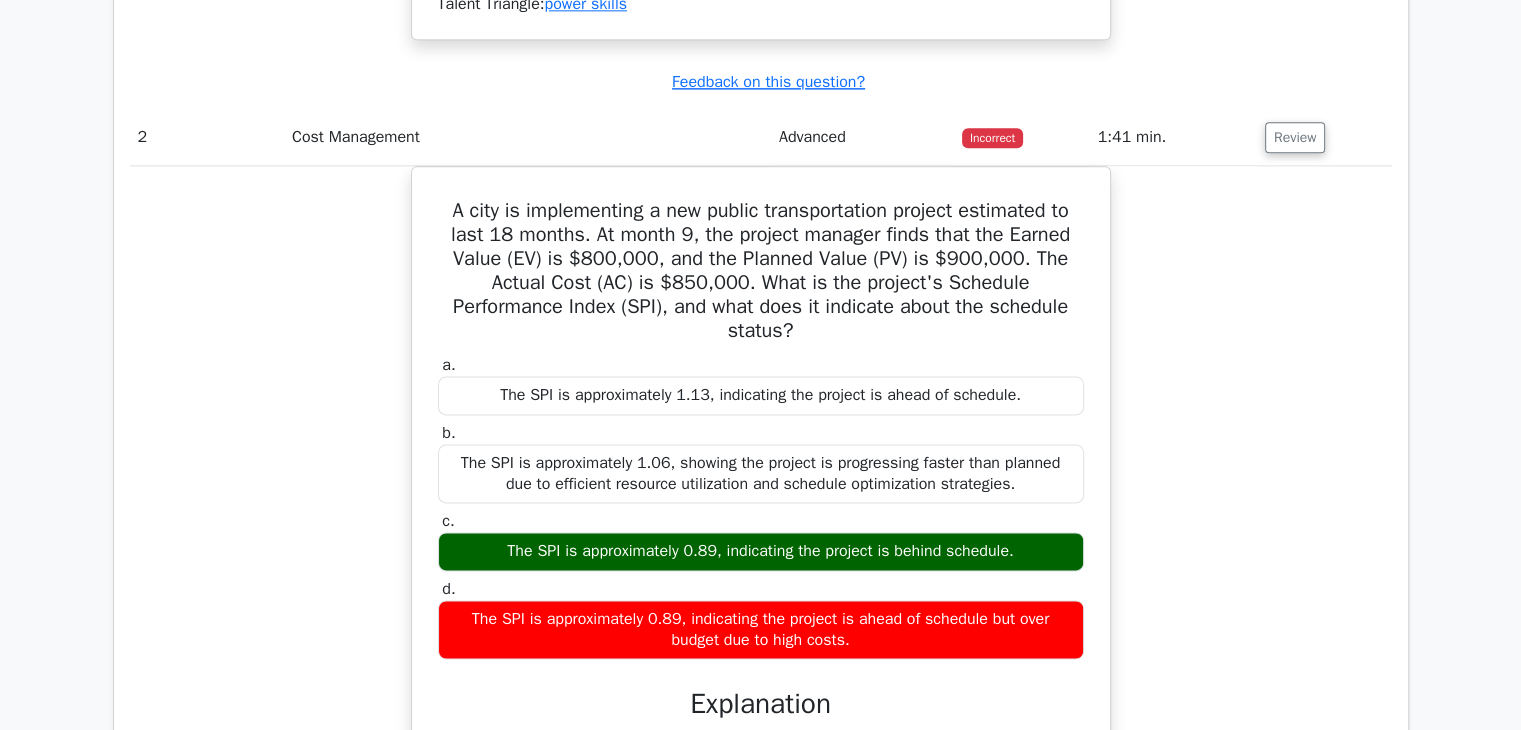 scroll, scrollTop: 3043, scrollLeft: 0, axis: vertical 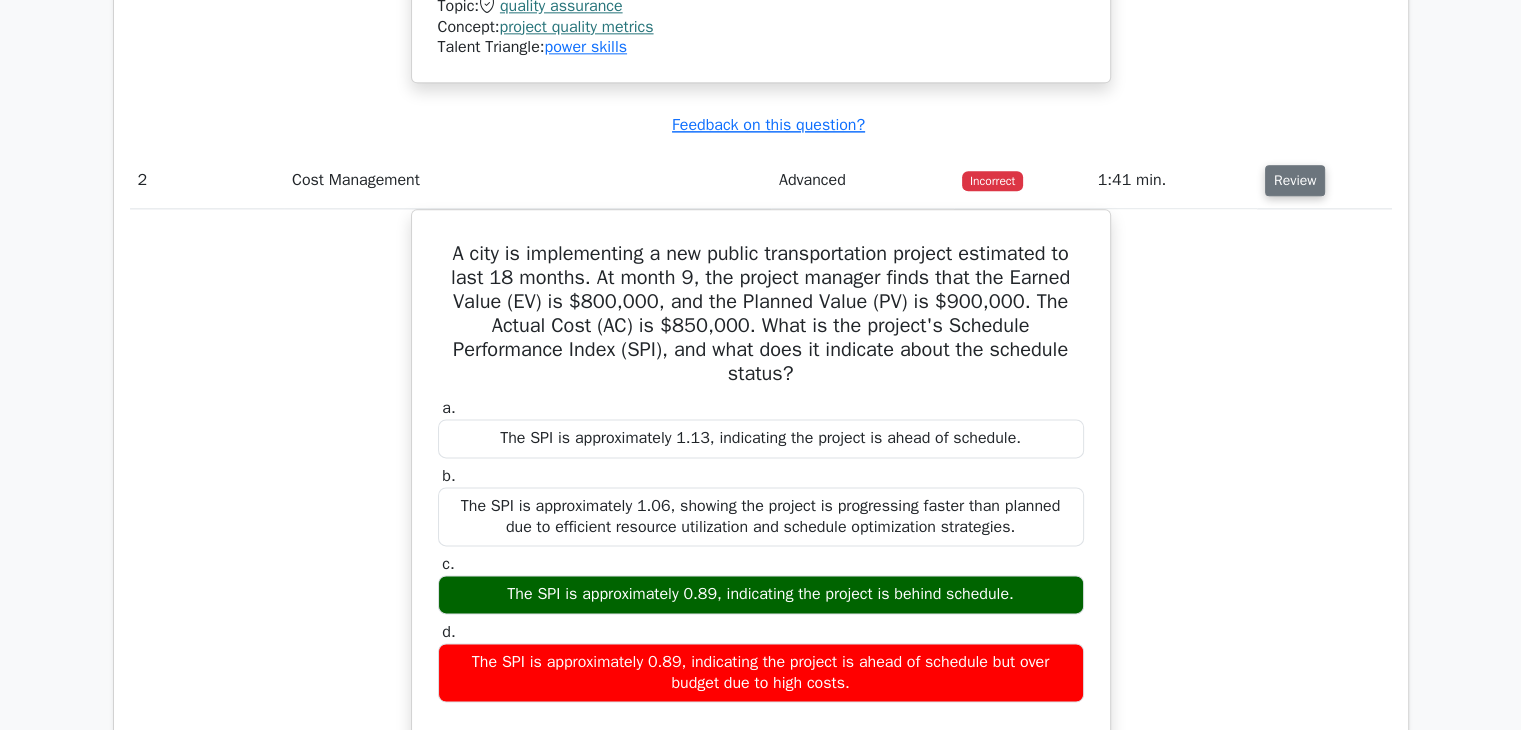 click on "Review" at bounding box center (1295, 180) 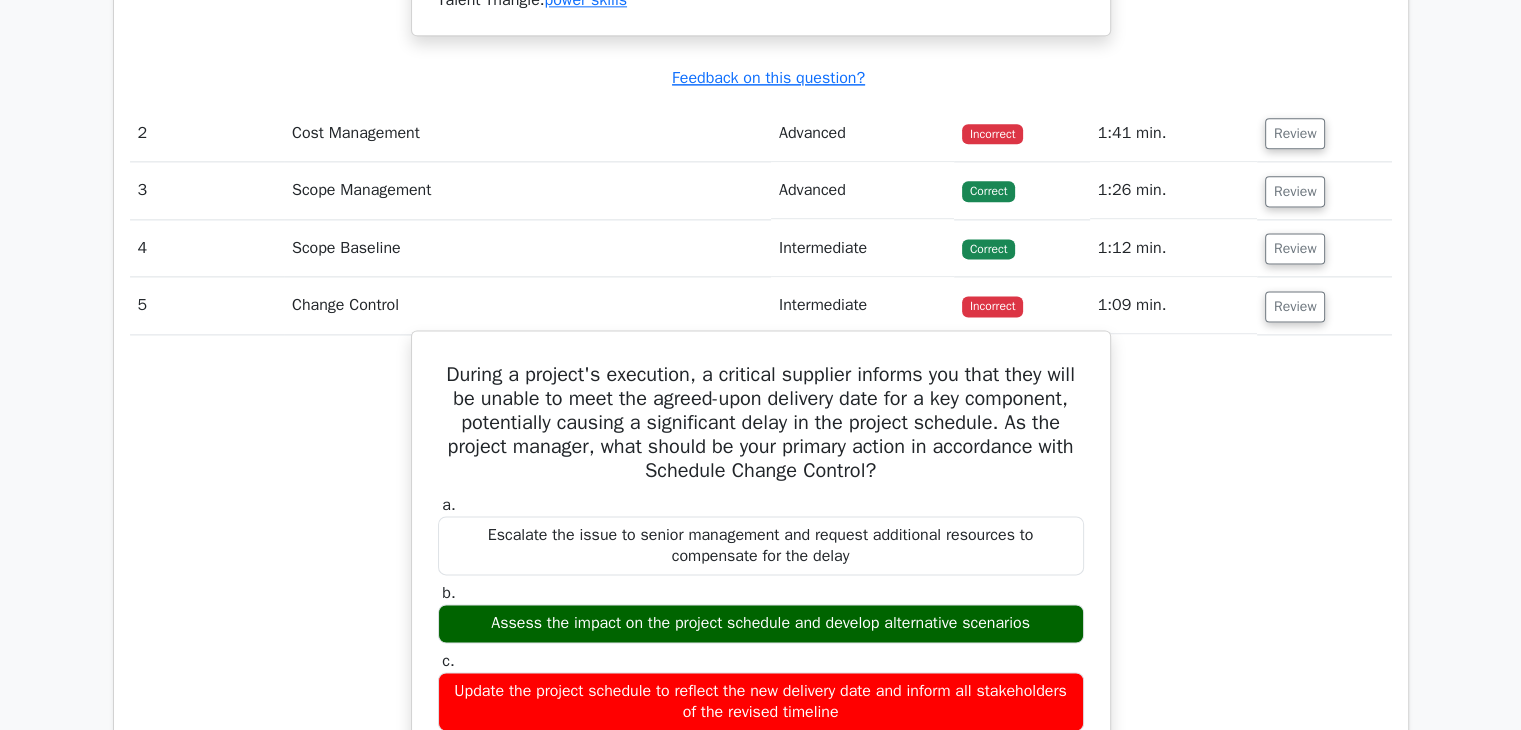 scroll, scrollTop: 2600, scrollLeft: 0, axis: vertical 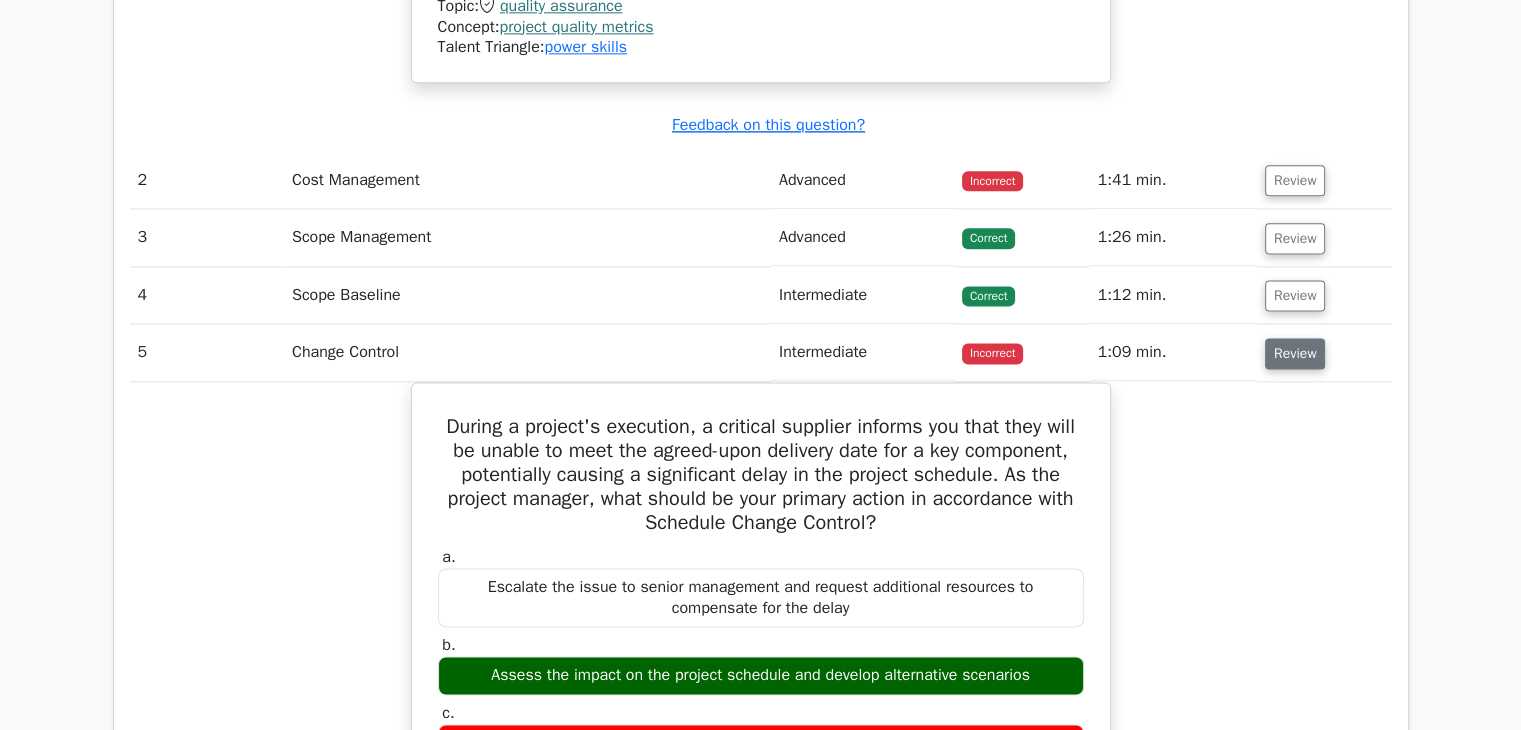 click on "Review" at bounding box center [1295, 353] 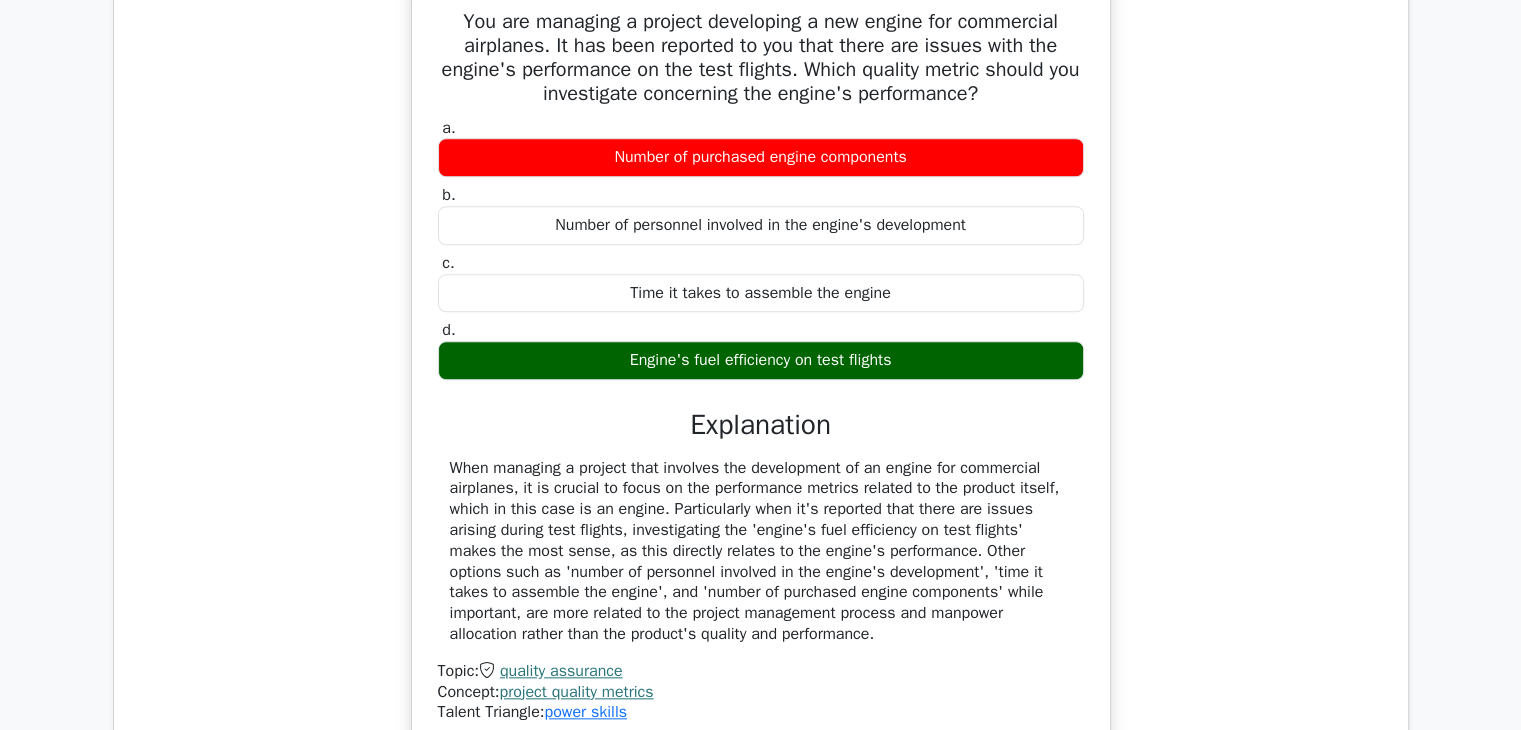 scroll, scrollTop: 1900, scrollLeft: 0, axis: vertical 